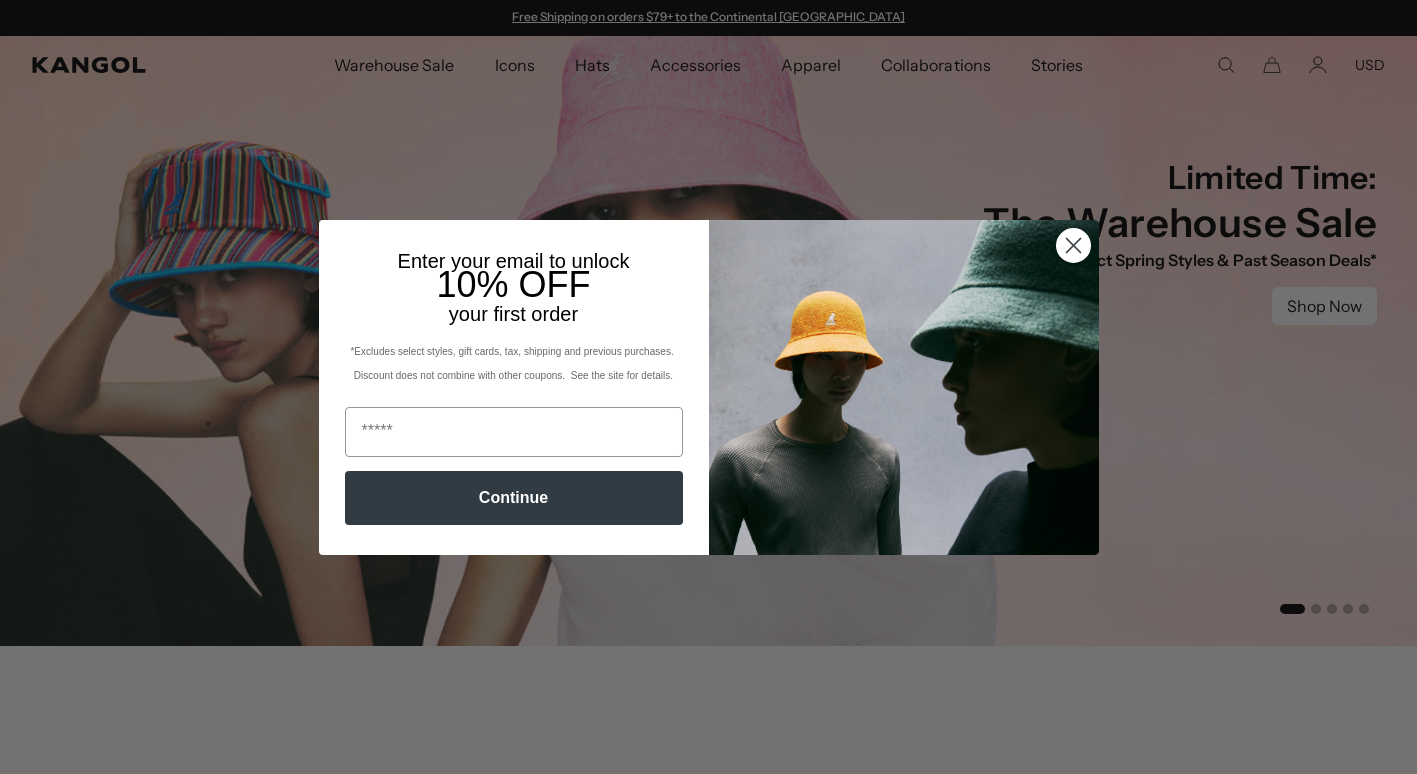 scroll, scrollTop: 0, scrollLeft: 0, axis: both 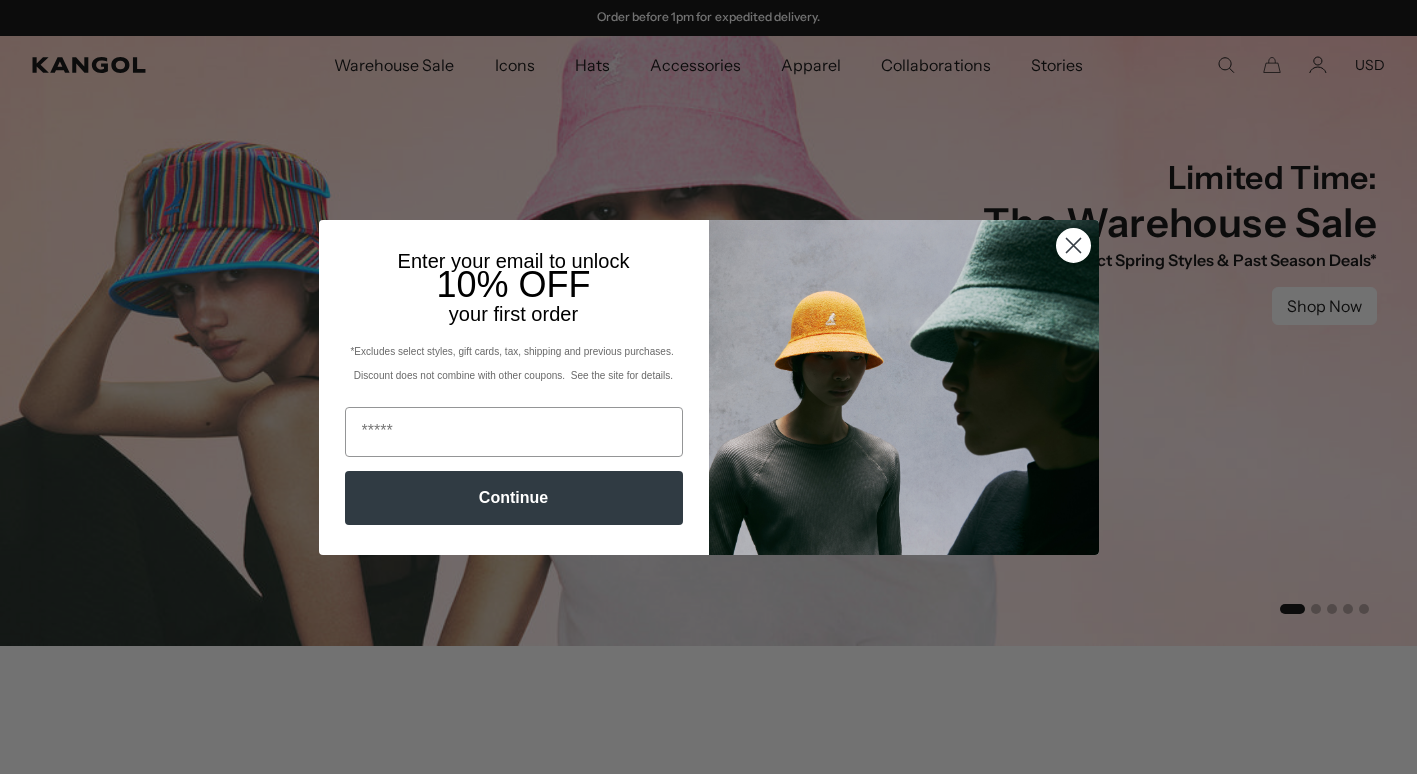 click 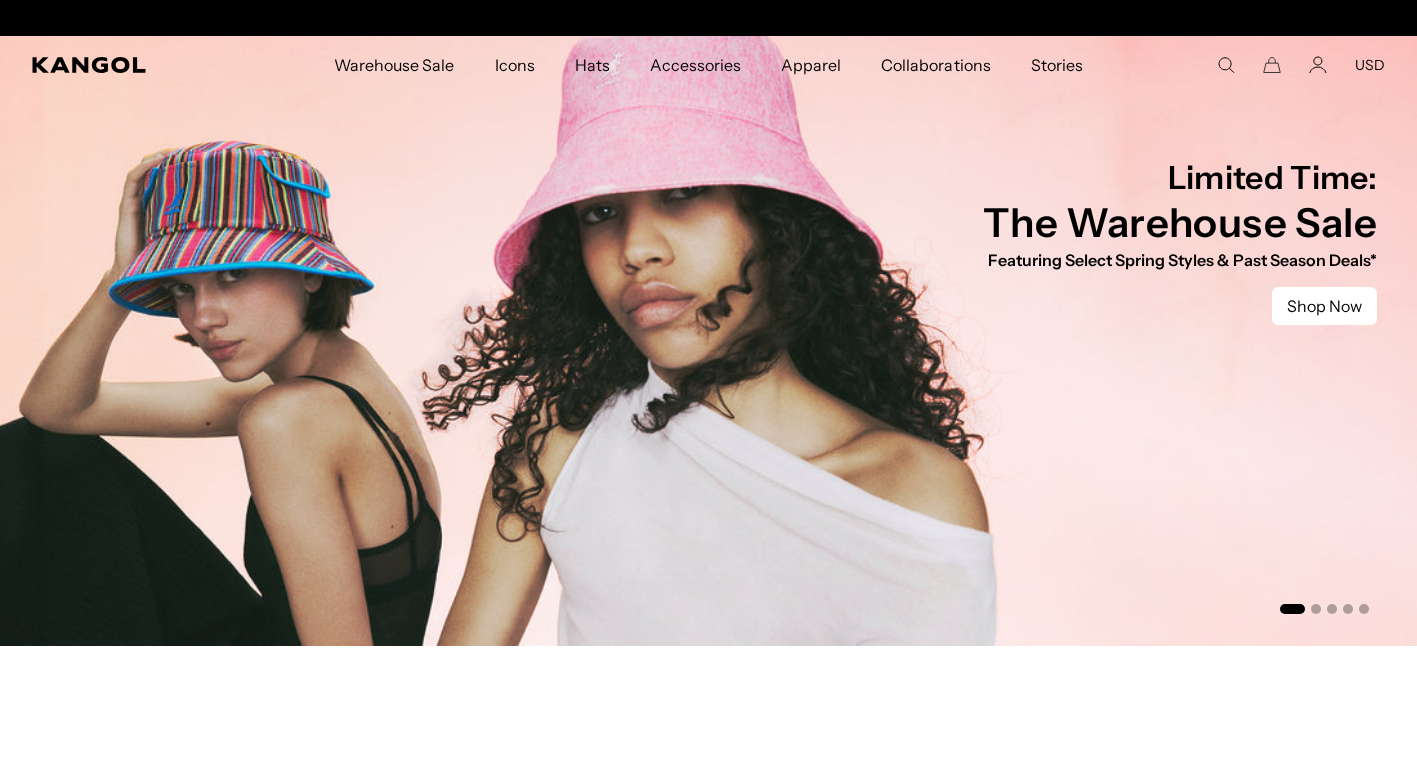 scroll, scrollTop: 0, scrollLeft: 0, axis: both 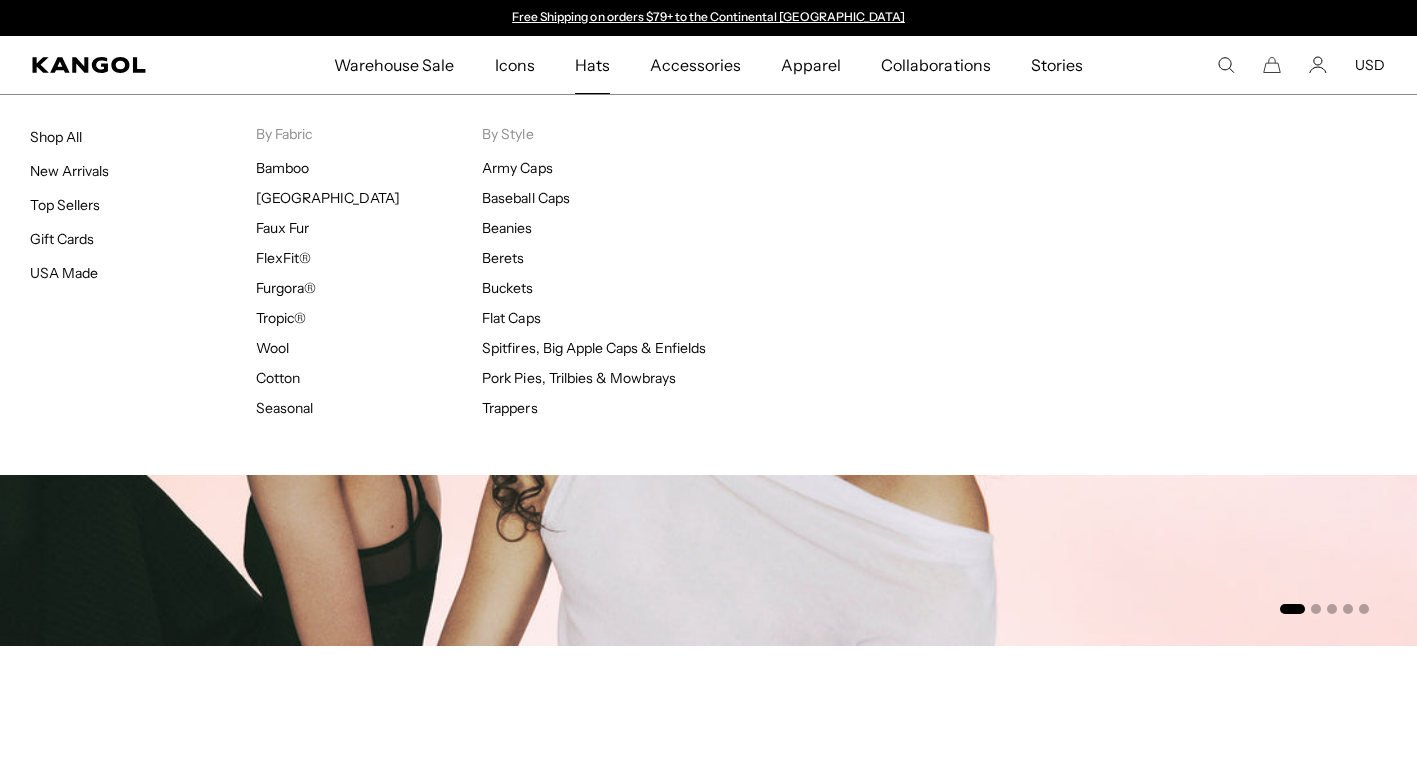 click on "Hats" at bounding box center (592, 65) 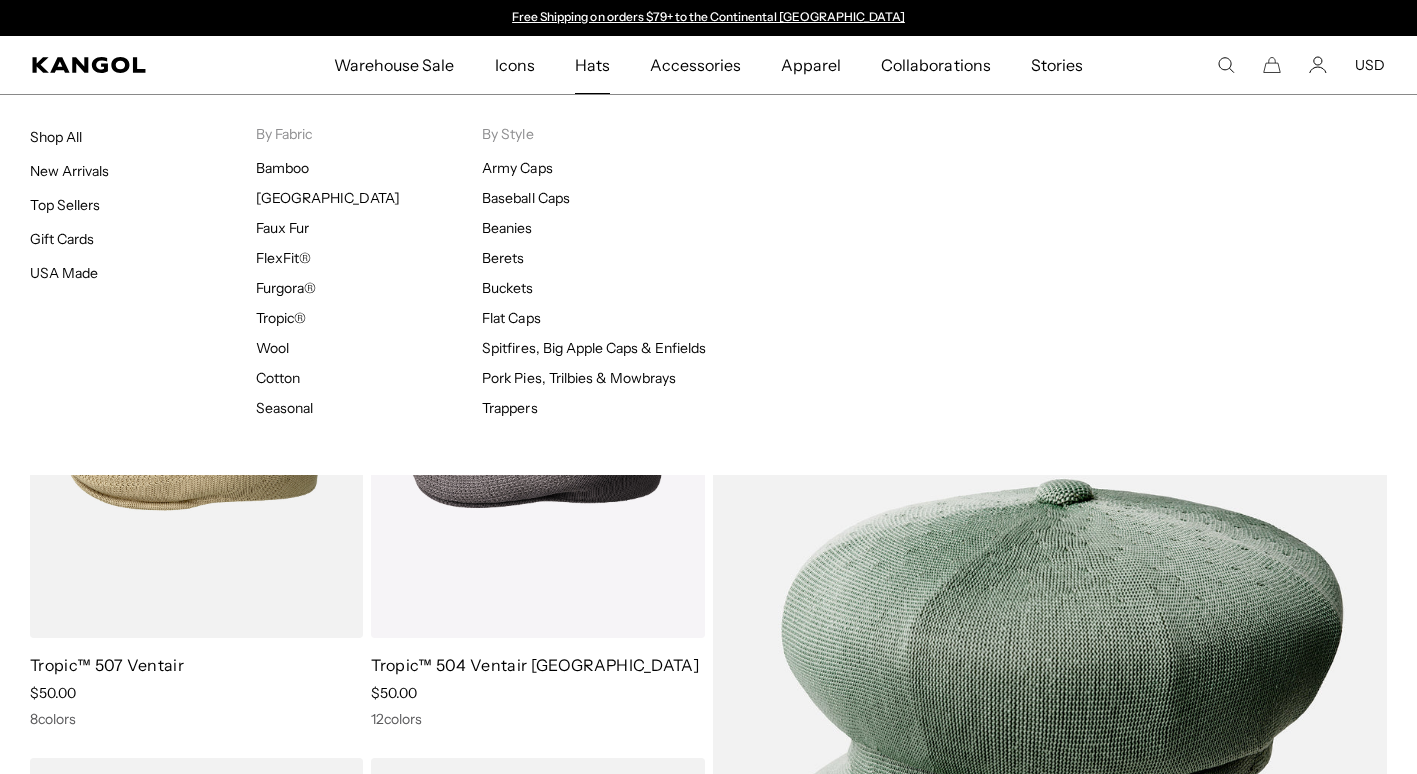 scroll, scrollTop: 0, scrollLeft: 0, axis: both 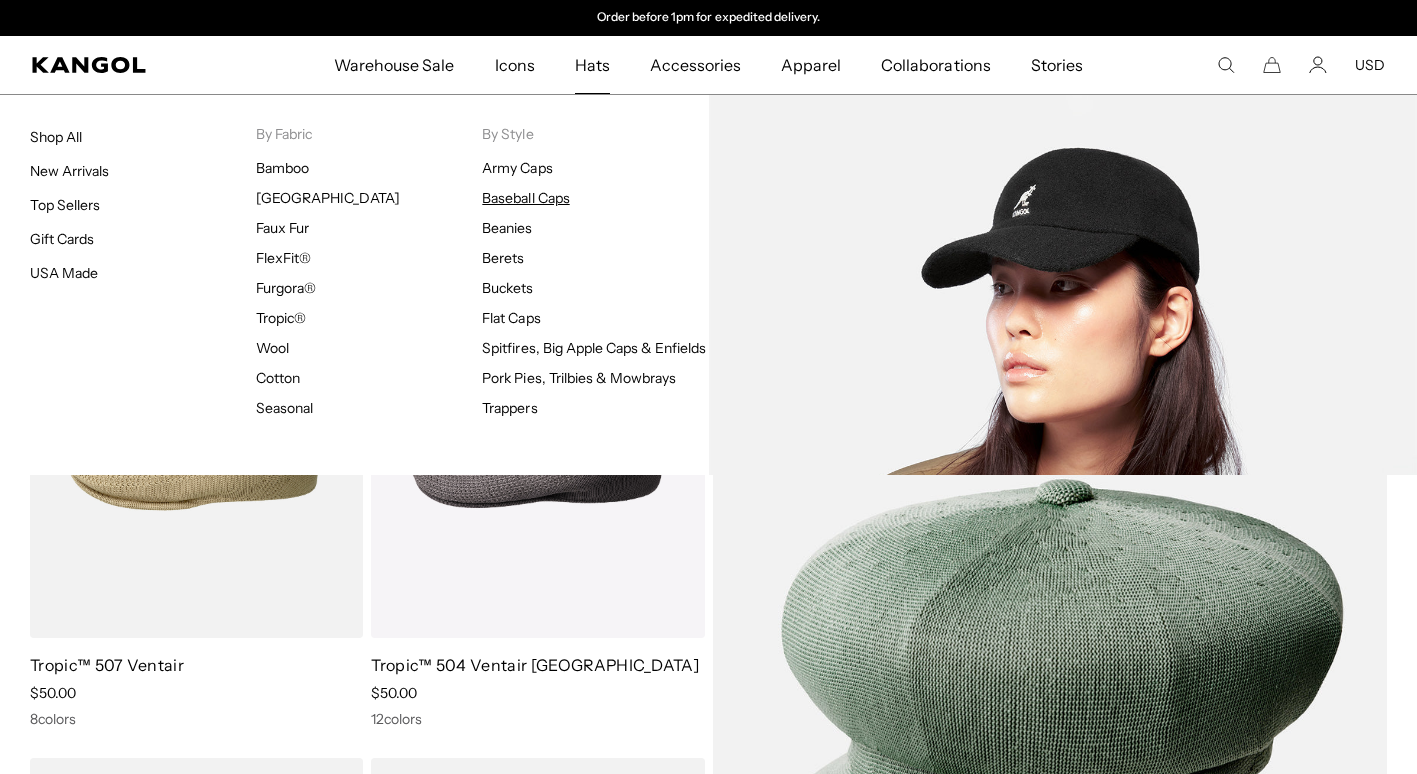 click on "Baseball Caps" at bounding box center [525, 198] 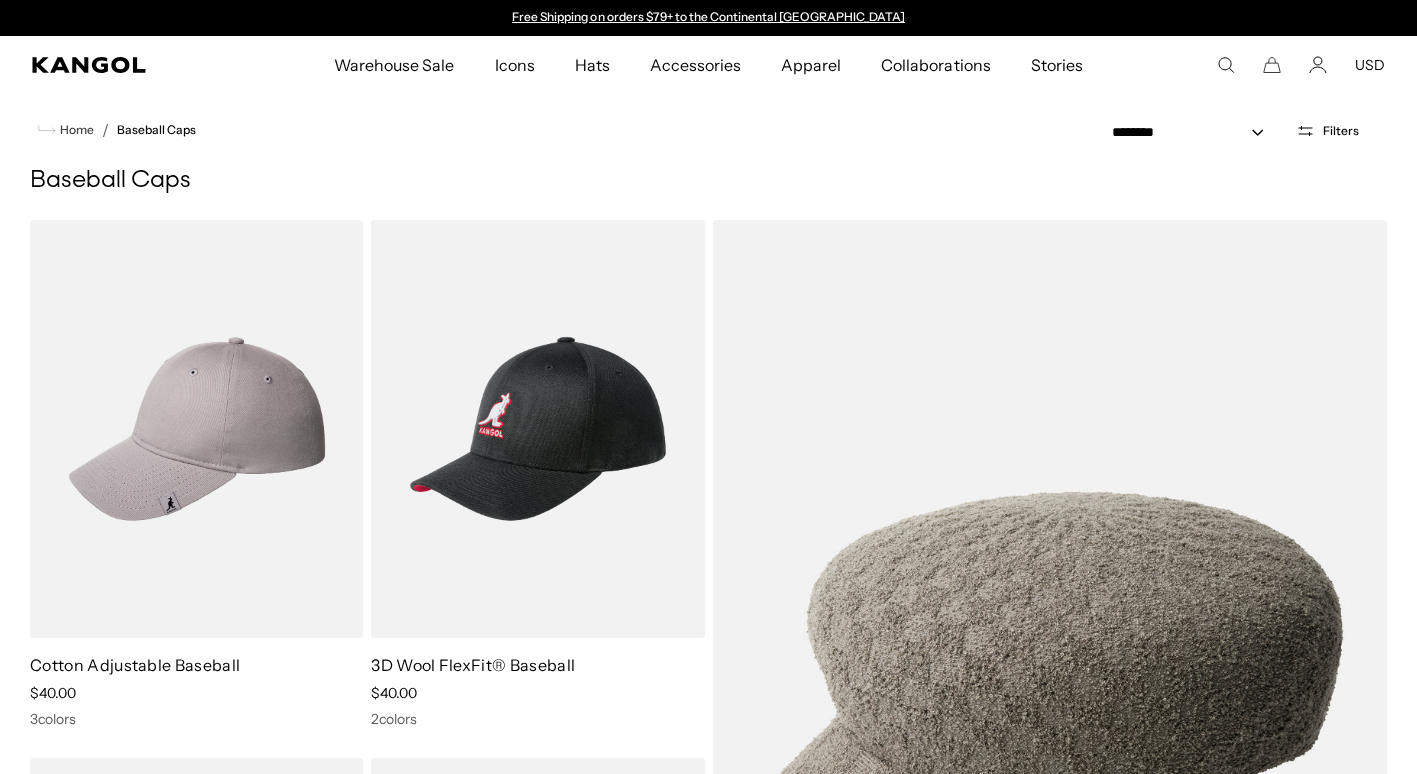 scroll, scrollTop: 0, scrollLeft: 0, axis: both 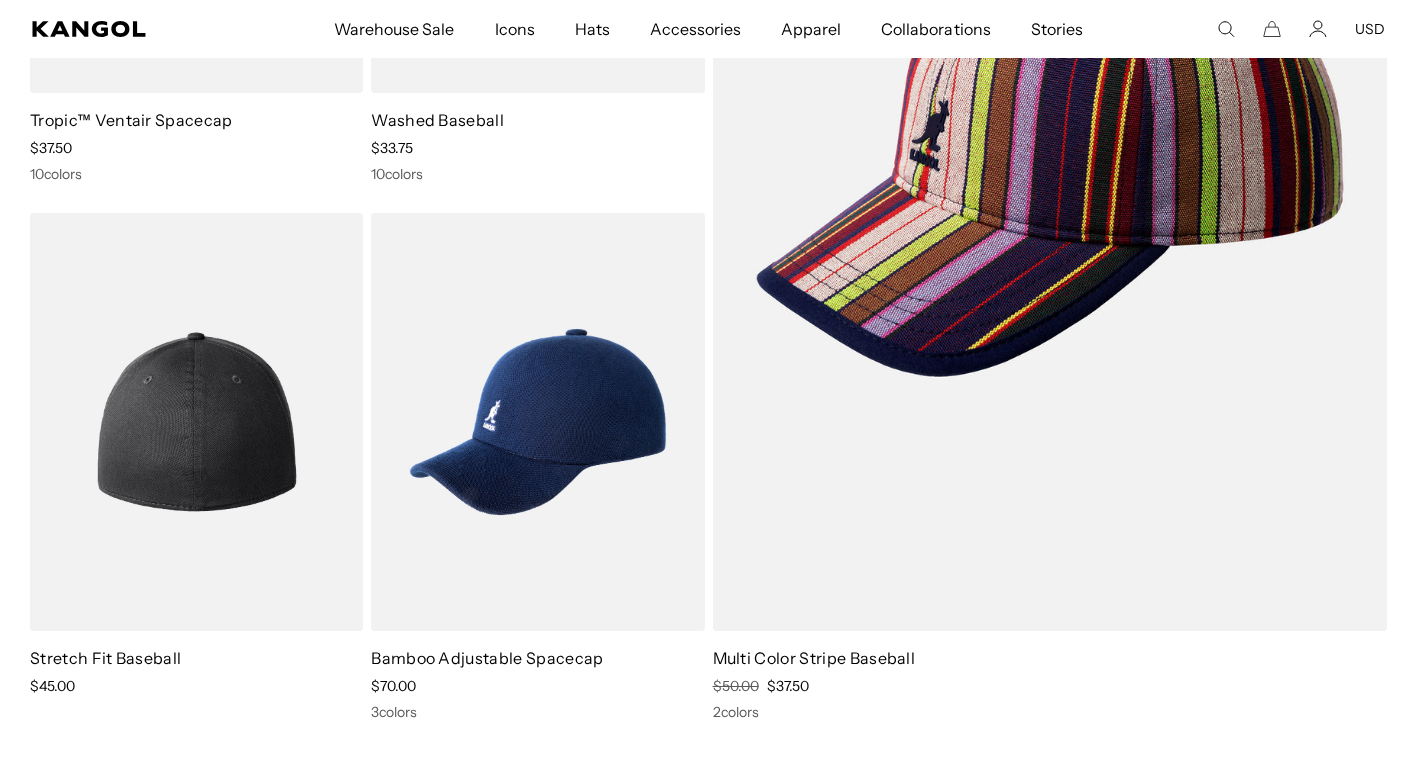 click at bounding box center [196, 422] 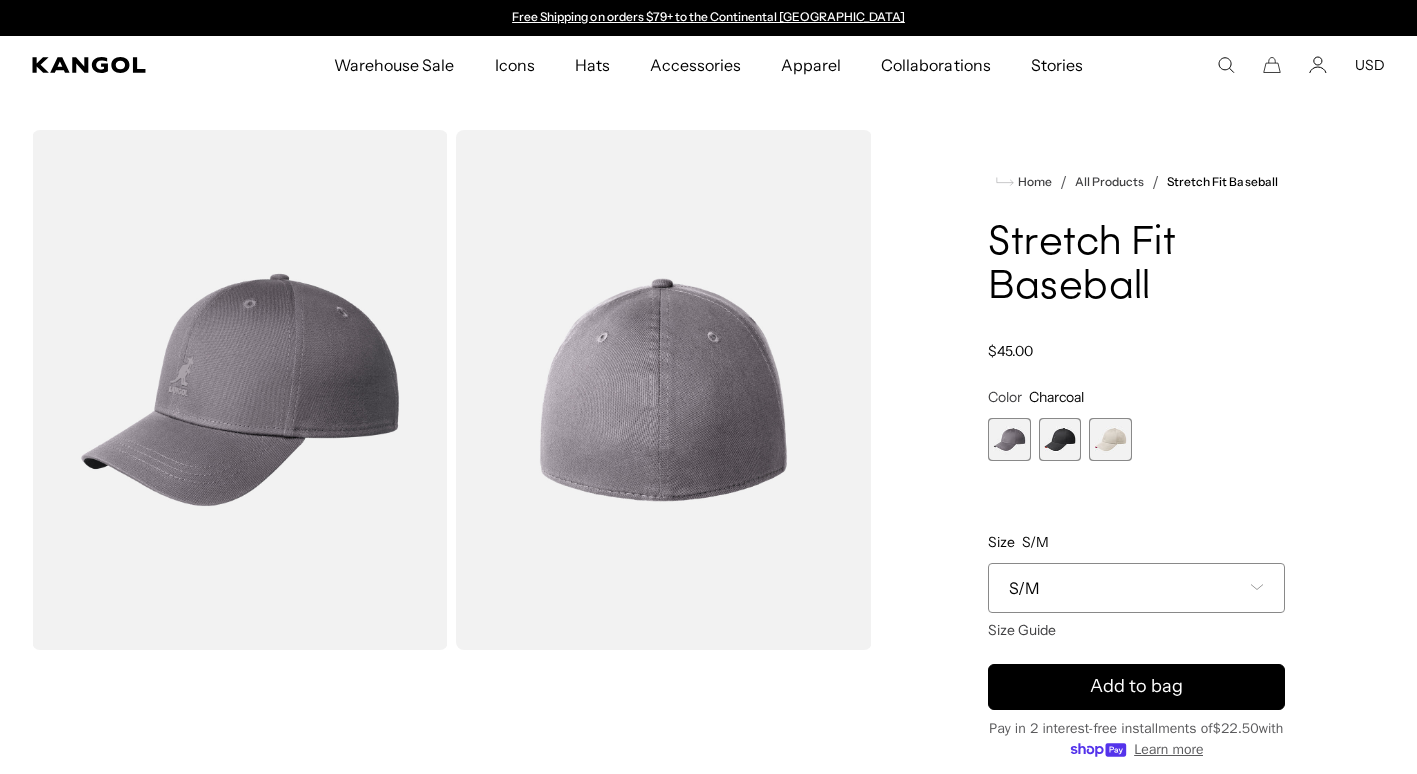 scroll, scrollTop: 0, scrollLeft: 0, axis: both 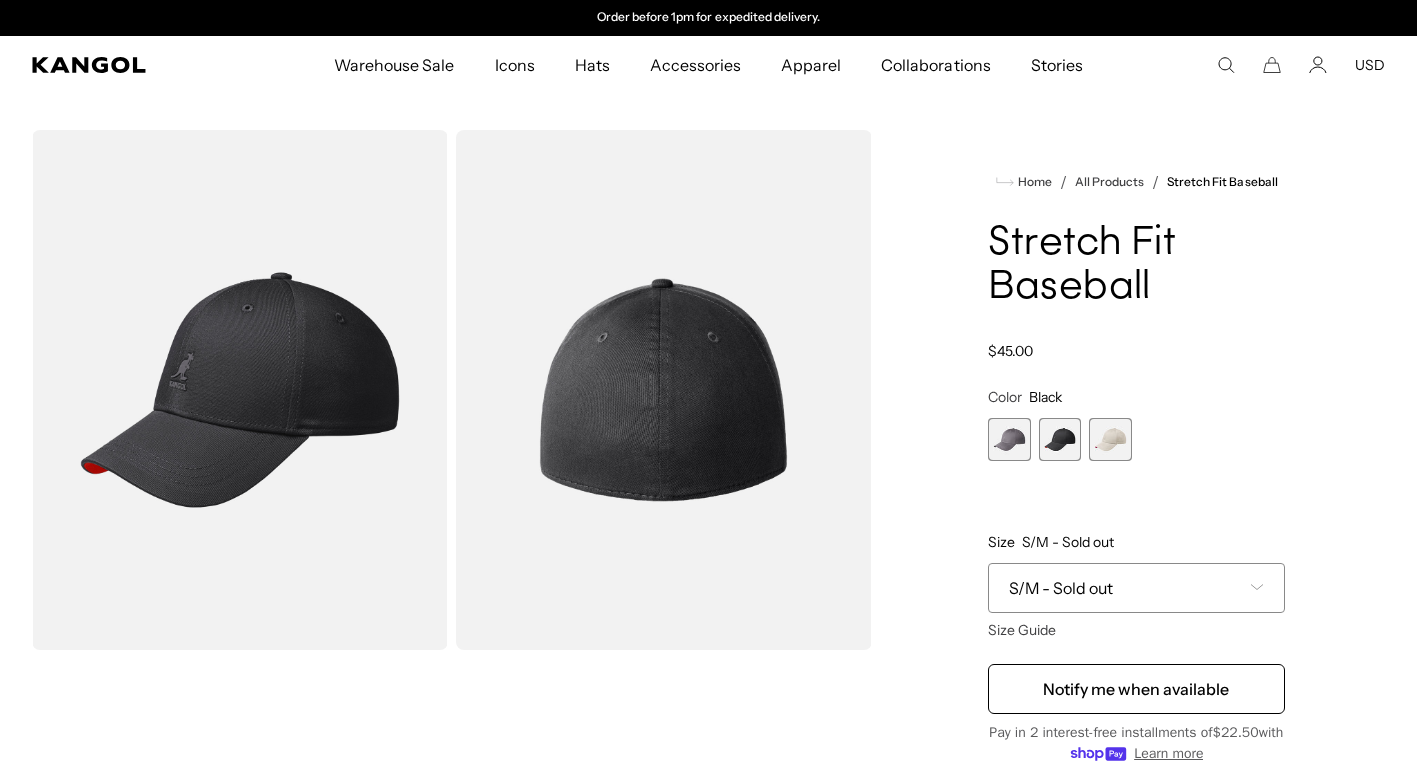 click at bounding box center [1110, 439] 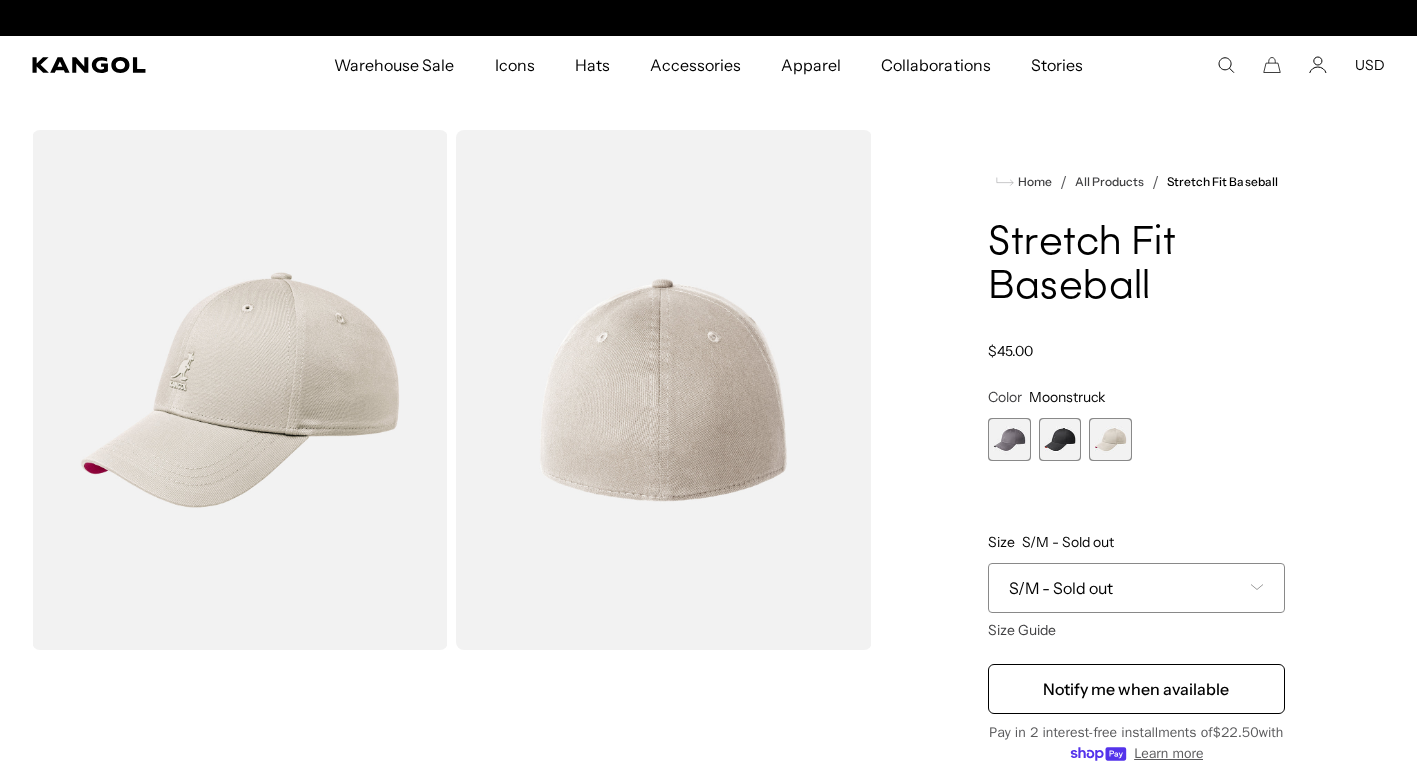 scroll, scrollTop: 0, scrollLeft: 0, axis: both 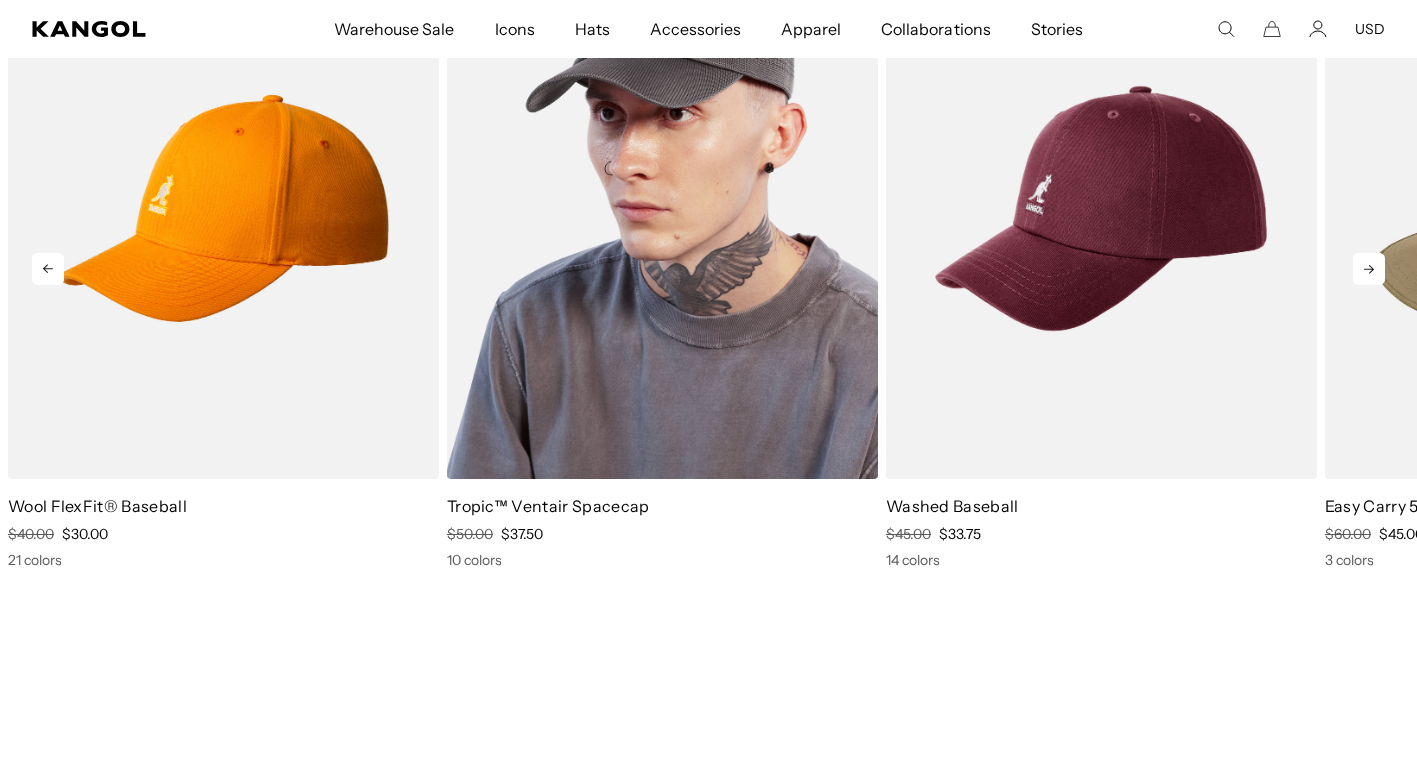 click at bounding box center [662, 208] 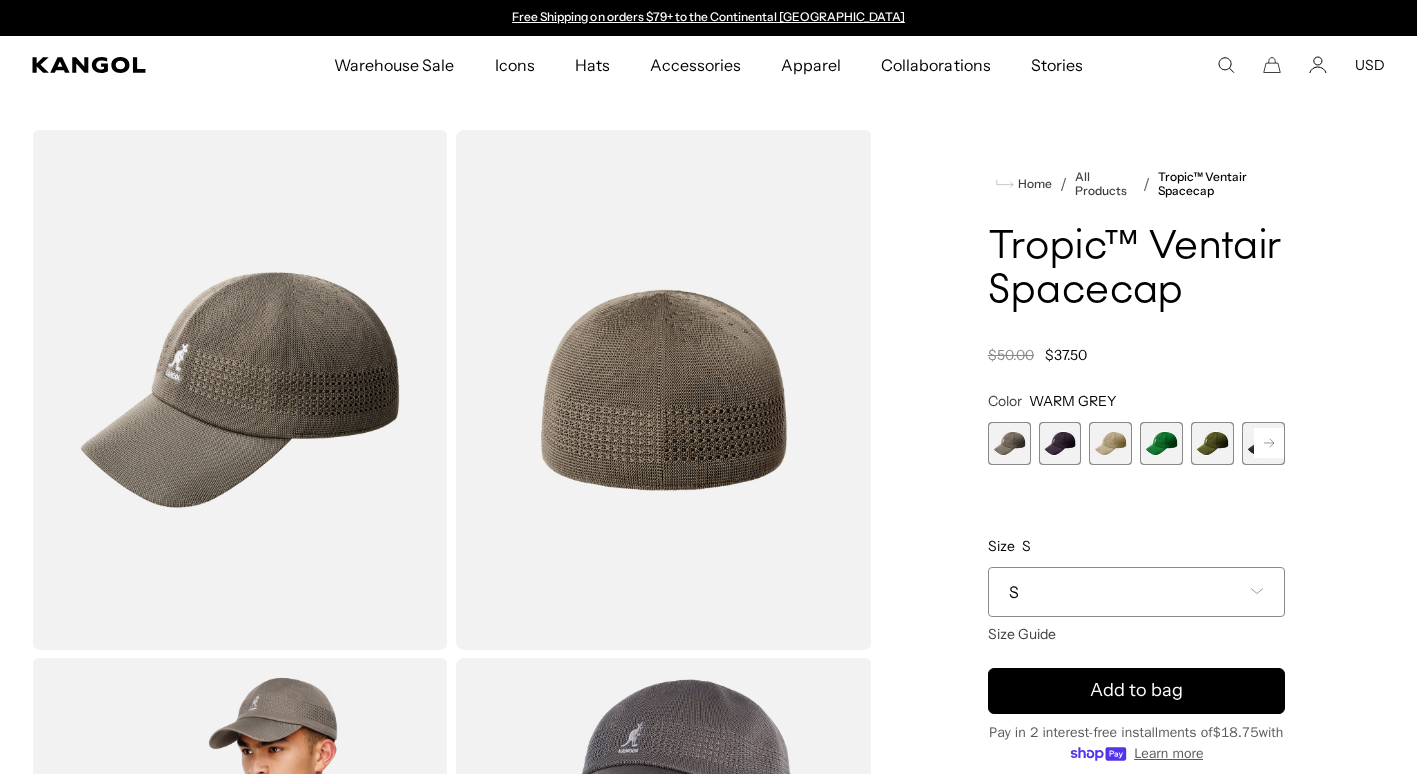 scroll, scrollTop: 0, scrollLeft: 0, axis: both 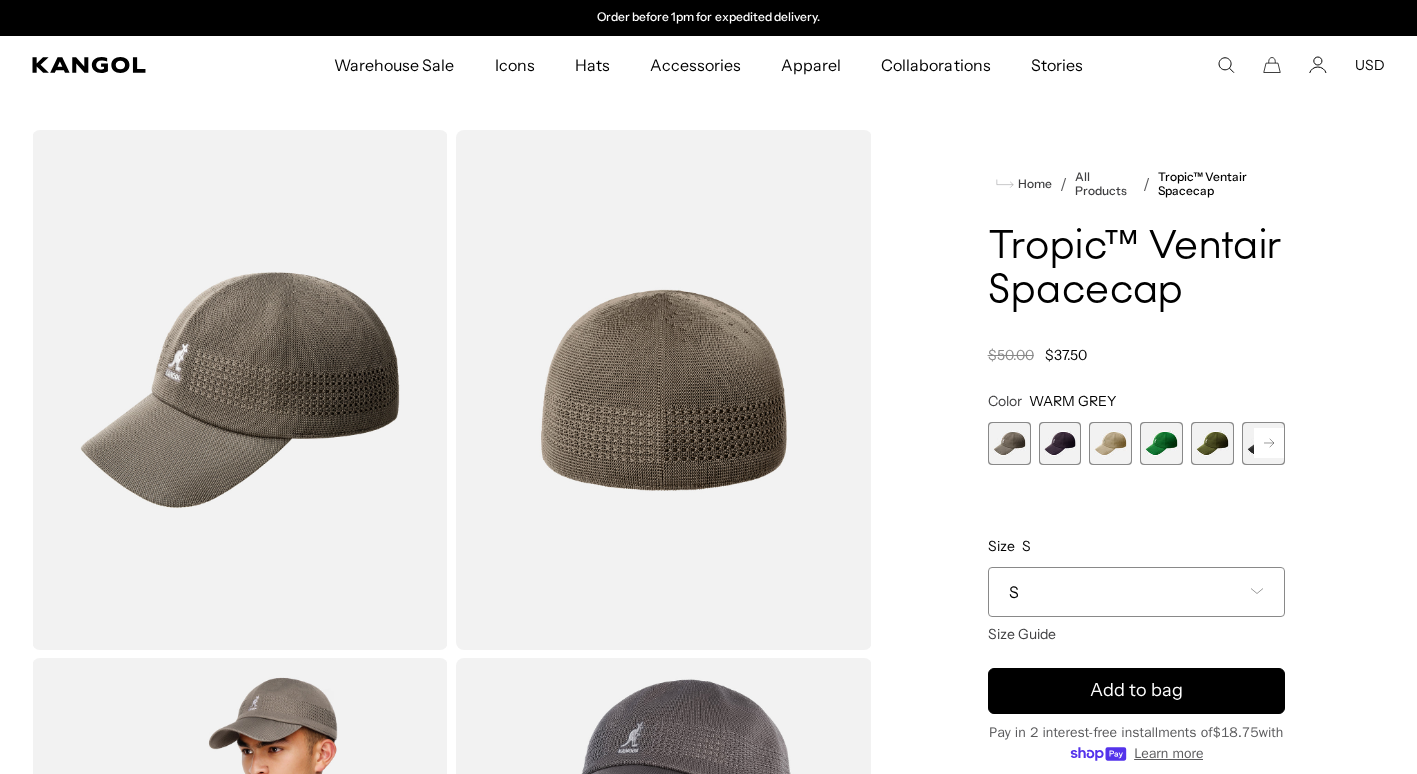 click at bounding box center [1060, 443] 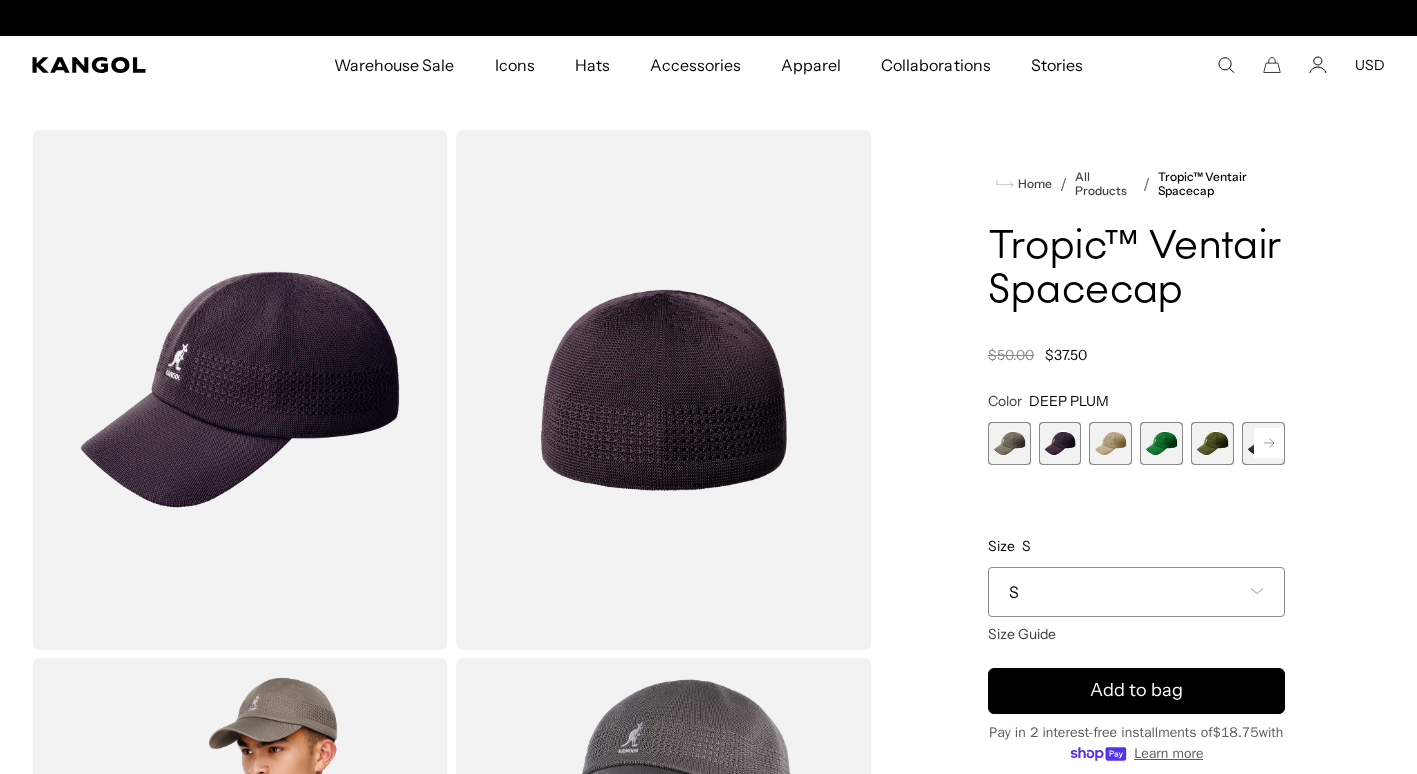 scroll, scrollTop: 0, scrollLeft: 0, axis: both 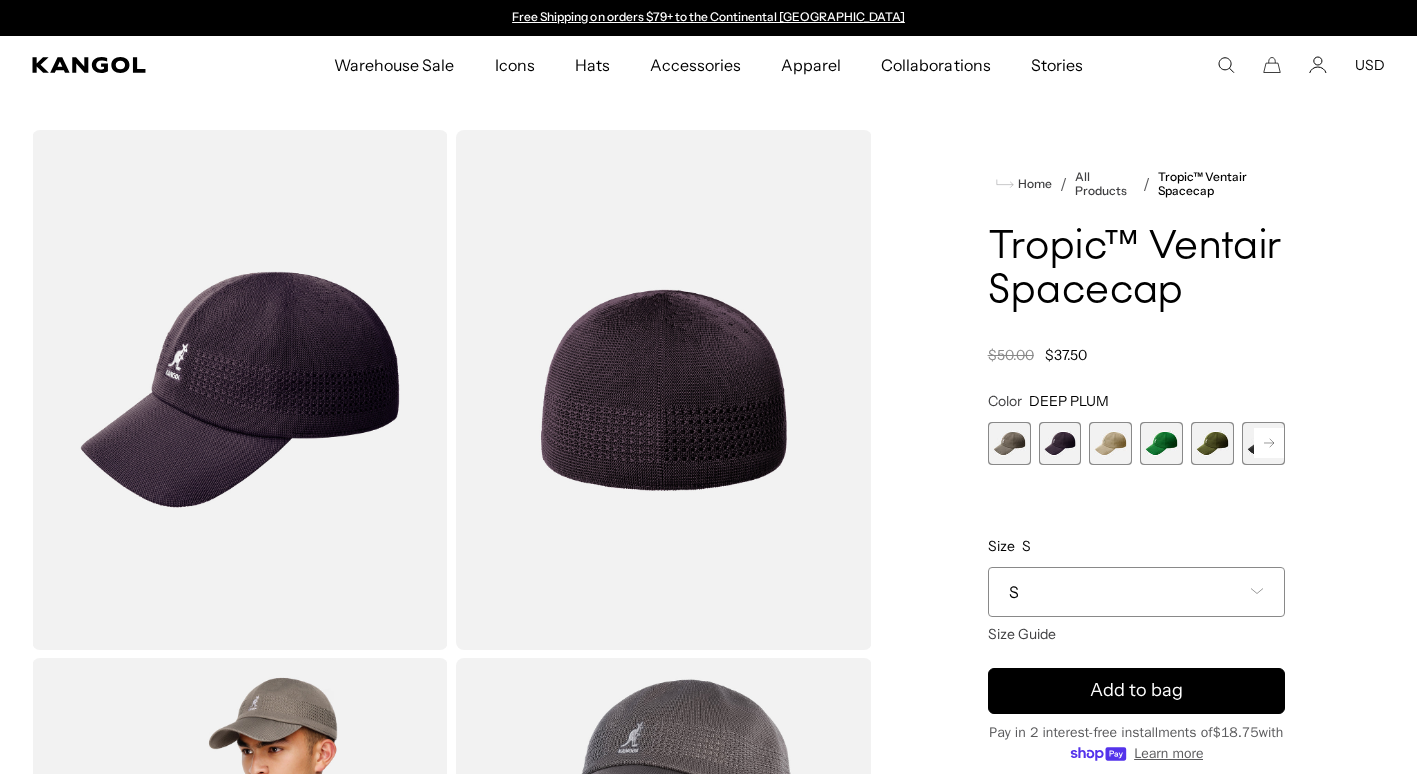 click at bounding box center (1110, 443) 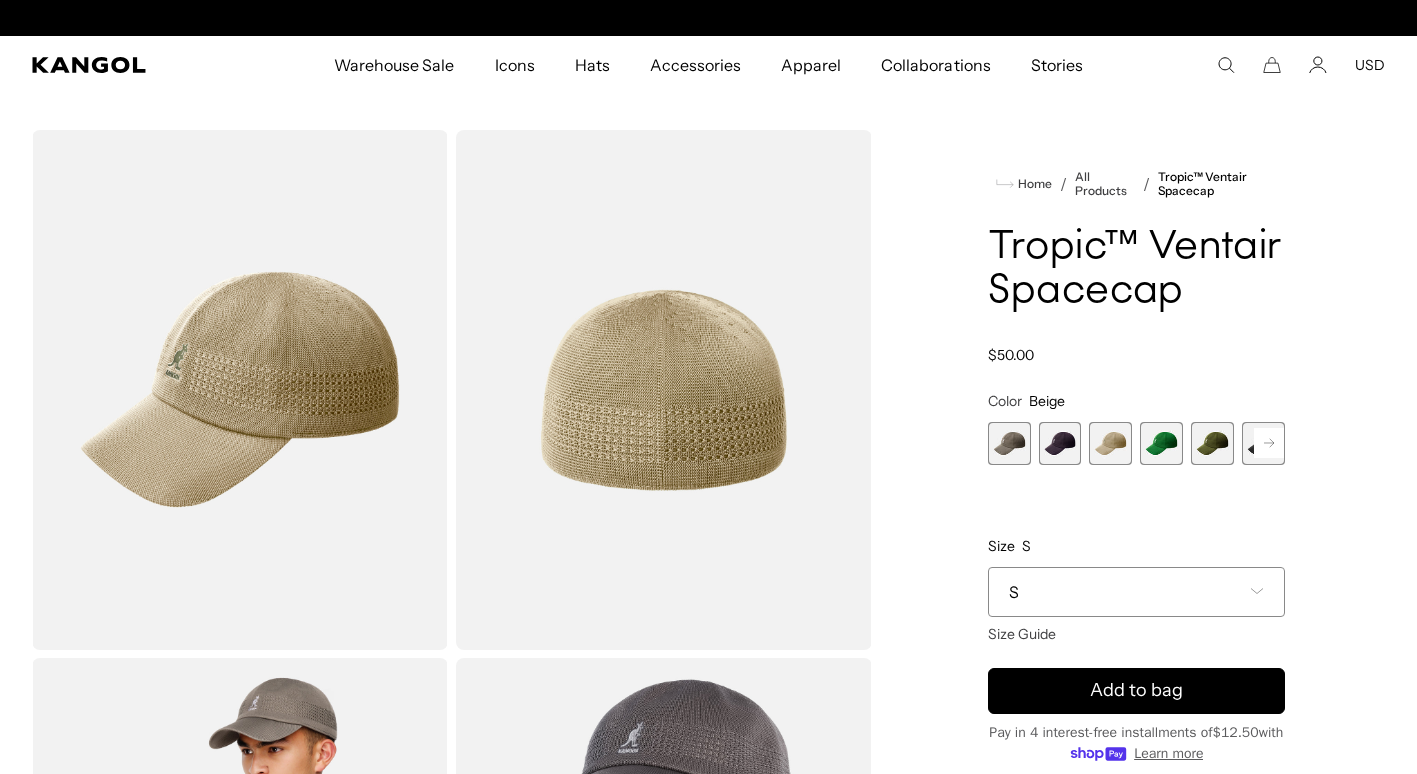 scroll, scrollTop: 0, scrollLeft: 412, axis: horizontal 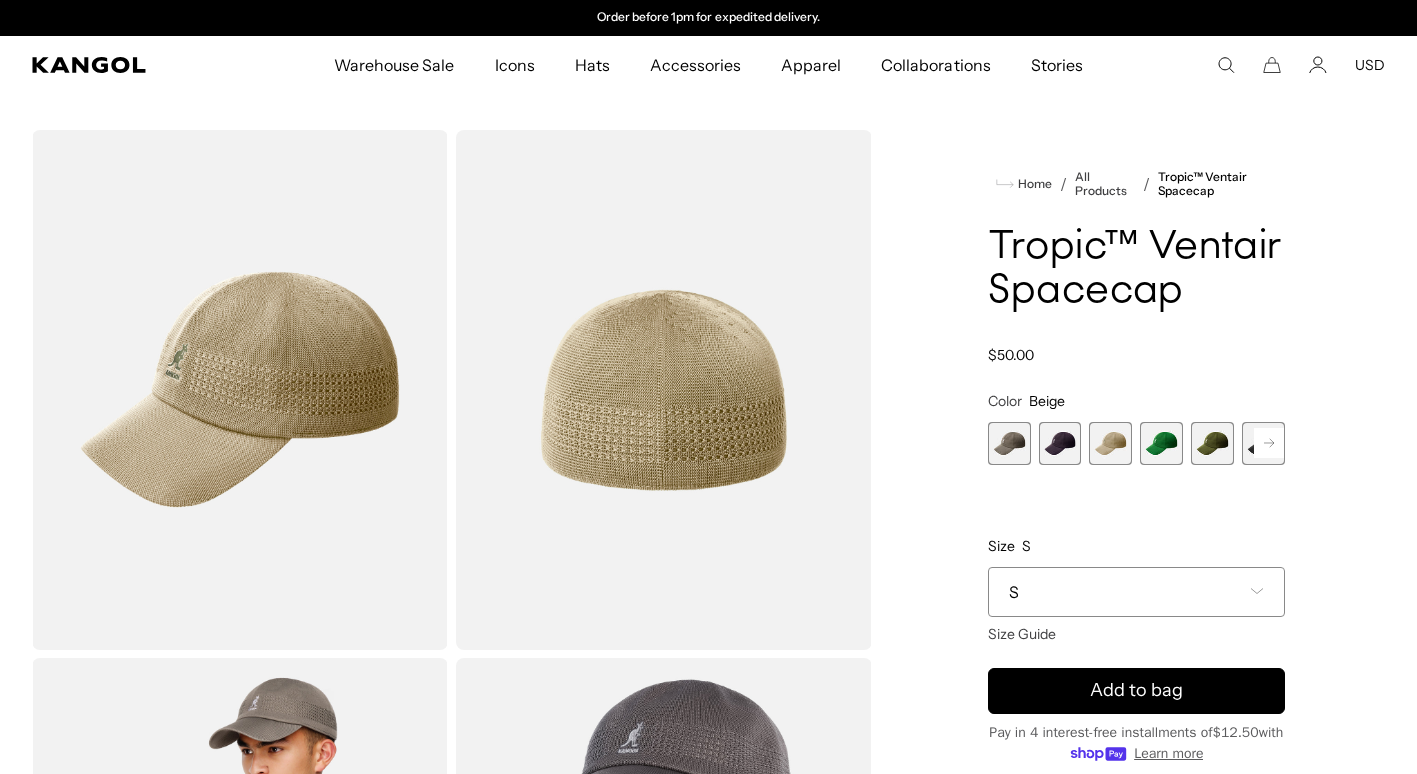 click at bounding box center [1161, 443] 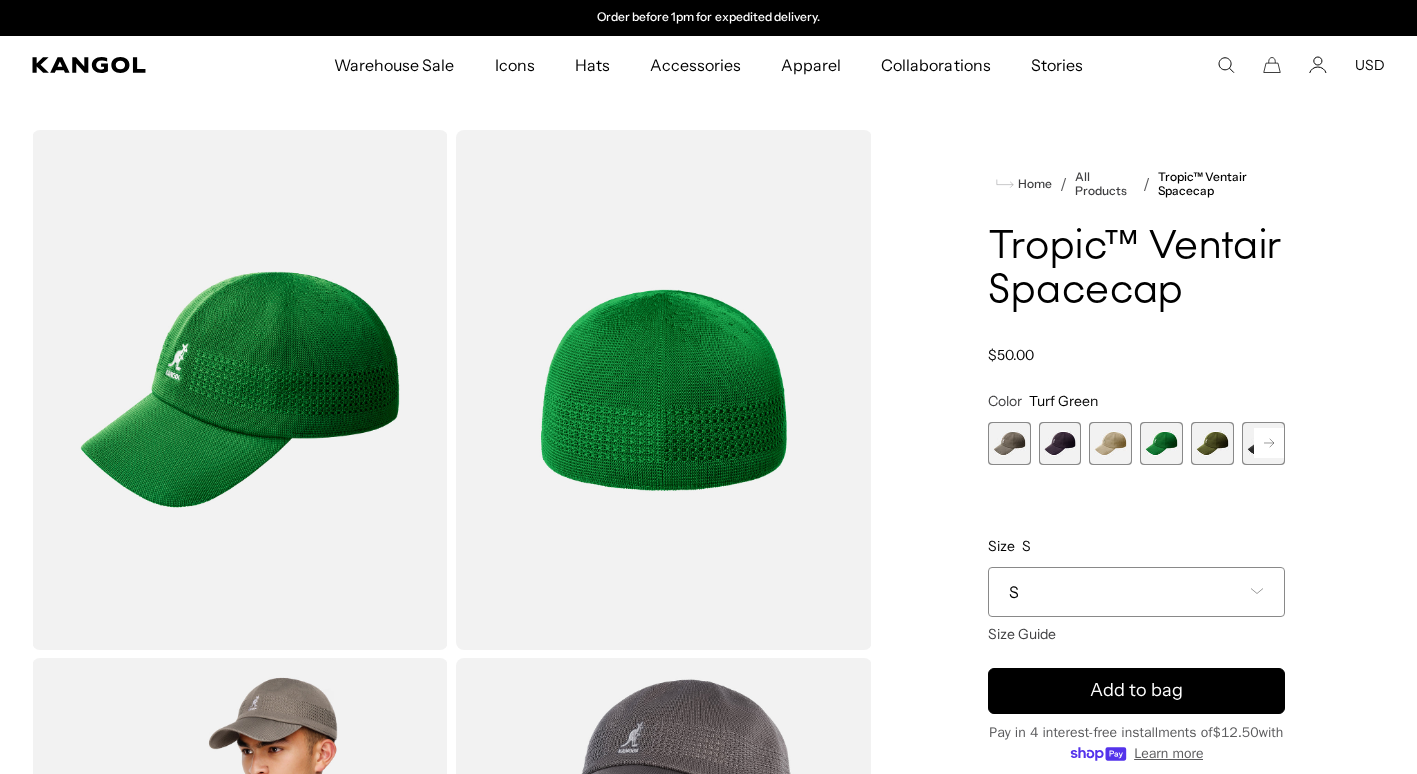 click at bounding box center [1212, 443] 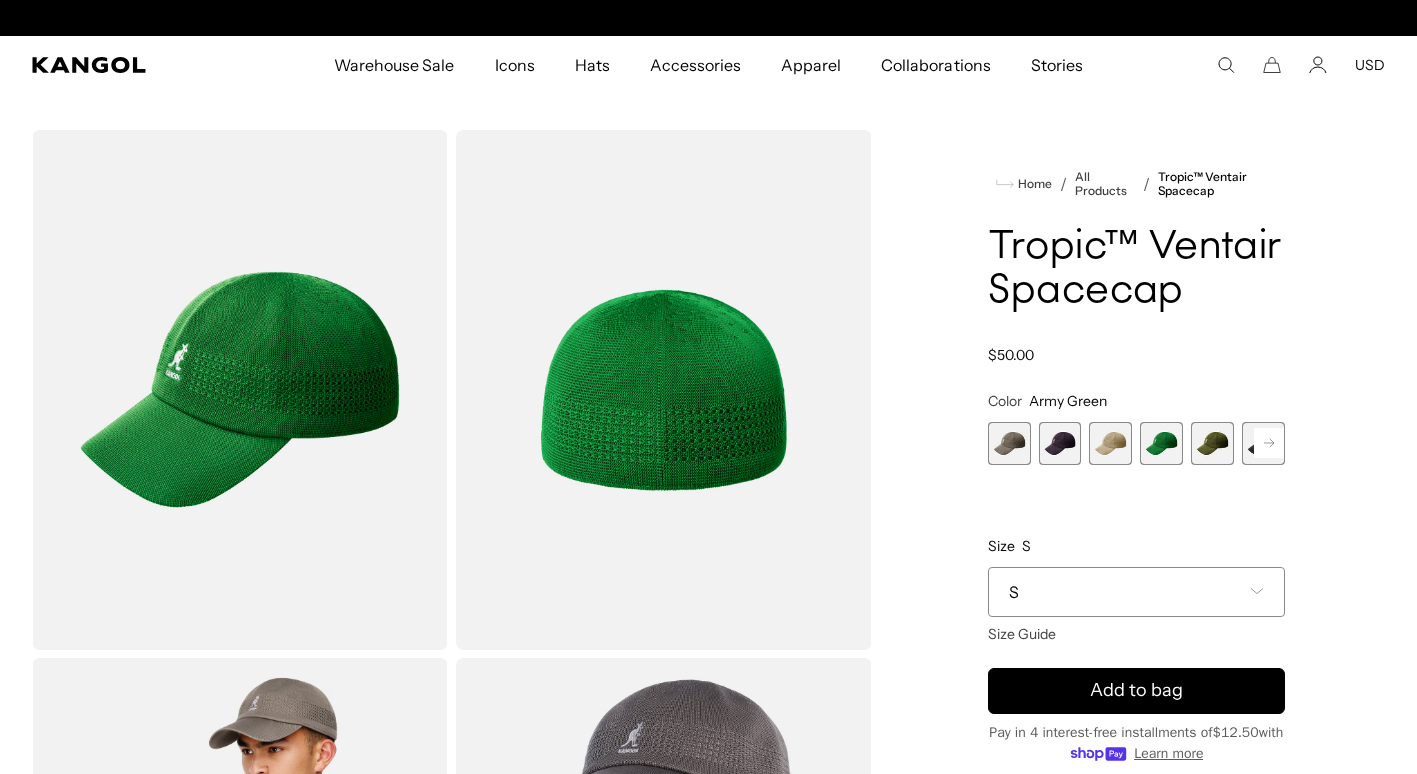 scroll, scrollTop: 0, scrollLeft: 0, axis: both 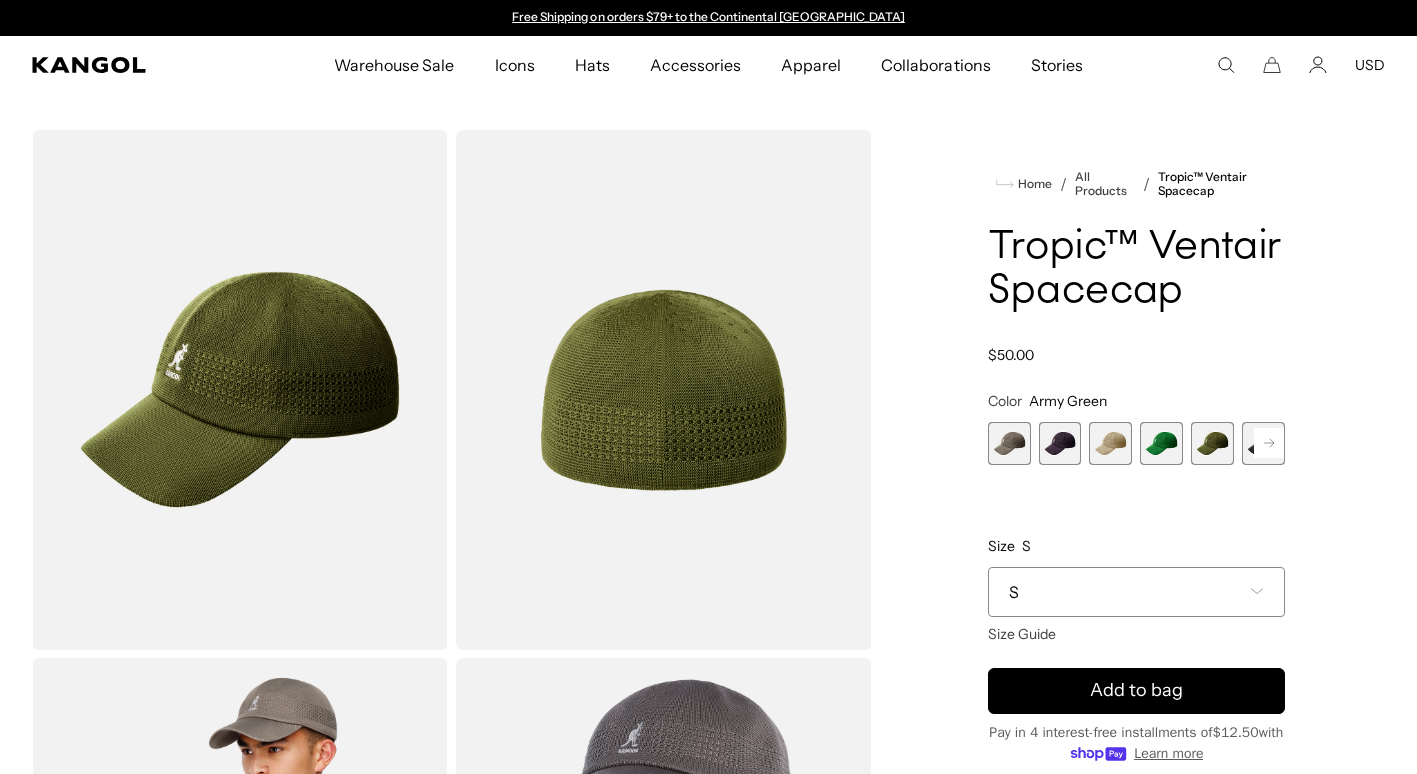 click 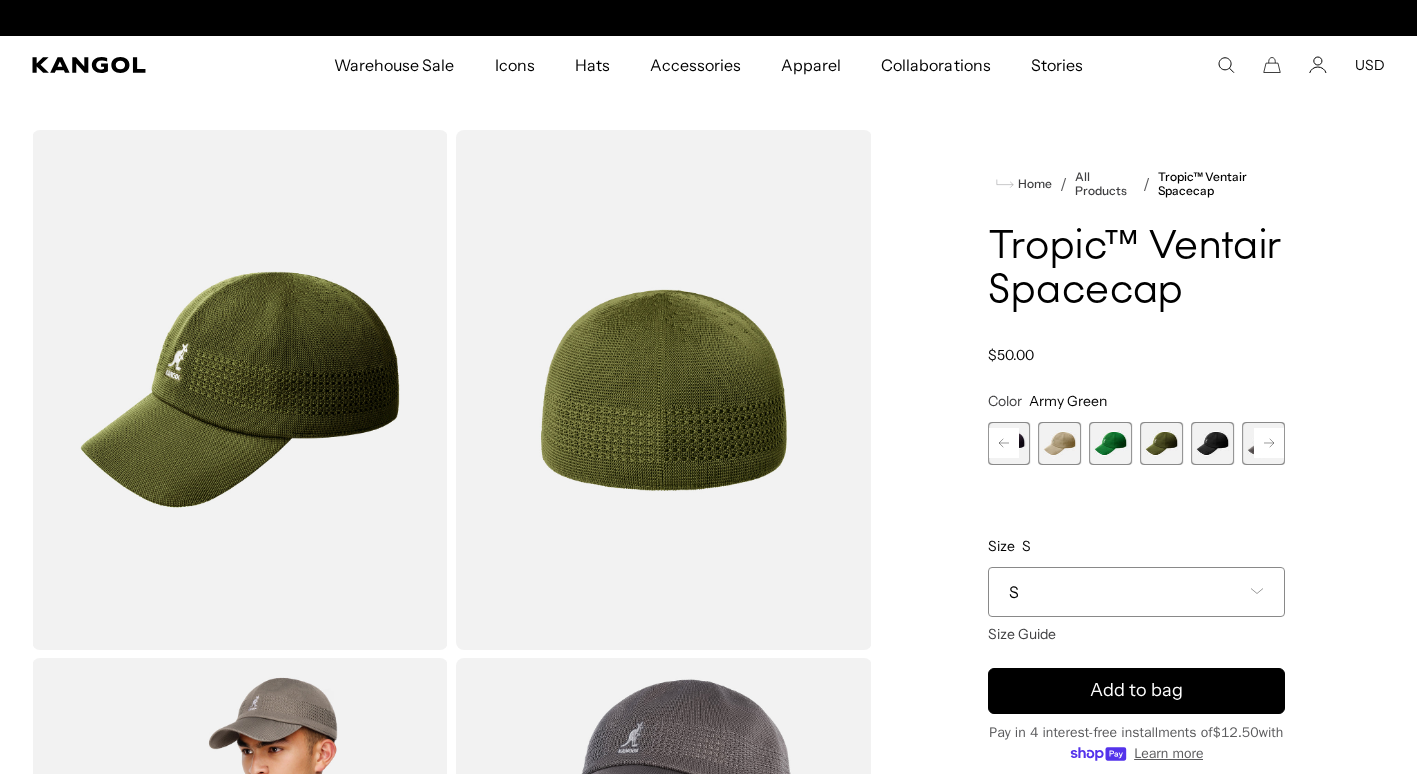 scroll, scrollTop: 0, scrollLeft: 412, axis: horizontal 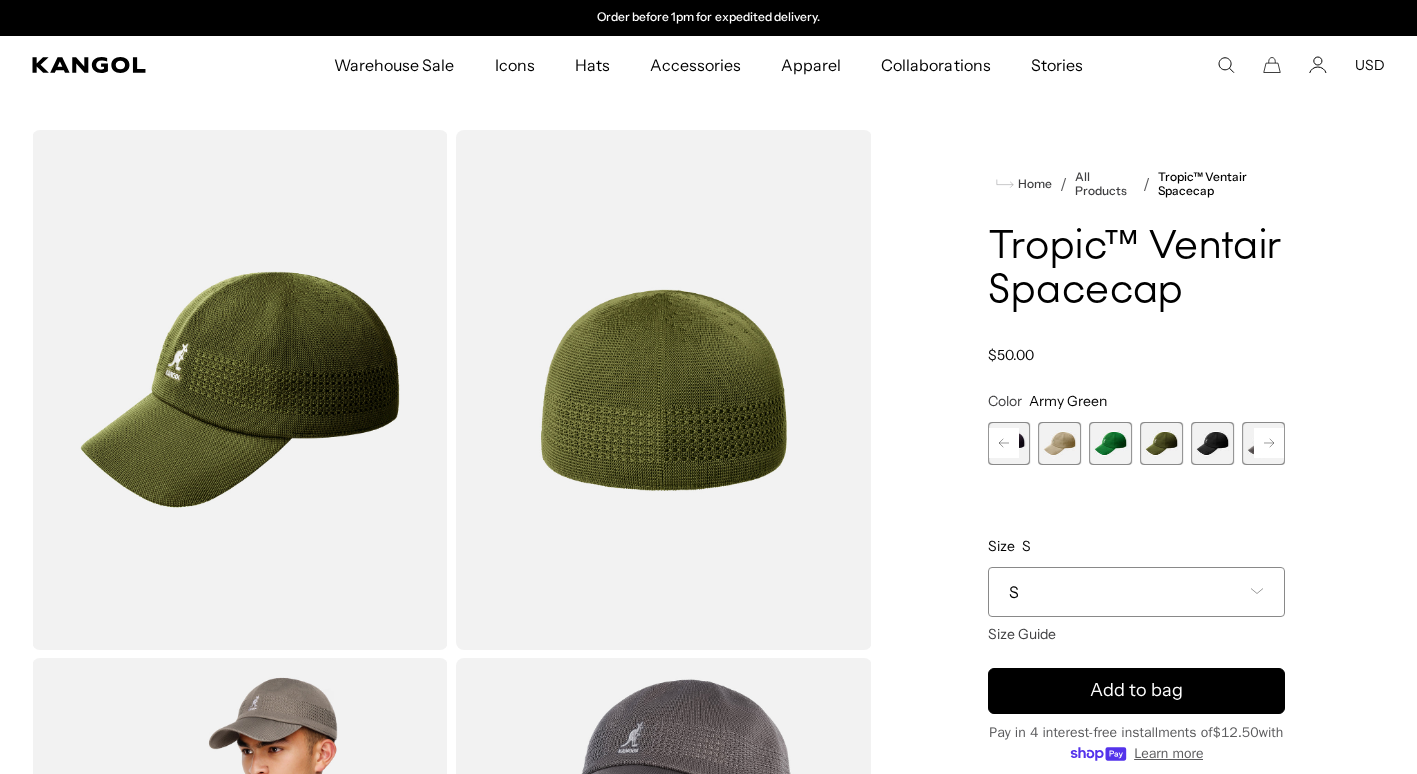 click at bounding box center [1212, 443] 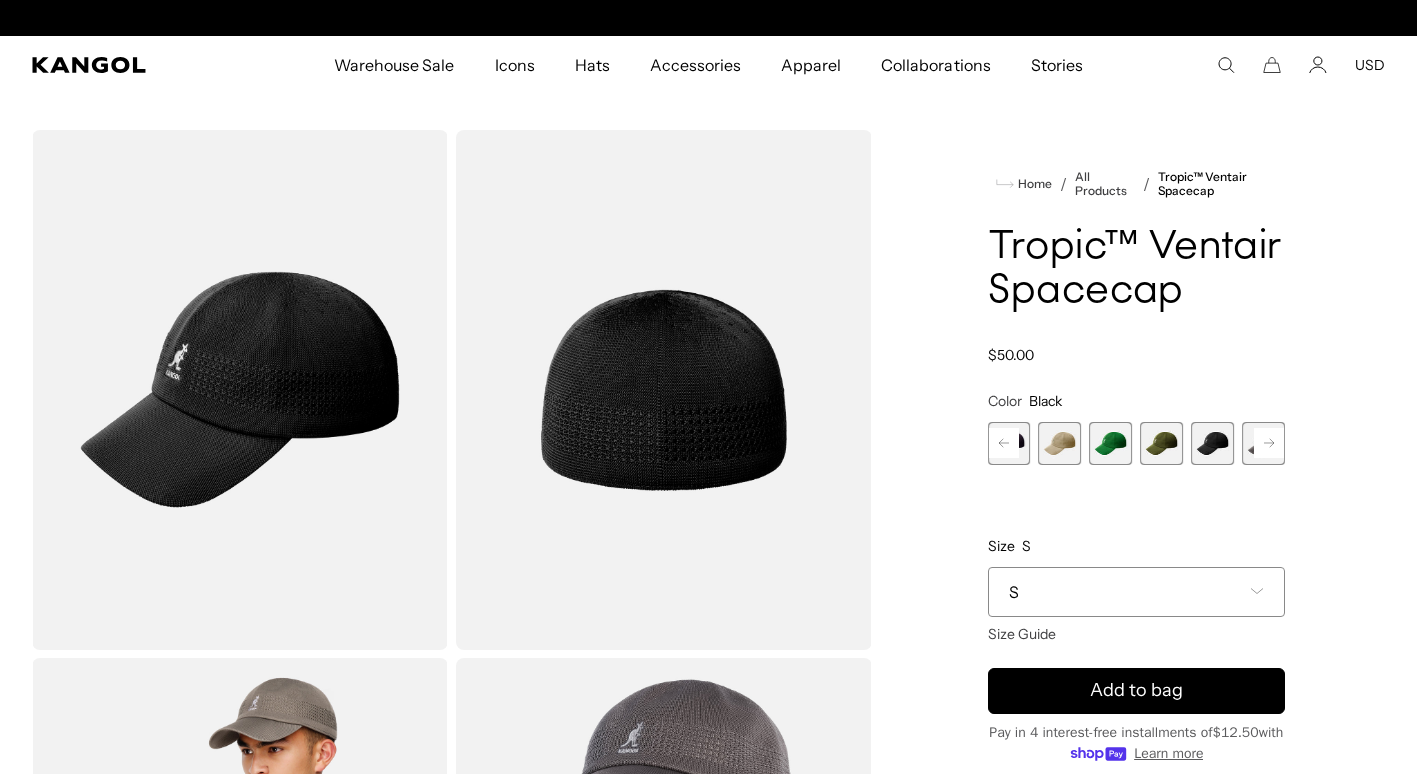 scroll, scrollTop: 0, scrollLeft: 0, axis: both 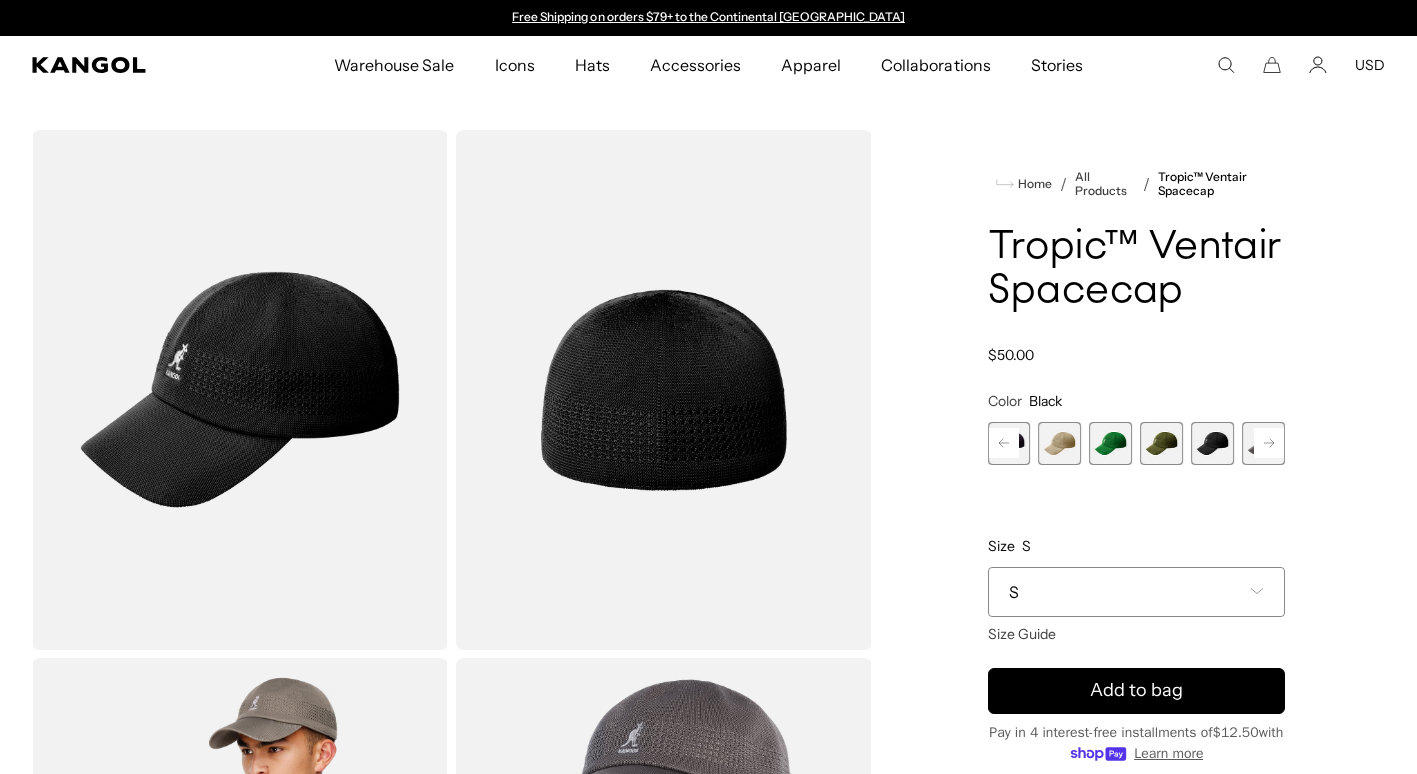 click 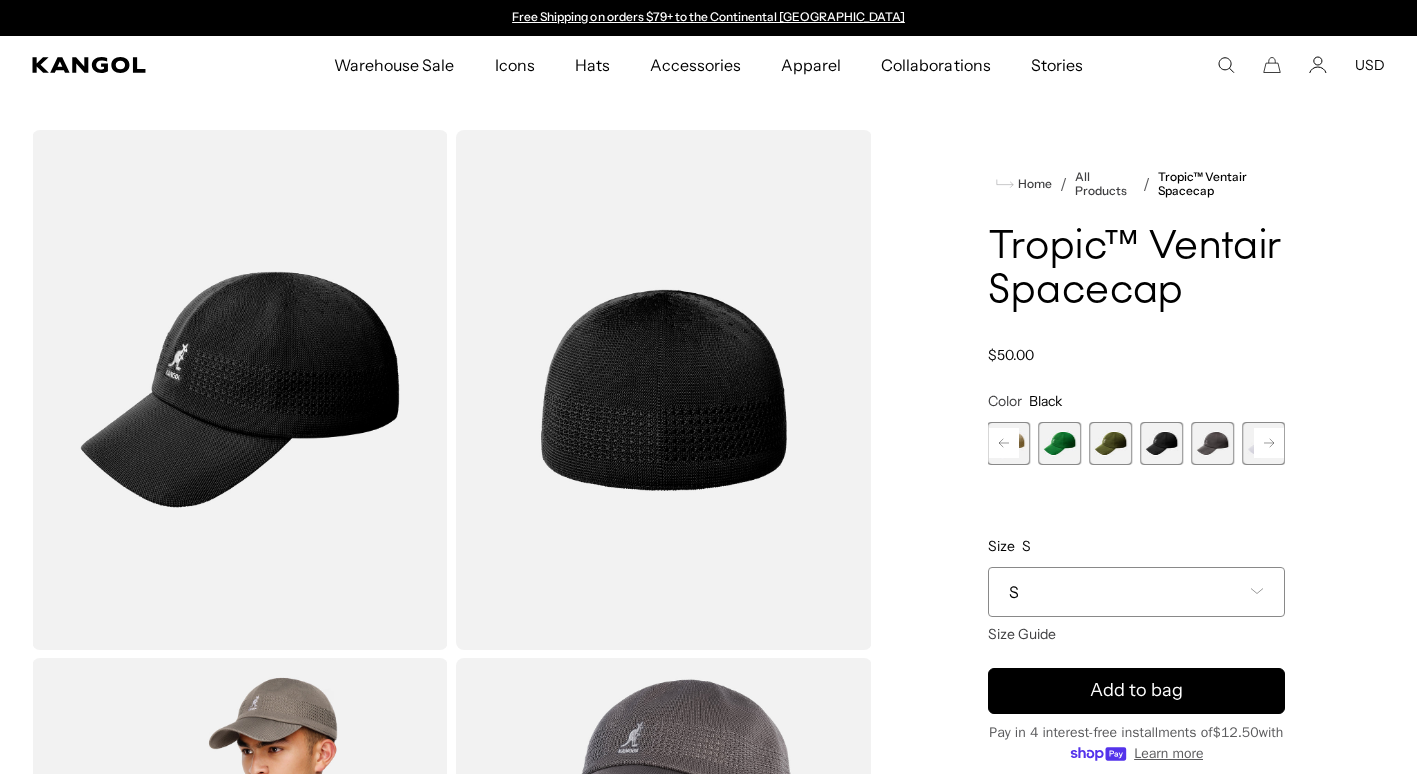 click at bounding box center [1212, 443] 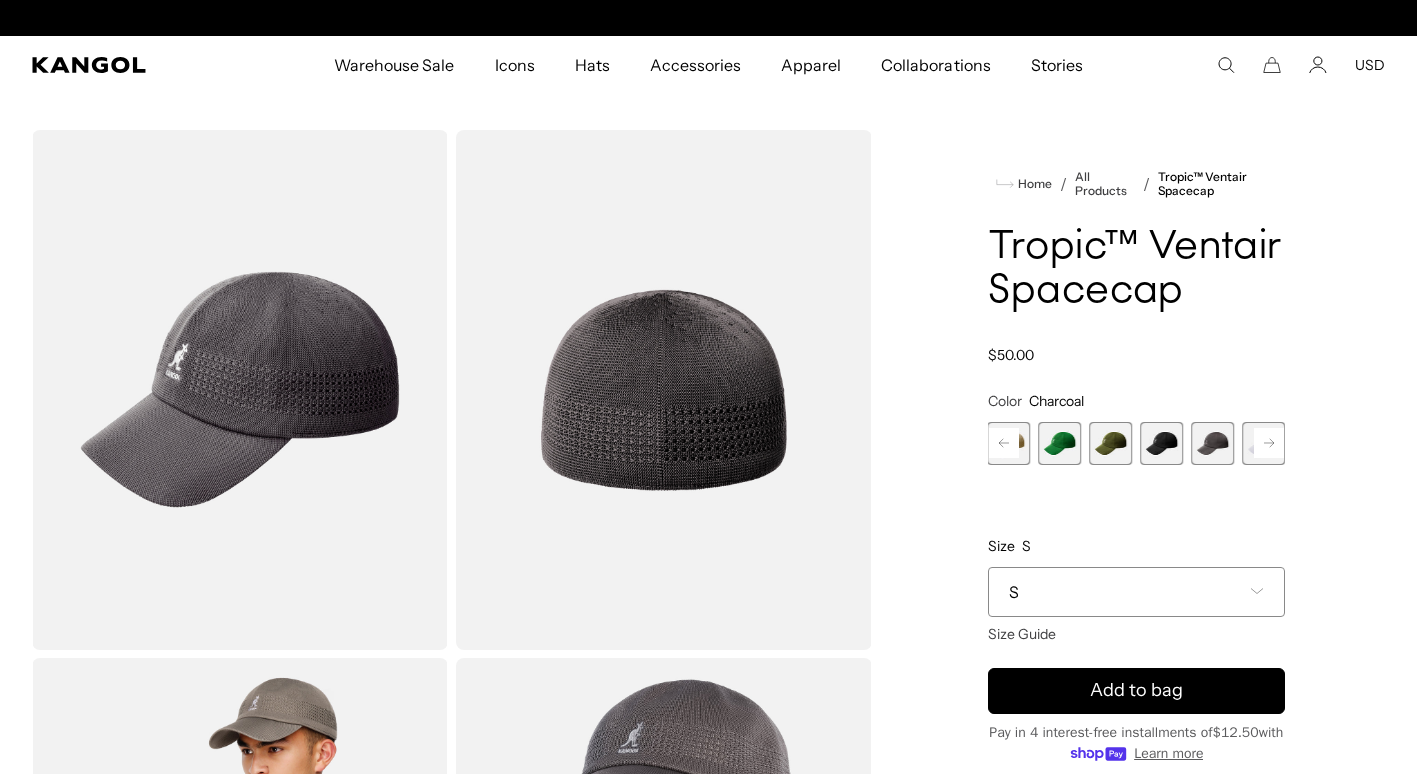scroll, scrollTop: 0, scrollLeft: 0, axis: both 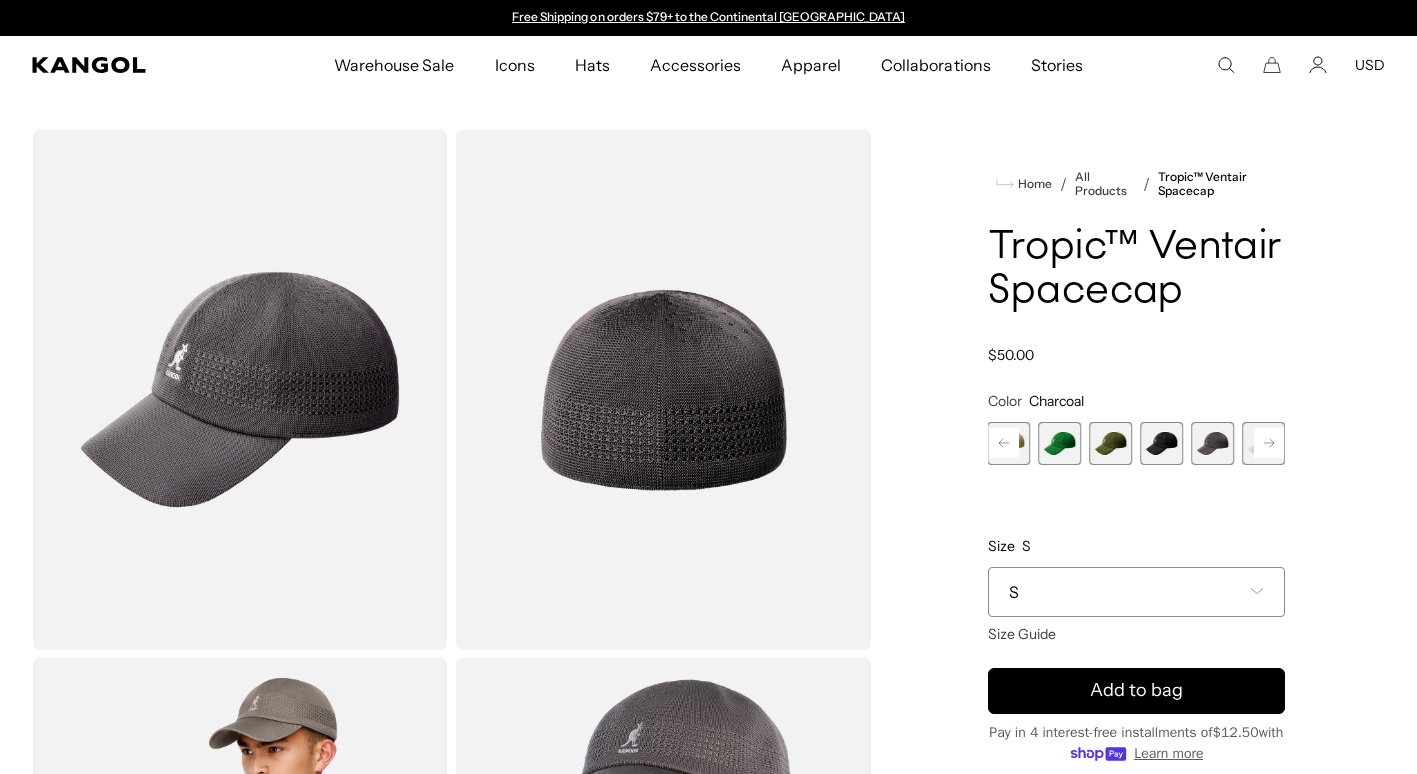click 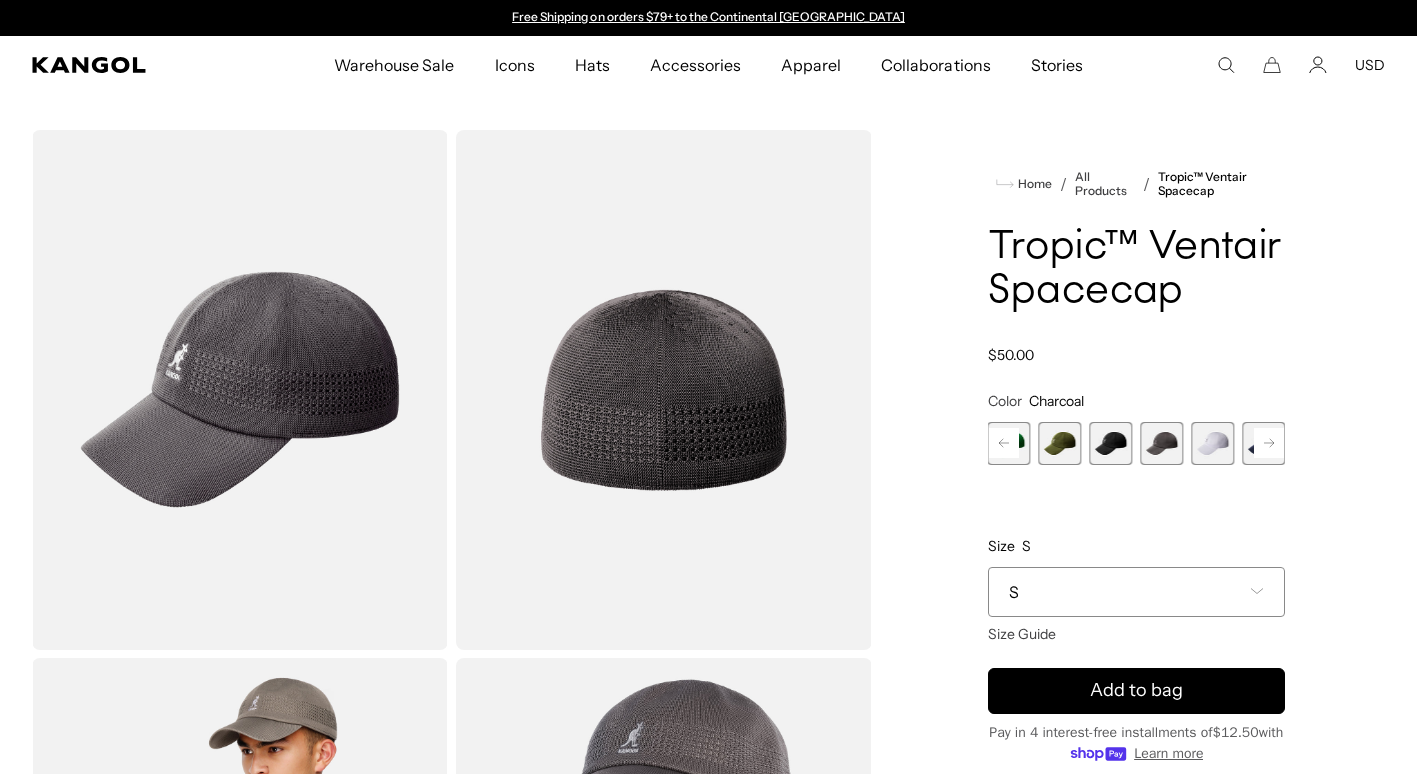 click 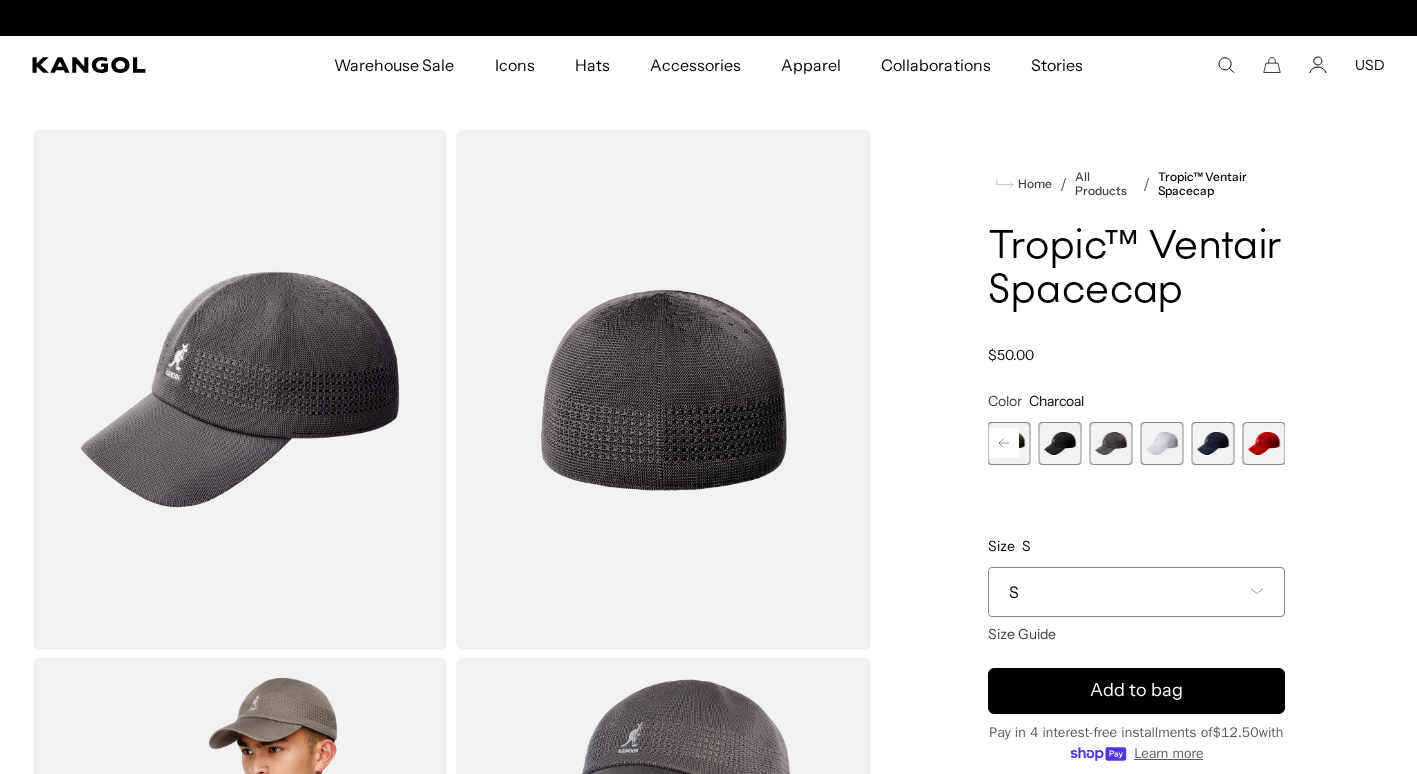 scroll, scrollTop: 0, scrollLeft: 412, axis: horizontal 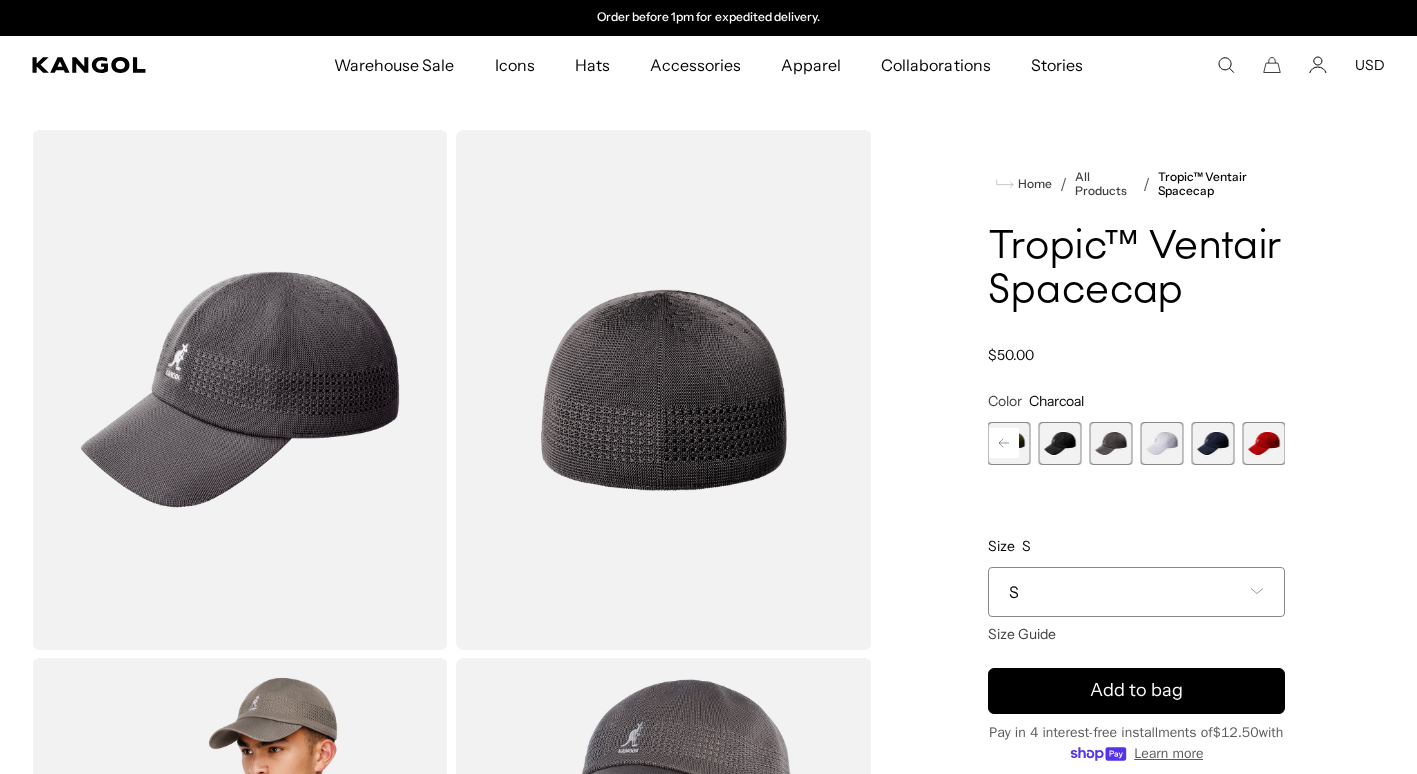 click at bounding box center (1212, 443) 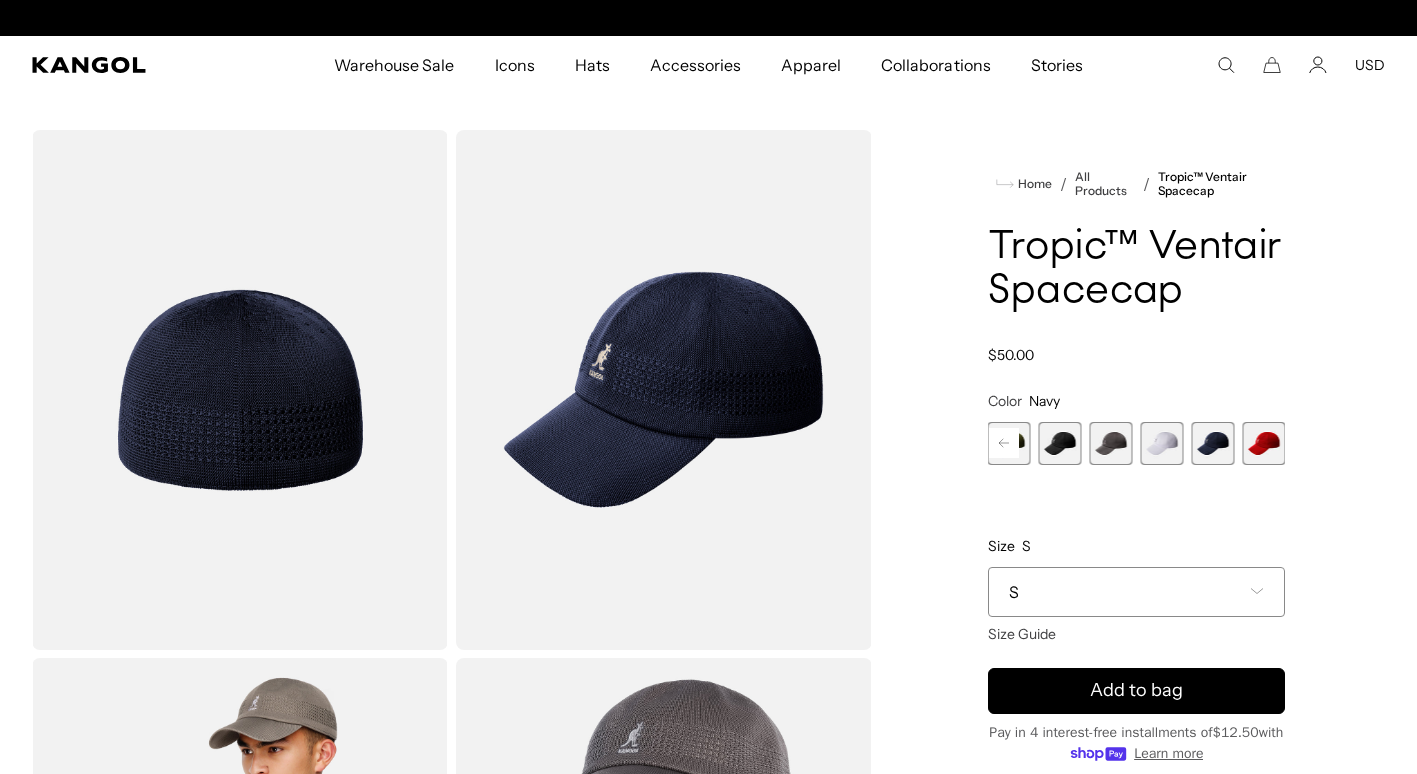 scroll, scrollTop: 0, scrollLeft: 0, axis: both 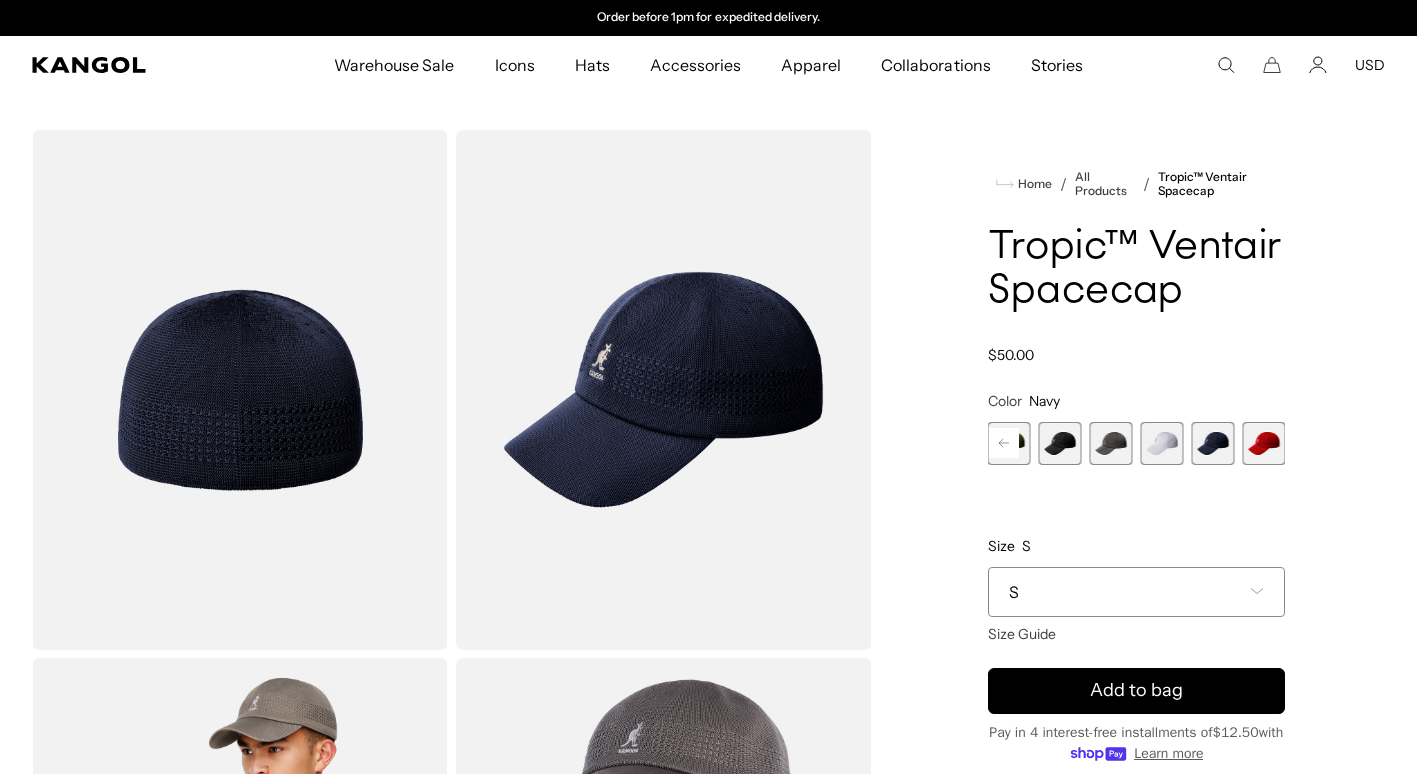 click on "S" at bounding box center [1136, 592] 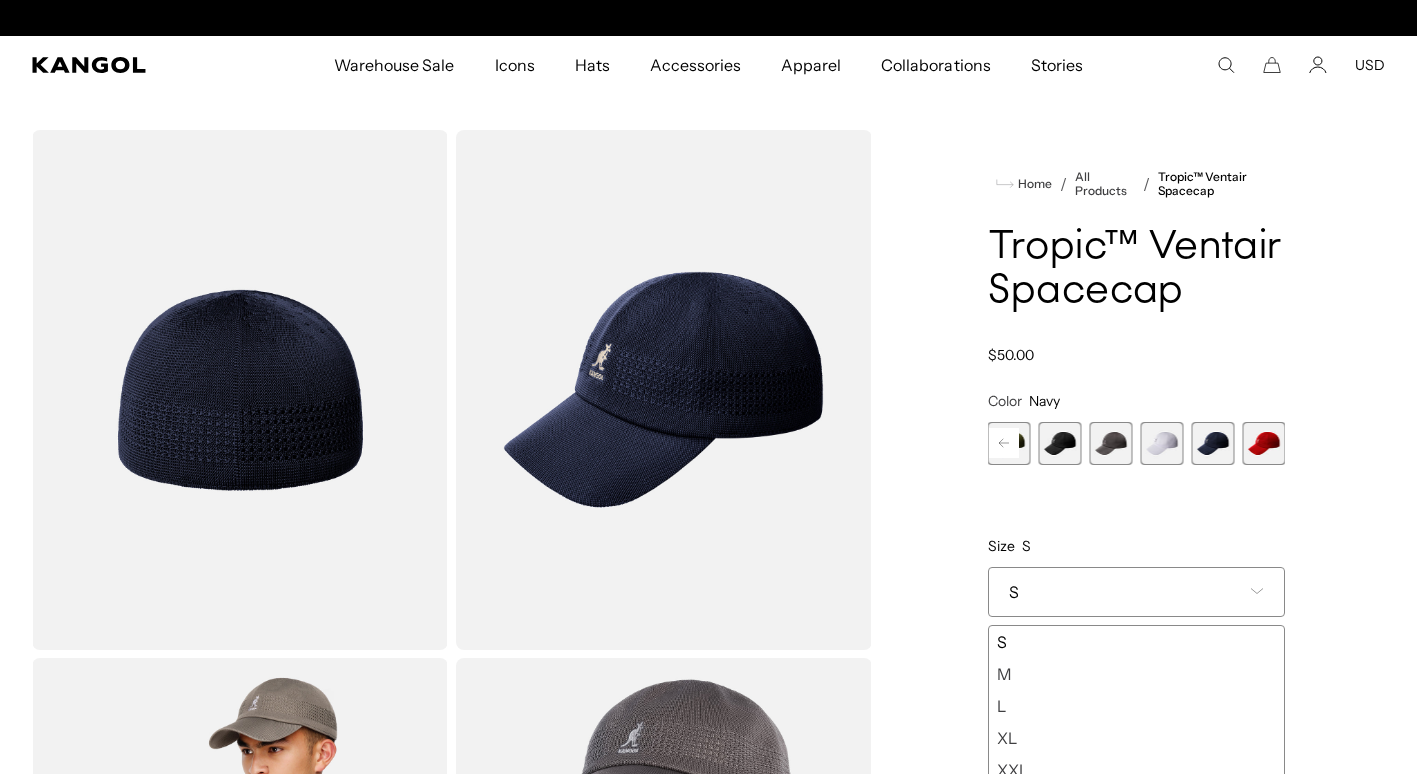scroll, scrollTop: 0, scrollLeft: 0, axis: both 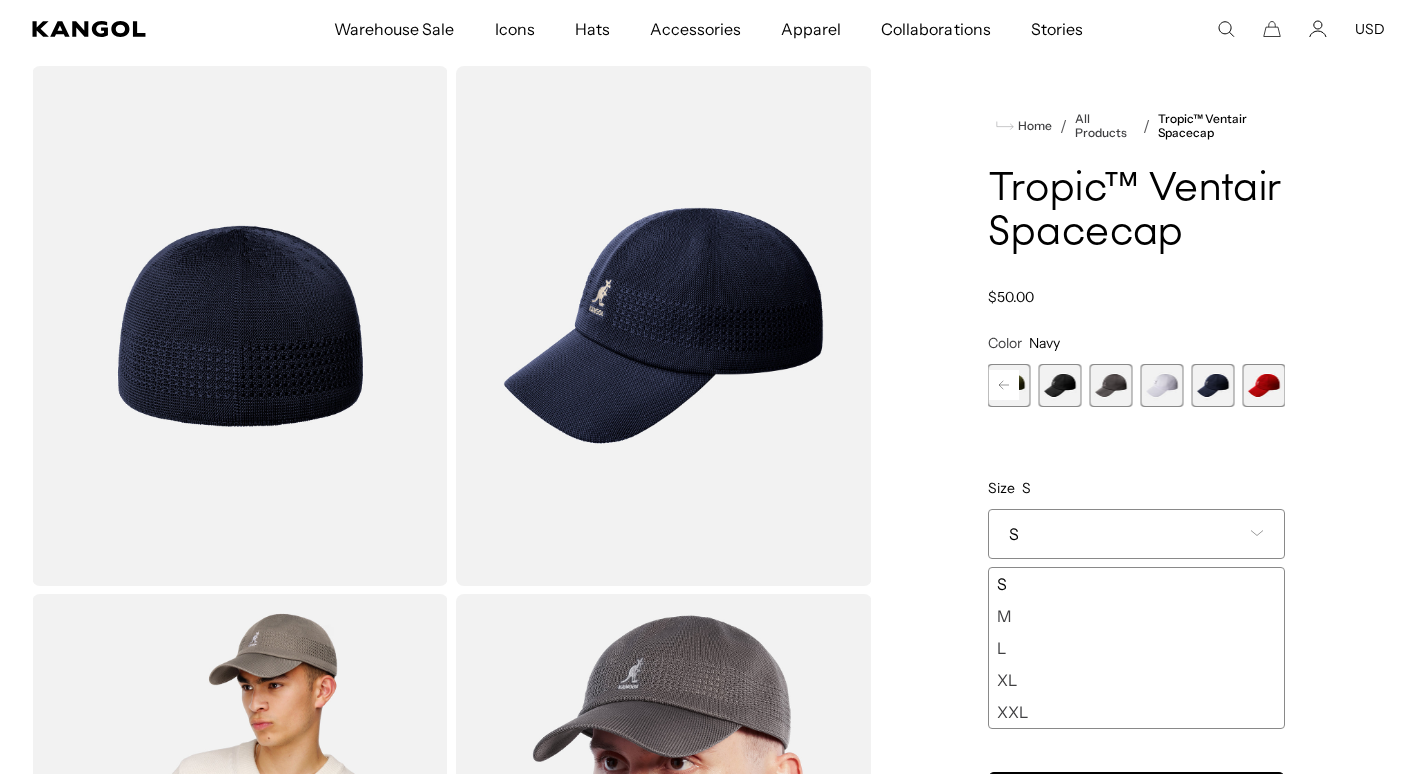 click 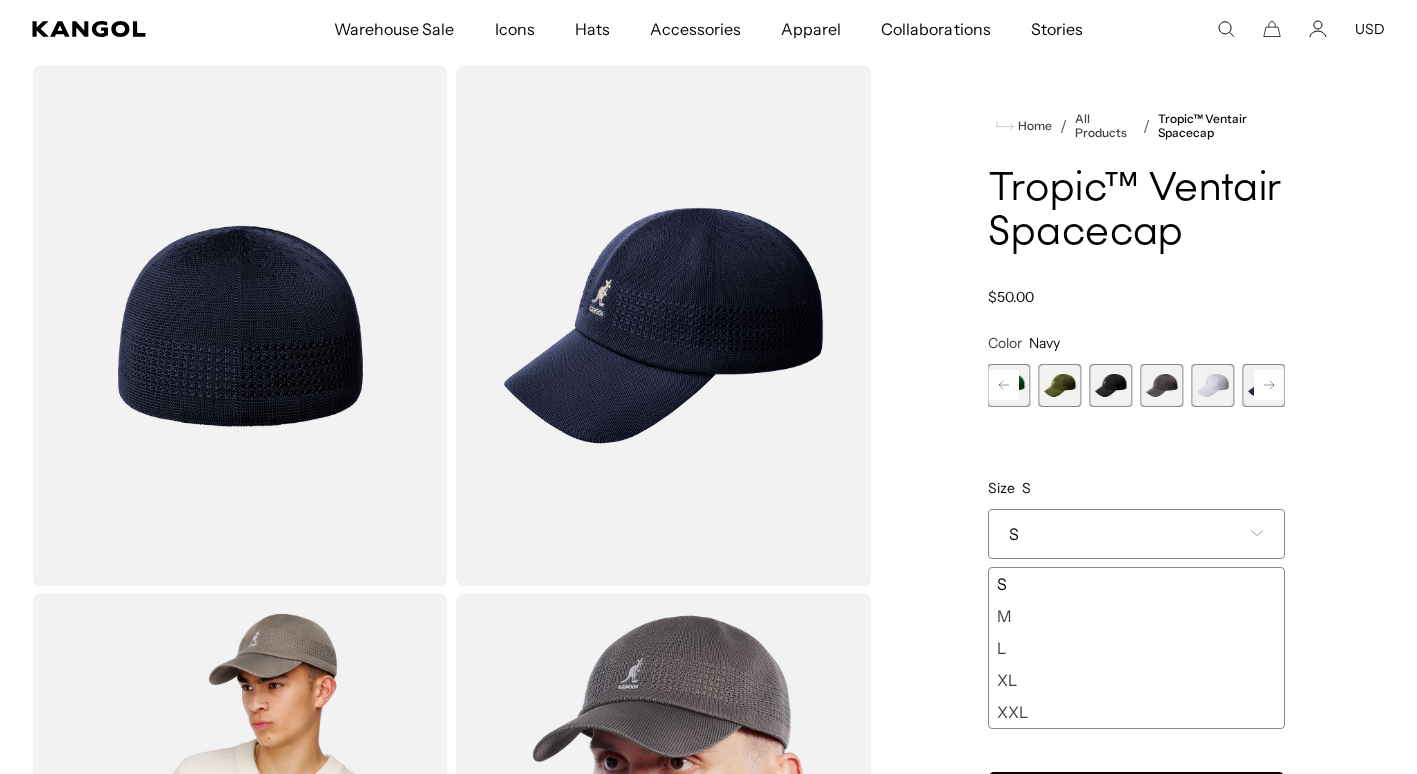 click 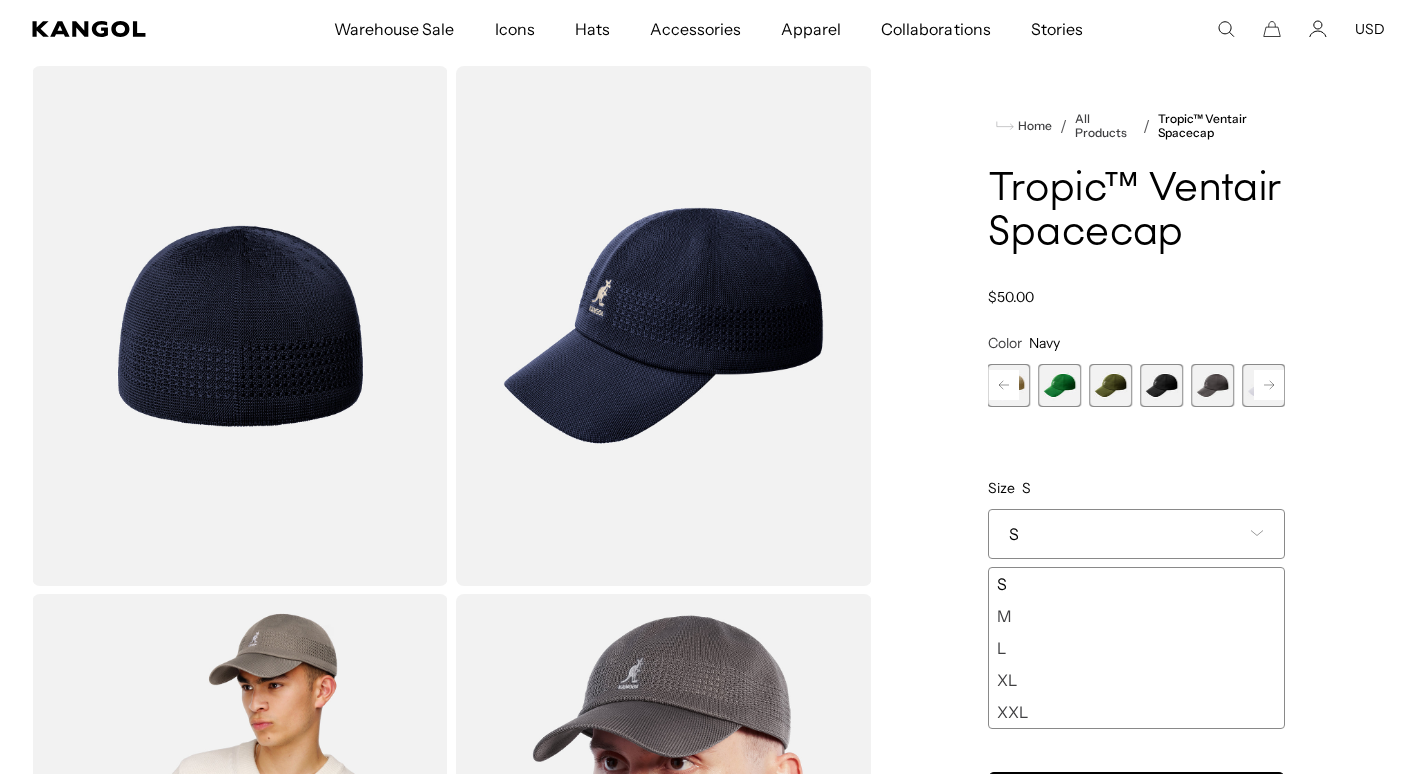 scroll, scrollTop: 0, scrollLeft: 0, axis: both 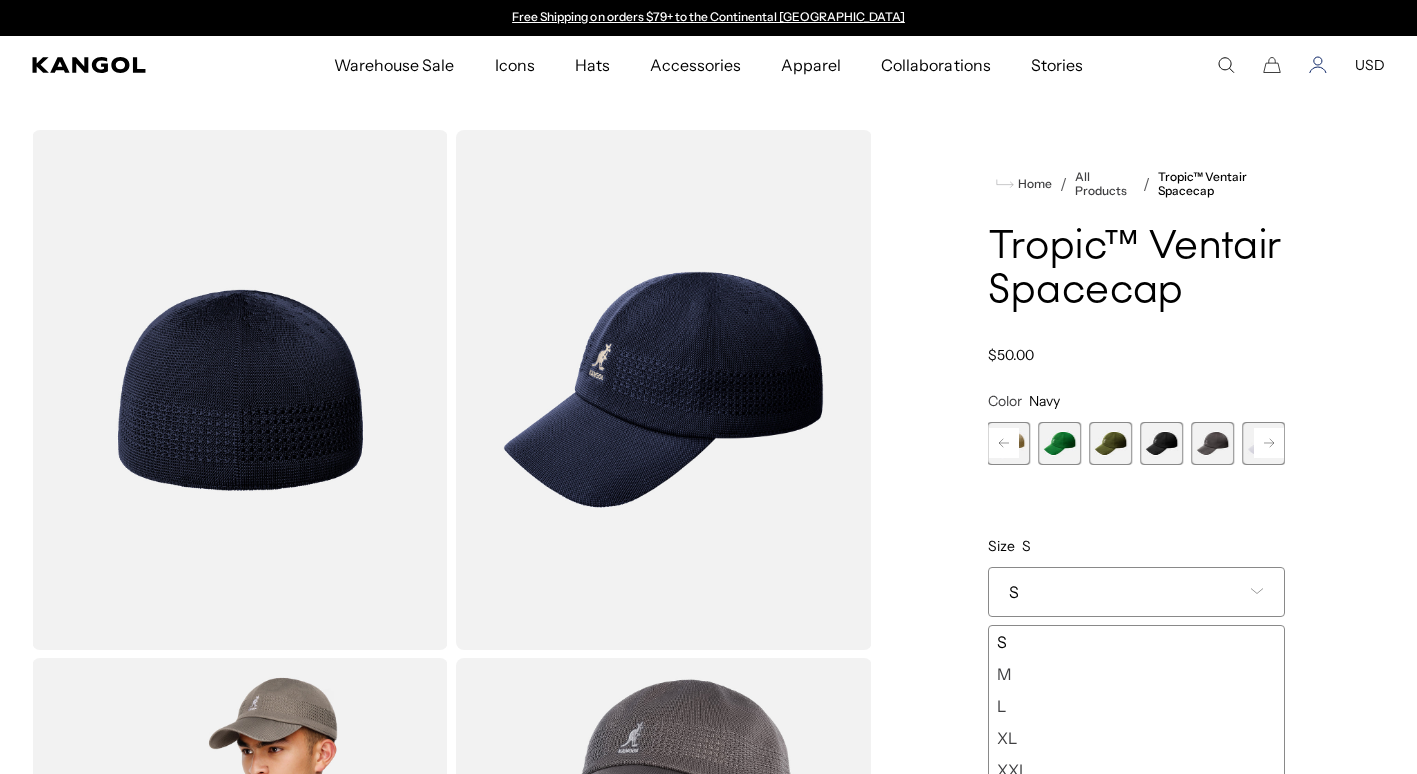 click 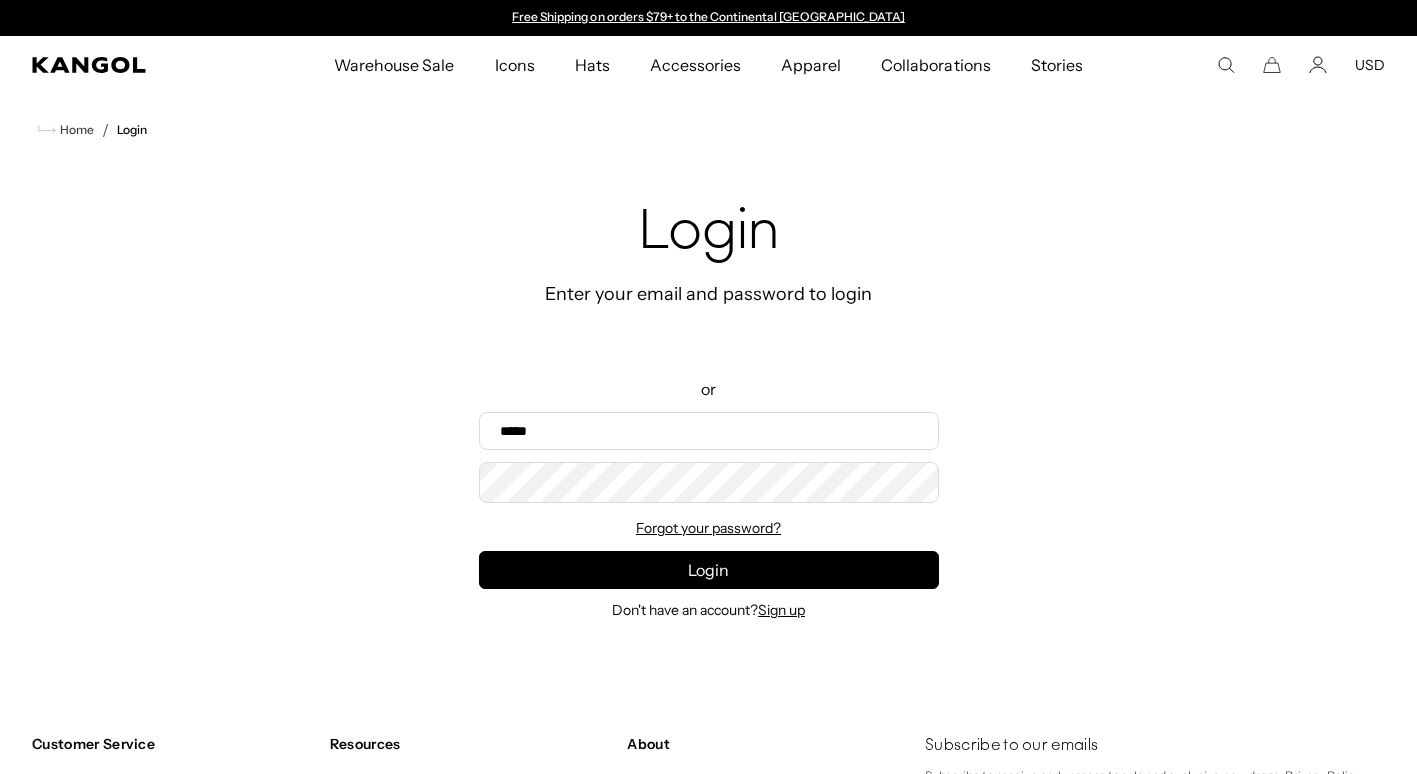 scroll, scrollTop: 0, scrollLeft: 0, axis: both 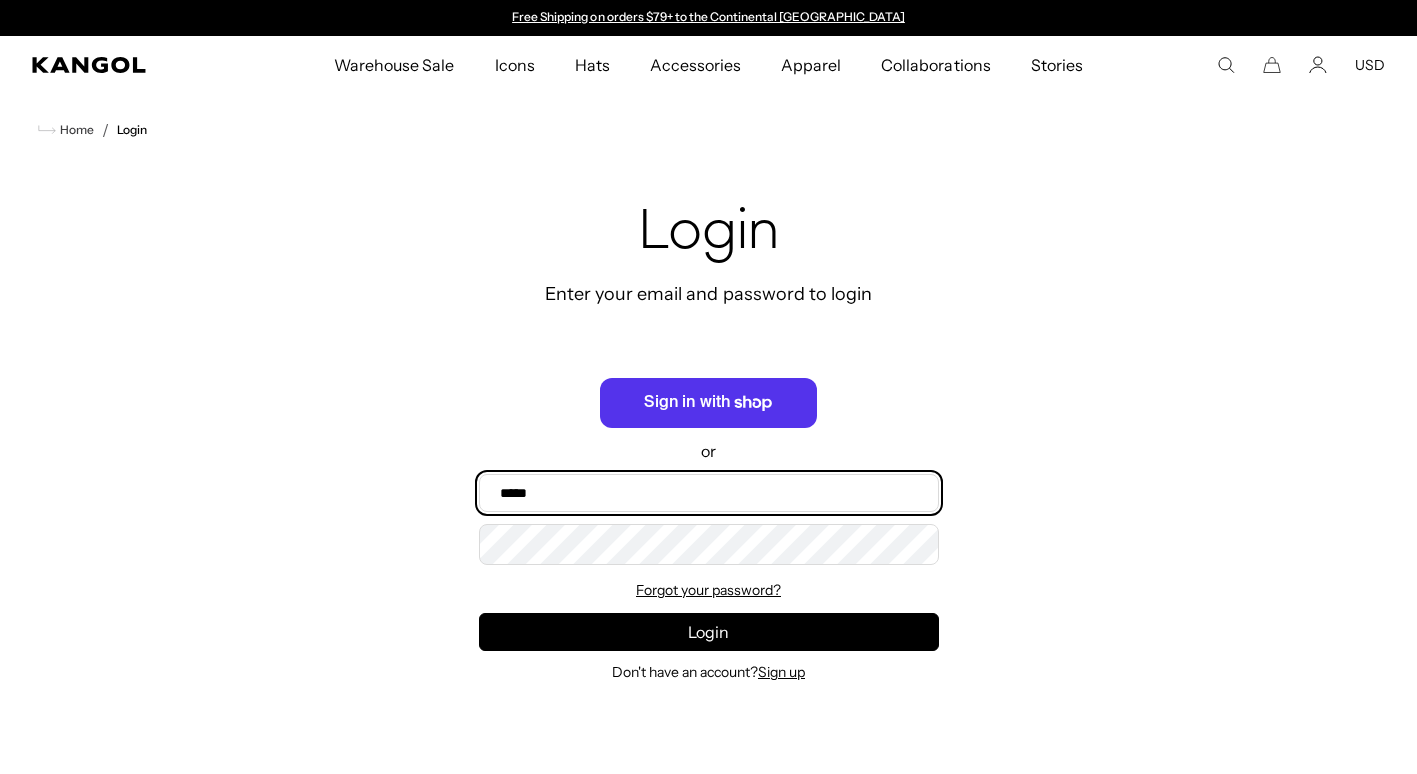 click on "Email" at bounding box center [709, 493] 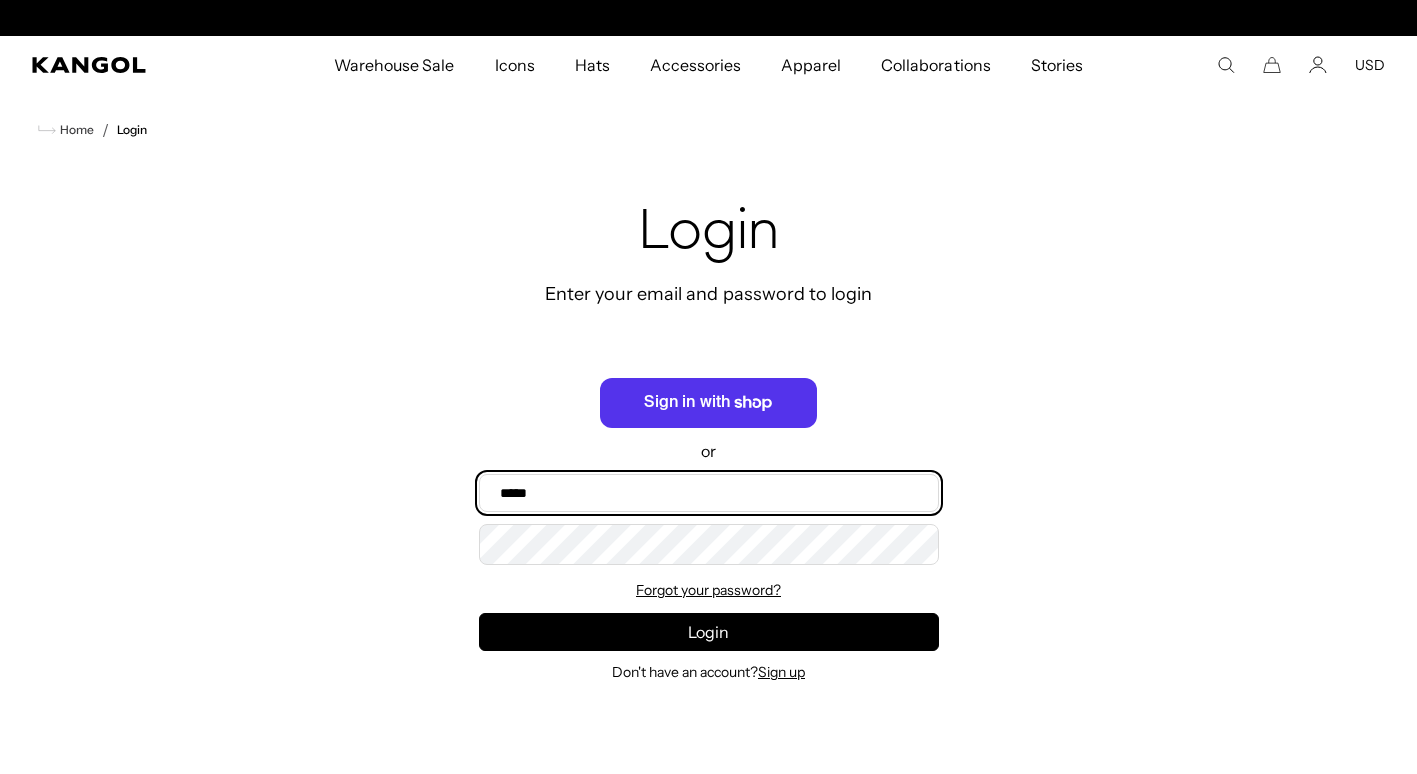 scroll, scrollTop: 0, scrollLeft: 412, axis: horizontal 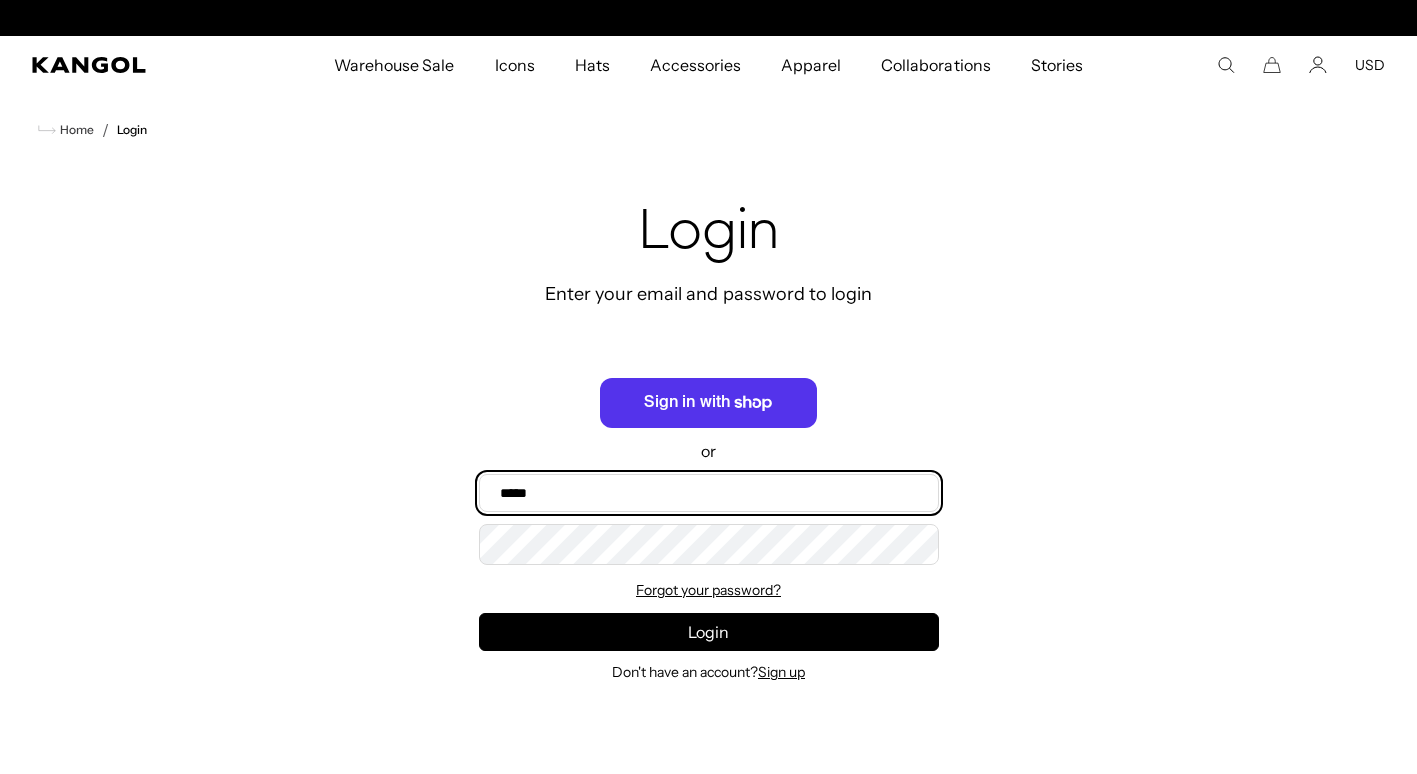 click on "Email" at bounding box center [709, 493] 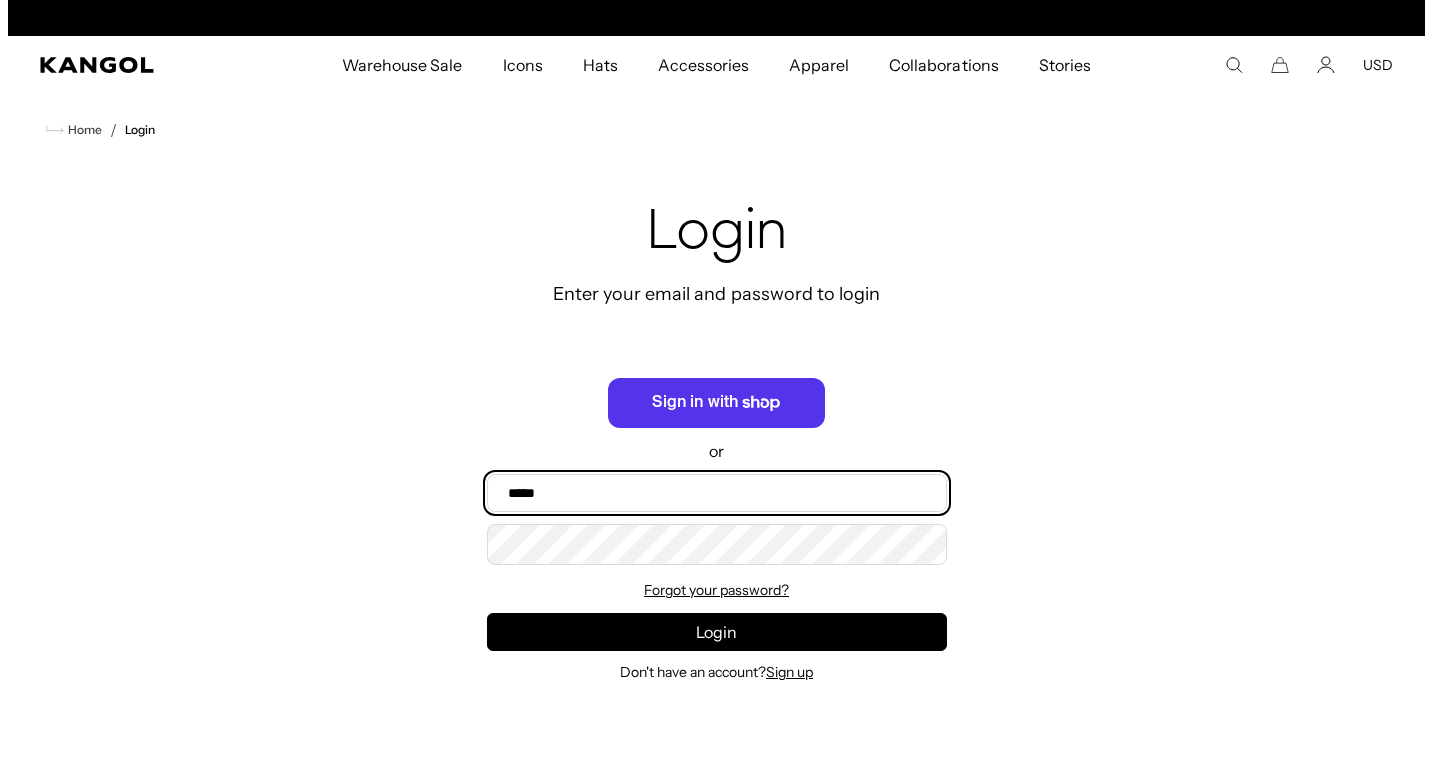 scroll, scrollTop: 0, scrollLeft: 0, axis: both 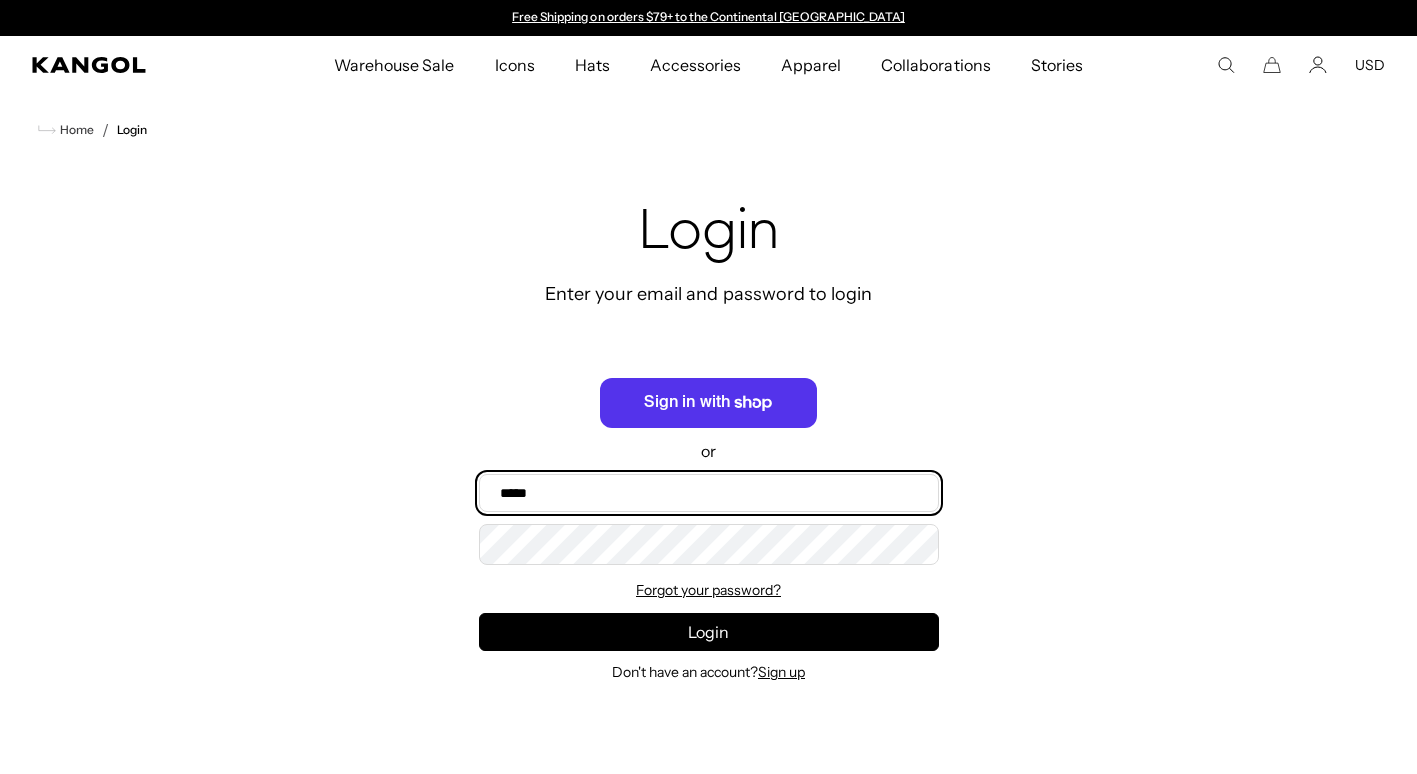 type on "**********" 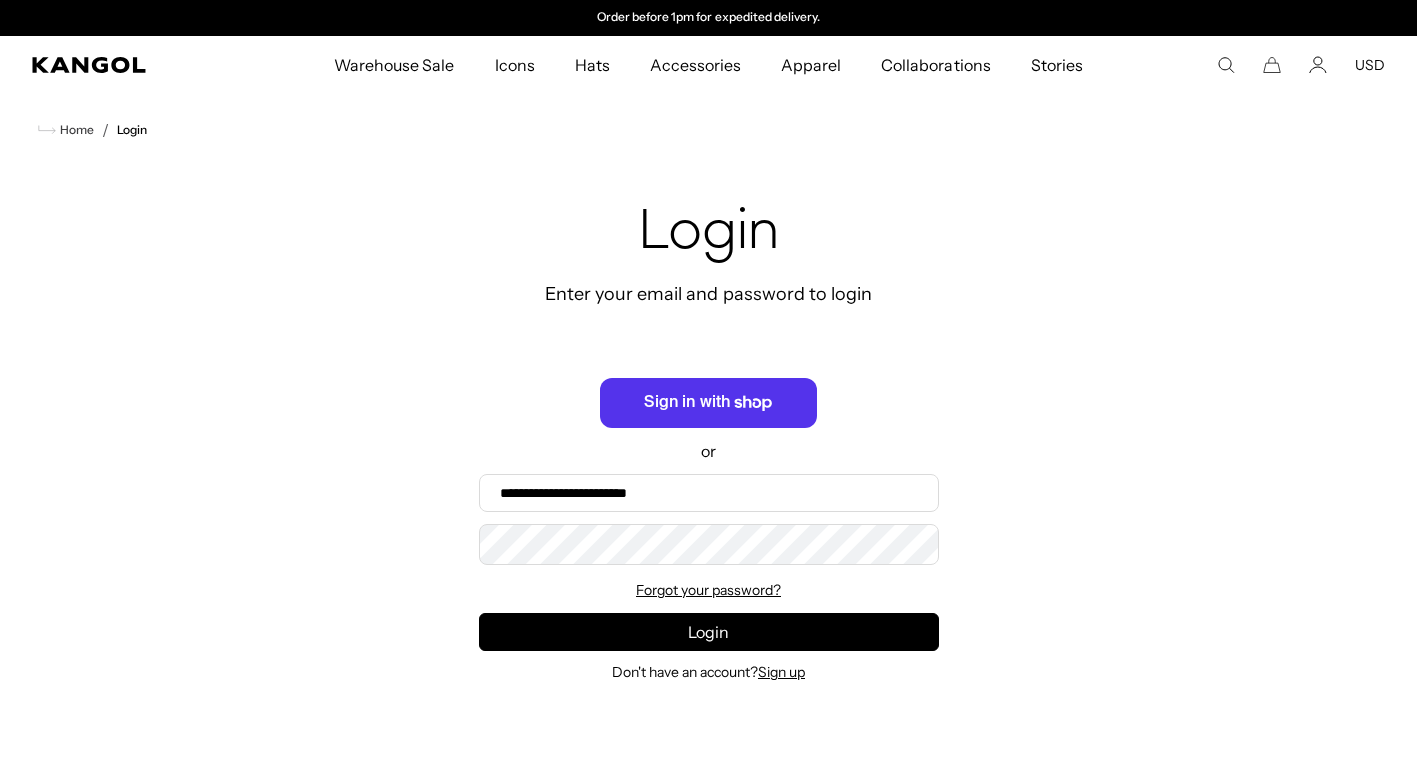 scroll, scrollTop: 0, scrollLeft: 0, axis: both 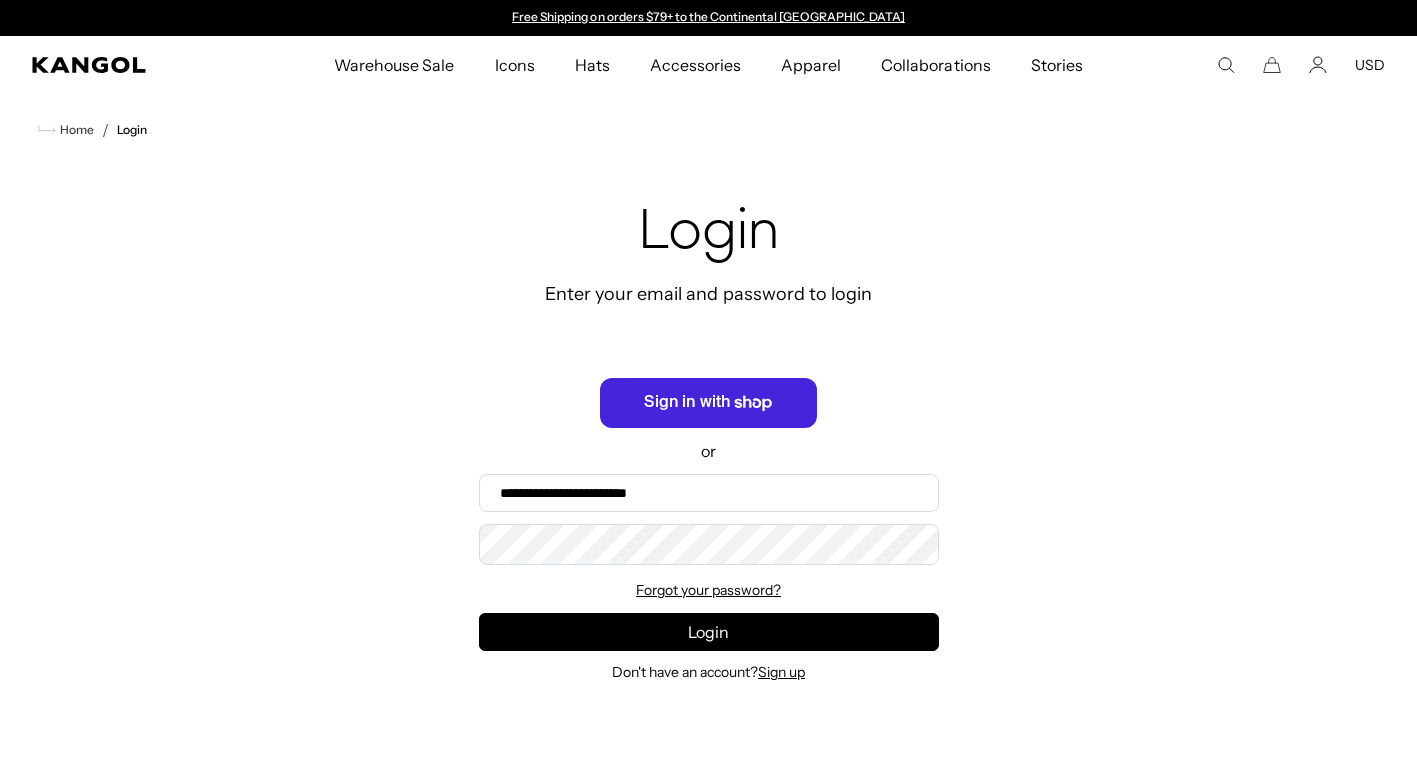 click on "Shop" 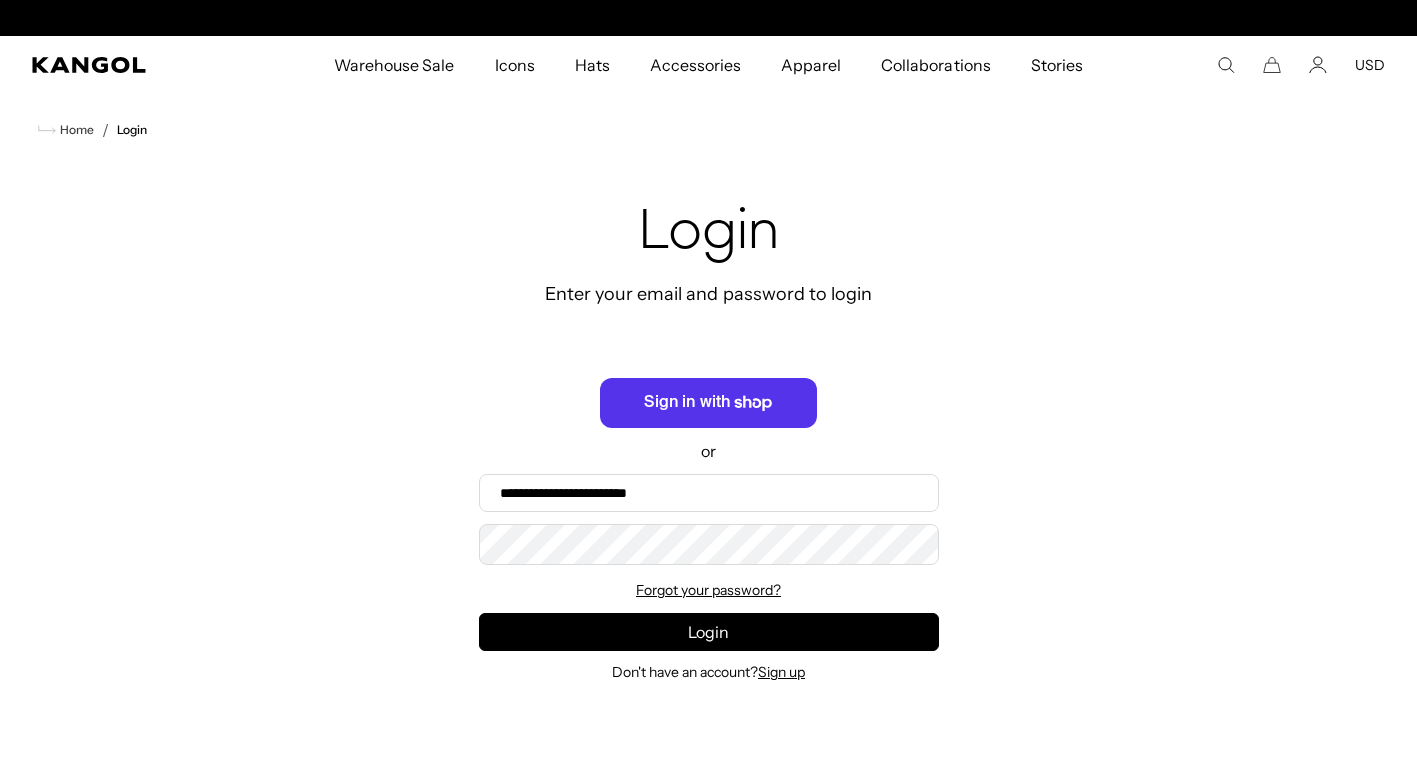 scroll, scrollTop: 0, scrollLeft: 0, axis: both 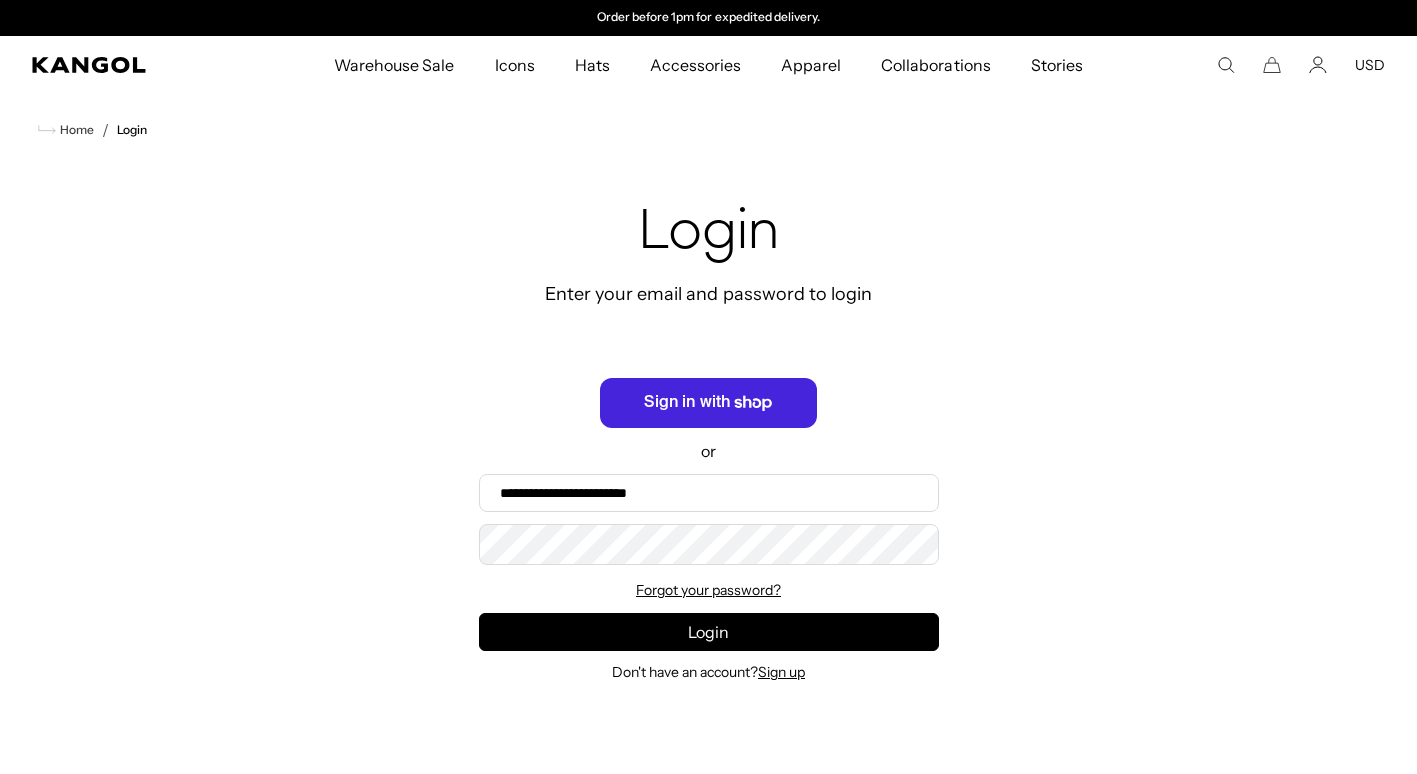 click on "Sign in with  Shop" at bounding box center (708, 403) 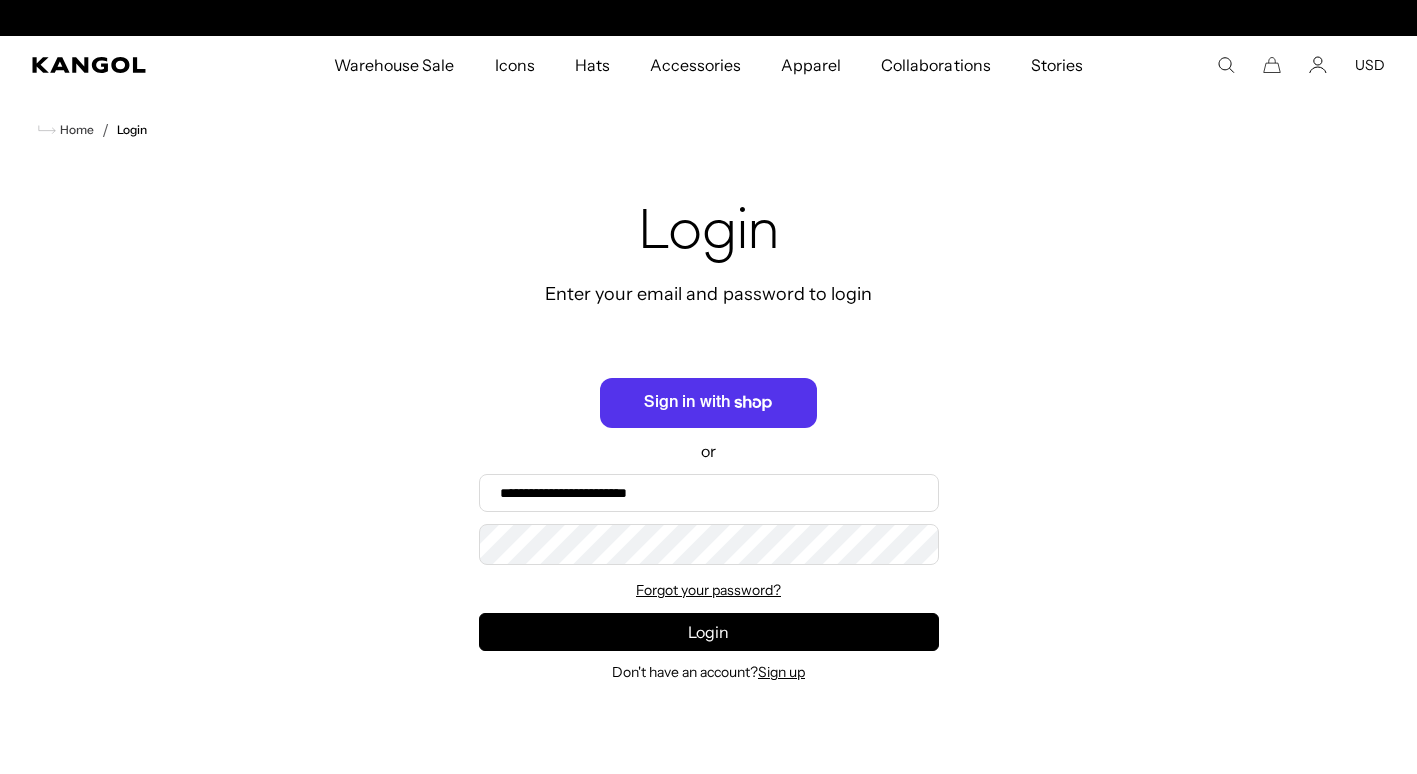 scroll, scrollTop: 0, scrollLeft: 0, axis: both 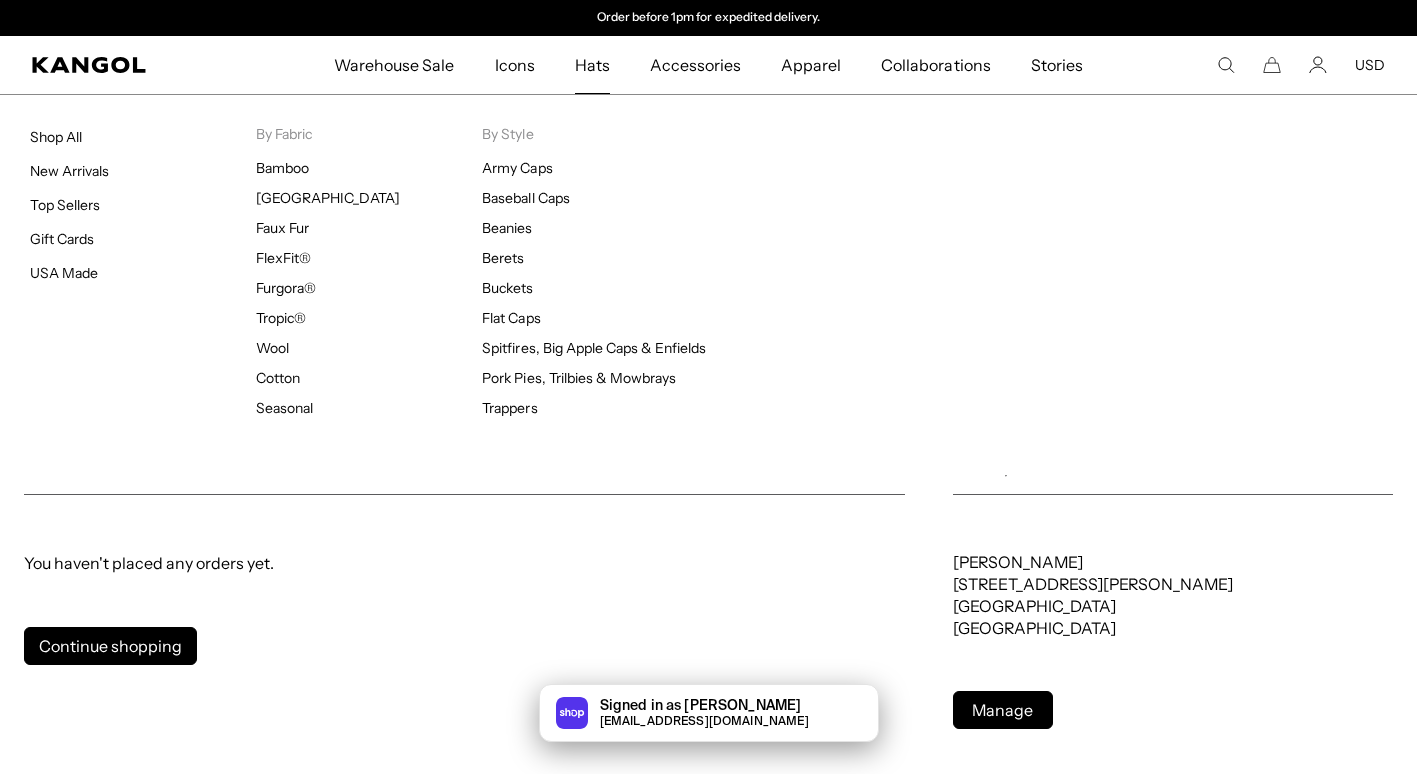 click on "Hats" at bounding box center (592, 65) 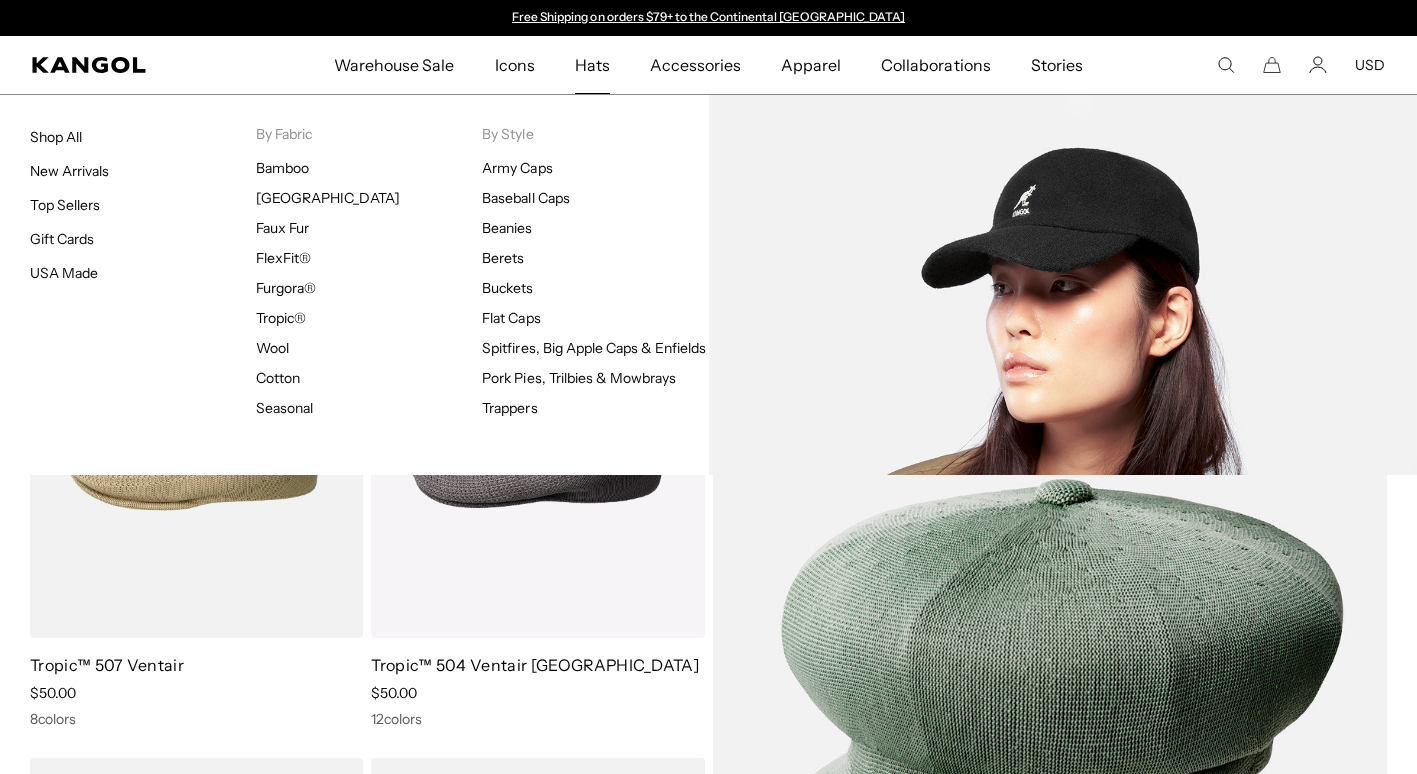 click on "Baseball Caps" at bounding box center (525, 198) 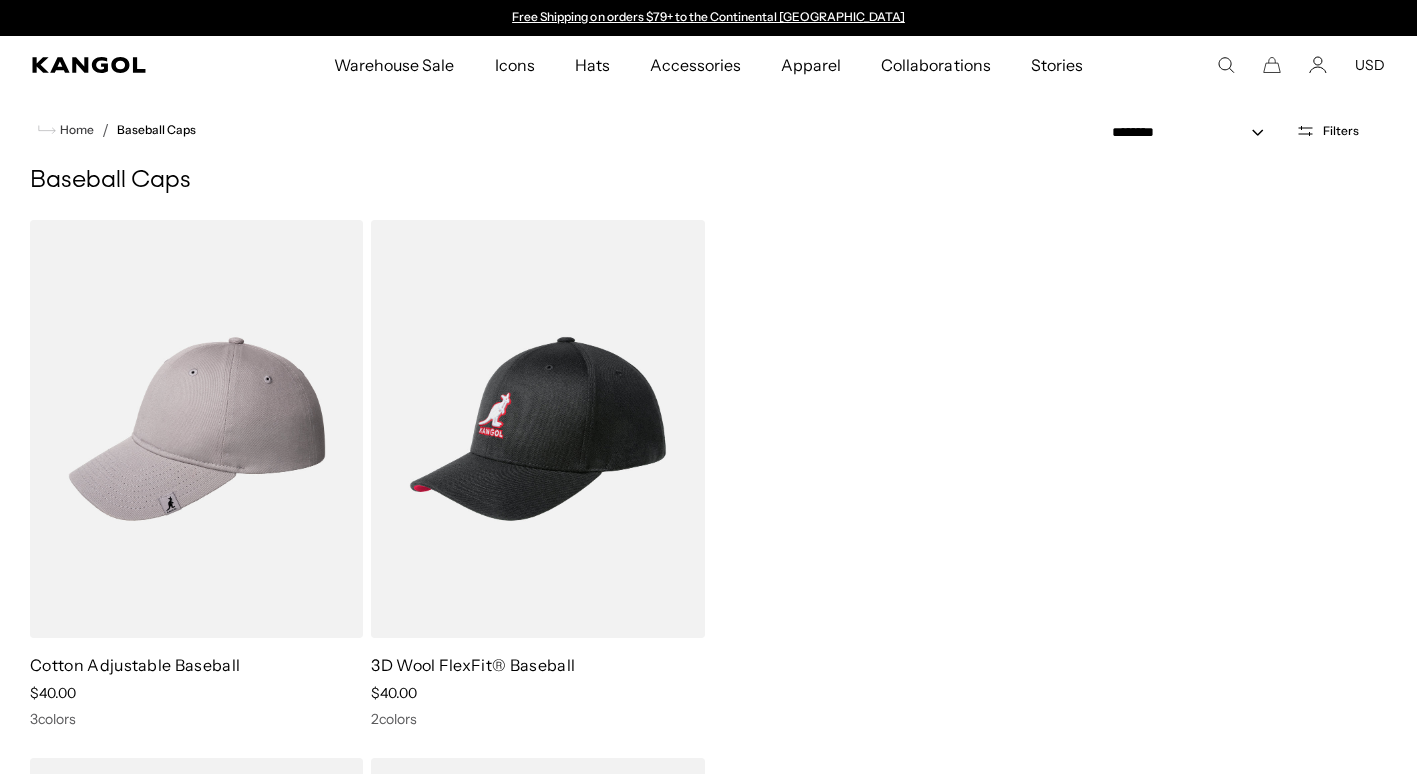 scroll, scrollTop: 0, scrollLeft: 0, axis: both 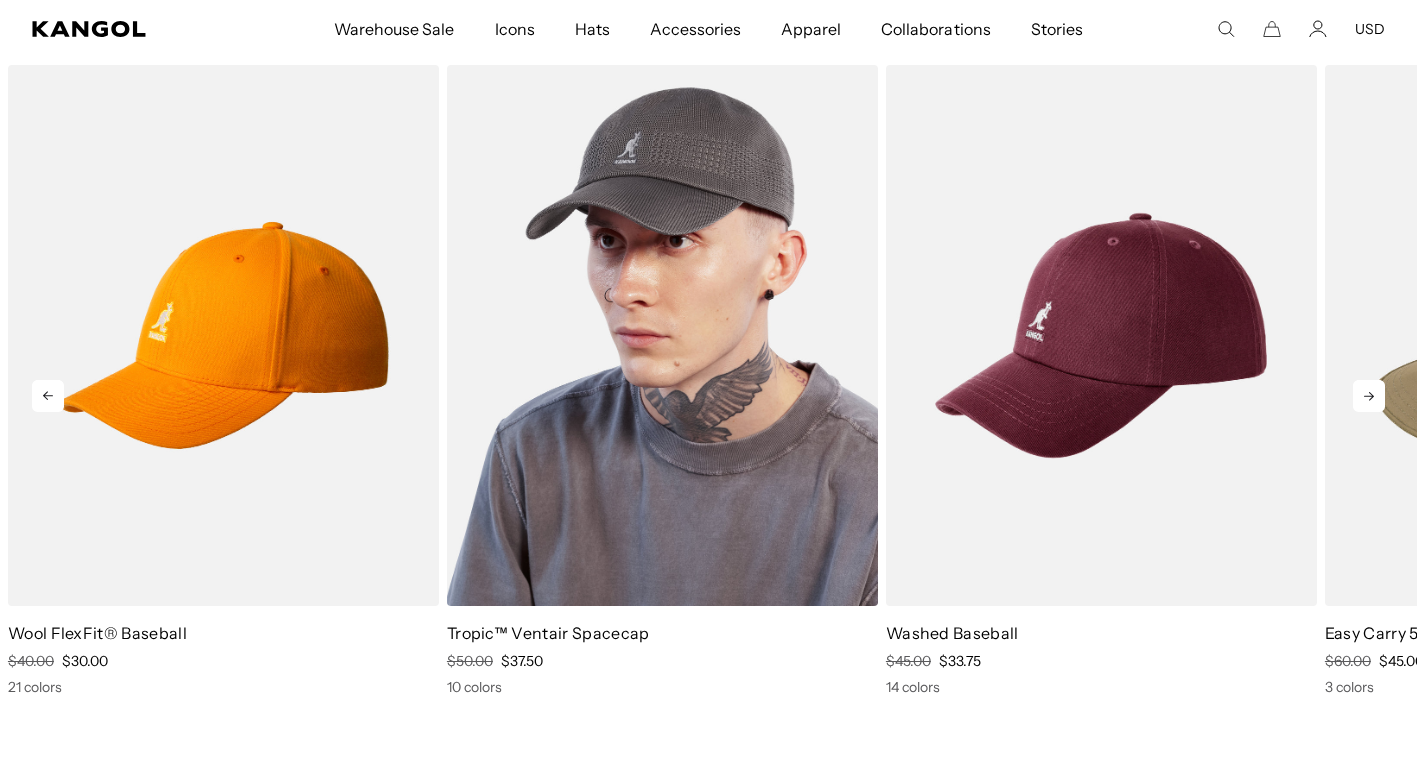 click at bounding box center (662, 335) 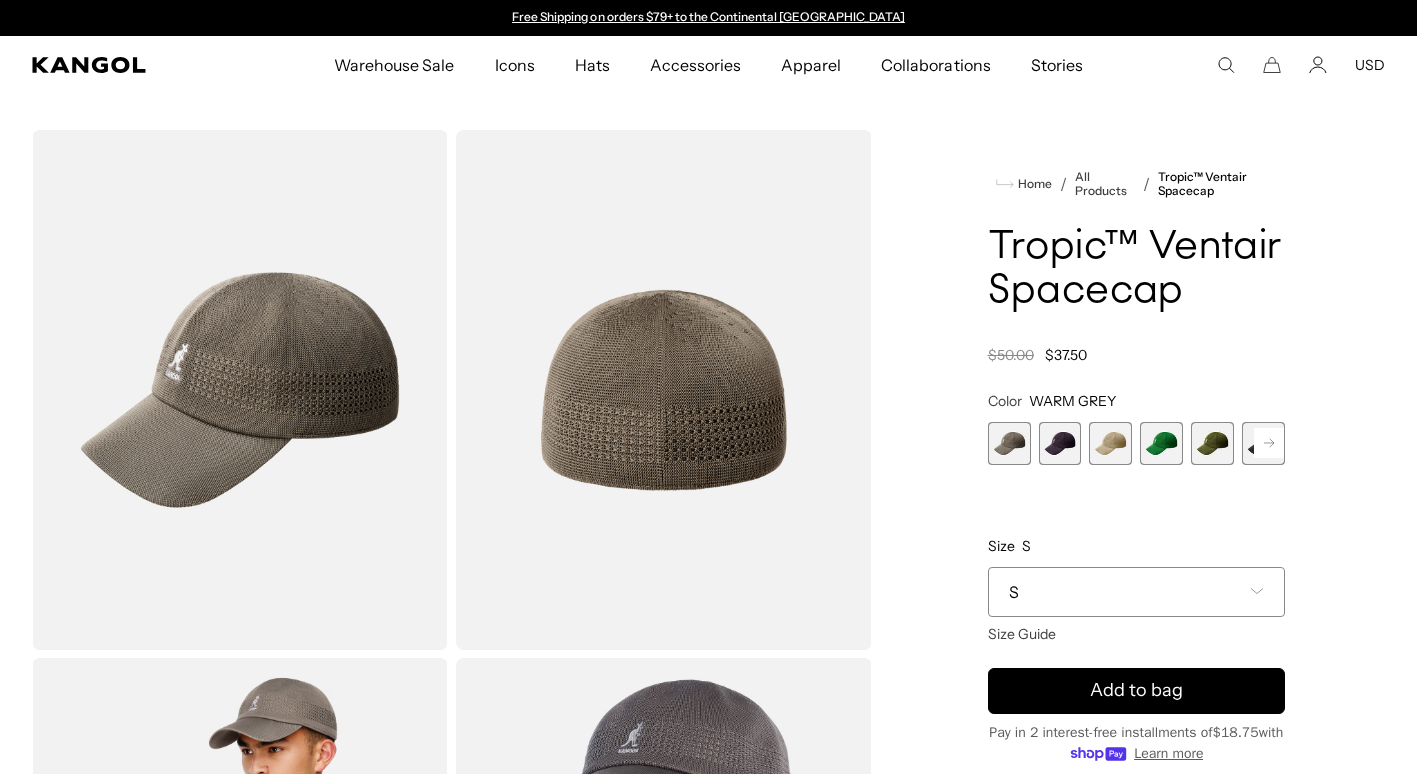 scroll, scrollTop: 0, scrollLeft: 0, axis: both 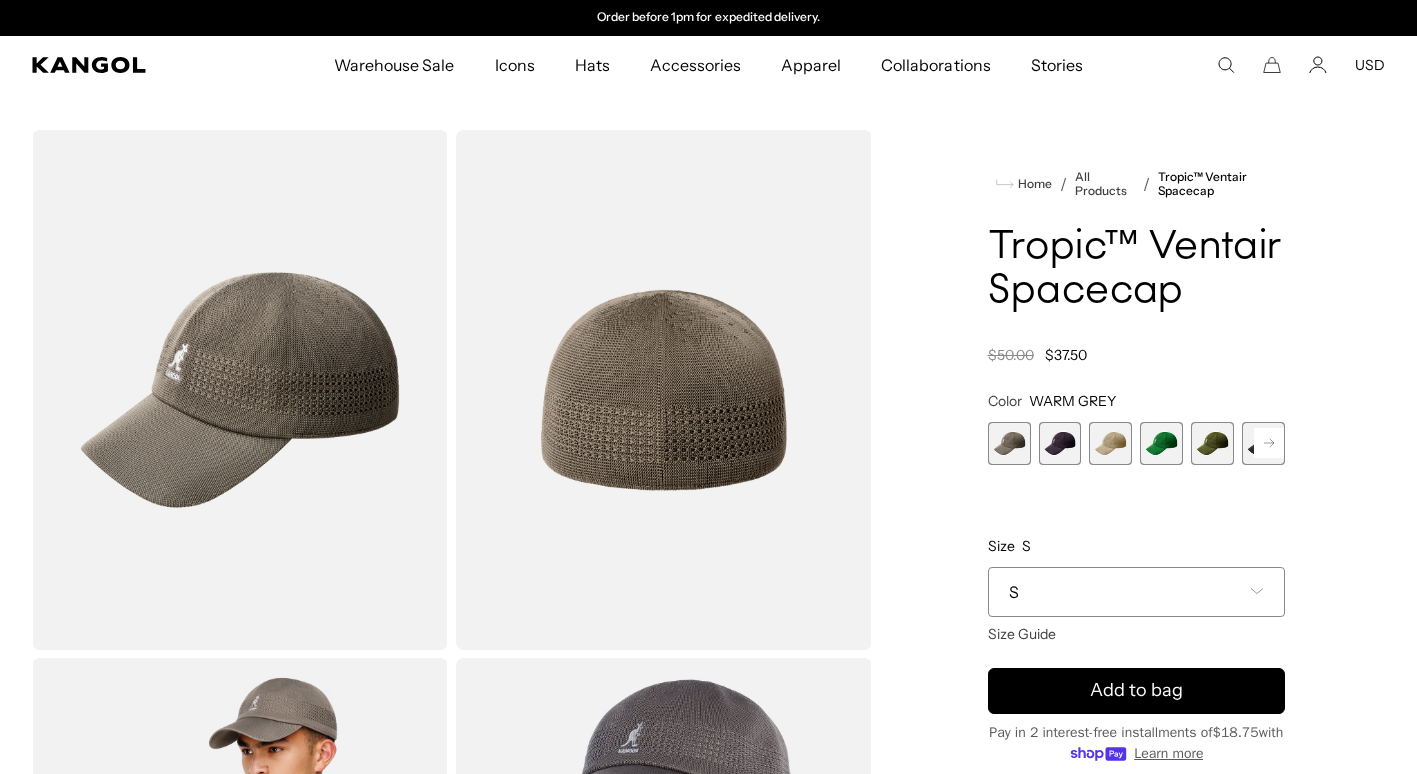 click on "S" at bounding box center [1136, 592] 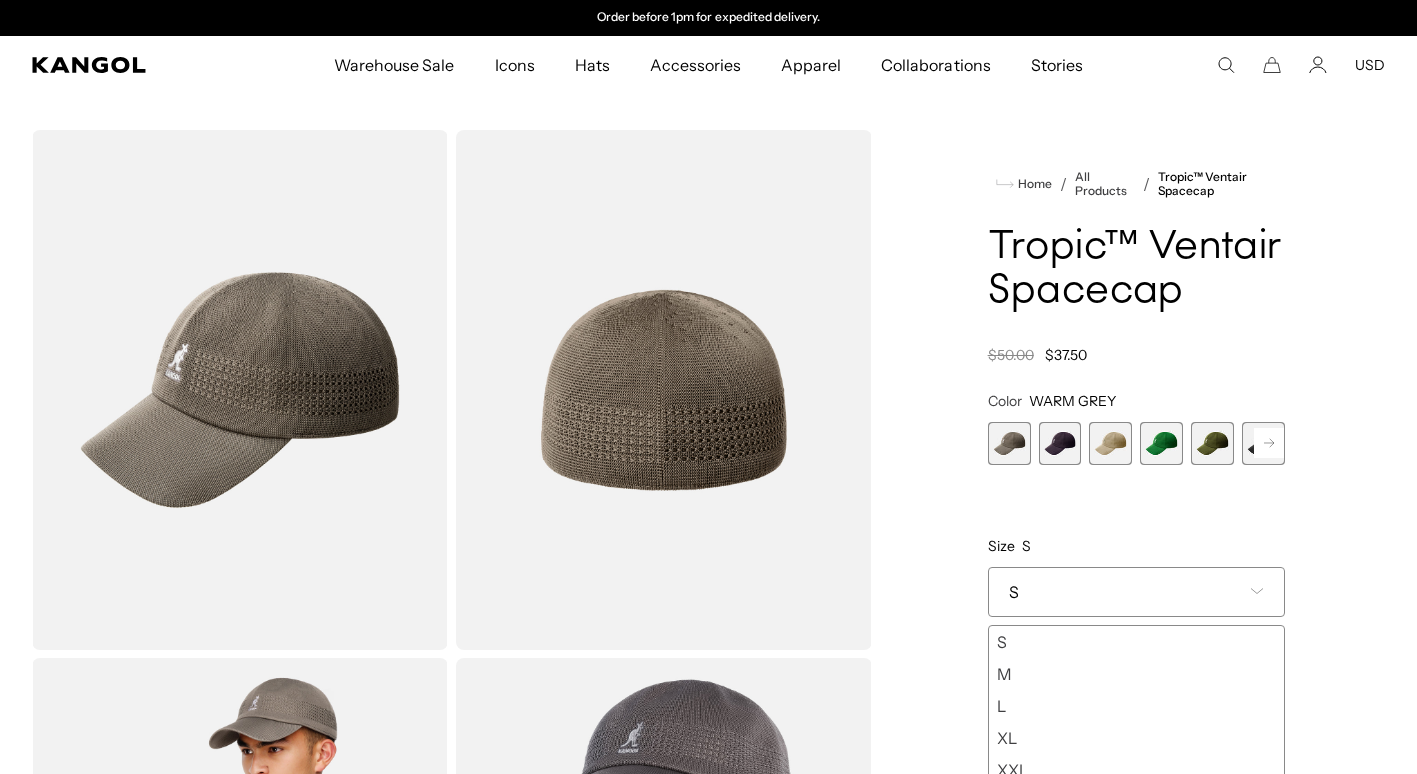 click on "L" at bounding box center (1136, 706) 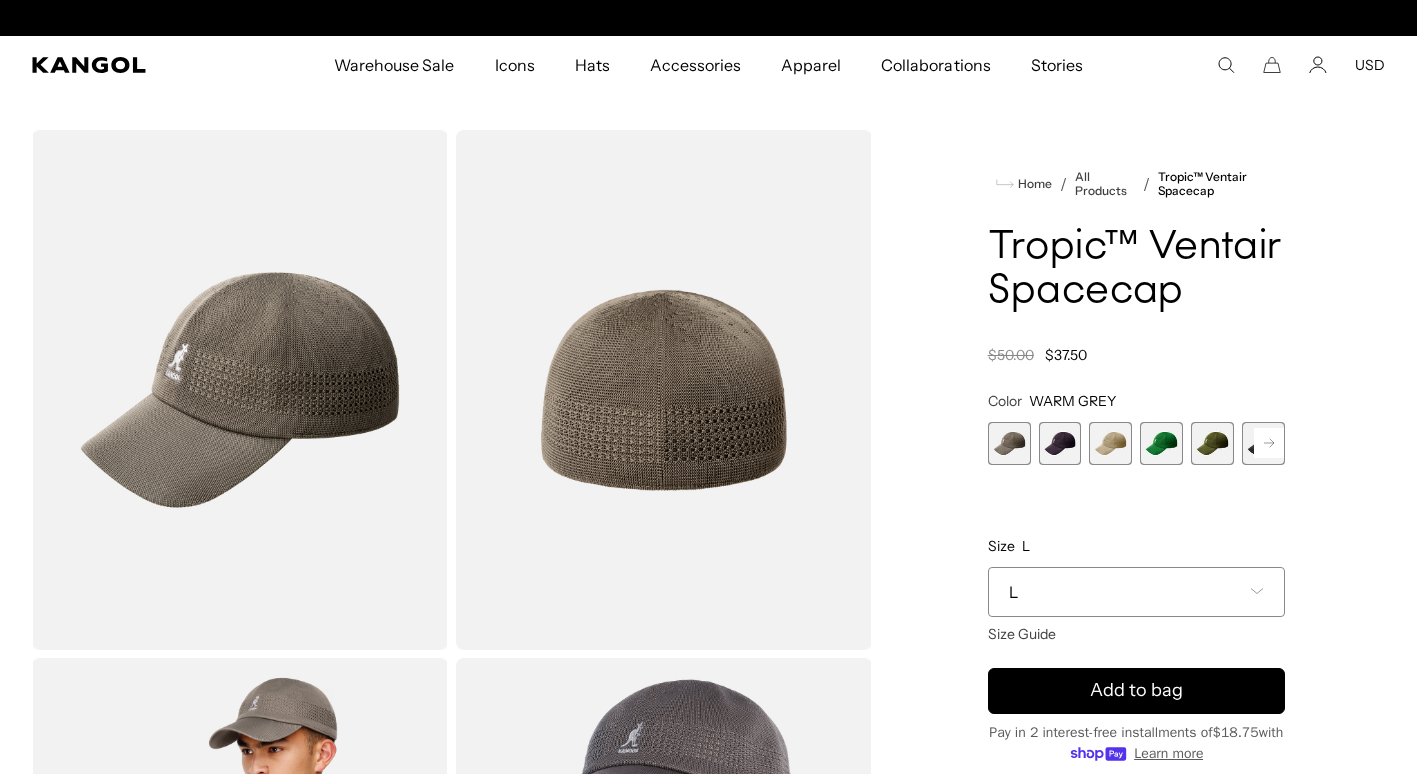 scroll, scrollTop: 0, scrollLeft: 0, axis: both 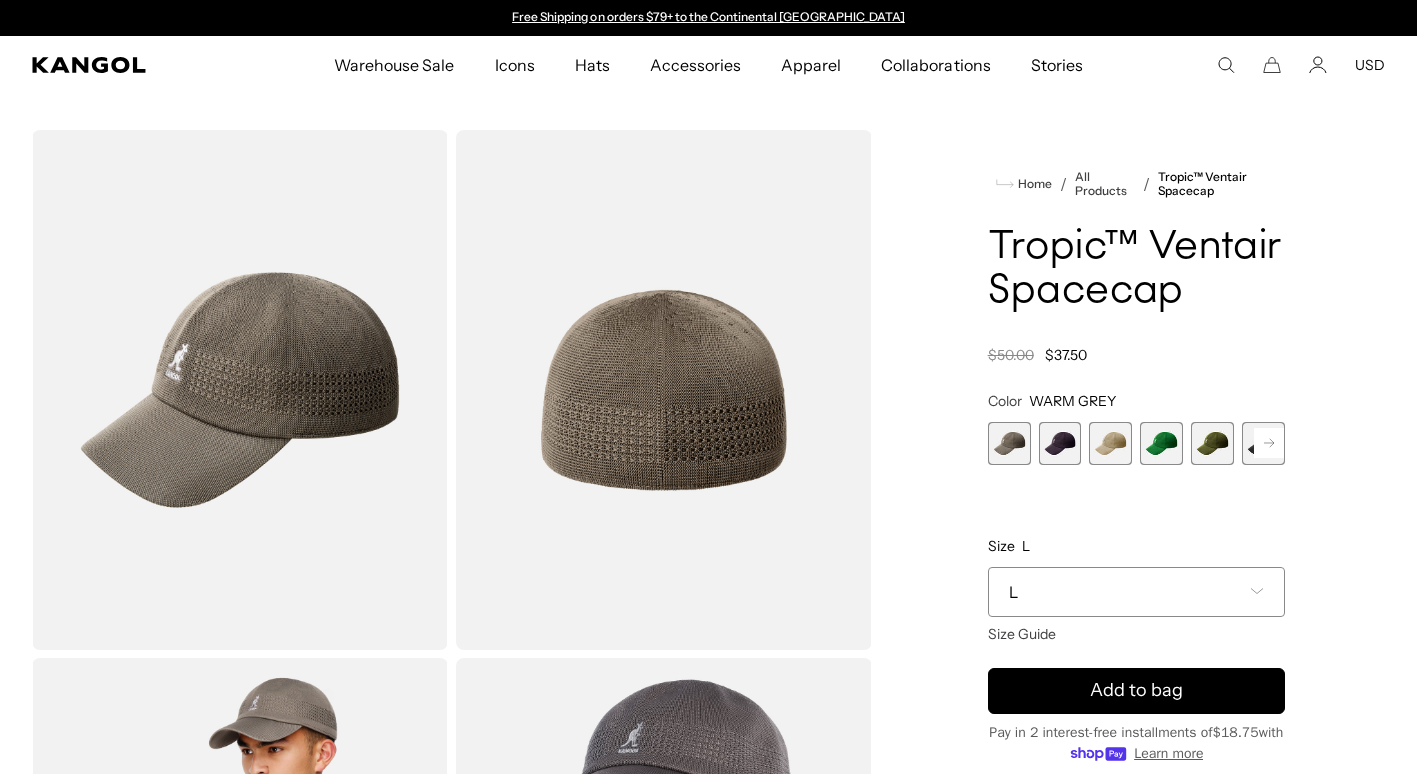 click at bounding box center [1212, 443] 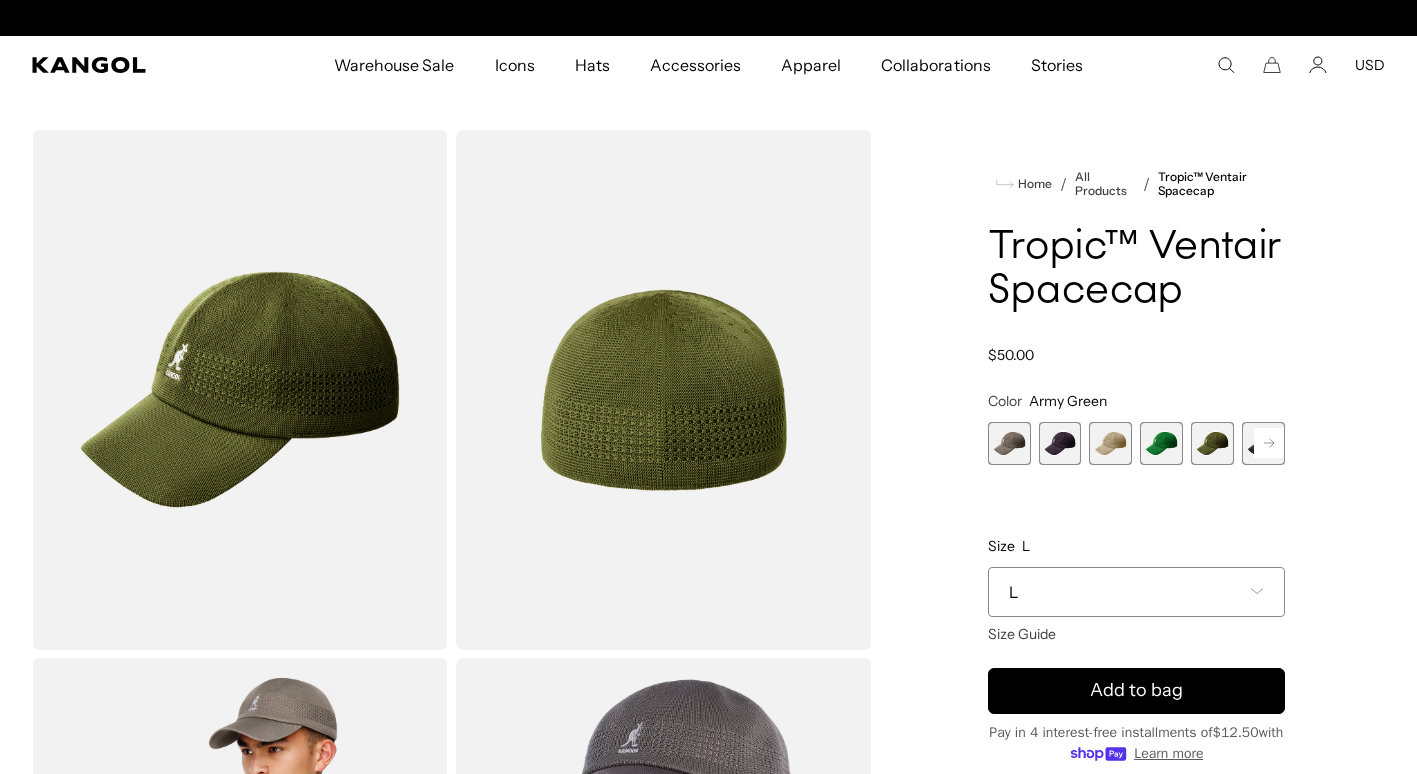 click 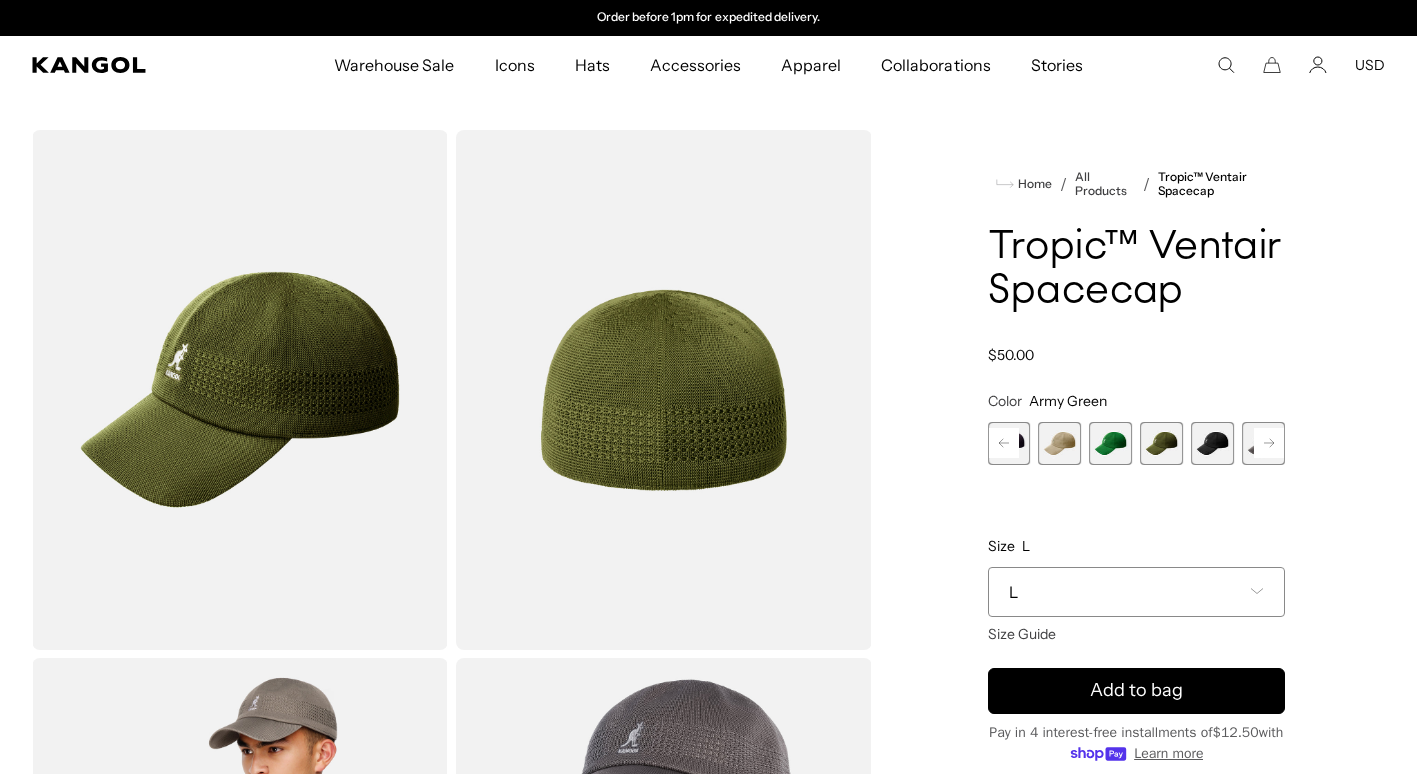 click at bounding box center [1212, 443] 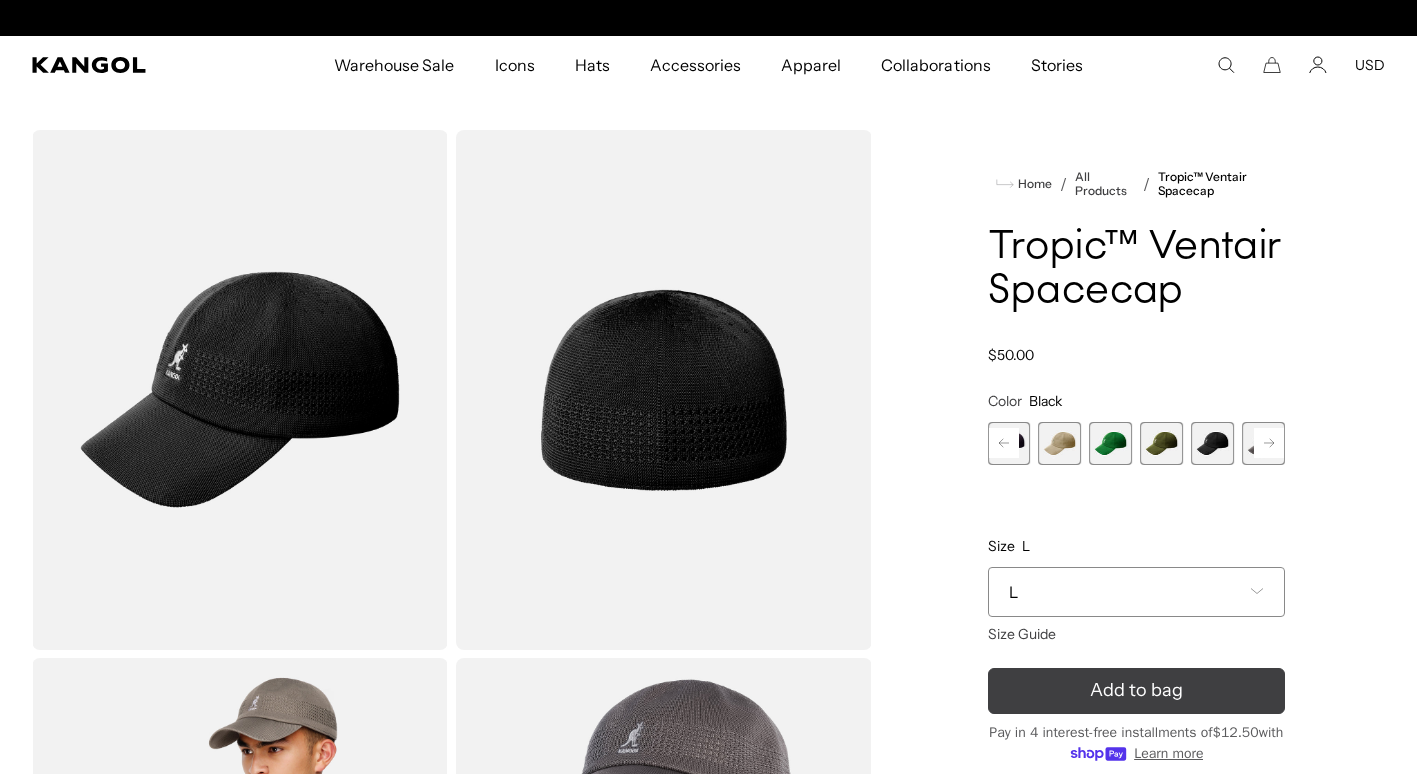 scroll, scrollTop: 0, scrollLeft: 0, axis: both 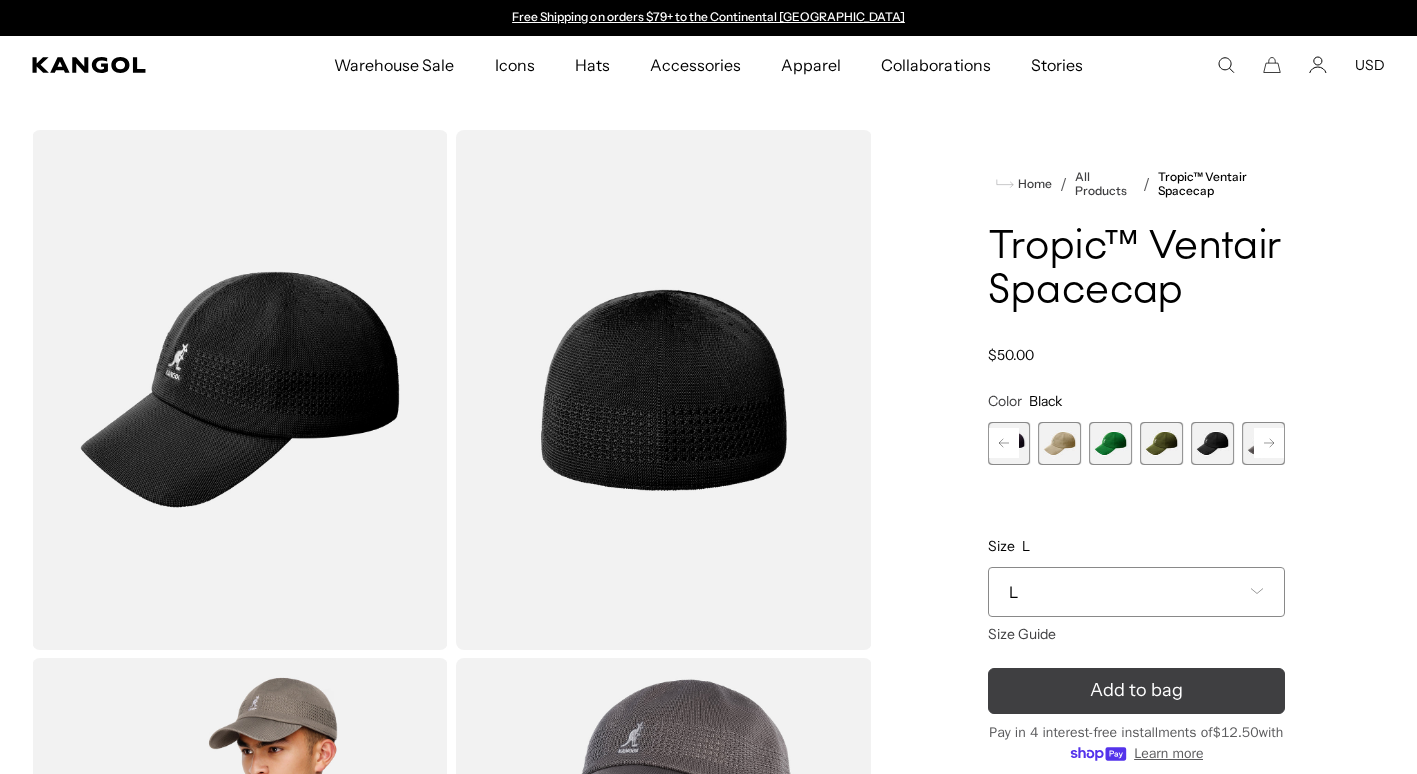 click on "Add to bag" at bounding box center [1136, 690] 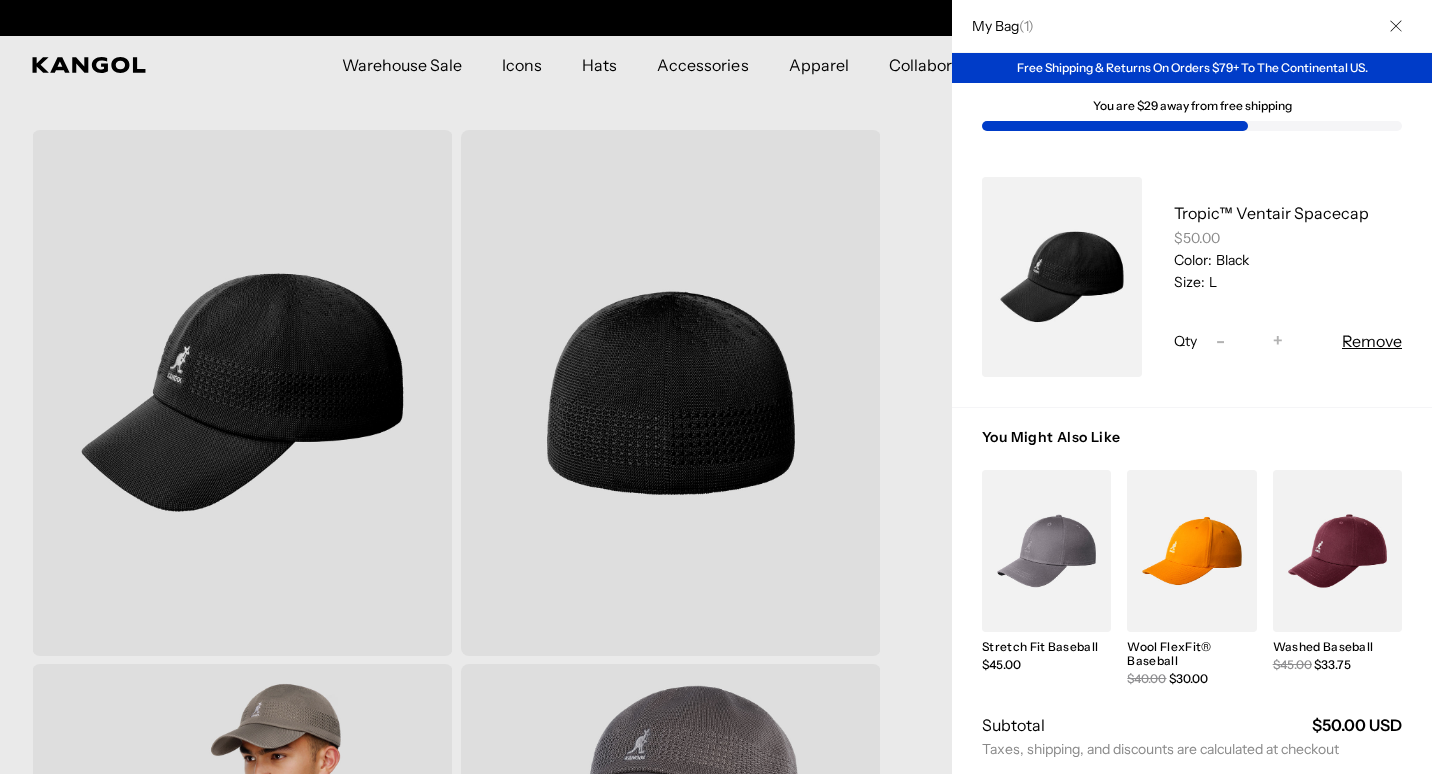 scroll, scrollTop: 0, scrollLeft: 0, axis: both 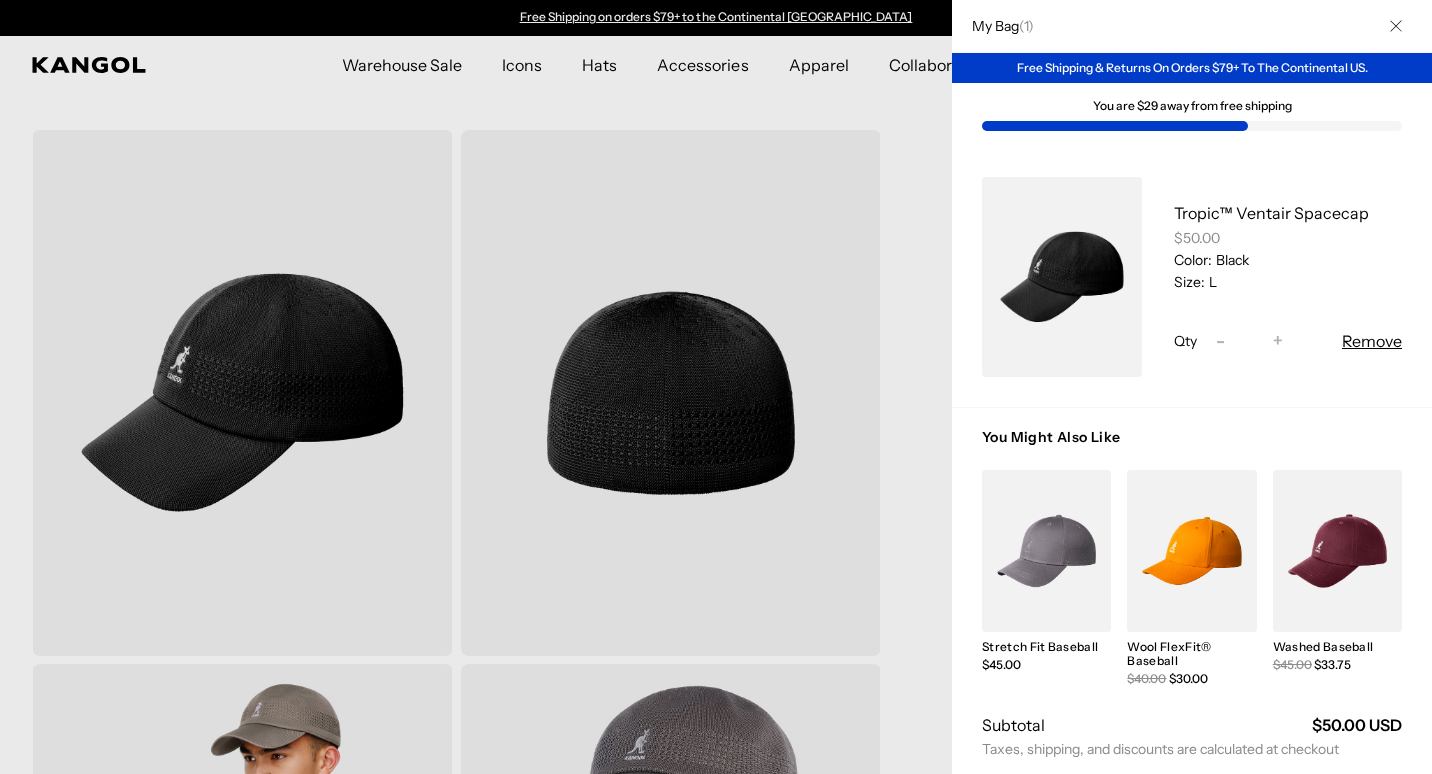 click at bounding box center [1046, 551] 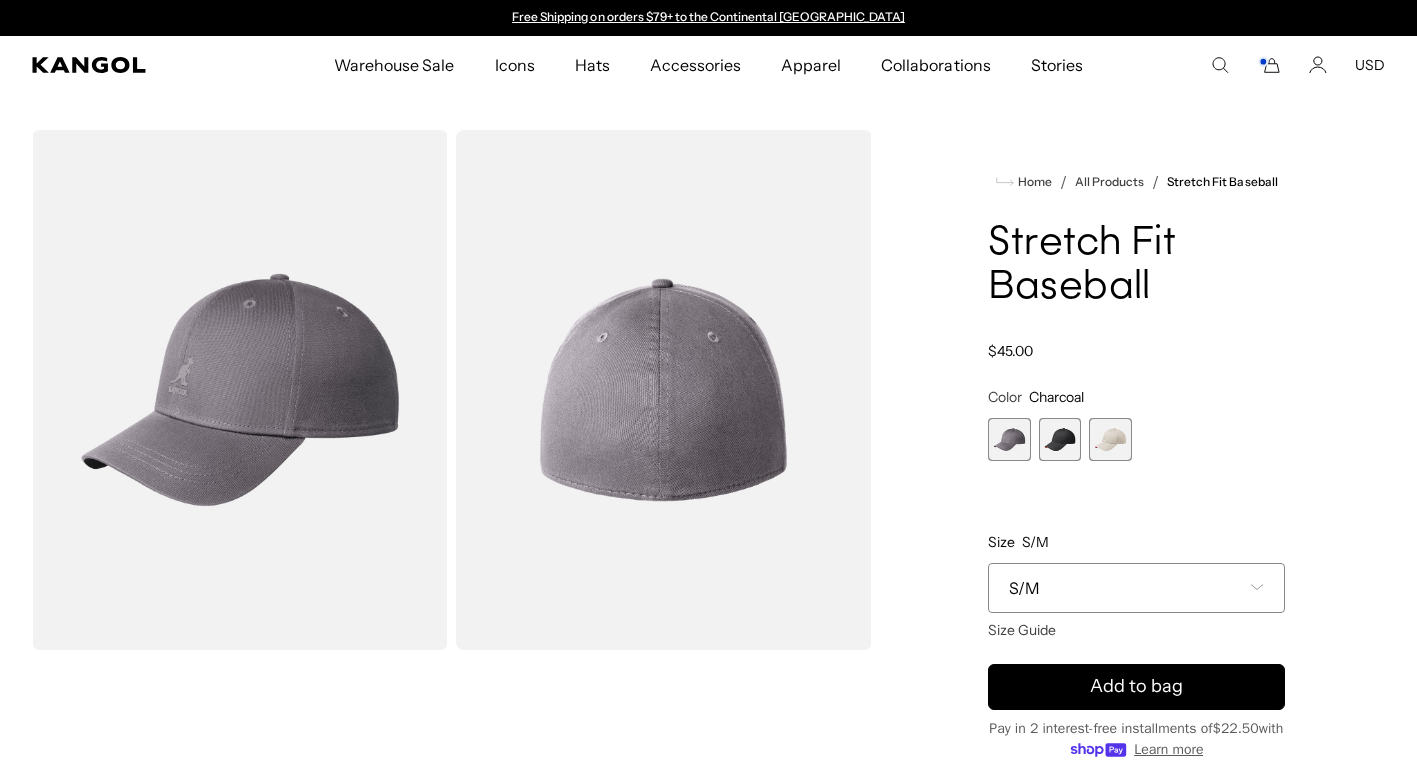 click 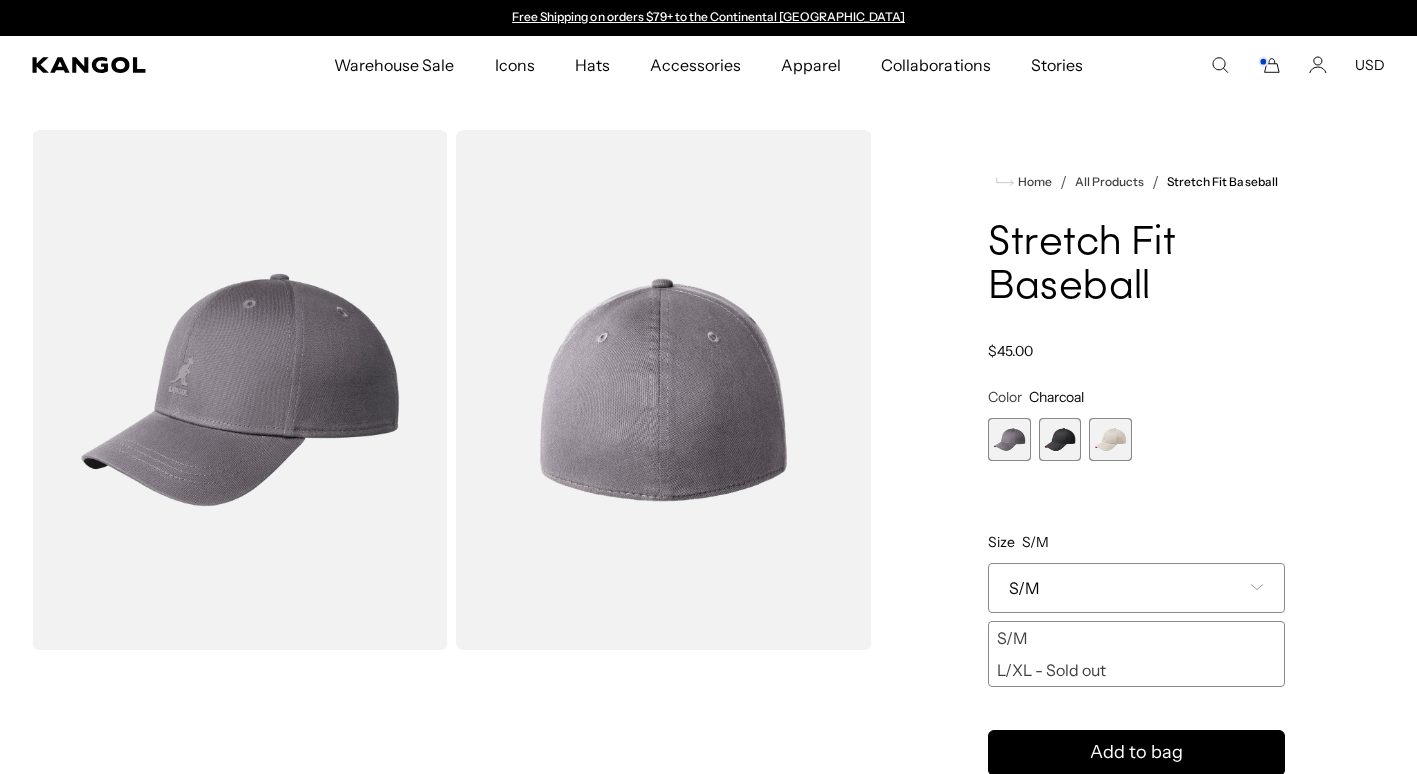 scroll, scrollTop: 0, scrollLeft: 0, axis: both 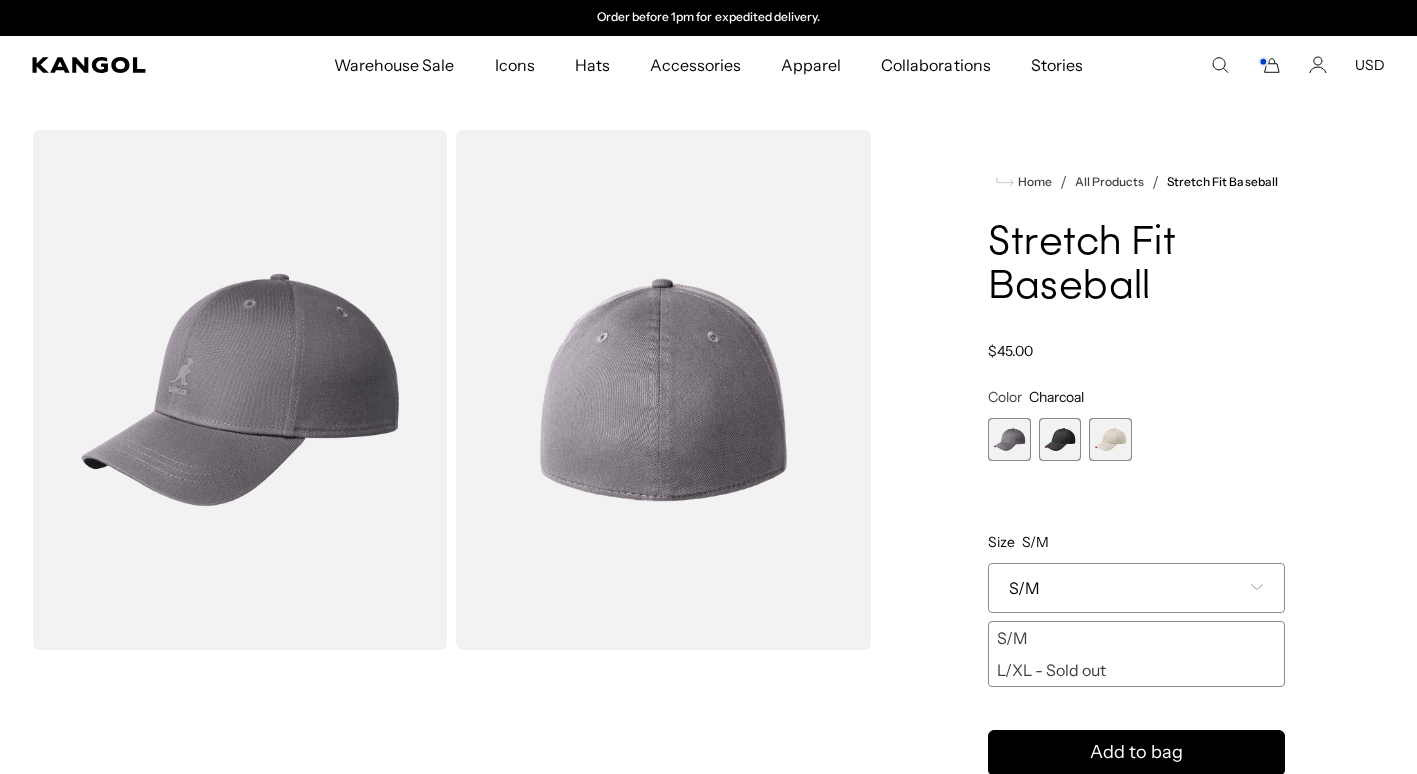 click on "**********" at bounding box center (1136, 537) 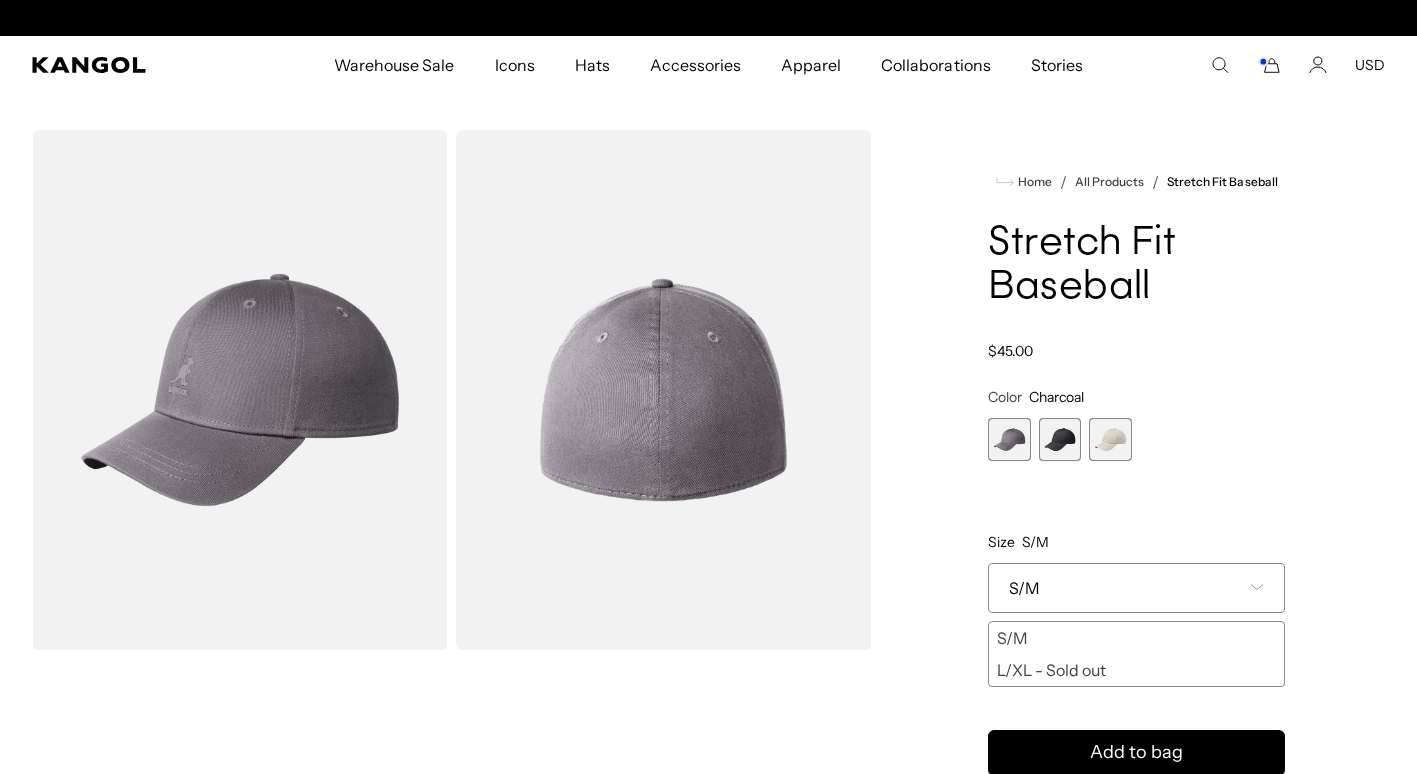 scroll, scrollTop: 0, scrollLeft: 412, axis: horizontal 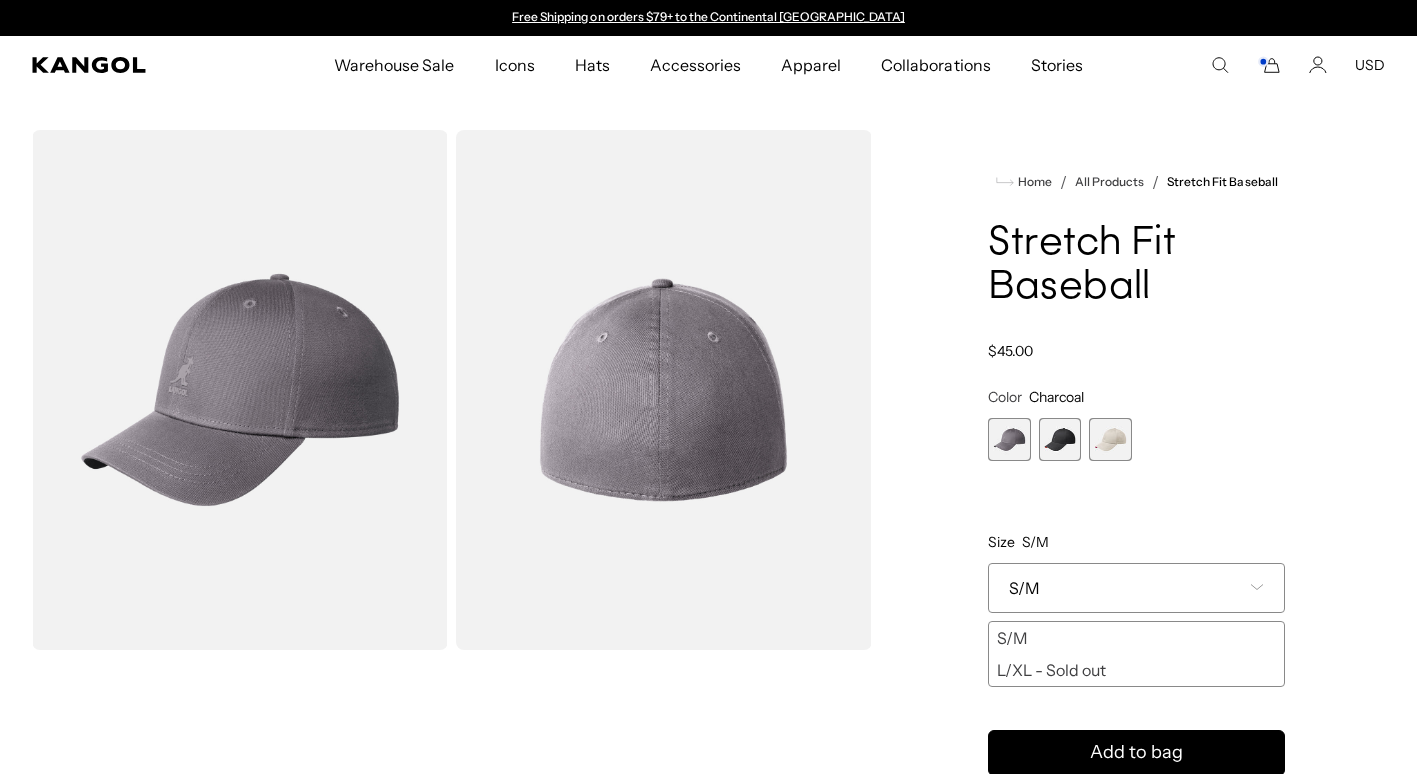 click 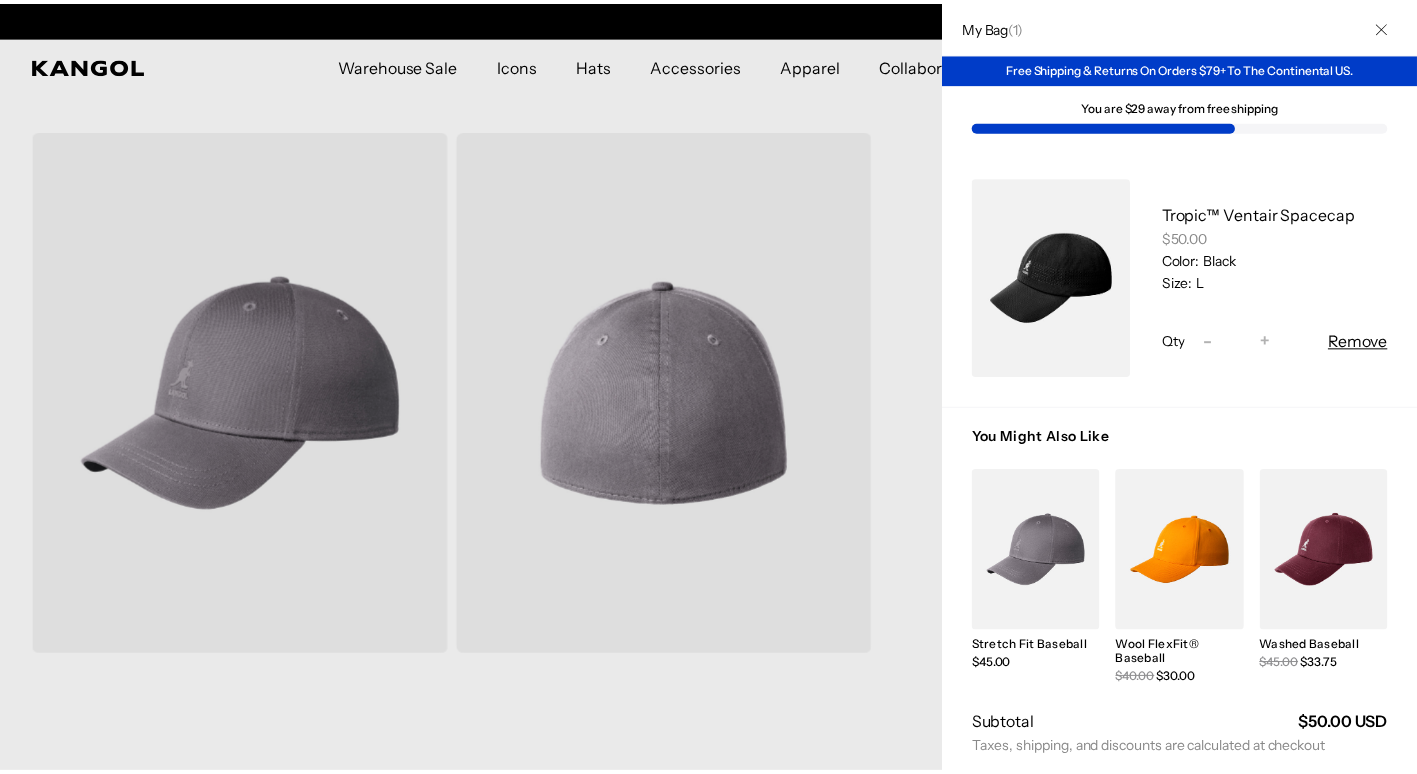 scroll, scrollTop: 0, scrollLeft: 0, axis: both 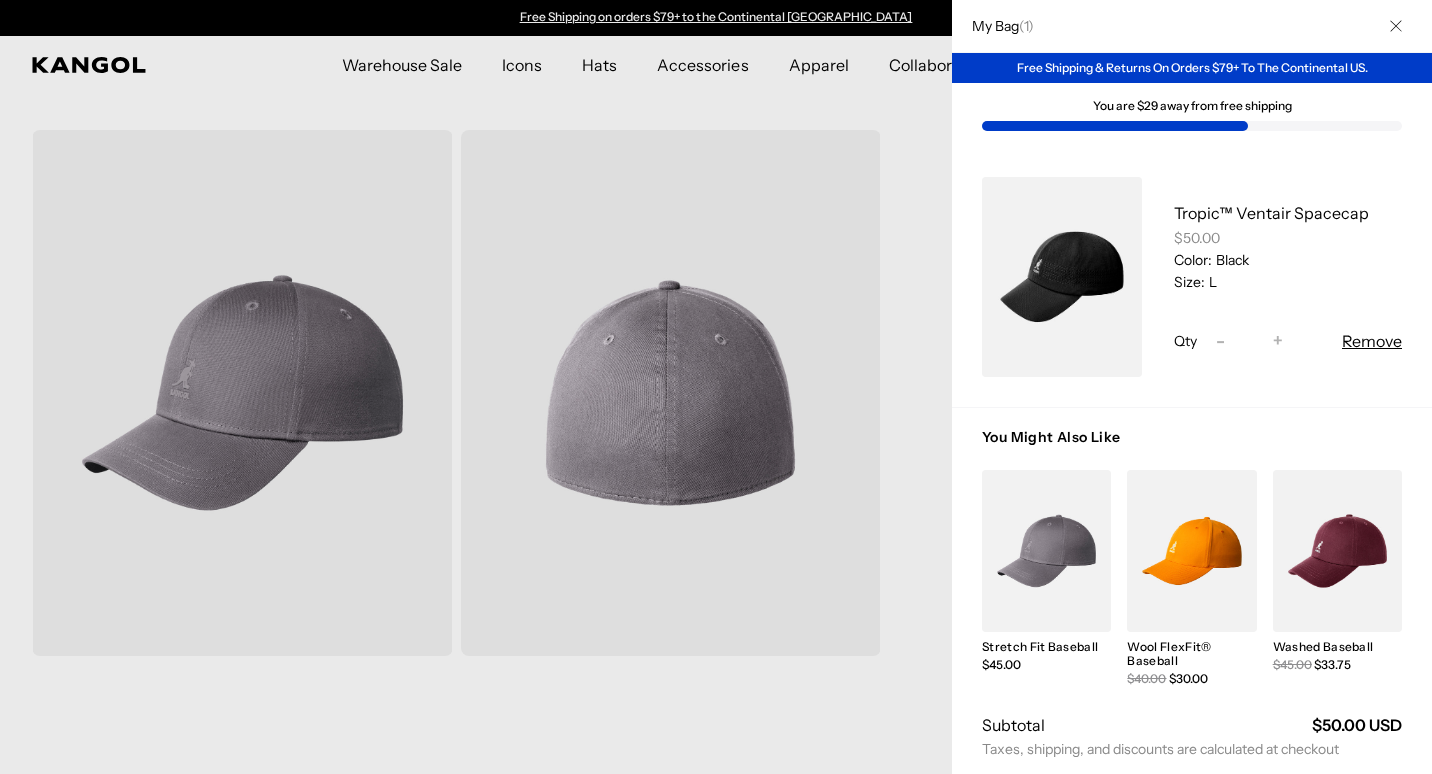 click 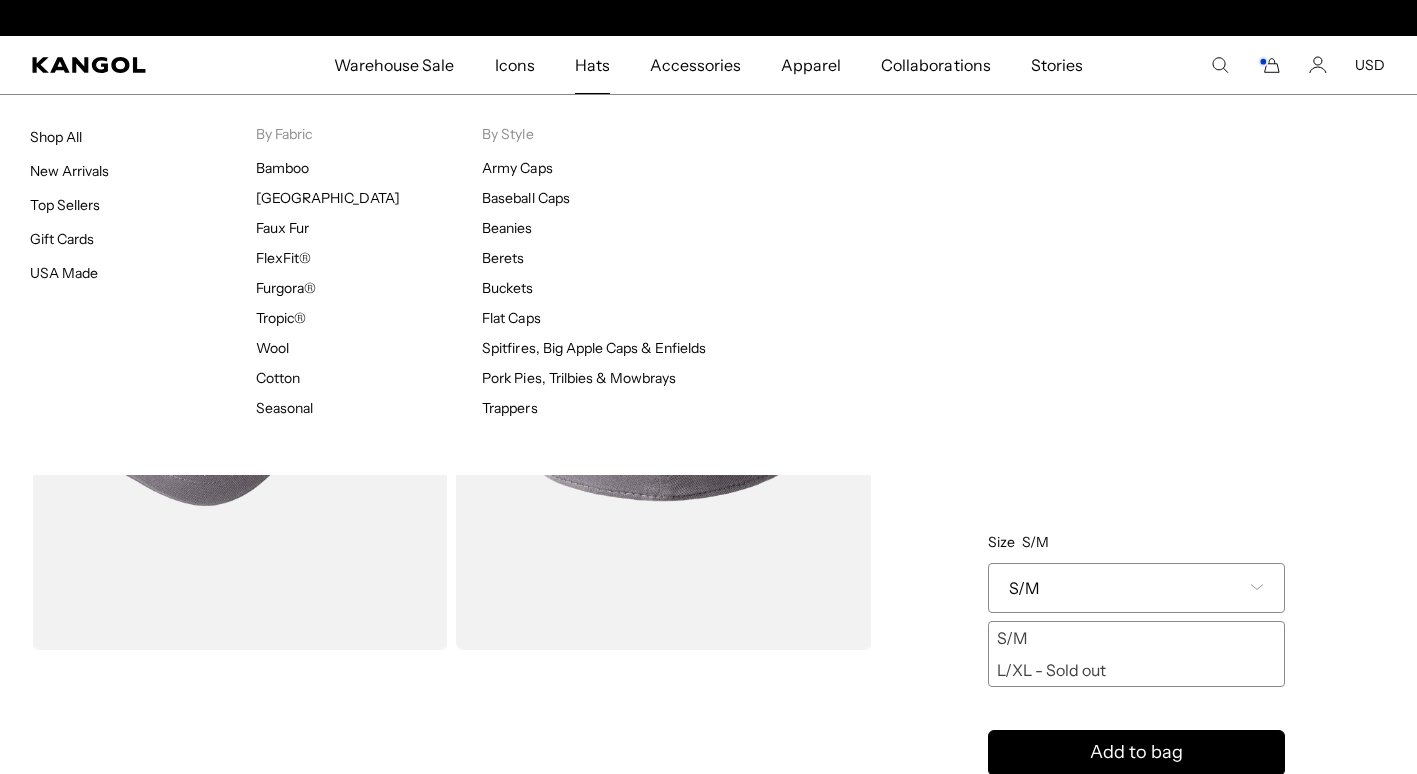 scroll, scrollTop: 0, scrollLeft: 412, axis: horizontal 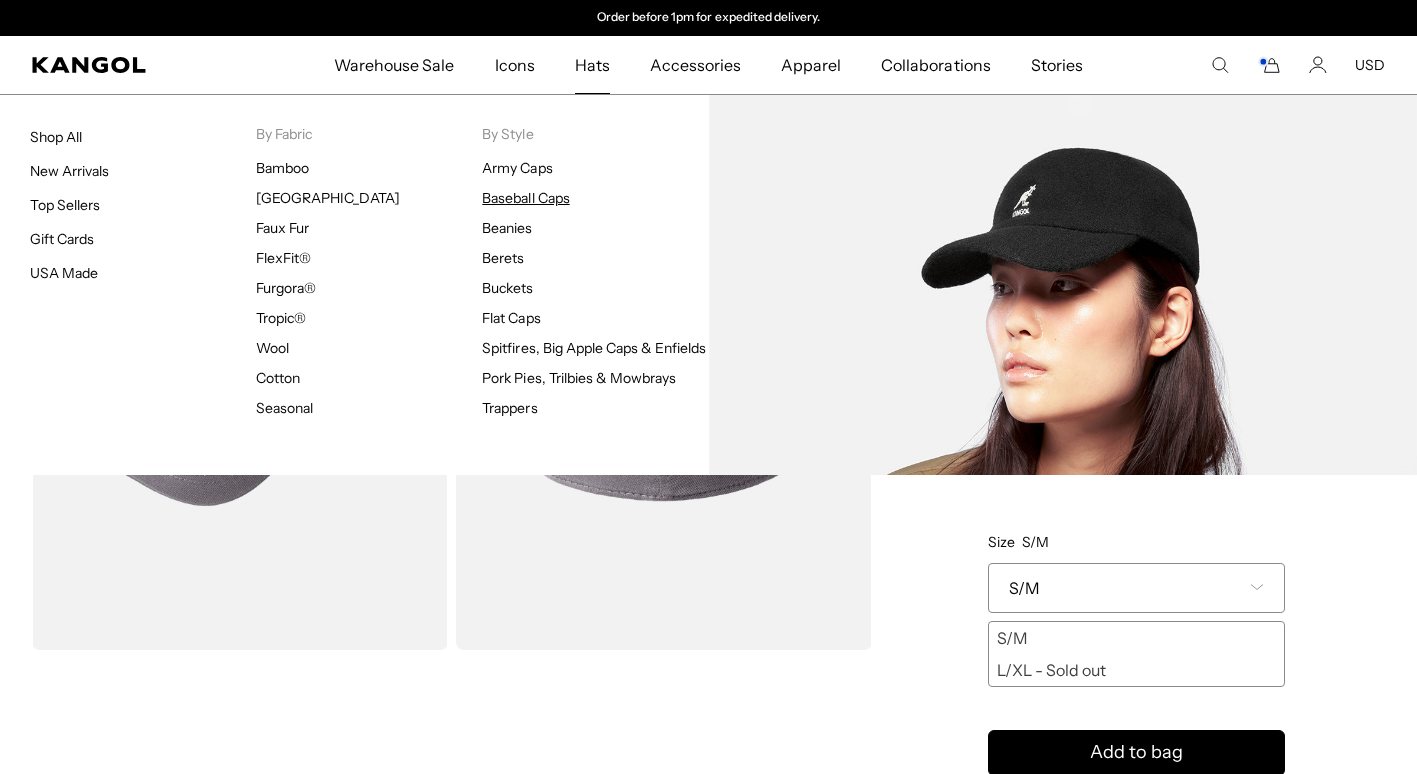 click on "Baseball Caps" at bounding box center (525, 198) 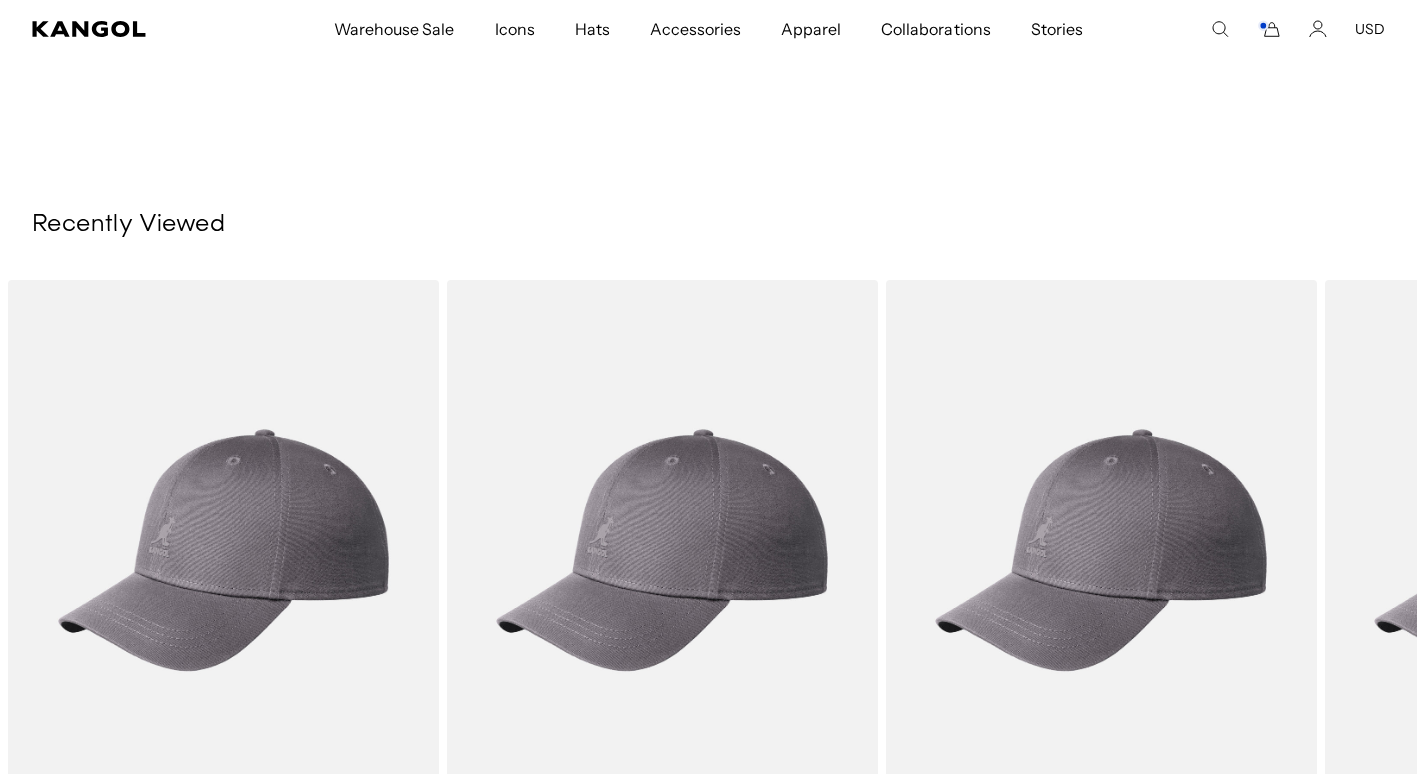 scroll, scrollTop: 7644, scrollLeft: 0, axis: vertical 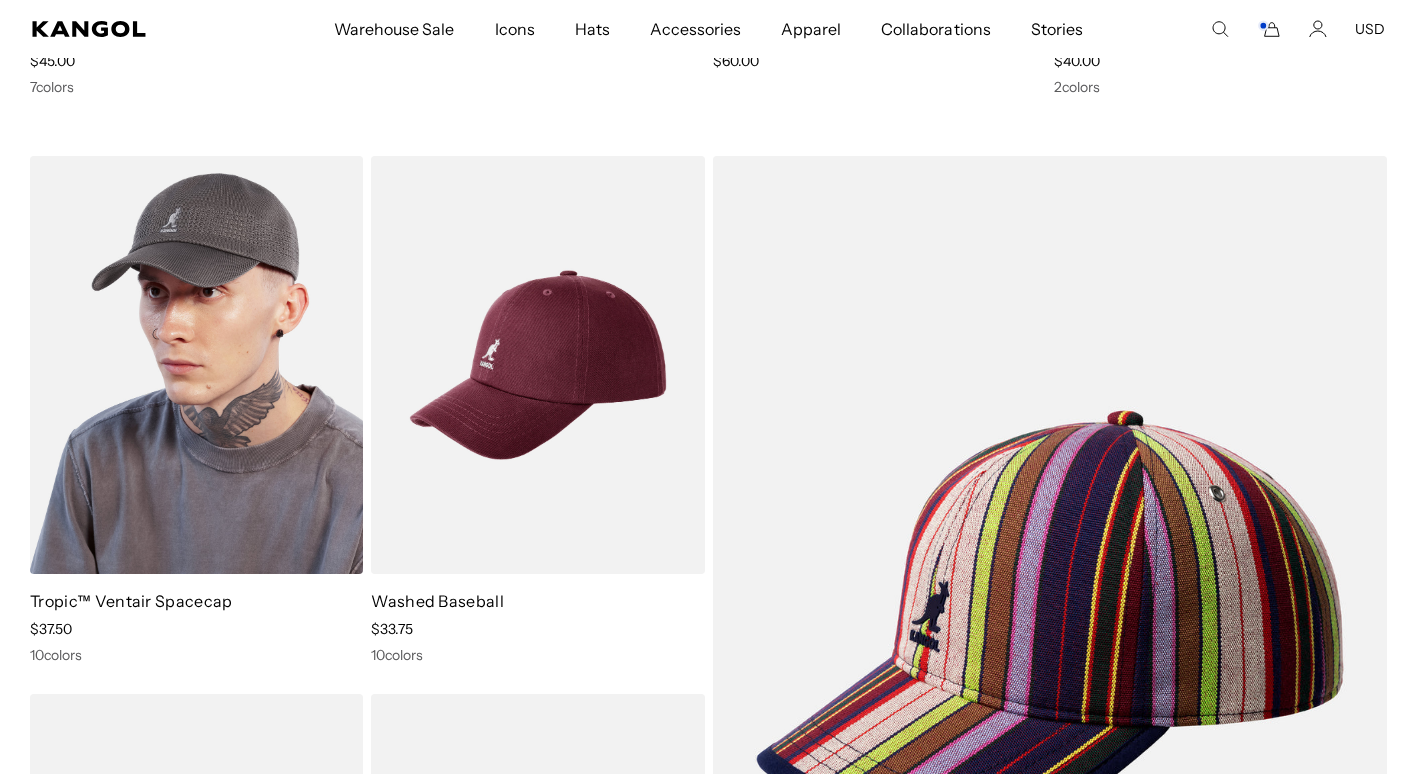 click at bounding box center (196, 365) 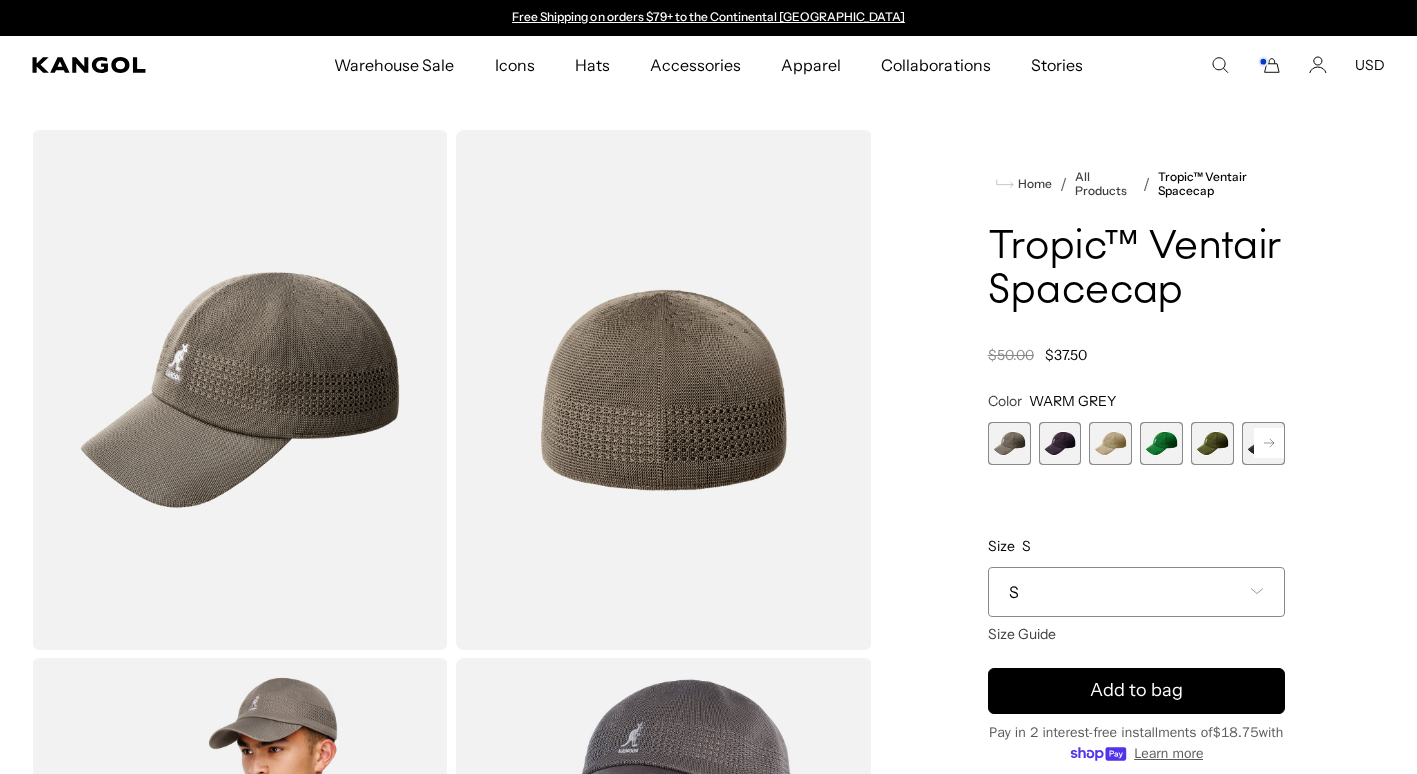 scroll, scrollTop: 0, scrollLeft: 0, axis: both 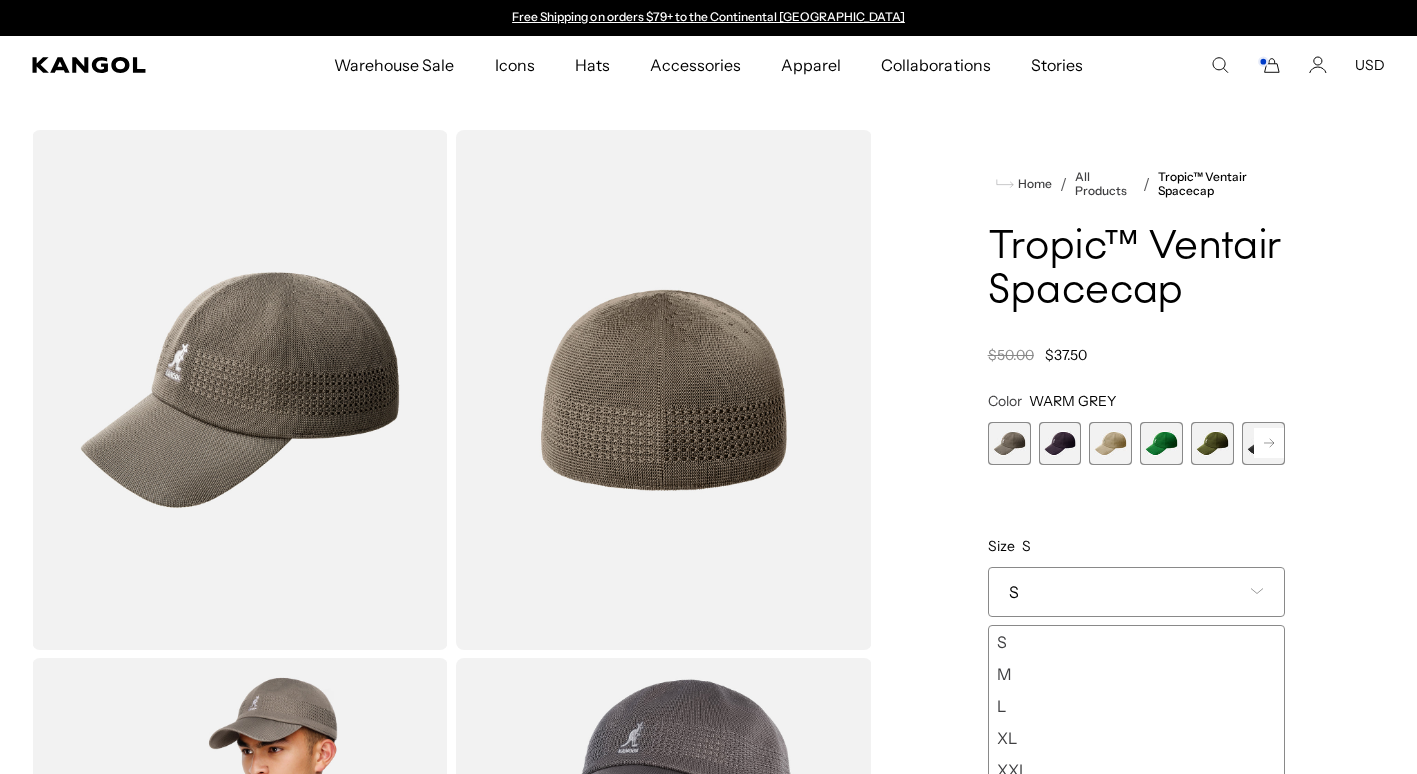 click on "L" at bounding box center [1136, 706] 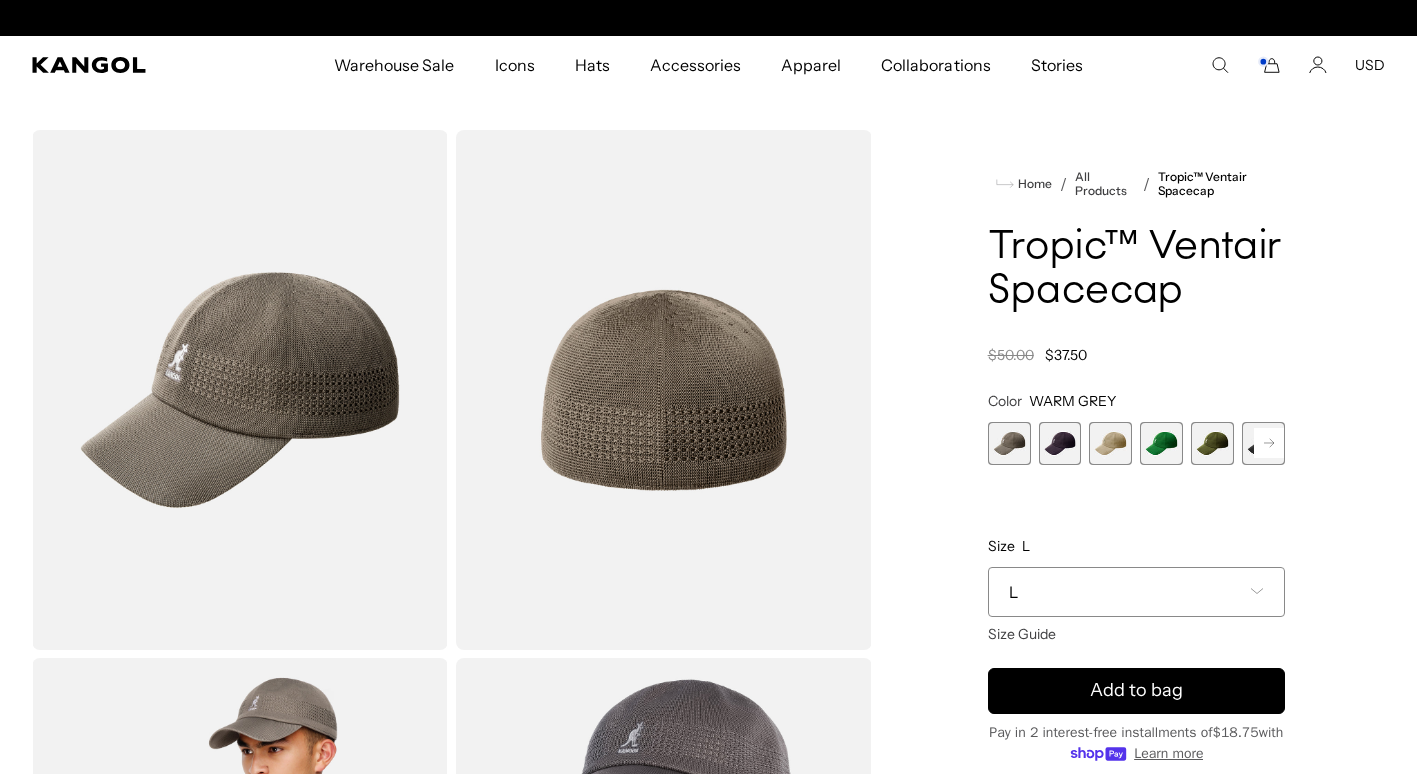 scroll, scrollTop: 0, scrollLeft: 412, axis: horizontal 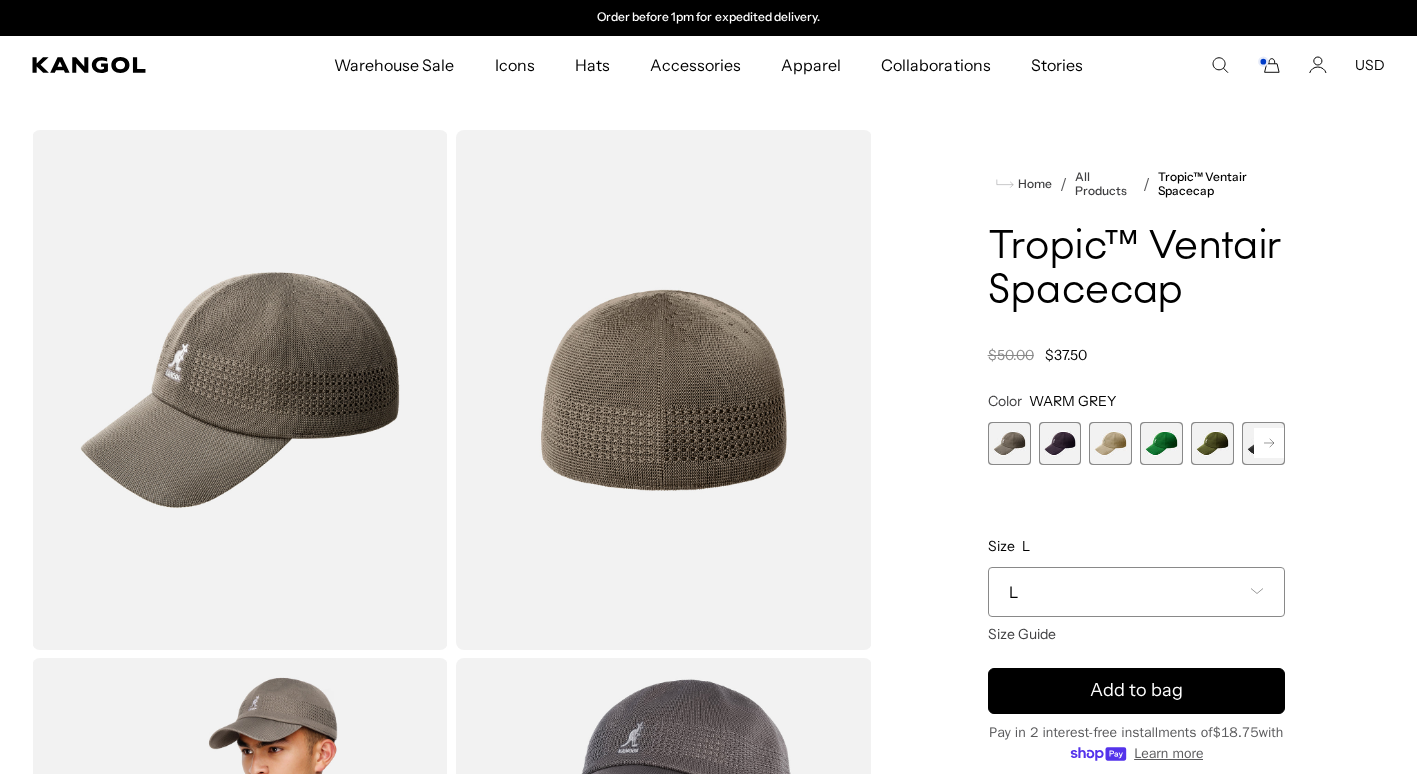 click 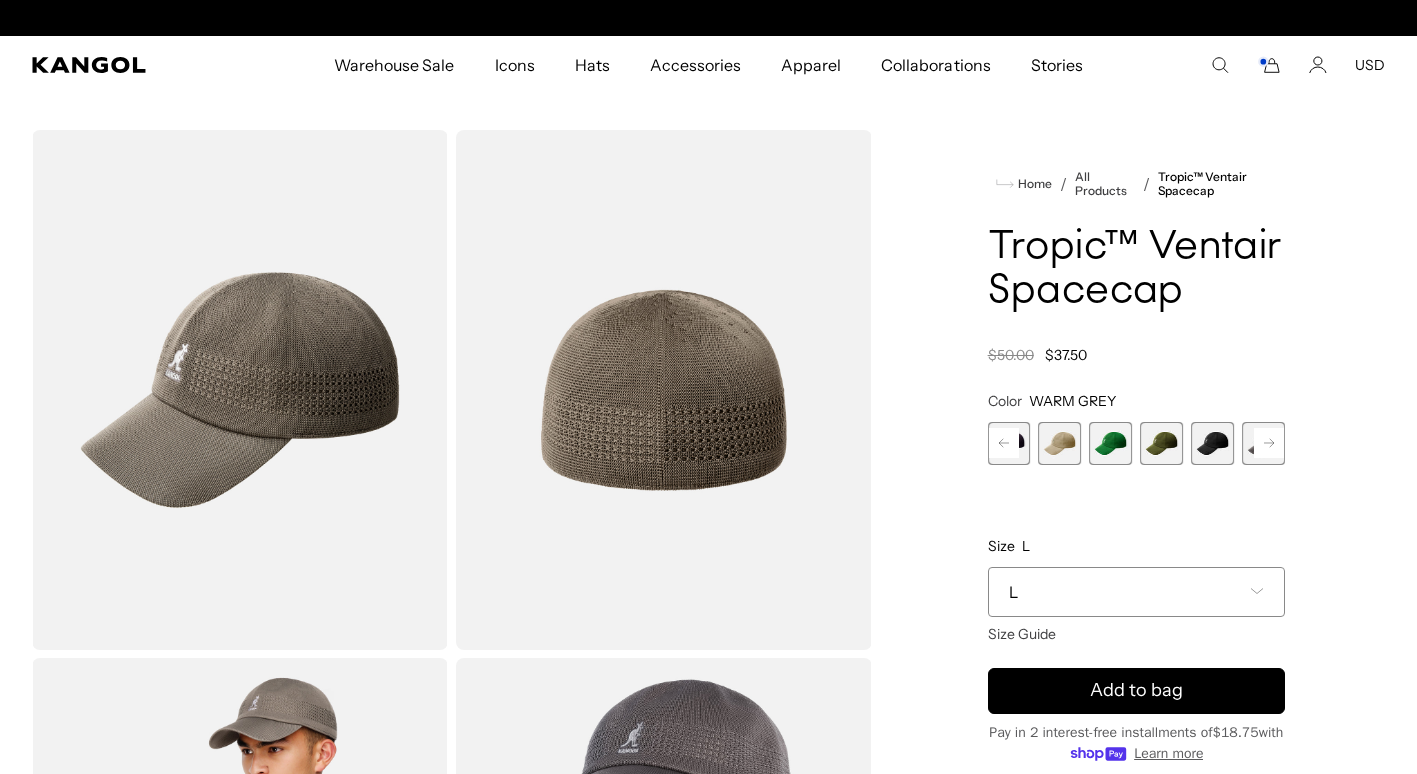 scroll, scrollTop: 0, scrollLeft: 0, axis: both 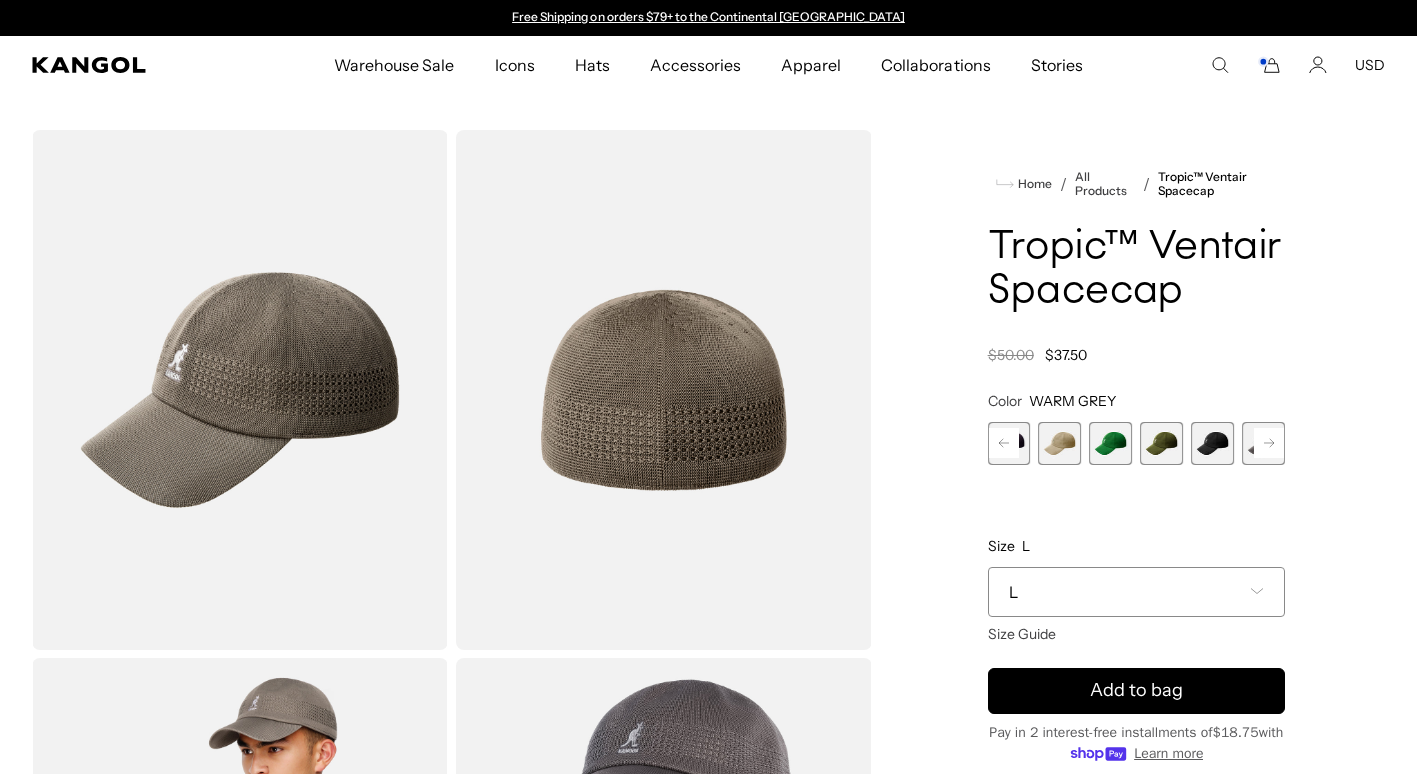 click at bounding box center [1212, 443] 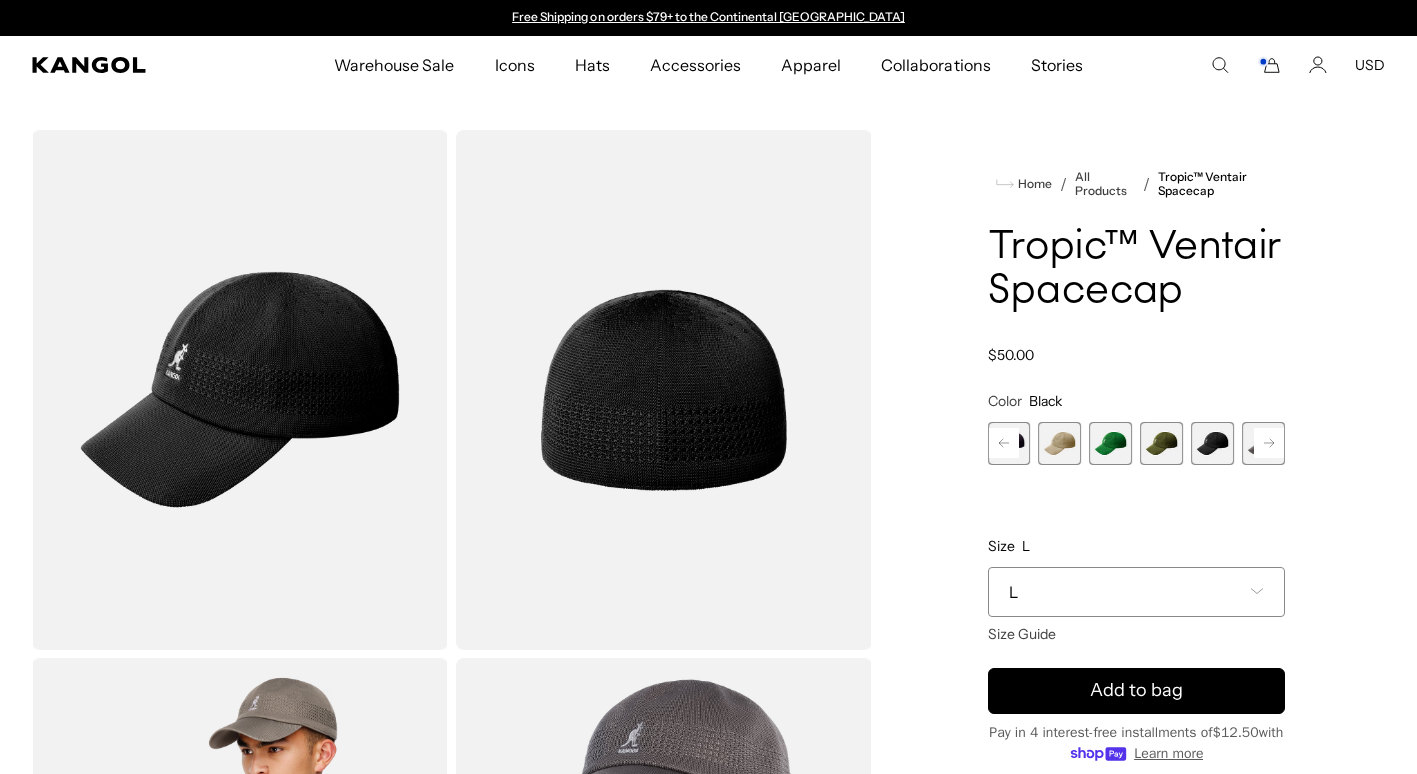 click 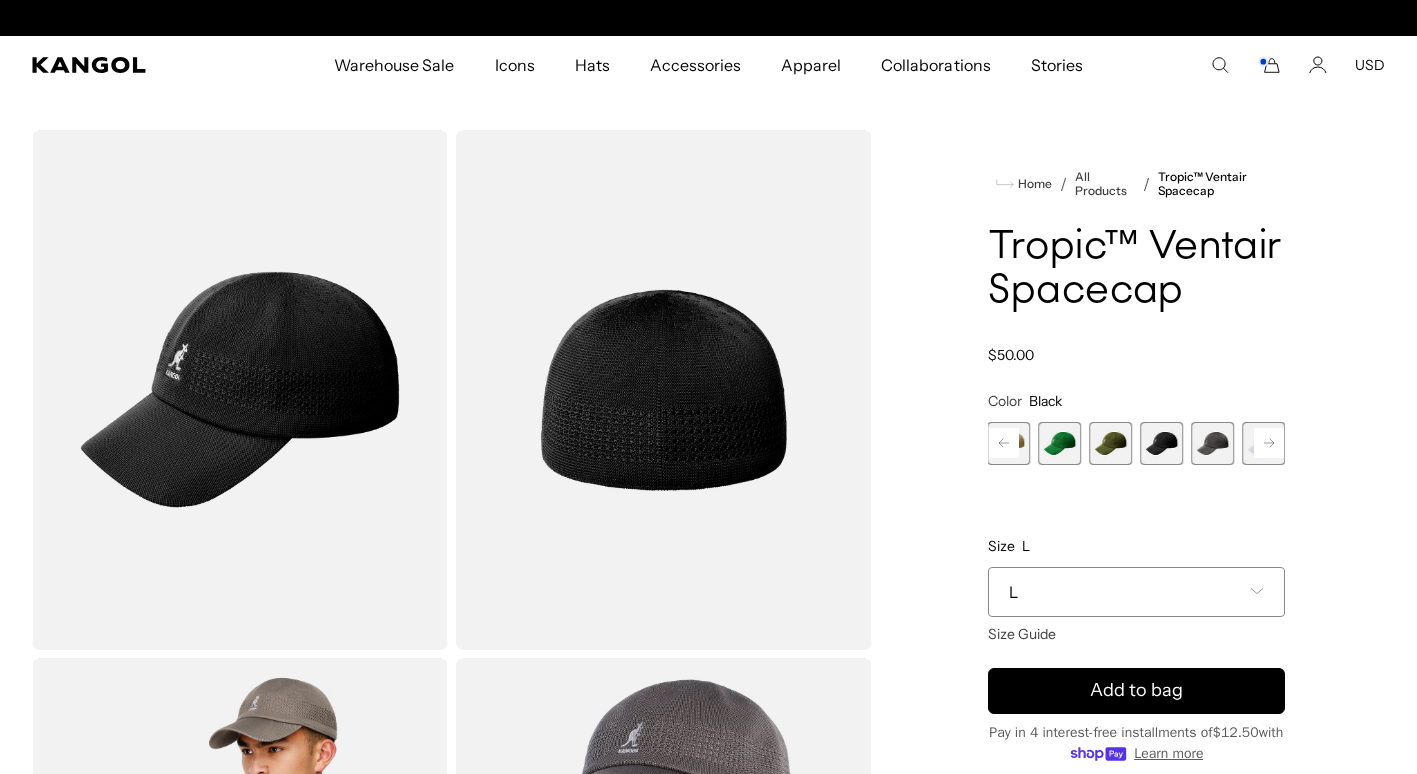 click at bounding box center [1110, 443] 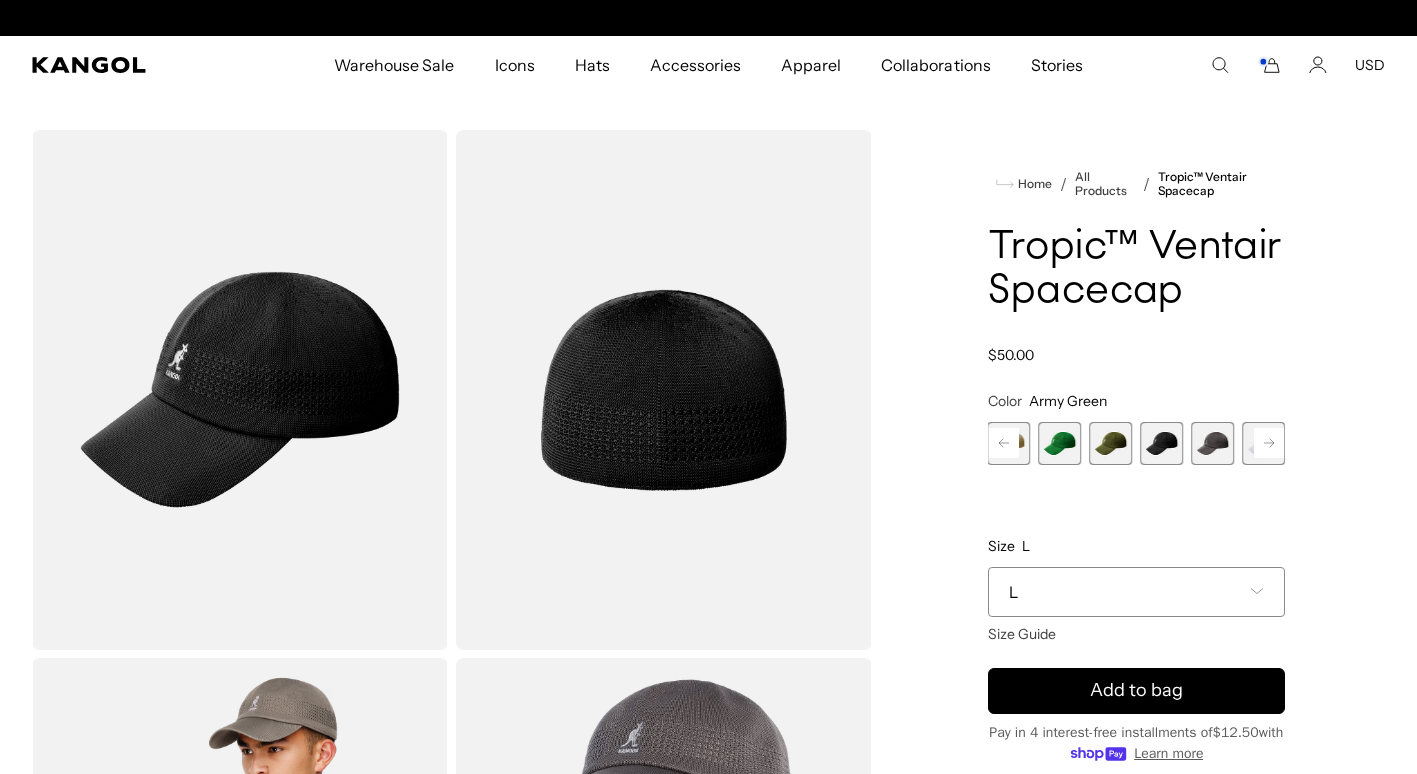 scroll, scrollTop: 0, scrollLeft: 412, axis: horizontal 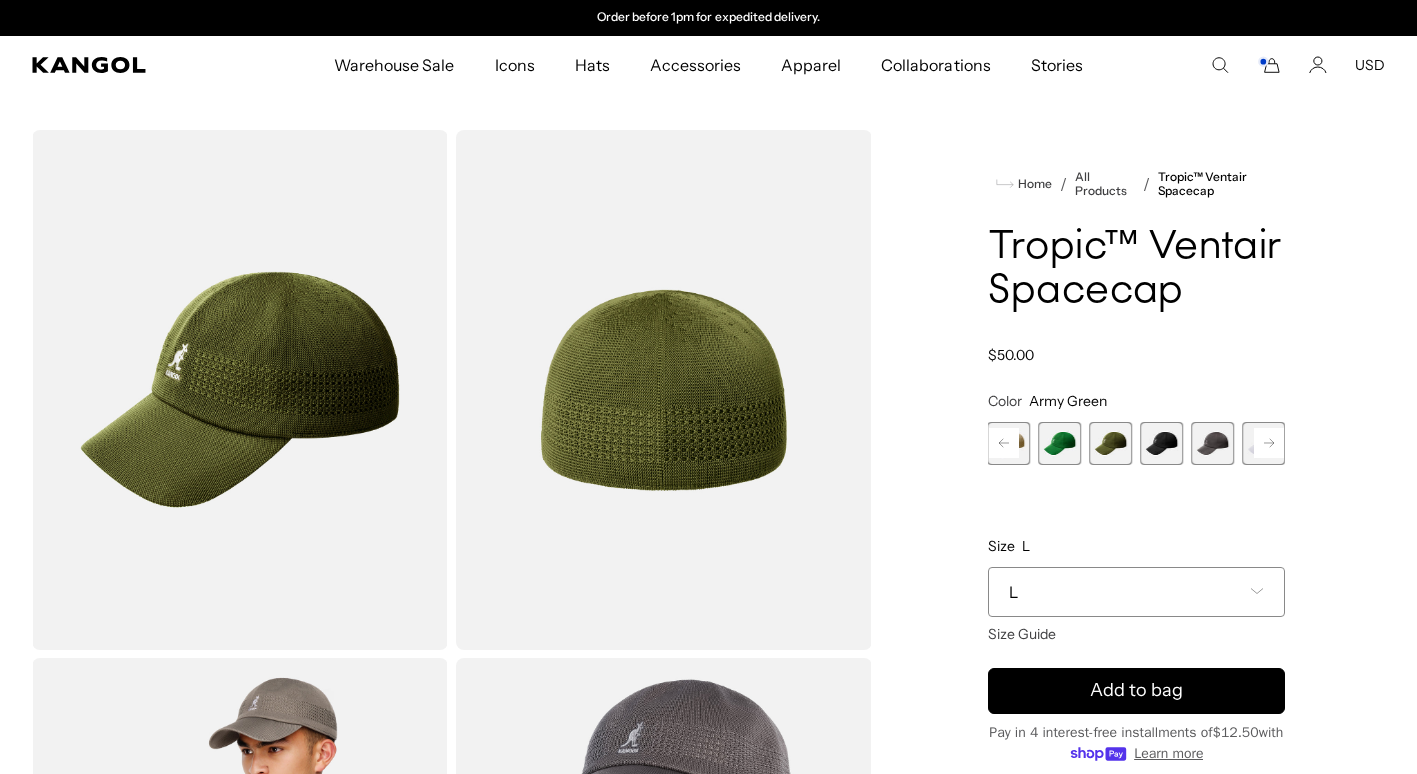 click at bounding box center (1161, 443) 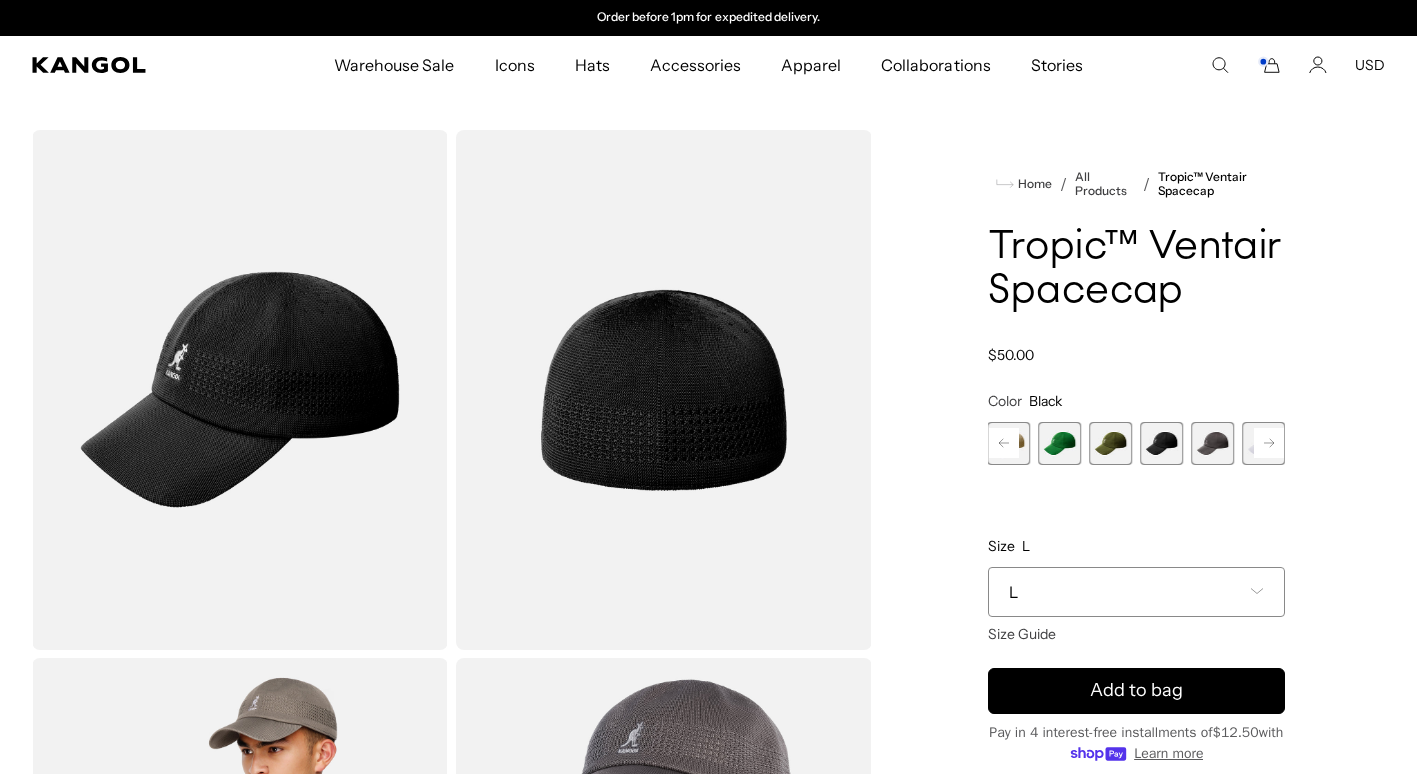 click at bounding box center [1212, 443] 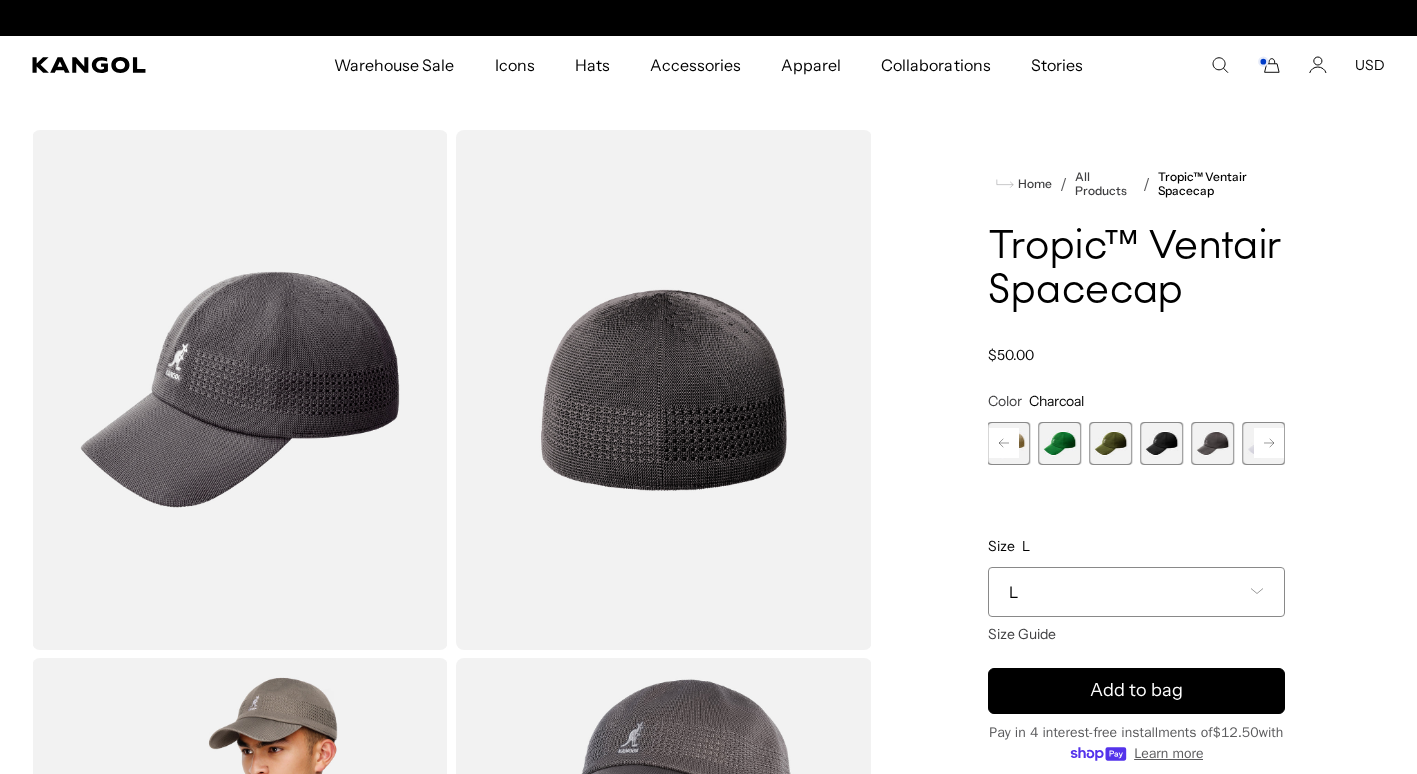scroll, scrollTop: 0, scrollLeft: 0, axis: both 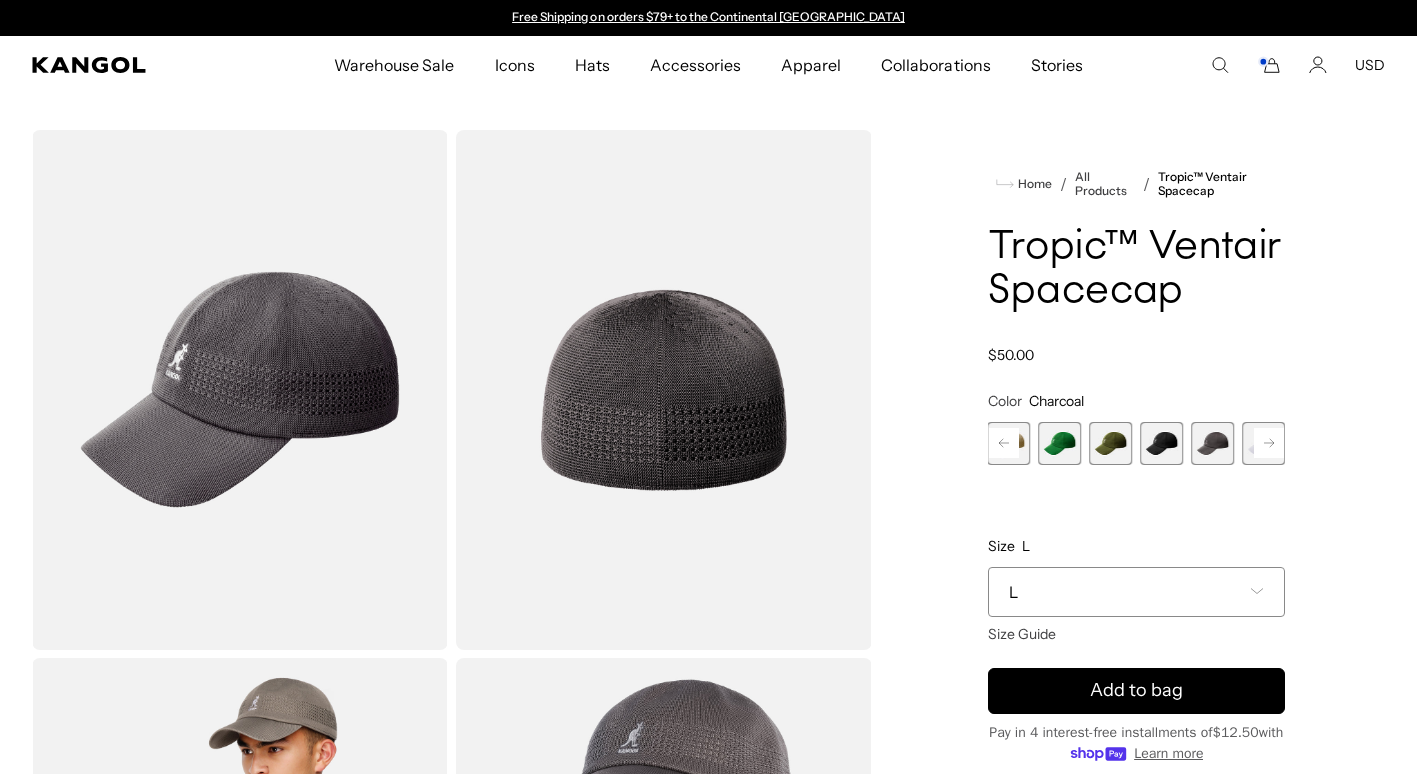 click 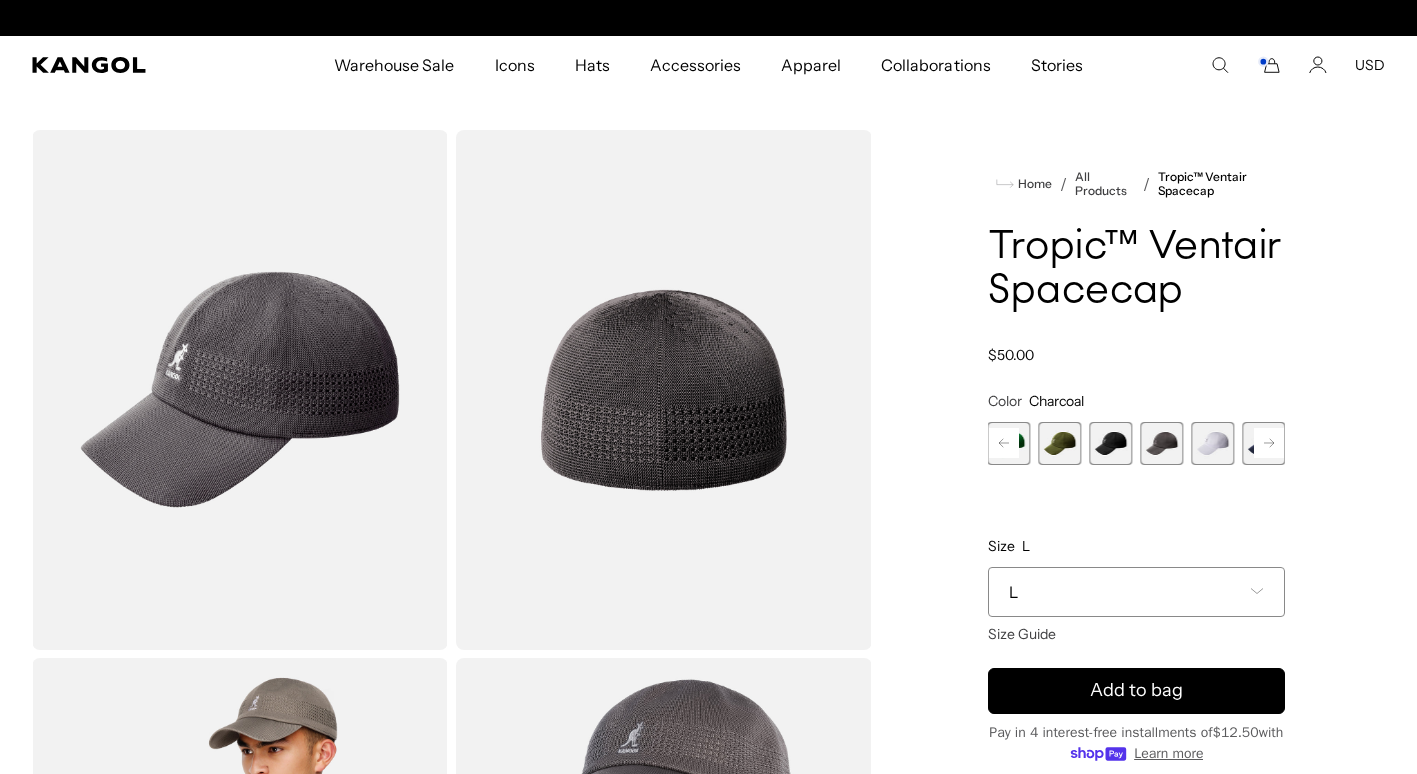 scroll, scrollTop: 0, scrollLeft: 412, axis: horizontal 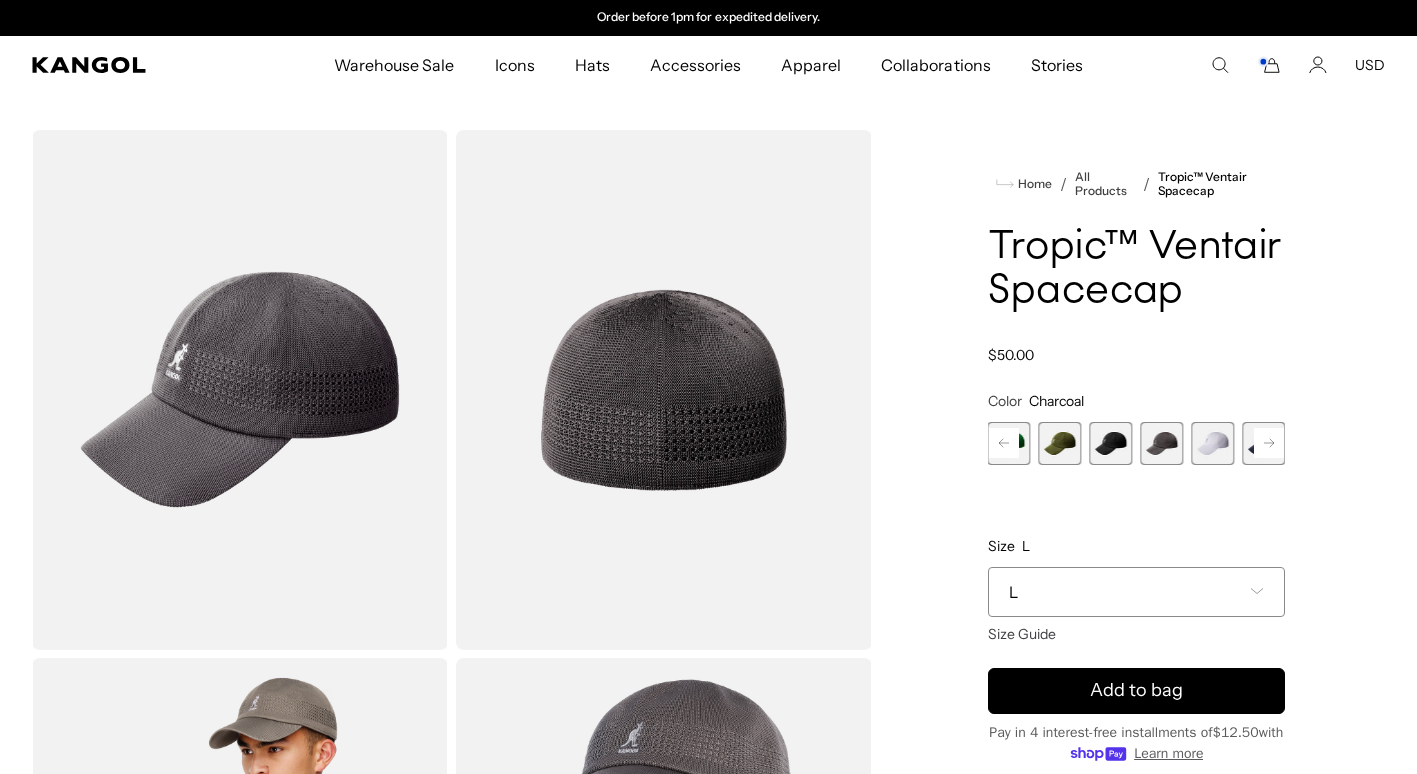 click at bounding box center [1212, 443] 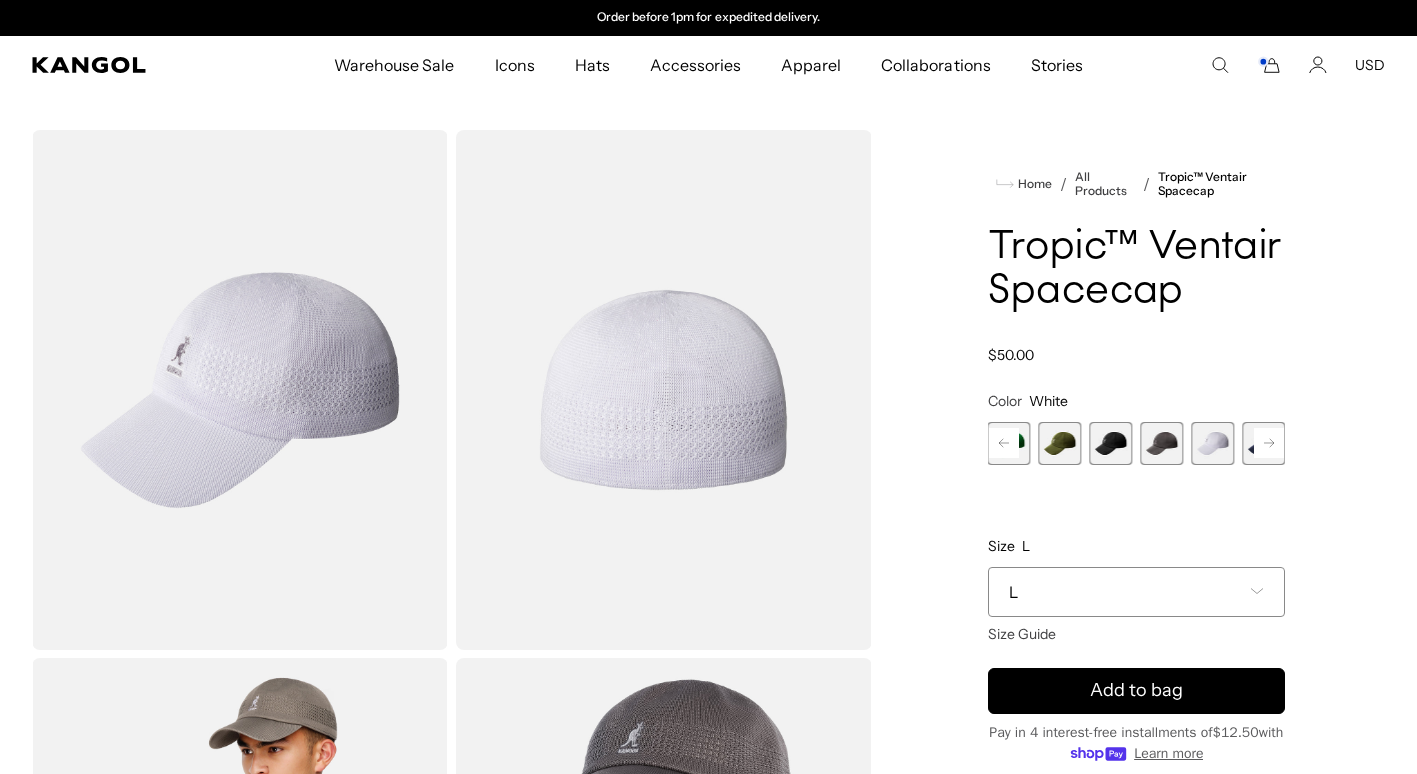 click 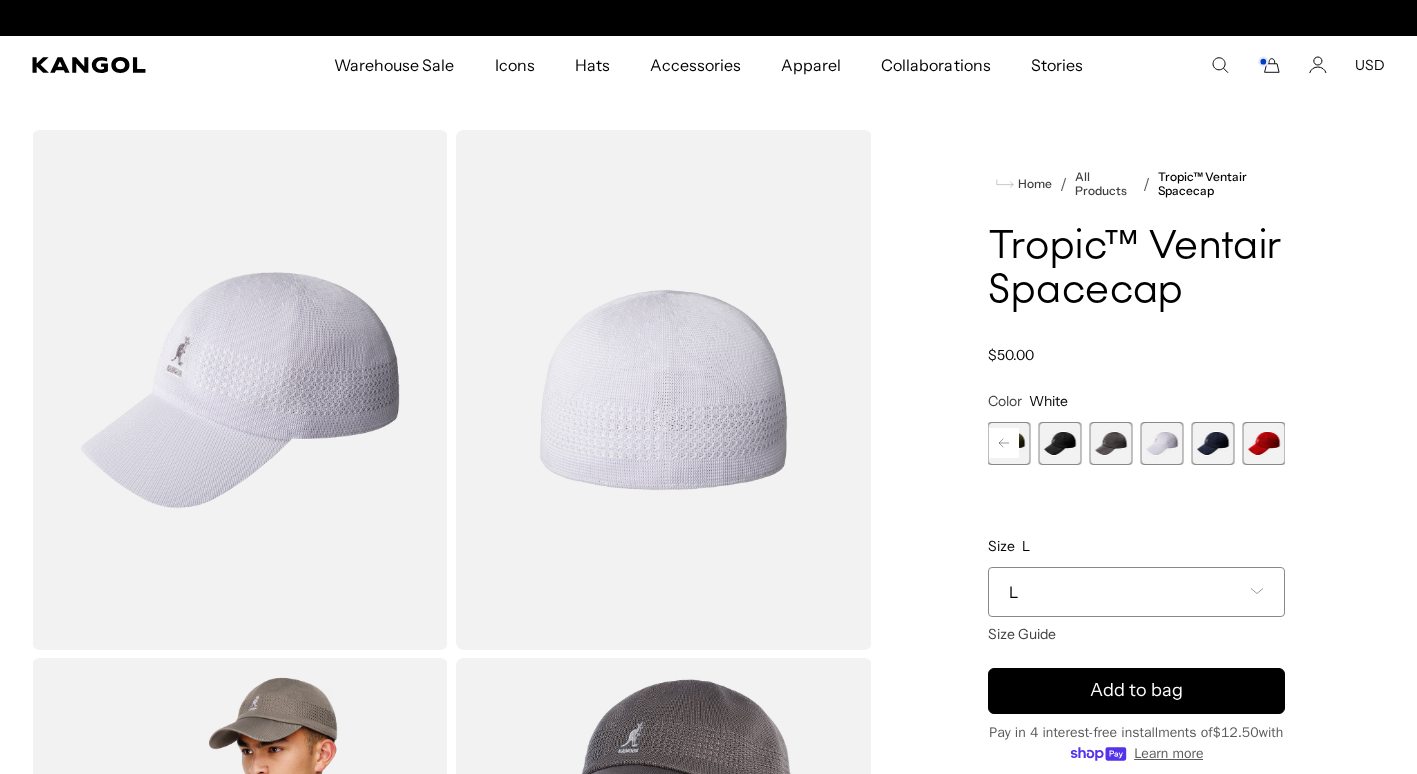 scroll, scrollTop: 0, scrollLeft: 0, axis: both 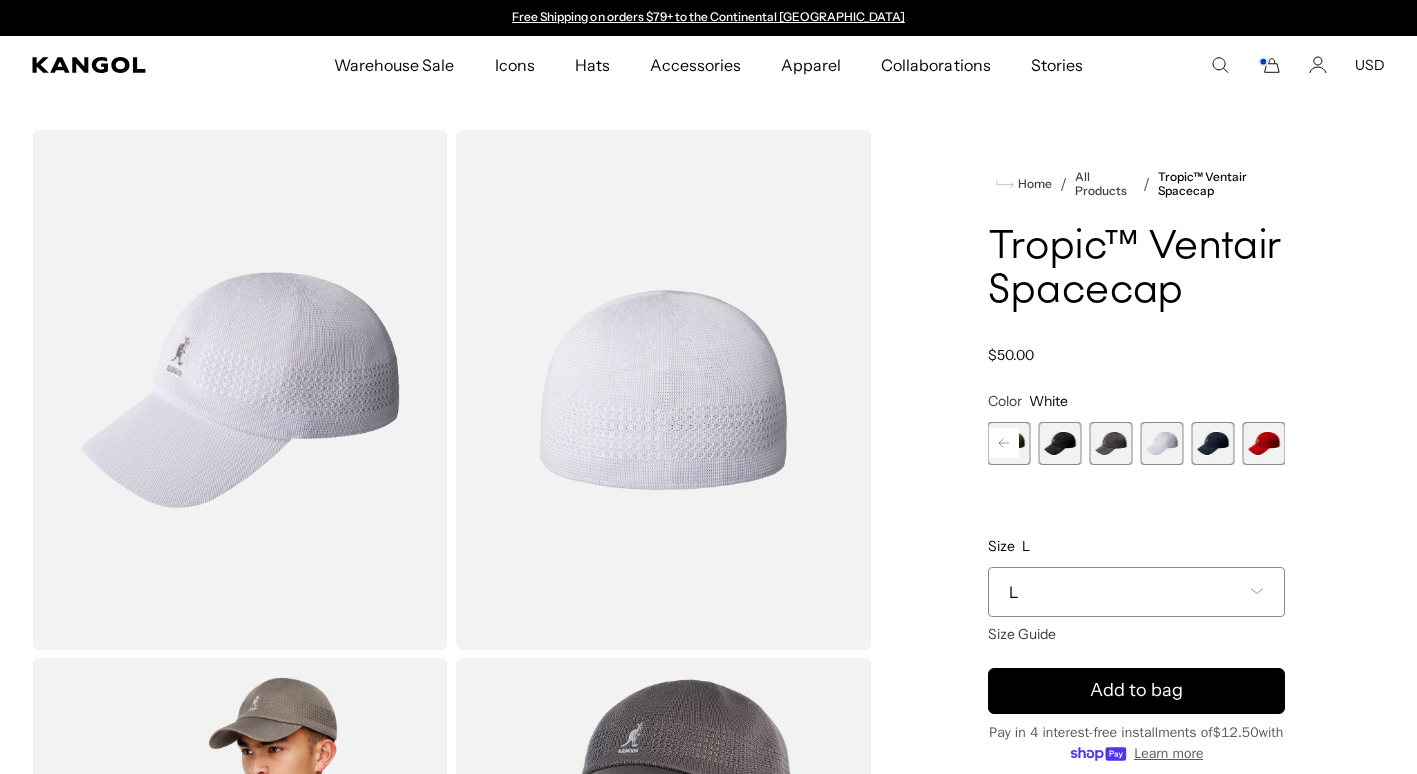 click at bounding box center [1212, 443] 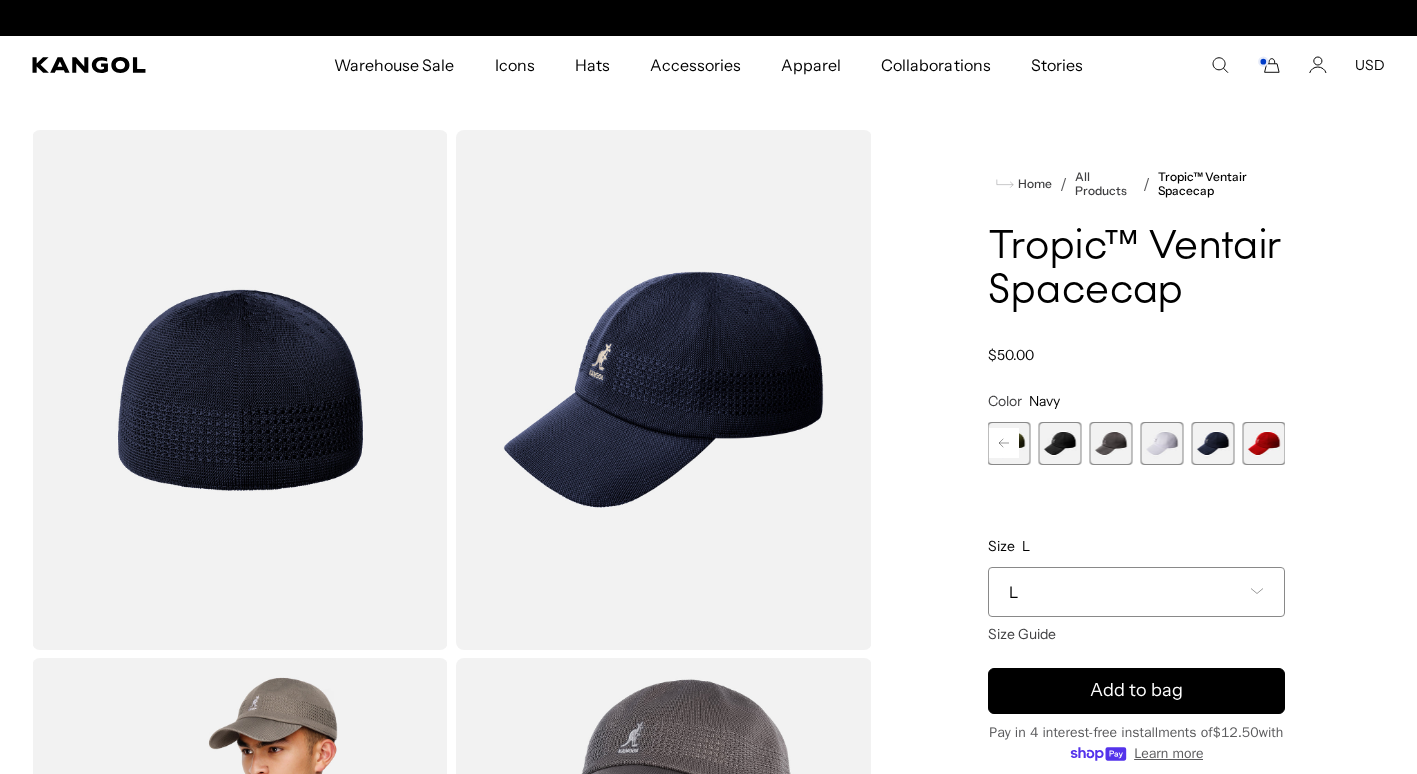 scroll, scrollTop: 0, scrollLeft: 412, axis: horizontal 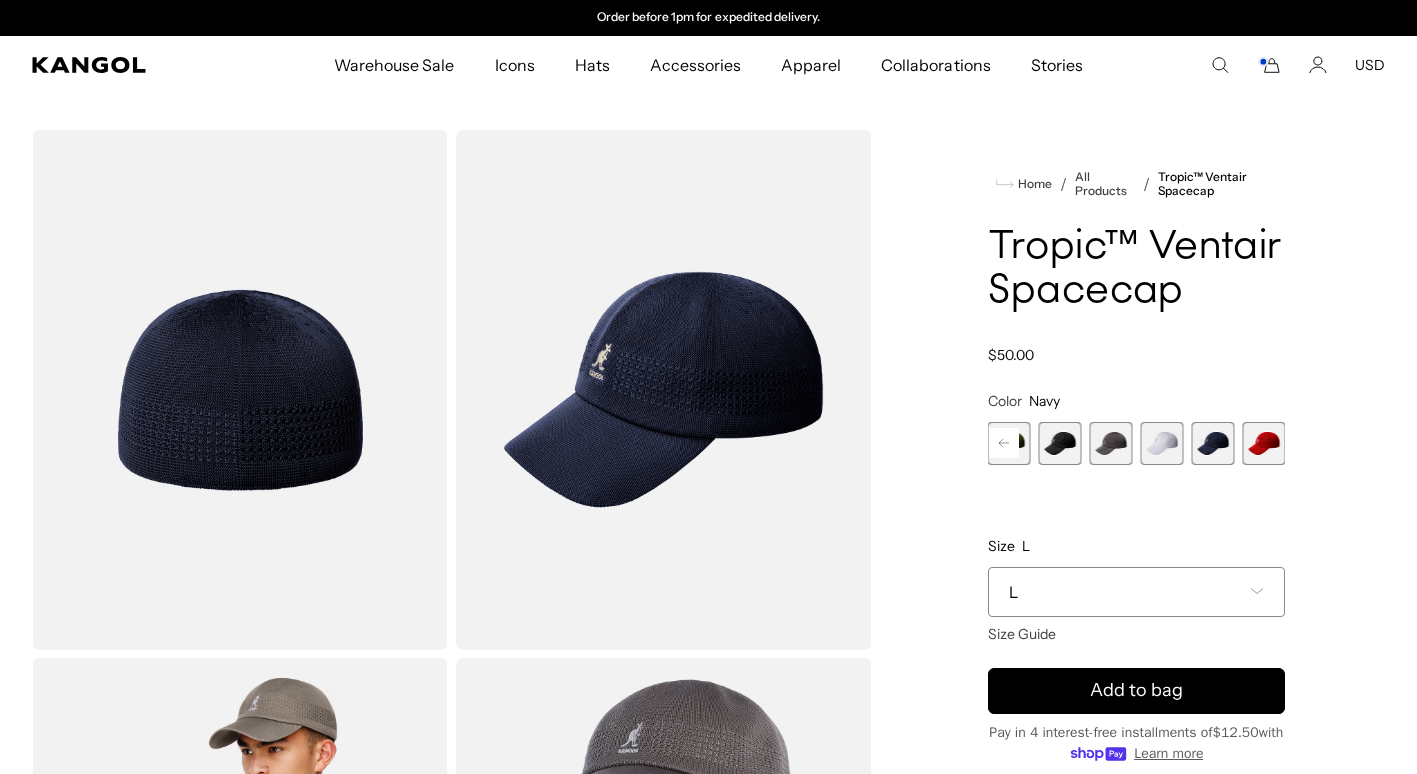 click 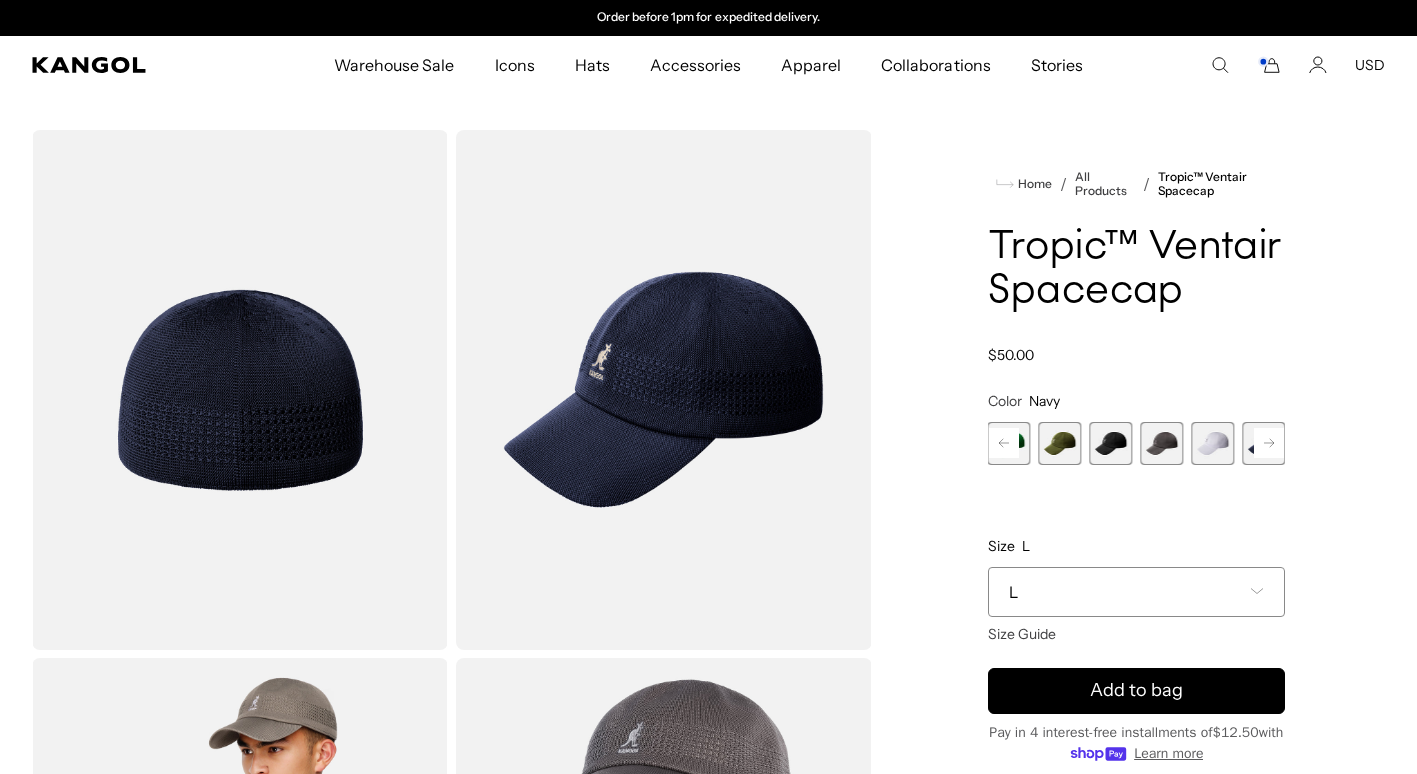 click at bounding box center [1060, 443] 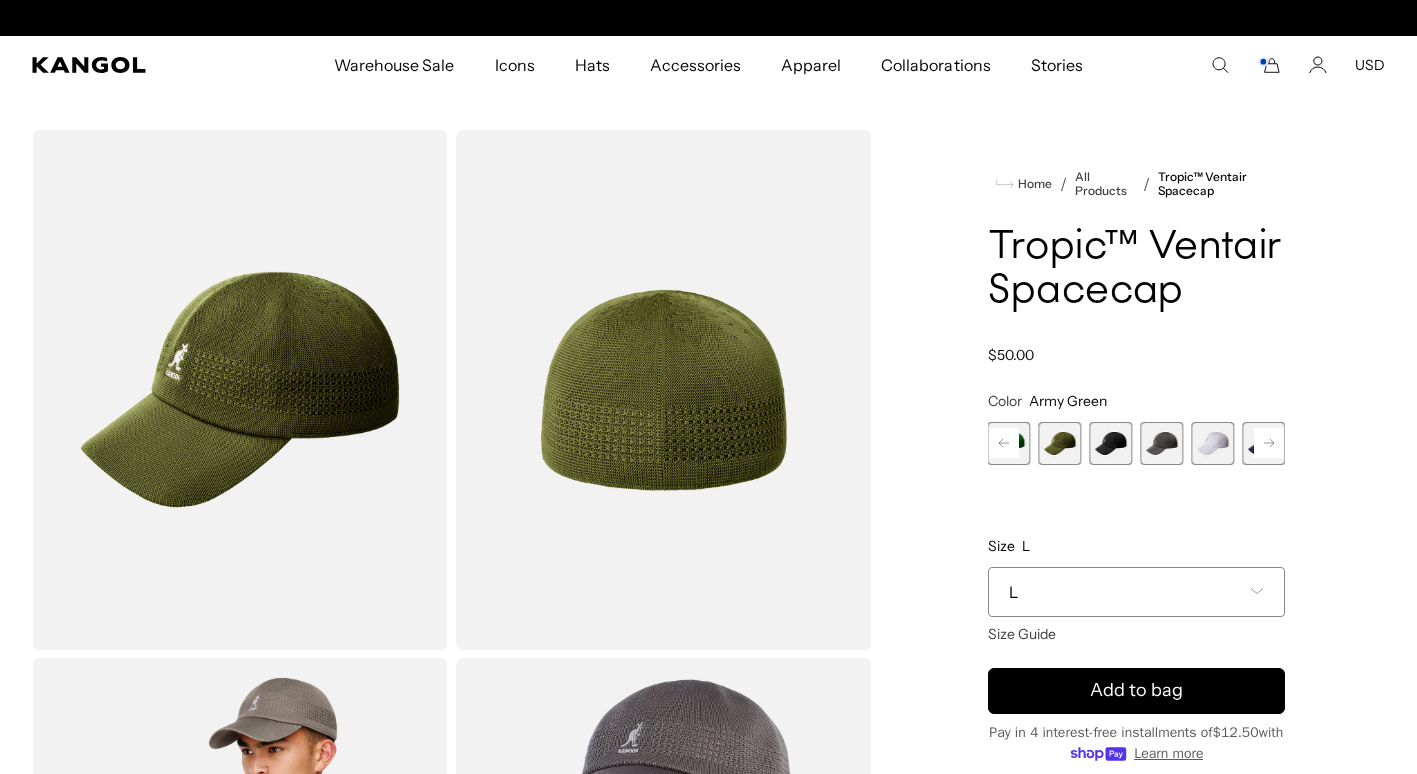 scroll, scrollTop: 0, scrollLeft: 0, axis: both 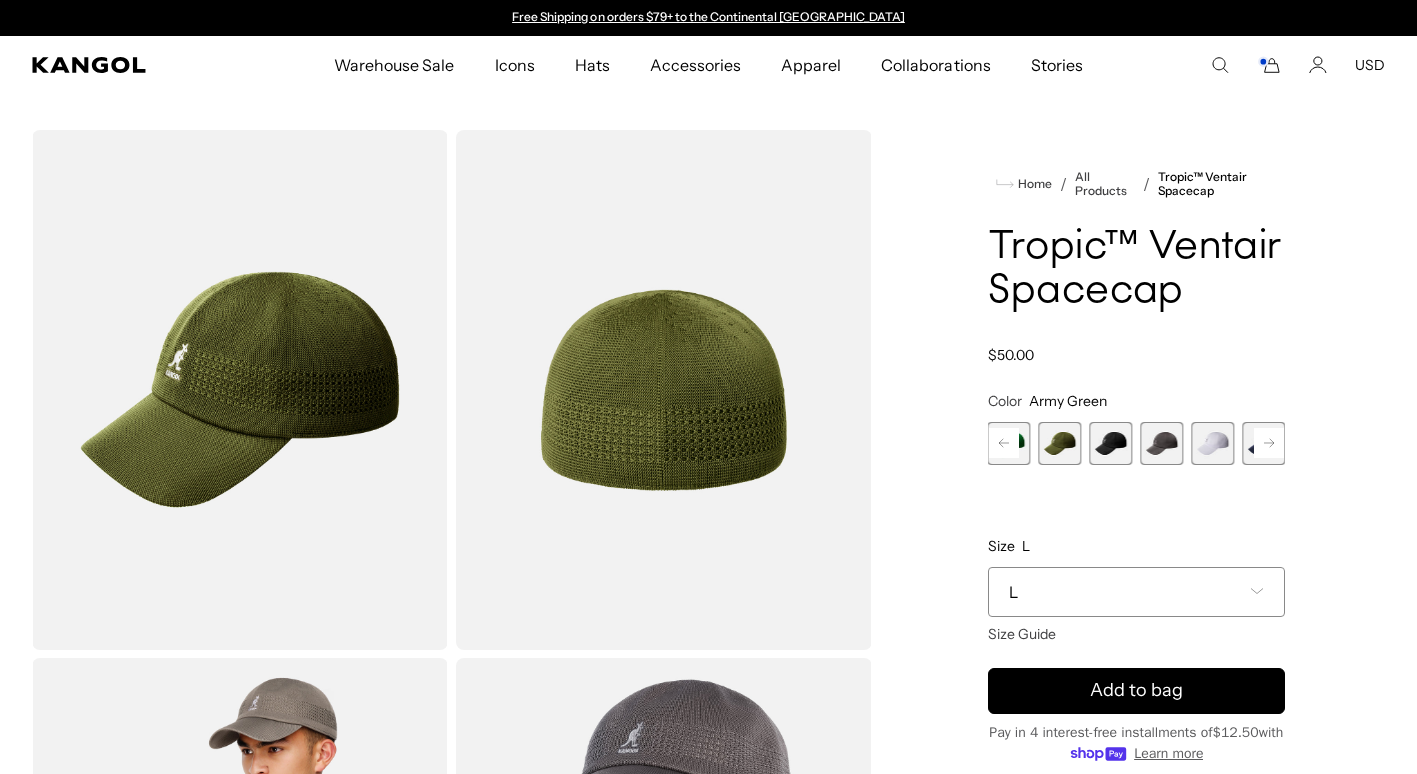 click 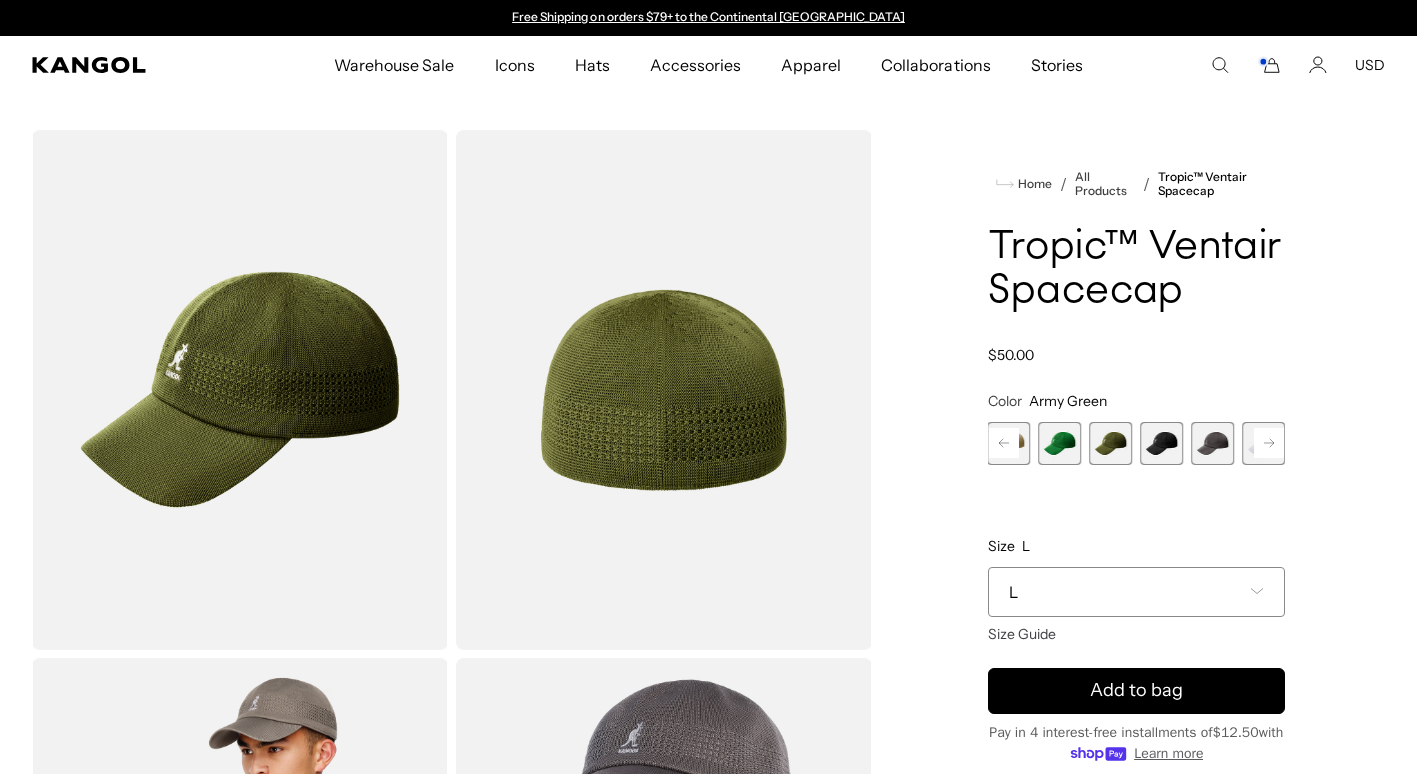 click on "Previous" at bounding box center (1004, 443) 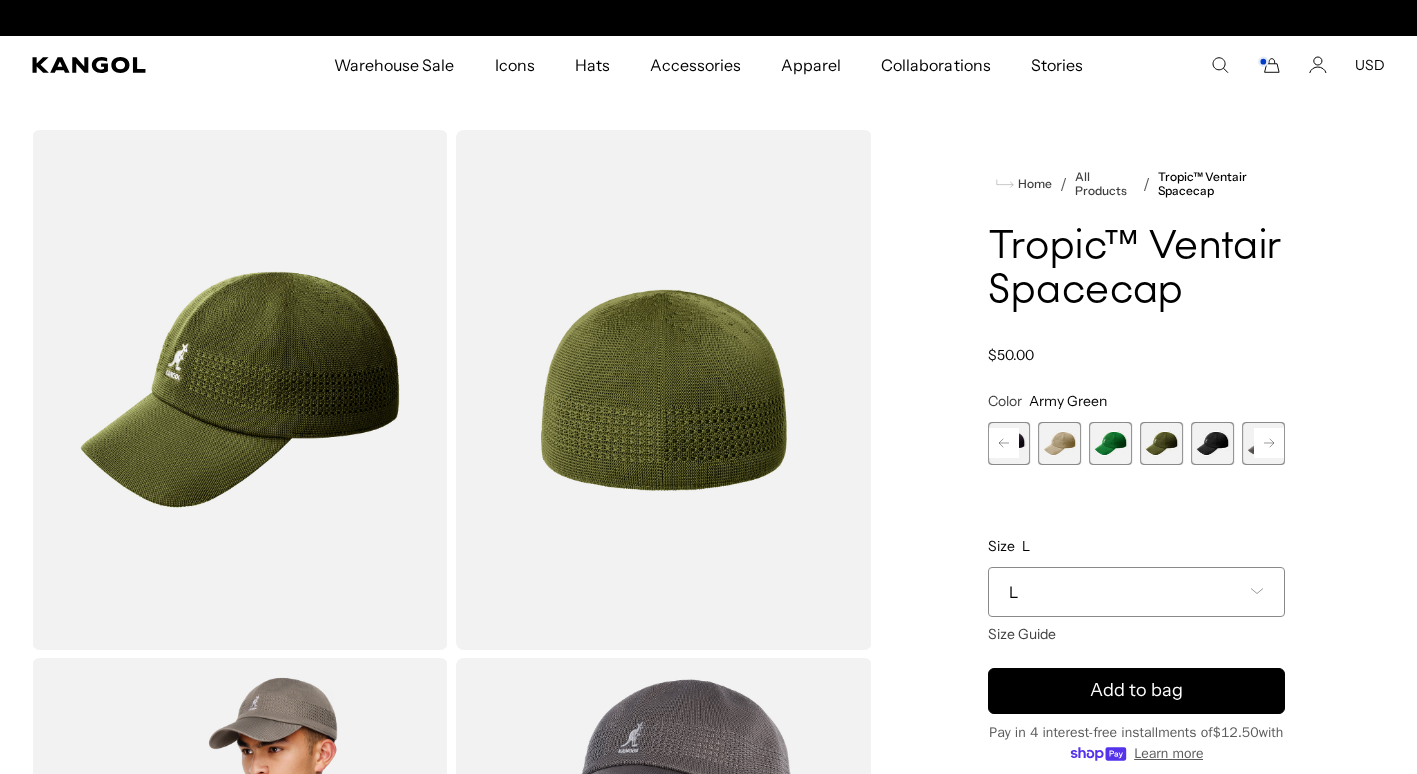 click 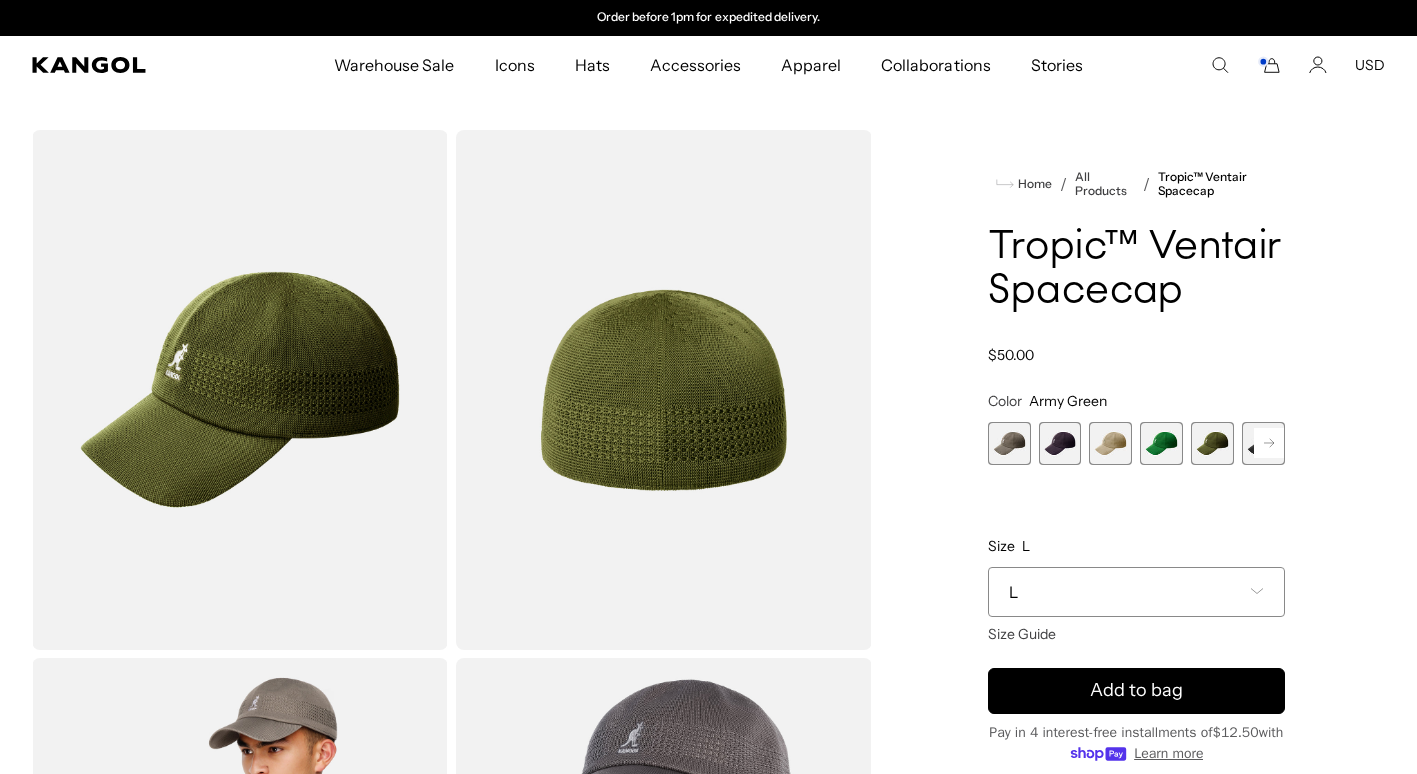 click at bounding box center (1060, 443) 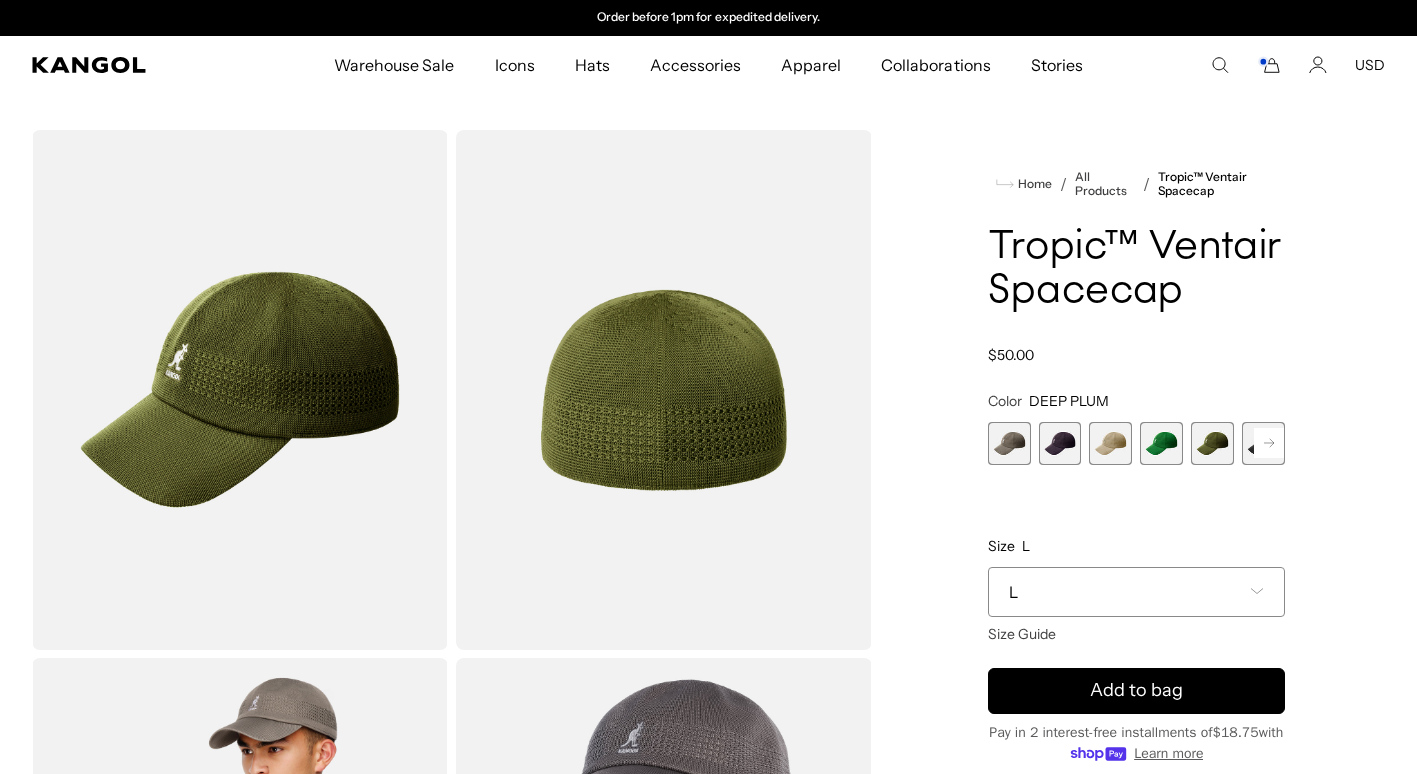 click at bounding box center [1009, 443] 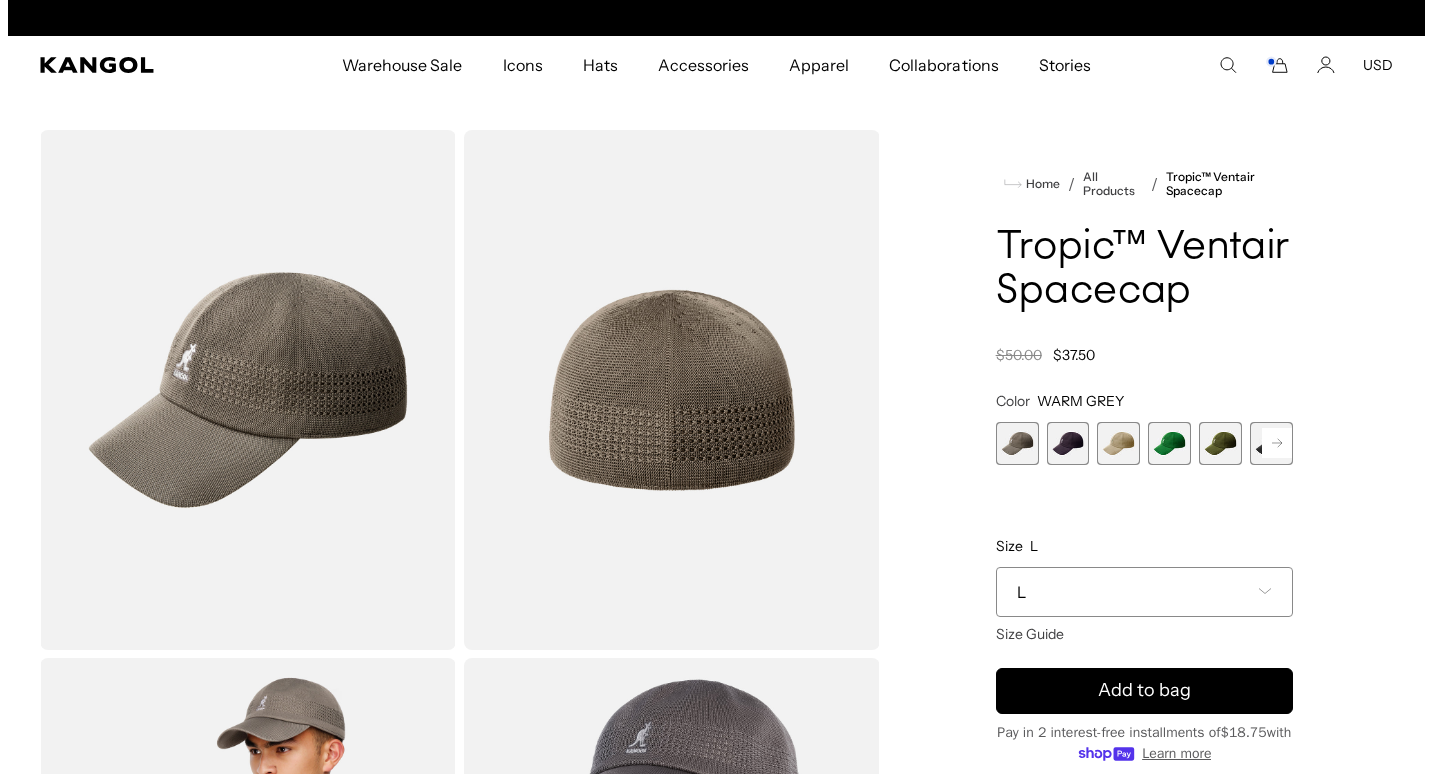 scroll, scrollTop: 0, scrollLeft: 0, axis: both 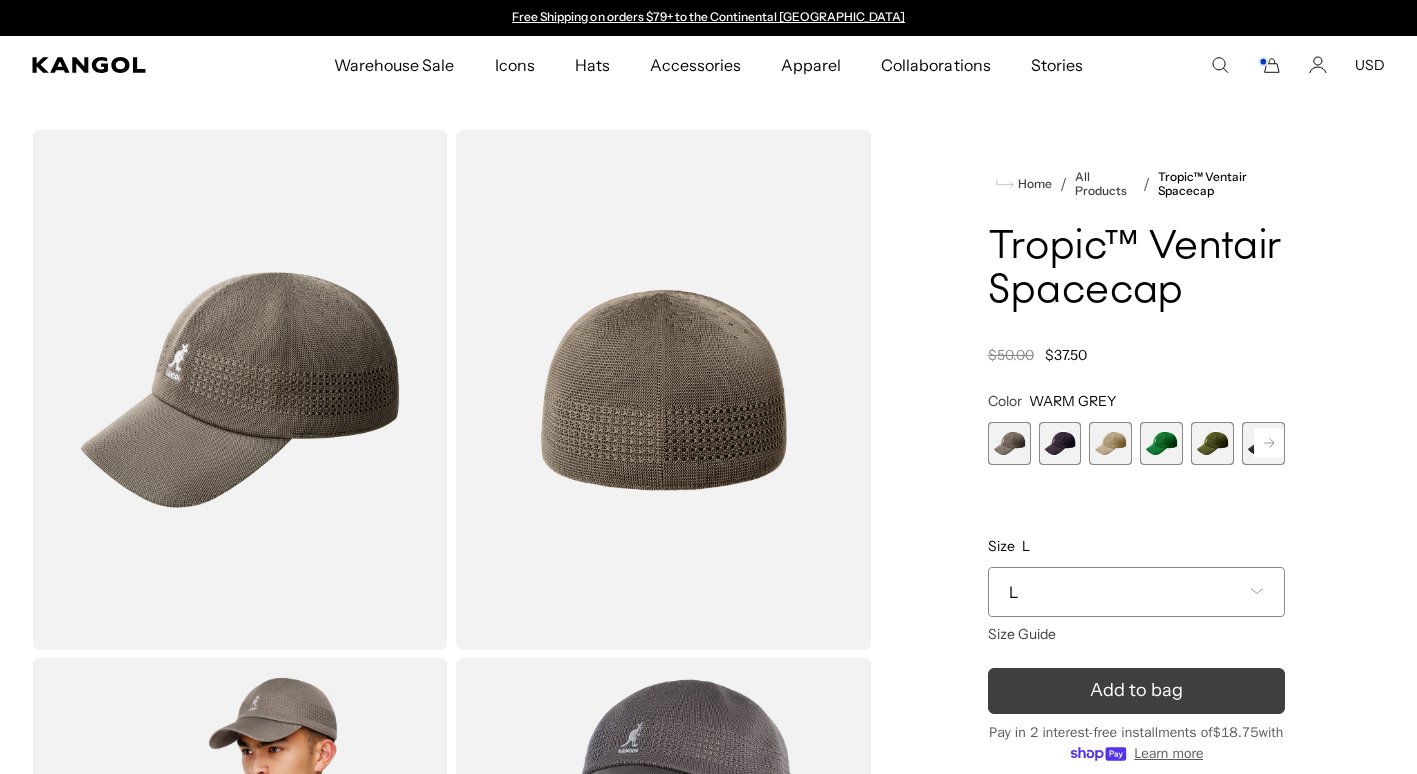 click 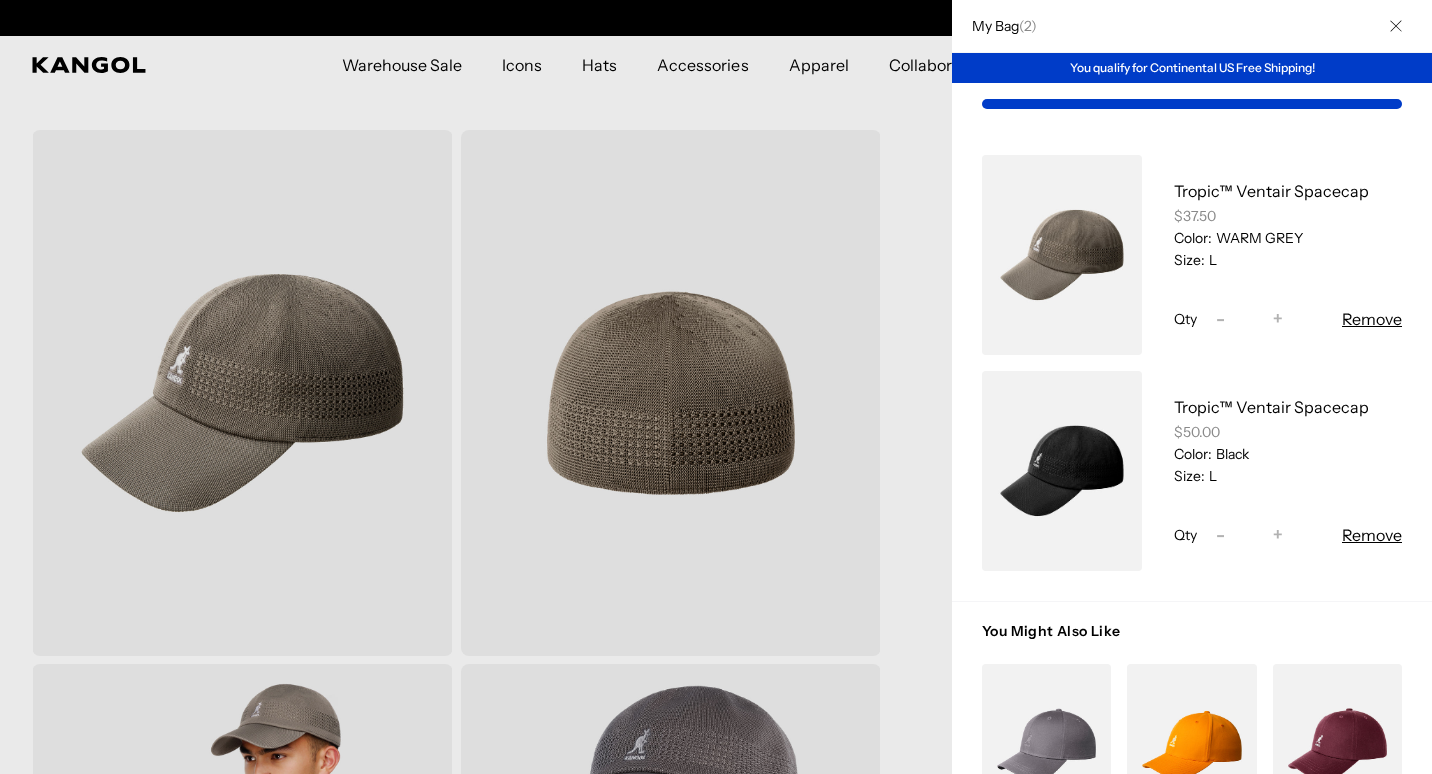 scroll, scrollTop: 0, scrollLeft: 0, axis: both 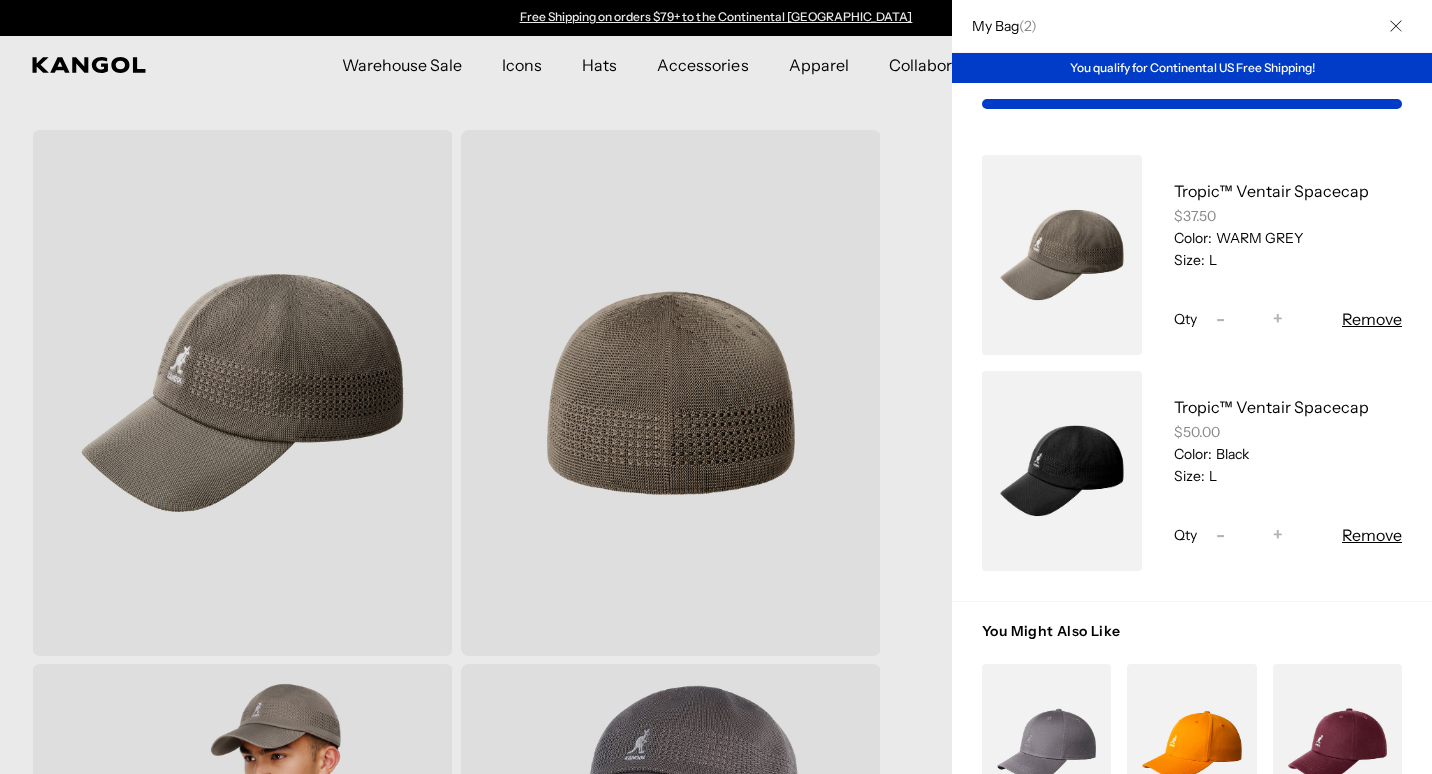click on "You qualify for Continental US Free Shipping!" at bounding box center (1192, 68) 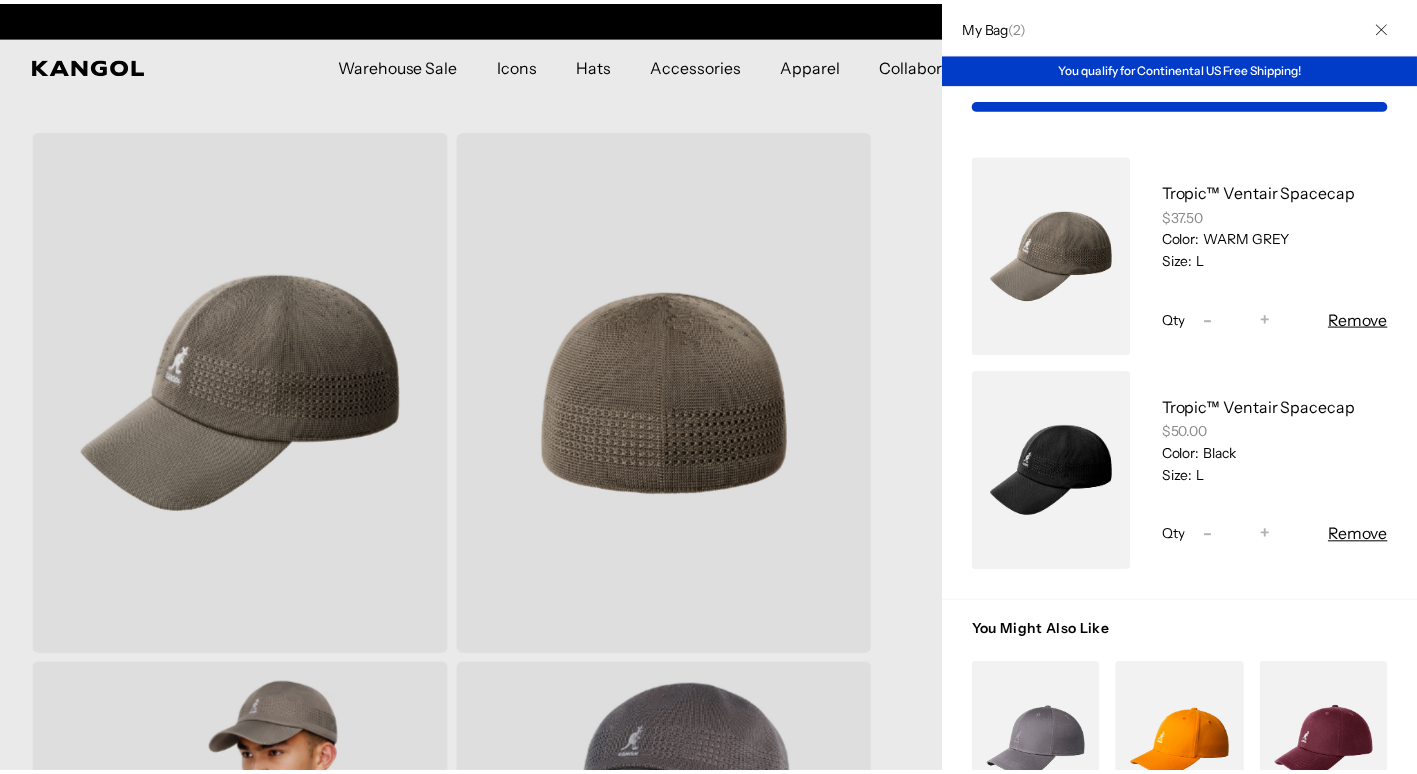 scroll, scrollTop: 0, scrollLeft: 412, axis: horizontal 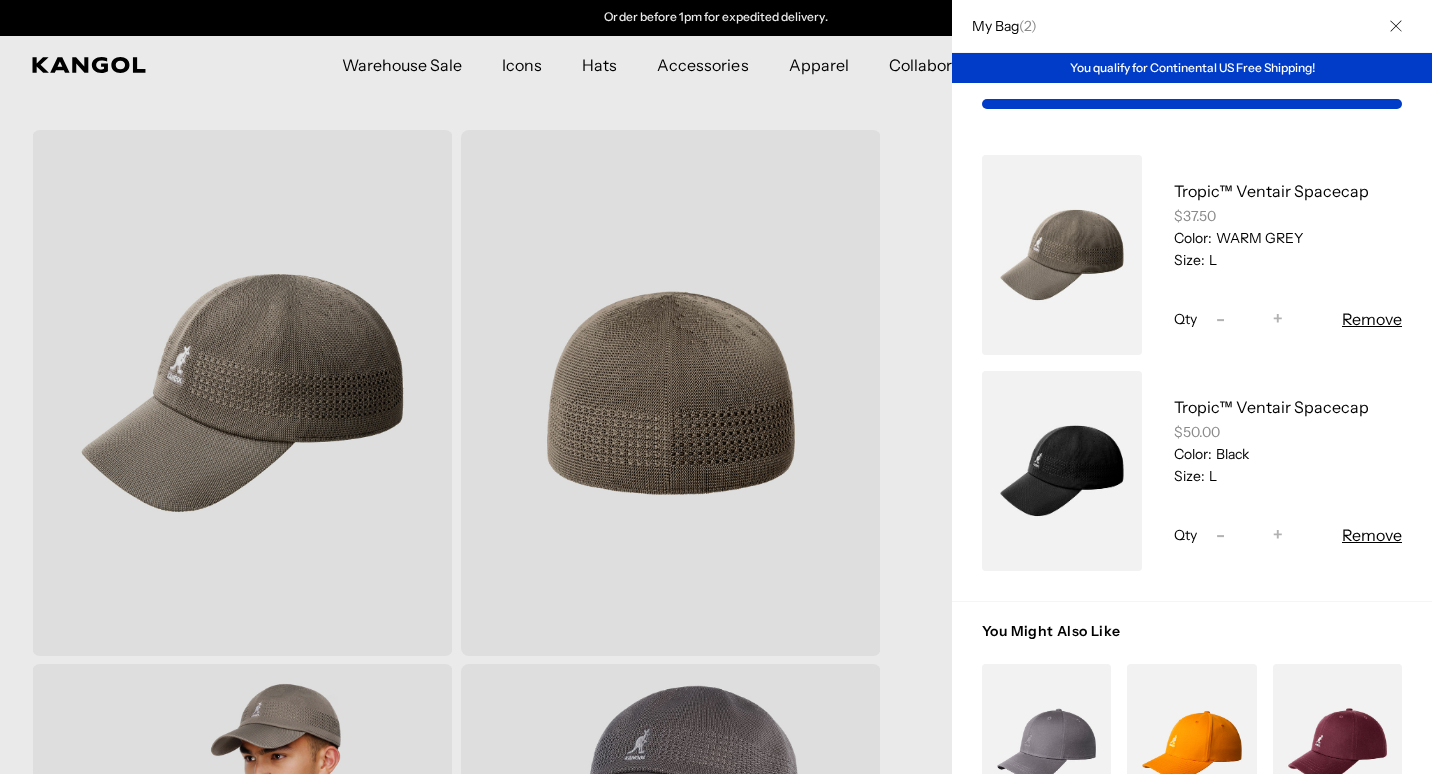click 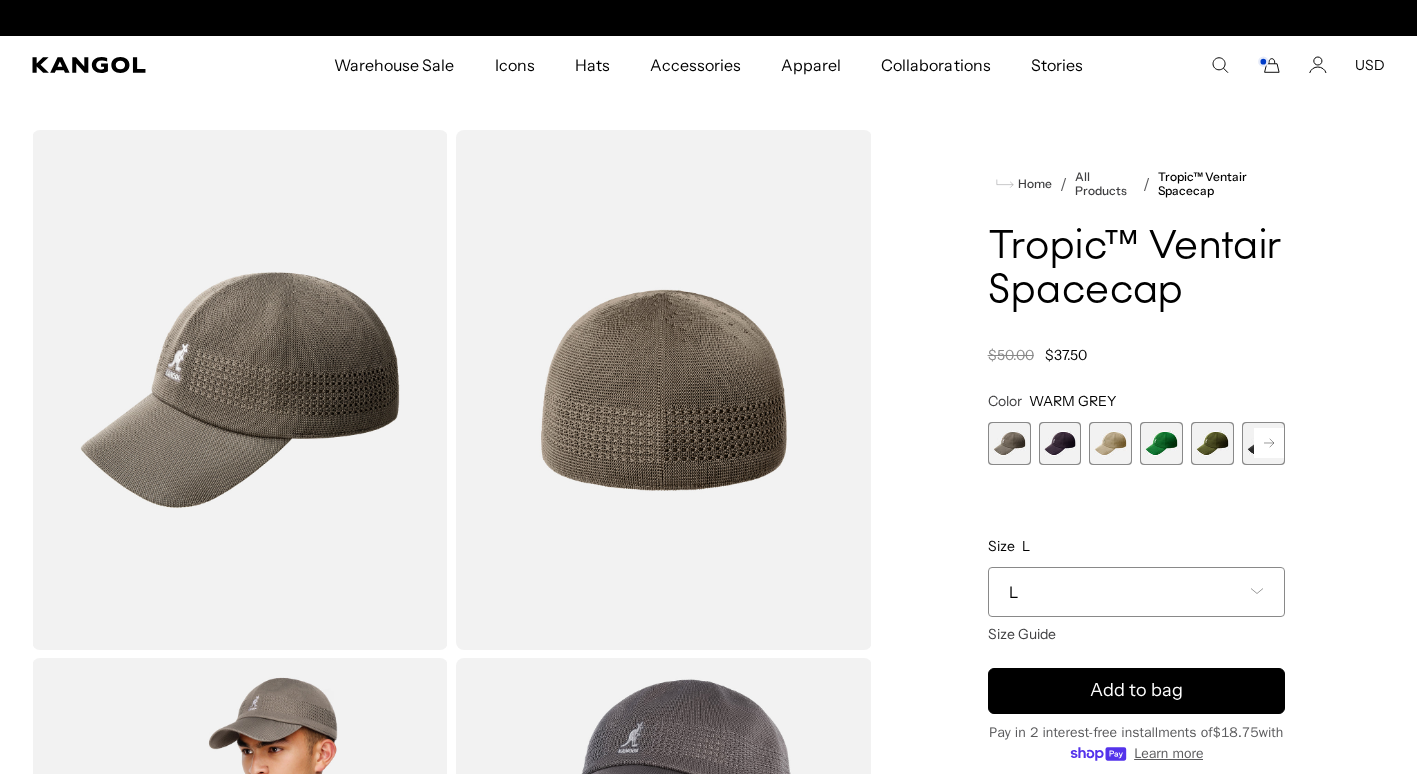 scroll, scrollTop: 0, scrollLeft: 0, axis: both 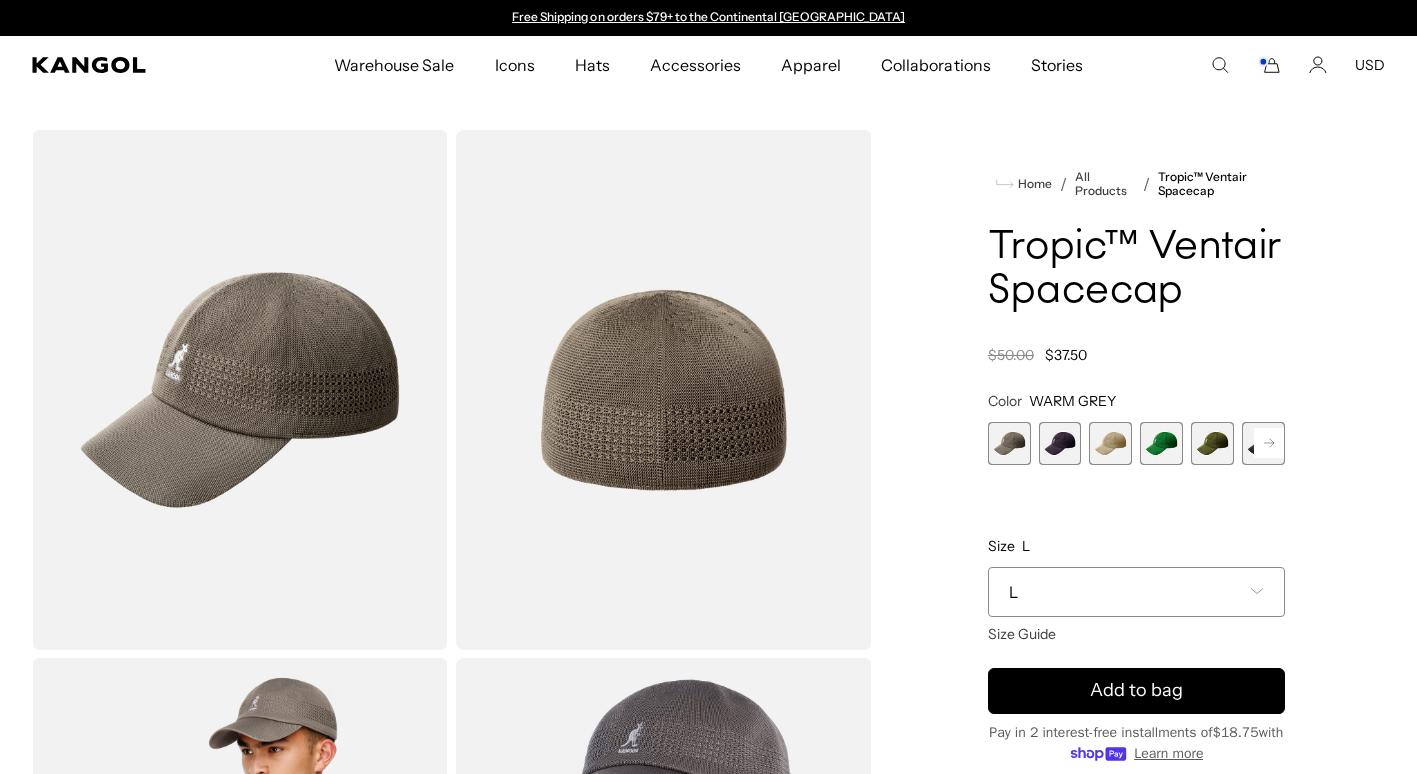 click 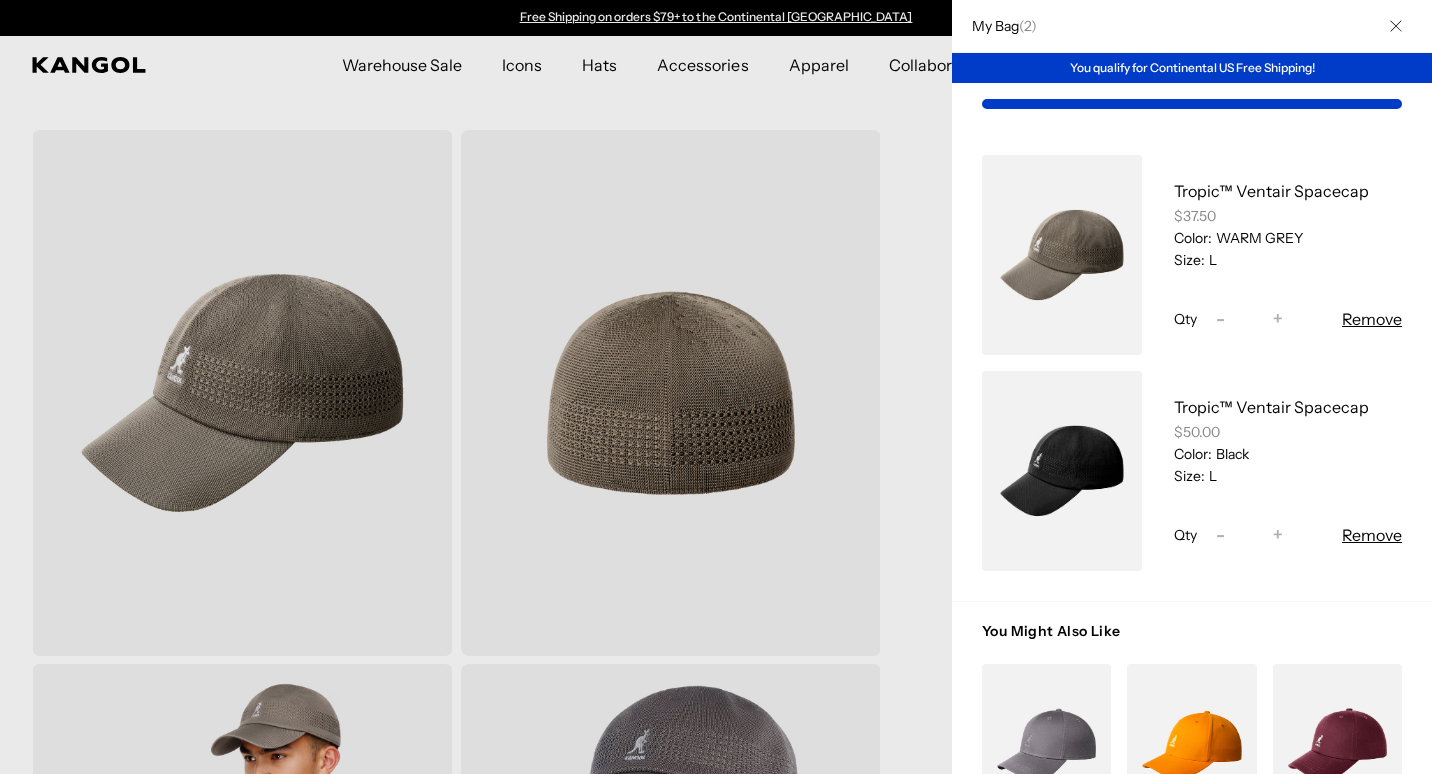 click at bounding box center (716, 387) 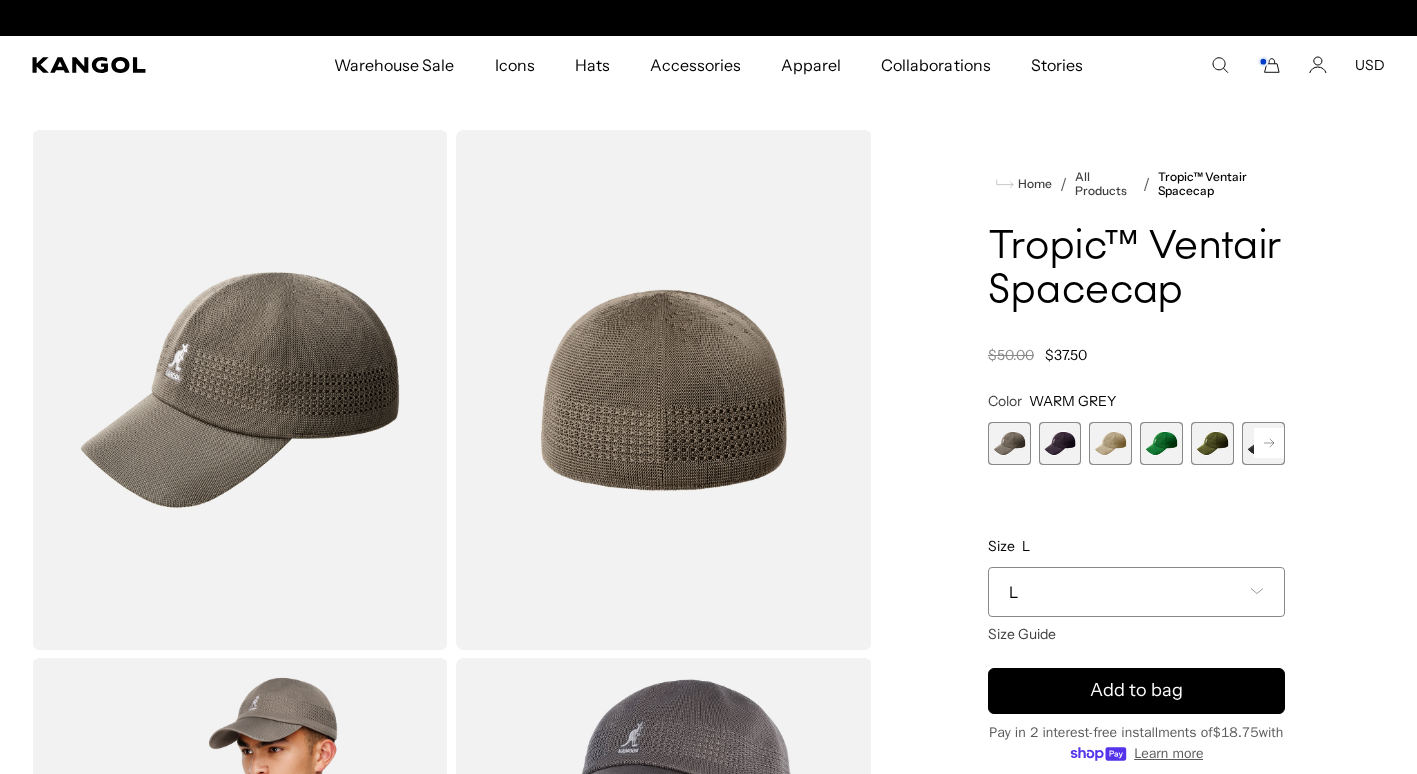 scroll, scrollTop: 0, scrollLeft: 412, axis: horizontal 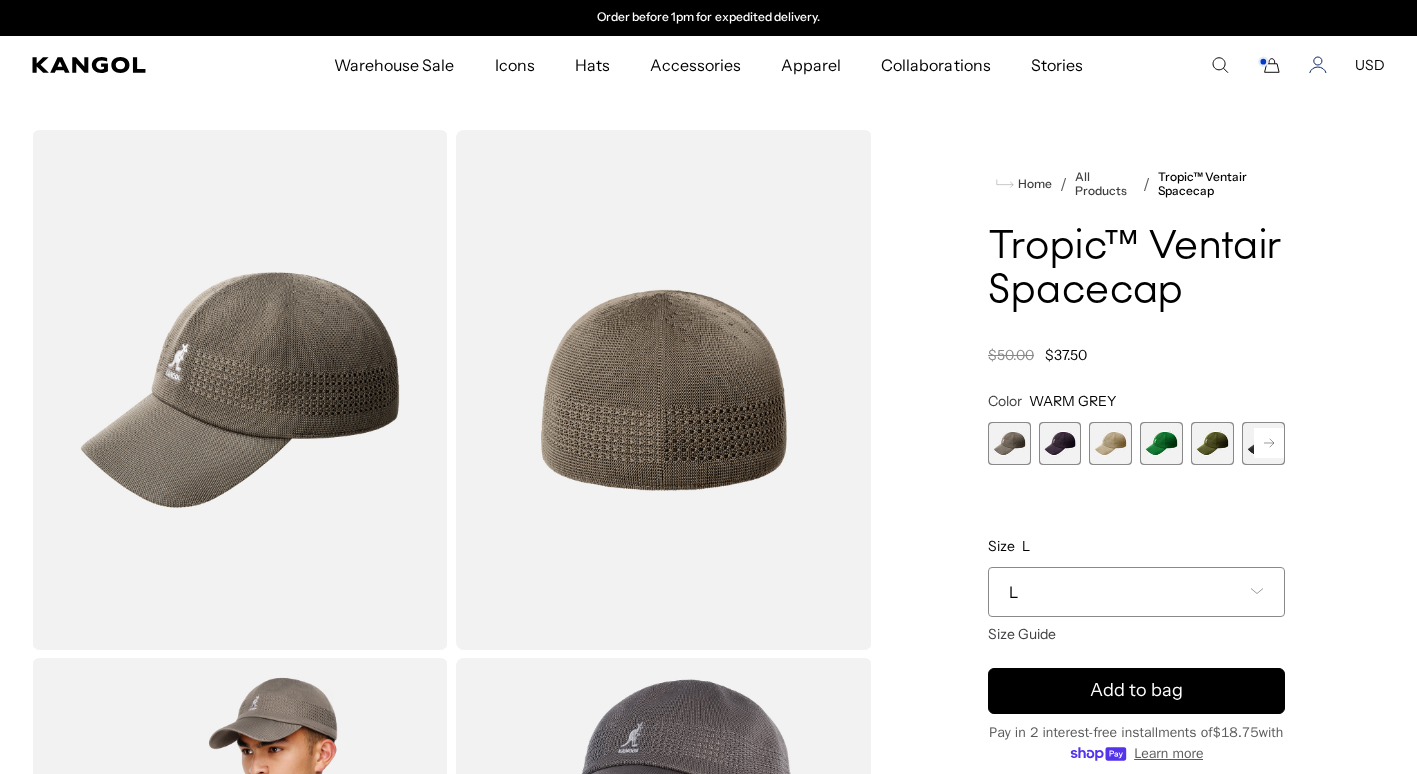 click 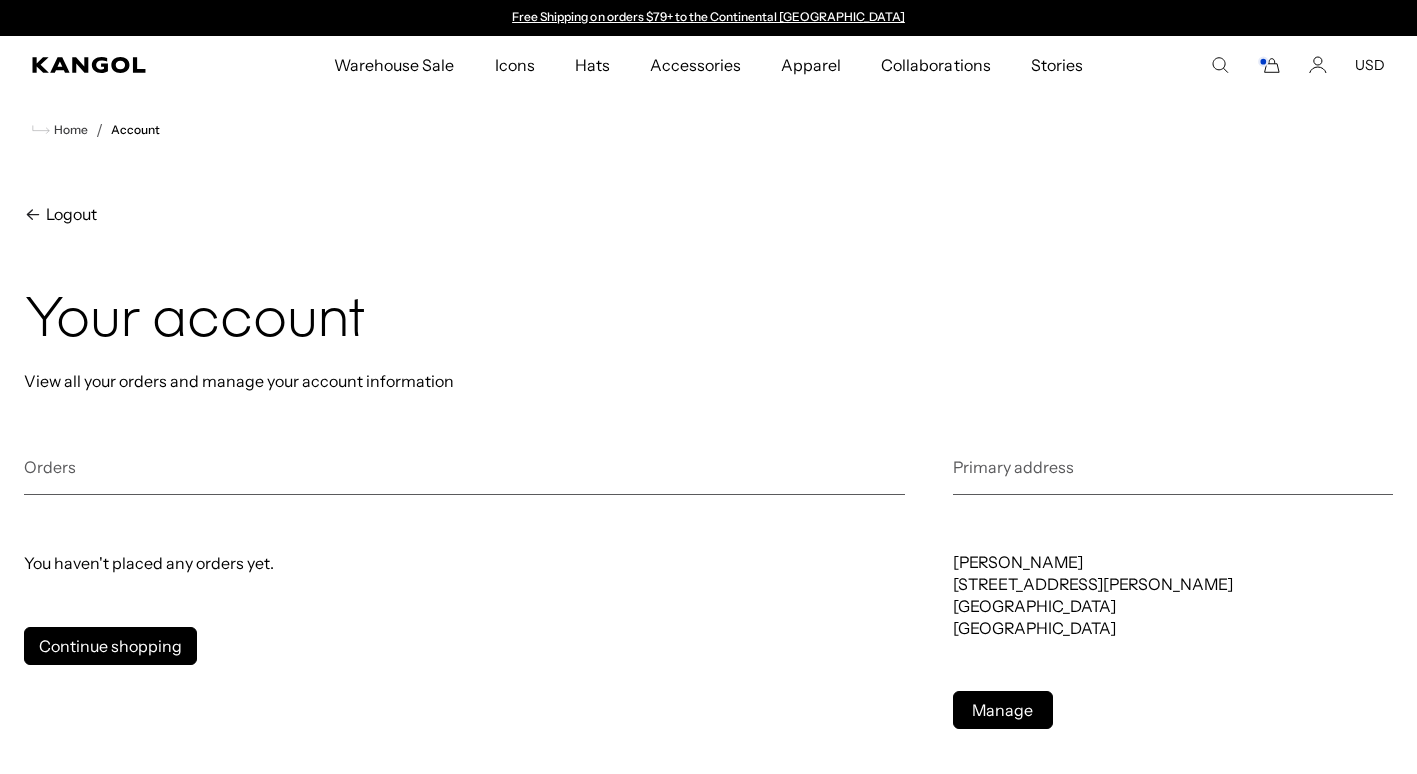 scroll, scrollTop: 0, scrollLeft: 0, axis: both 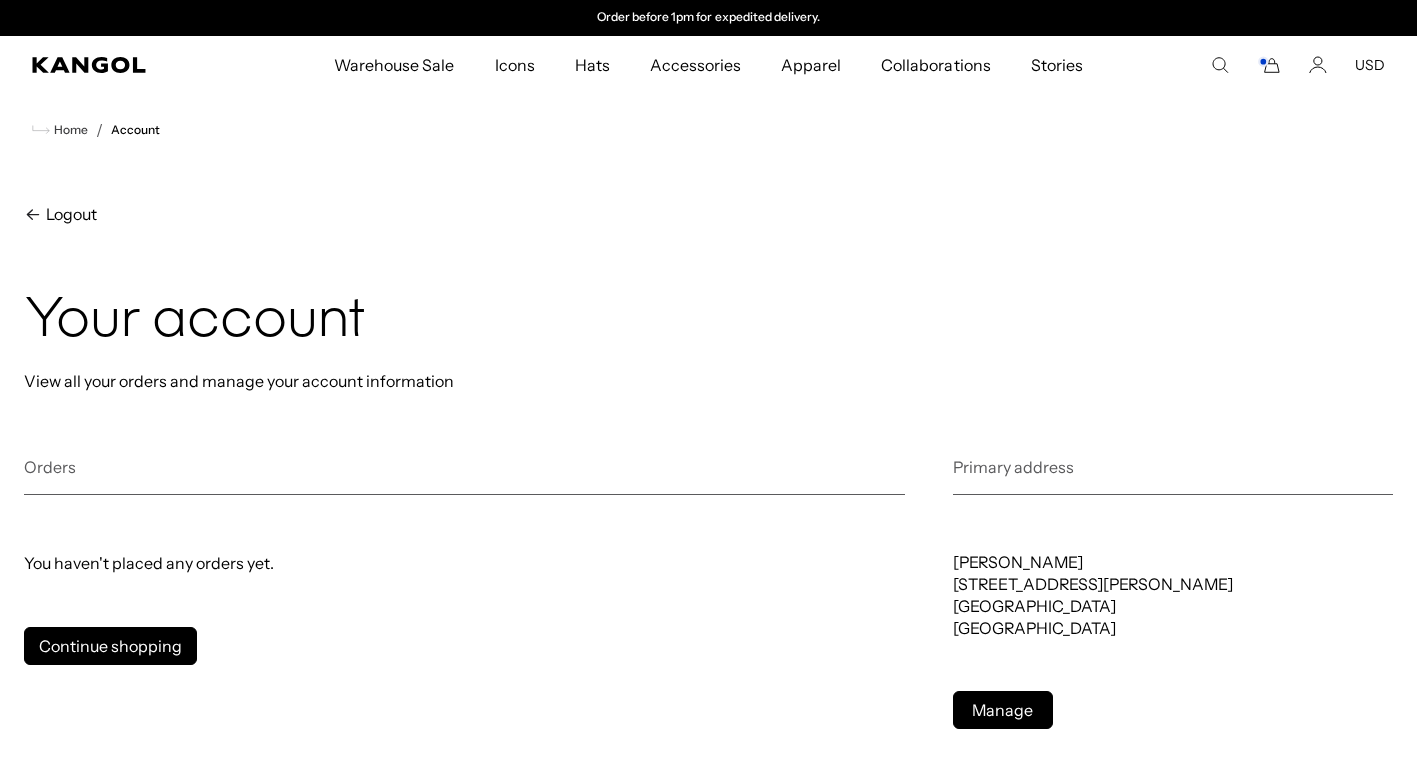 click 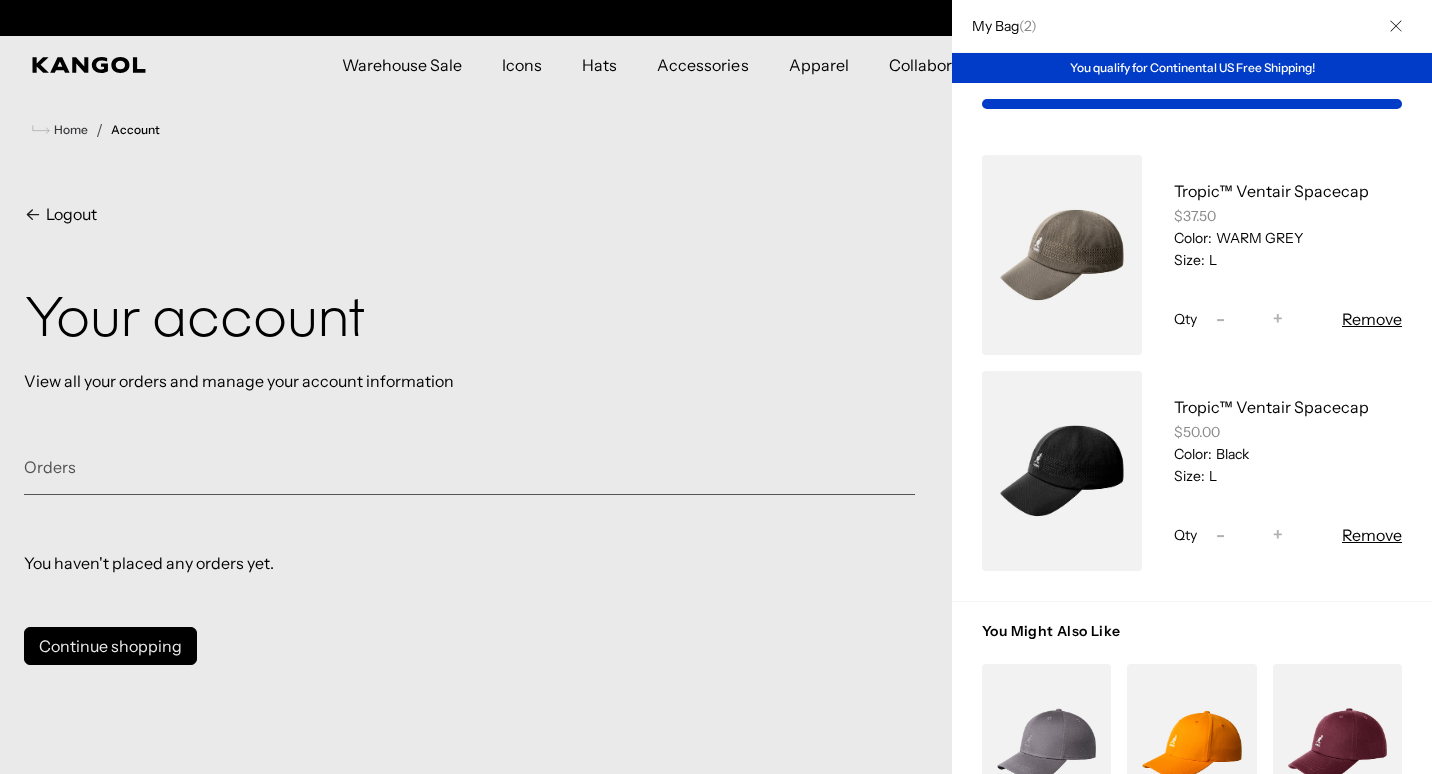 scroll, scrollTop: 0, scrollLeft: 0, axis: both 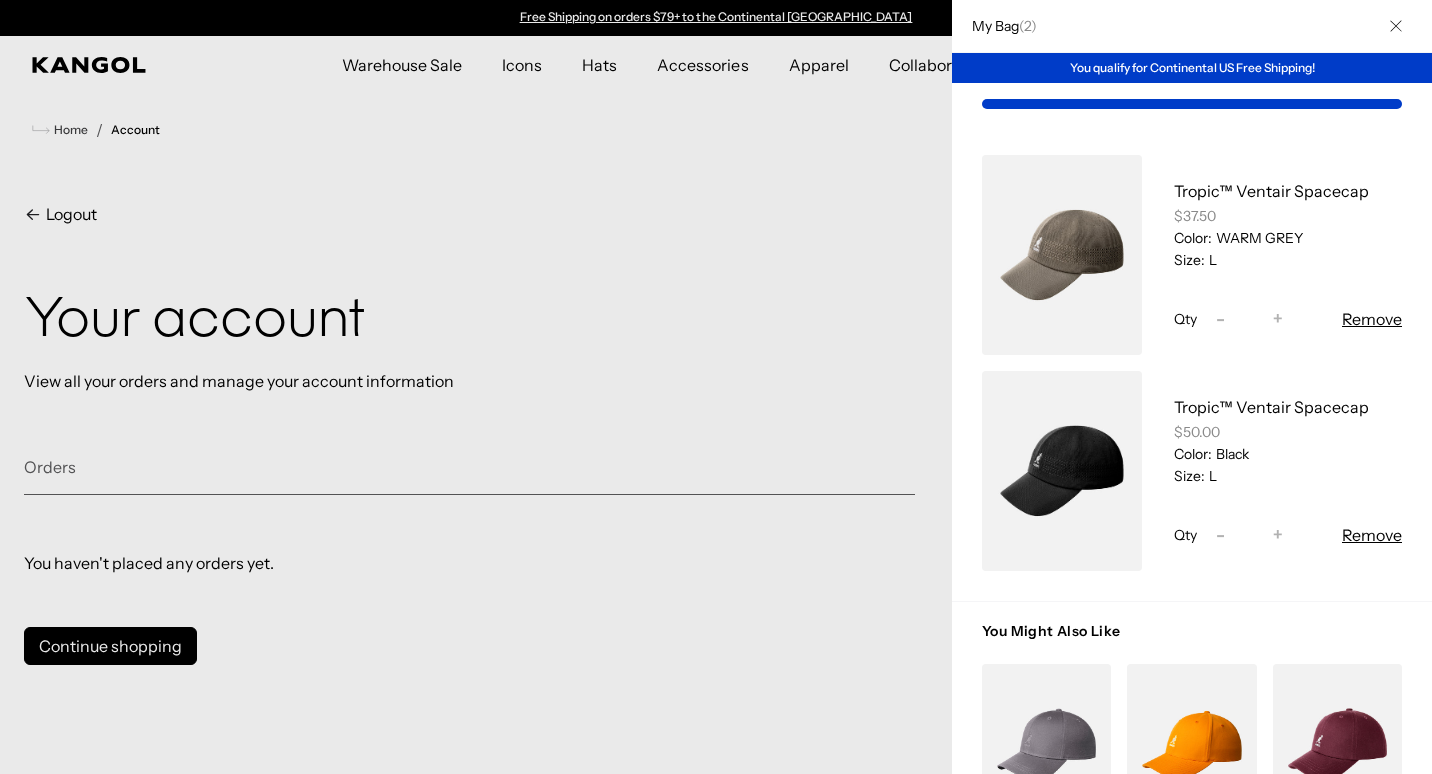 click at bounding box center (1192, 104) 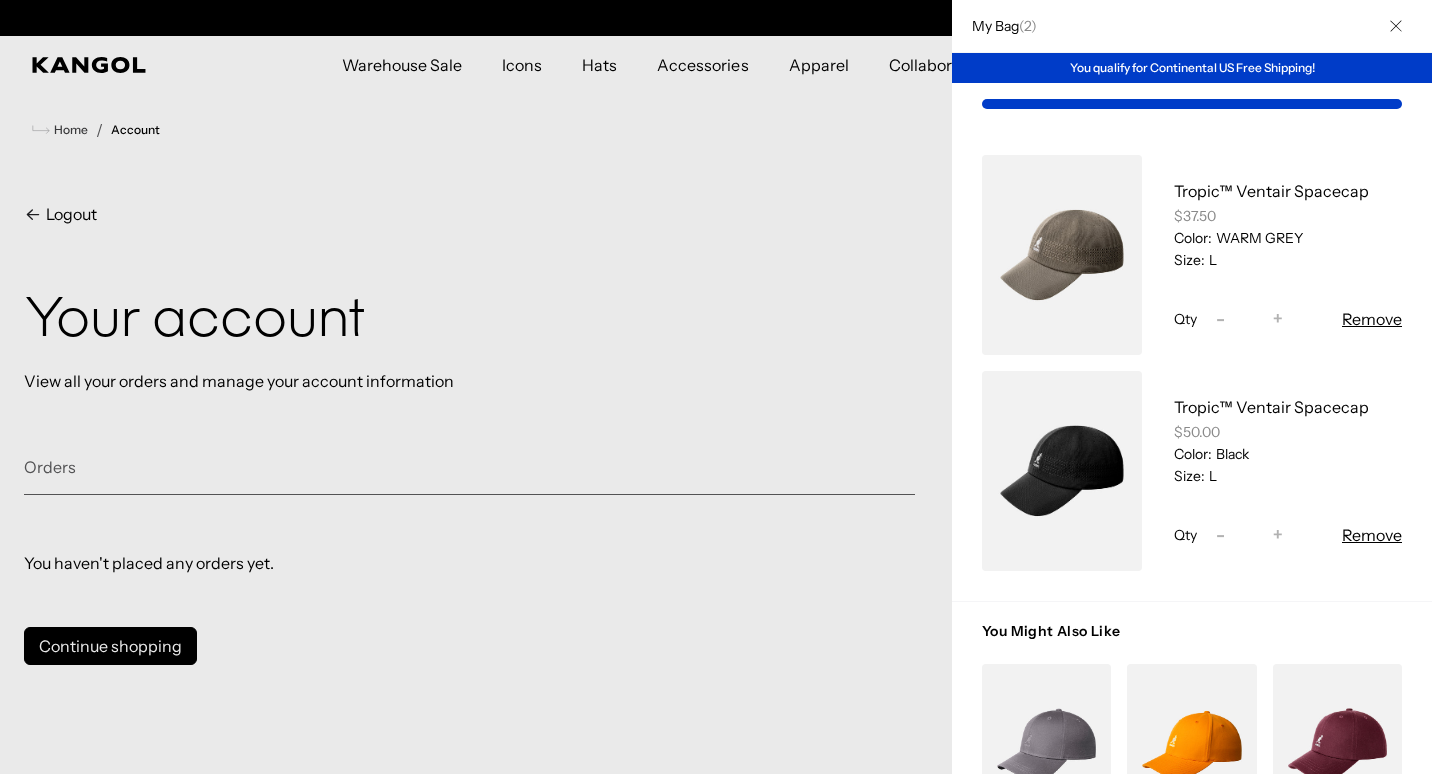 scroll, scrollTop: 0, scrollLeft: 412, axis: horizontal 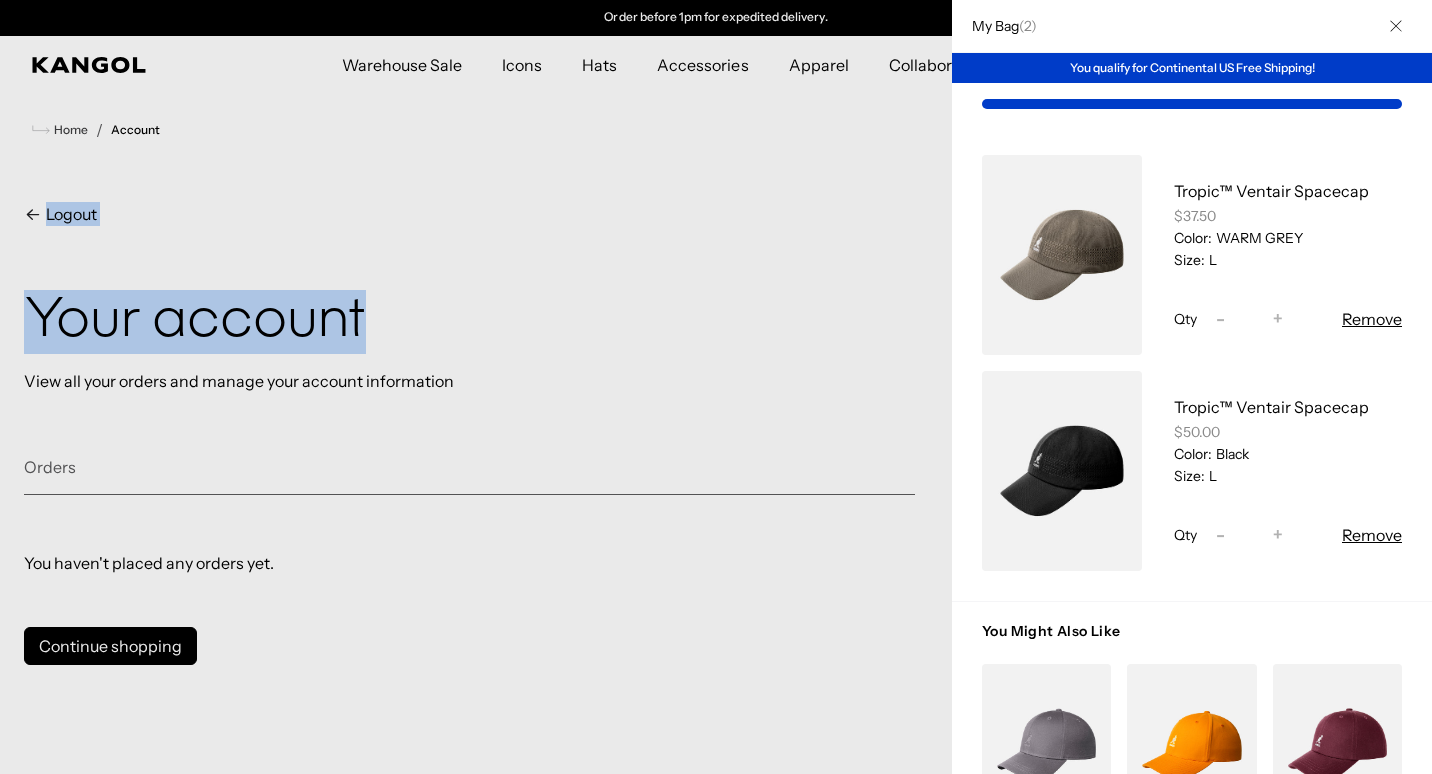 drag, startPoint x: 1431, startPoint y: 137, endPoint x: 1428, endPoint y: 310, distance: 173.02602 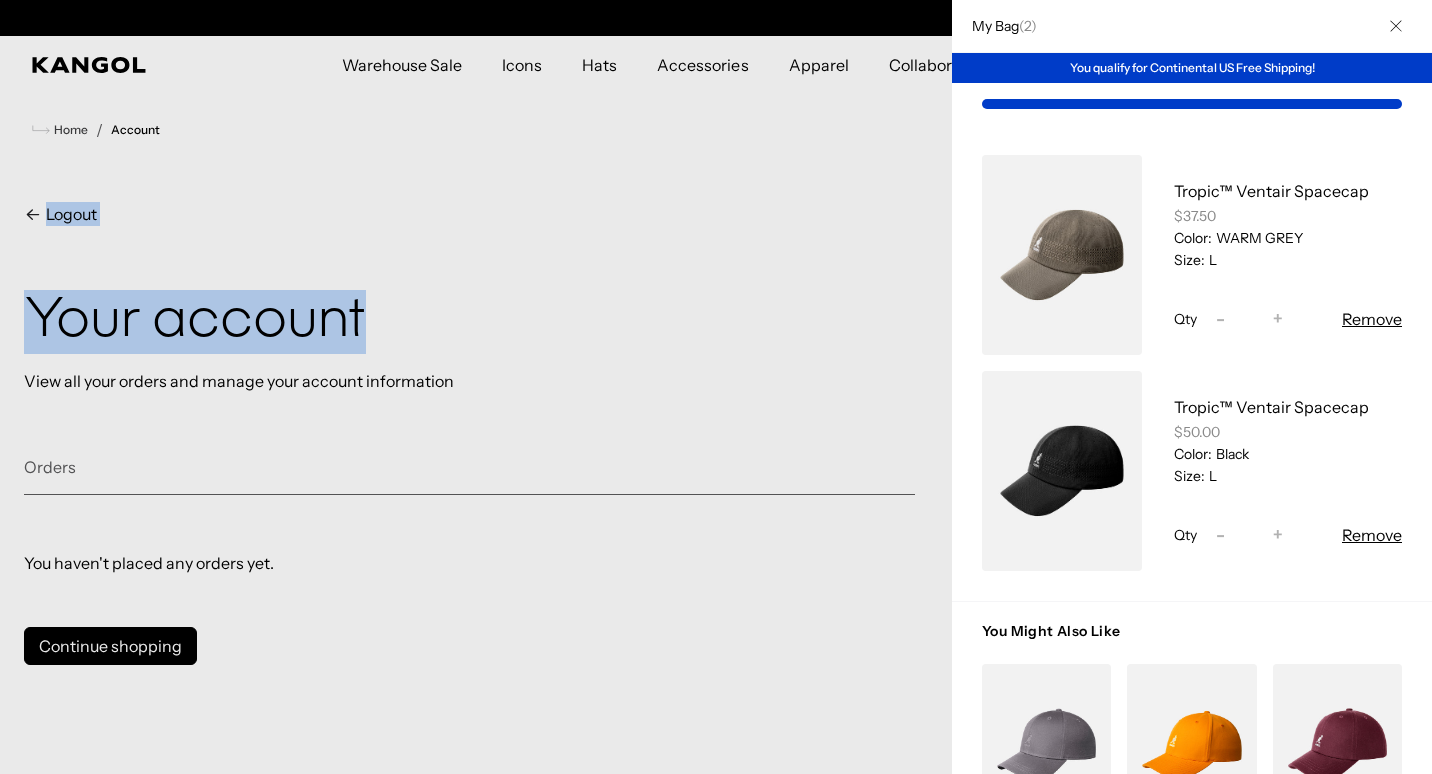 scroll, scrollTop: 0, scrollLeft: 0, axis: both 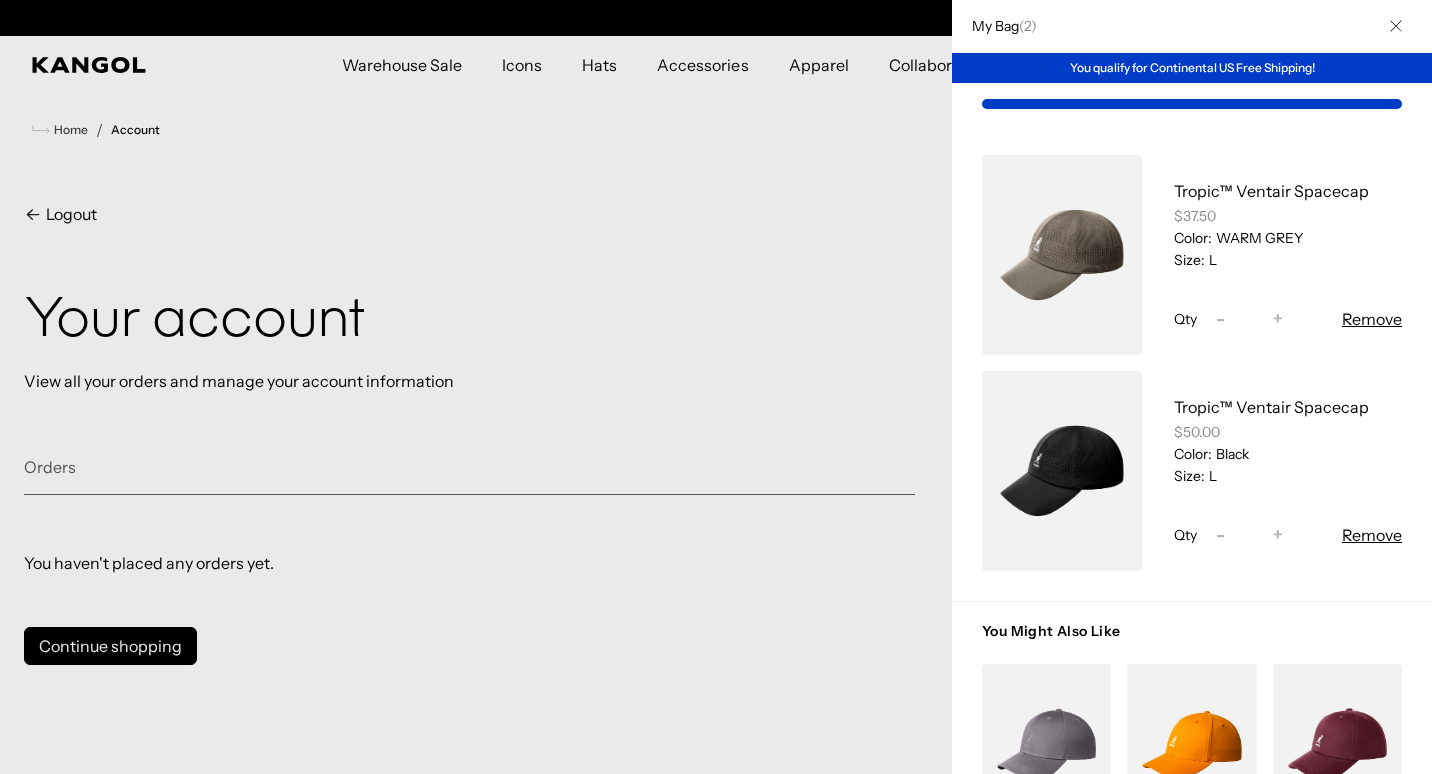 click at bounding box center [716, 387] 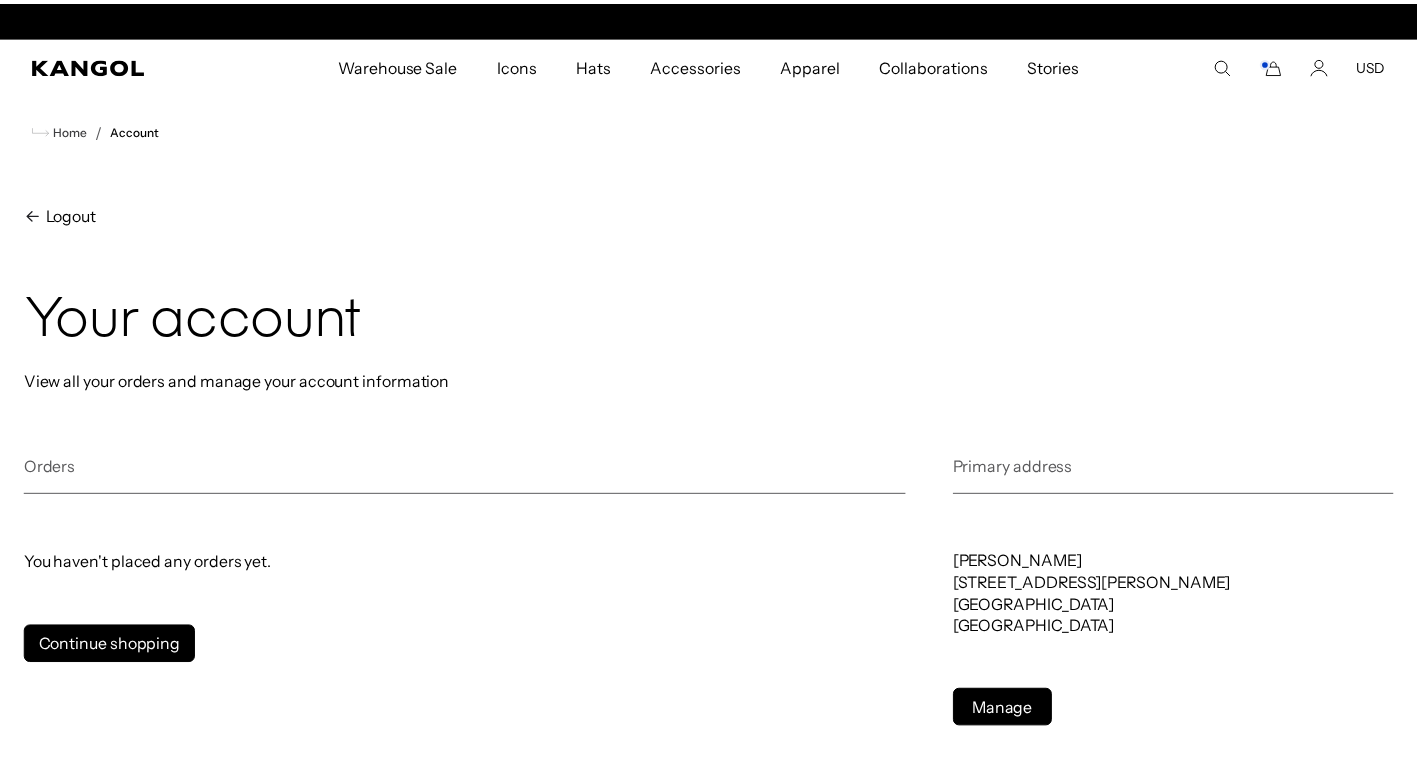 scroll, scrollTop: 0, scrollLeft: 0, axis: both 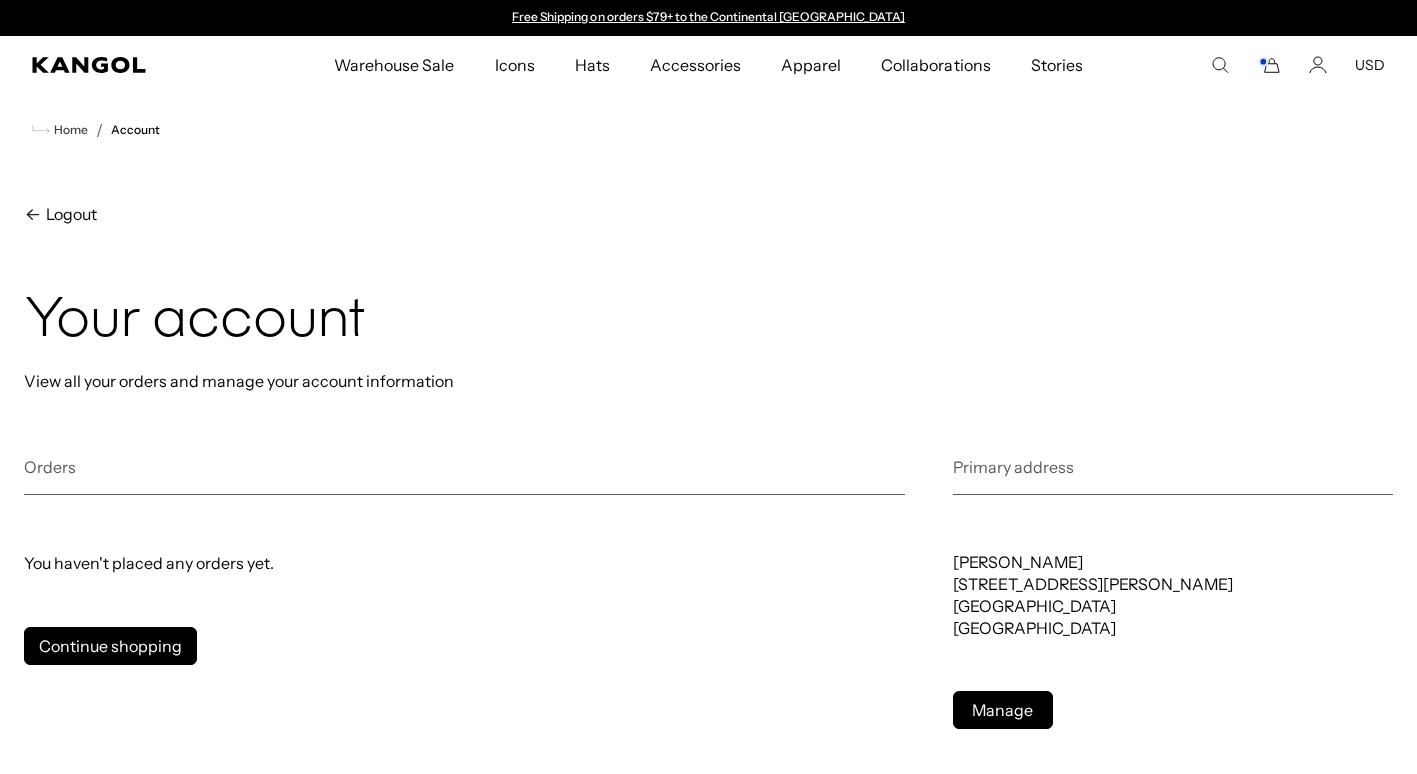 click 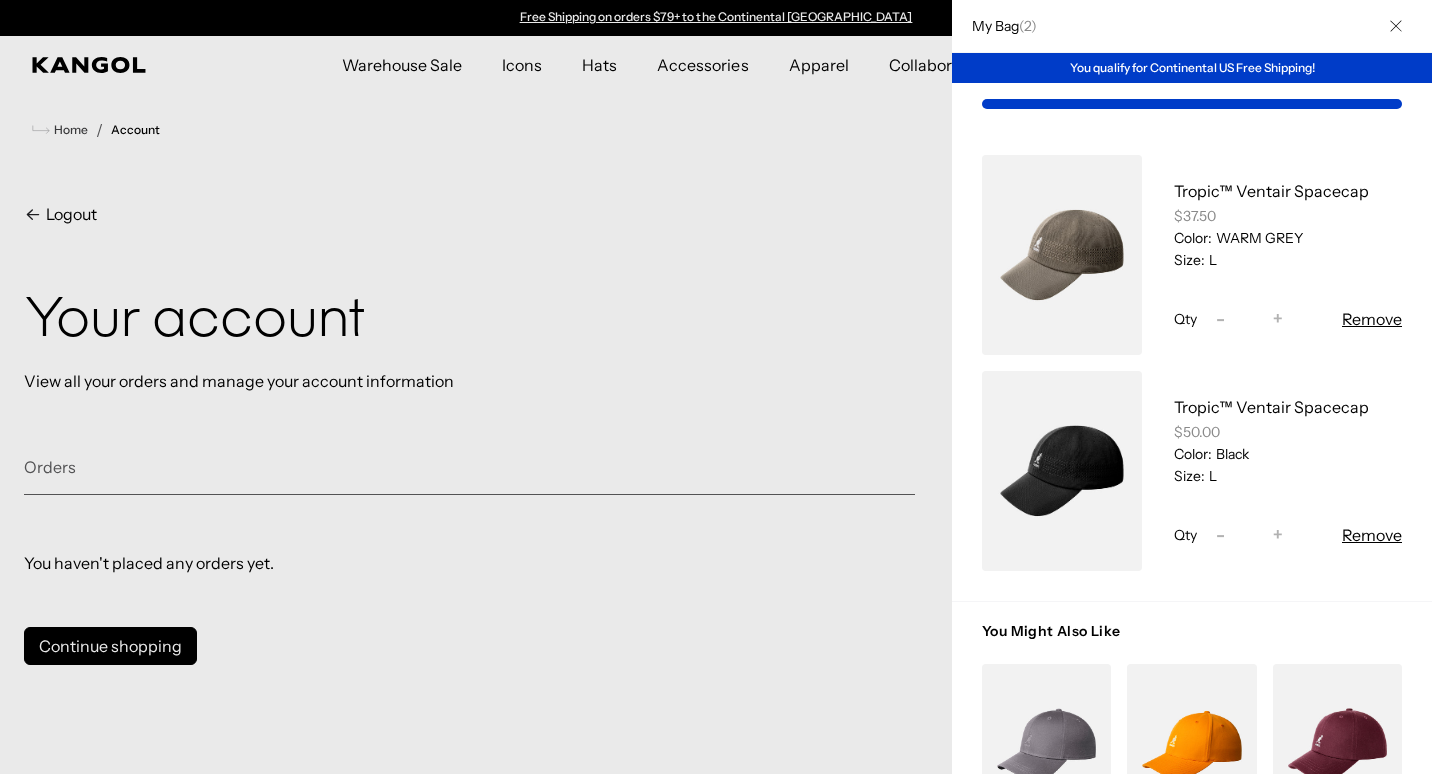 click on "You qualify for Continental US Free Shipping!" at bounding box center [1192, 68] 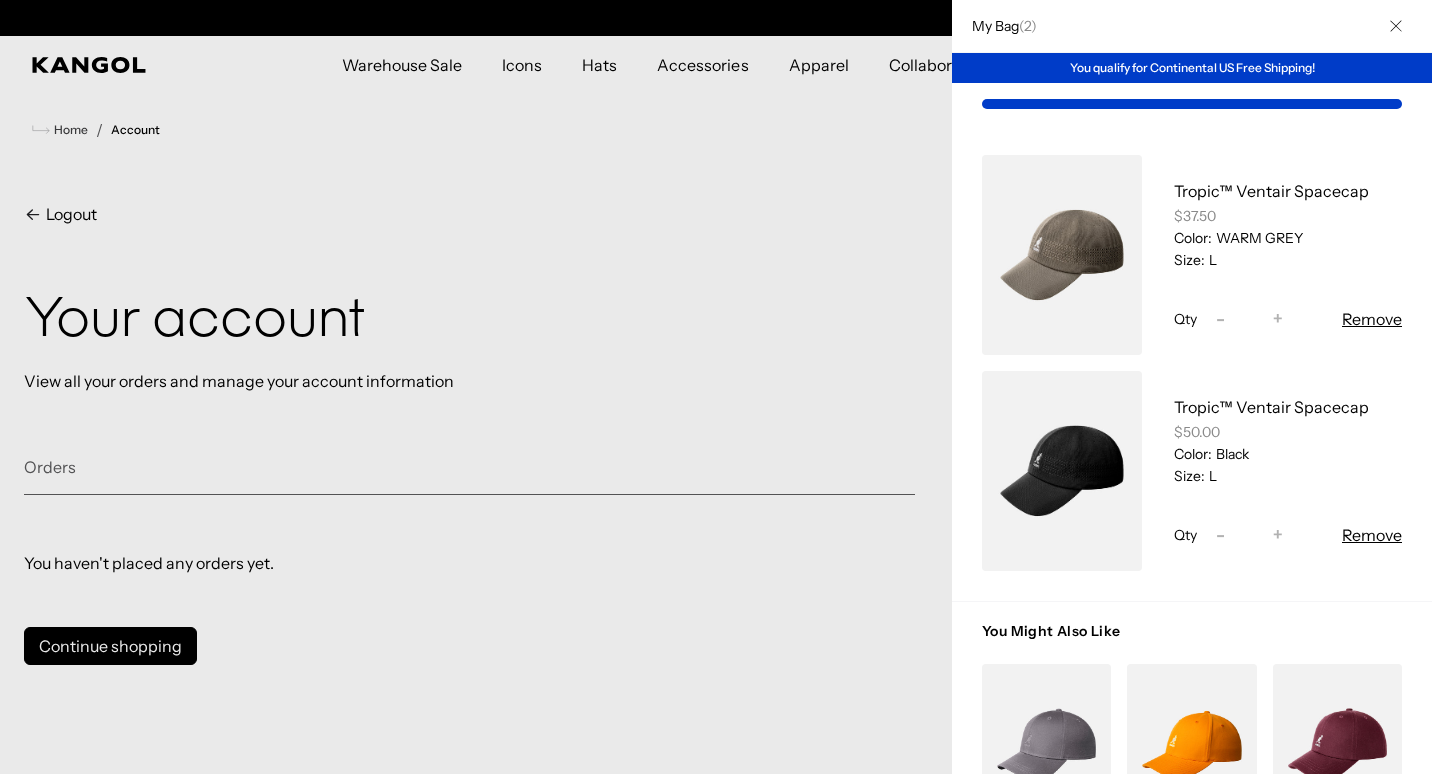 scroll, scrollTop: 0, scrollLeft: 412, axis: horizontal 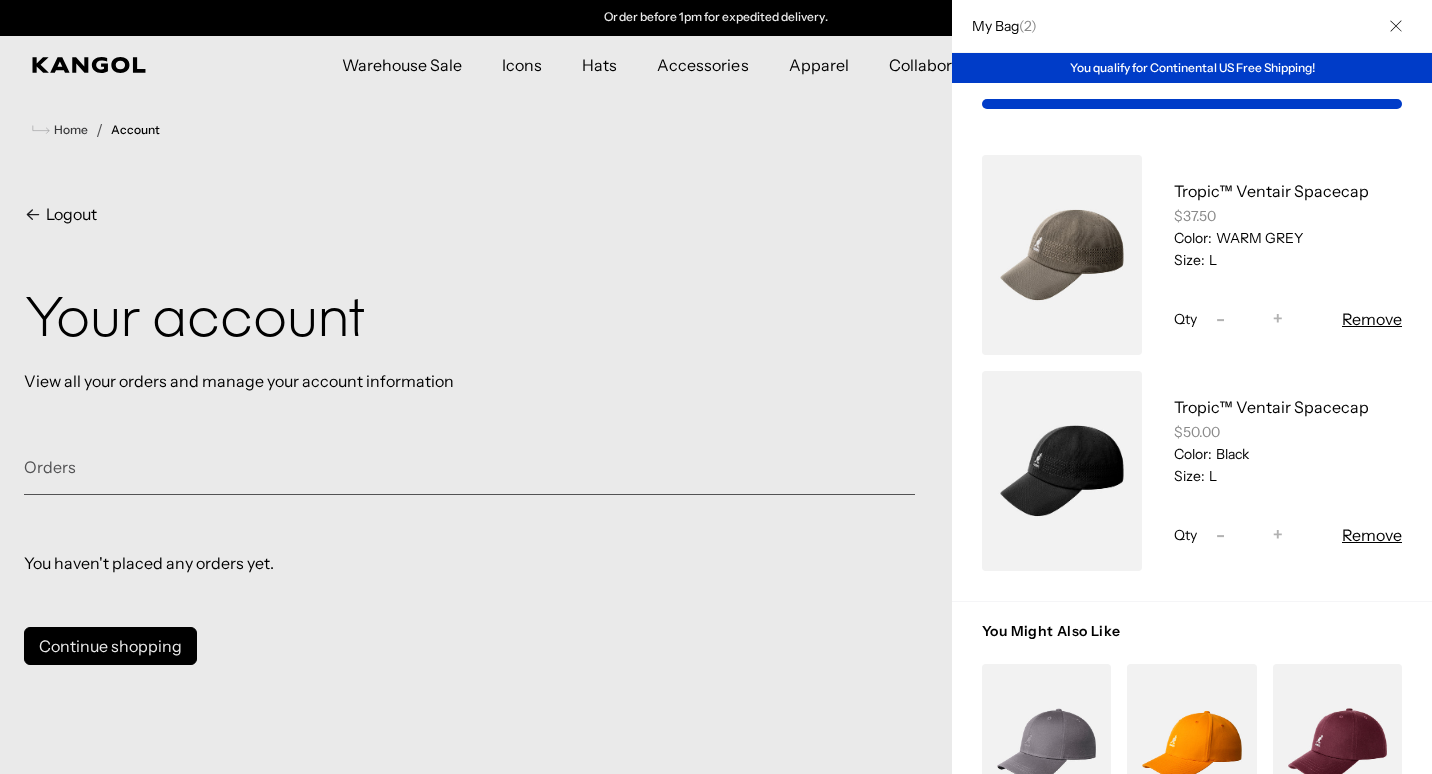 click on "My Bag
( 2 )" at bounding box center (1192, 26) 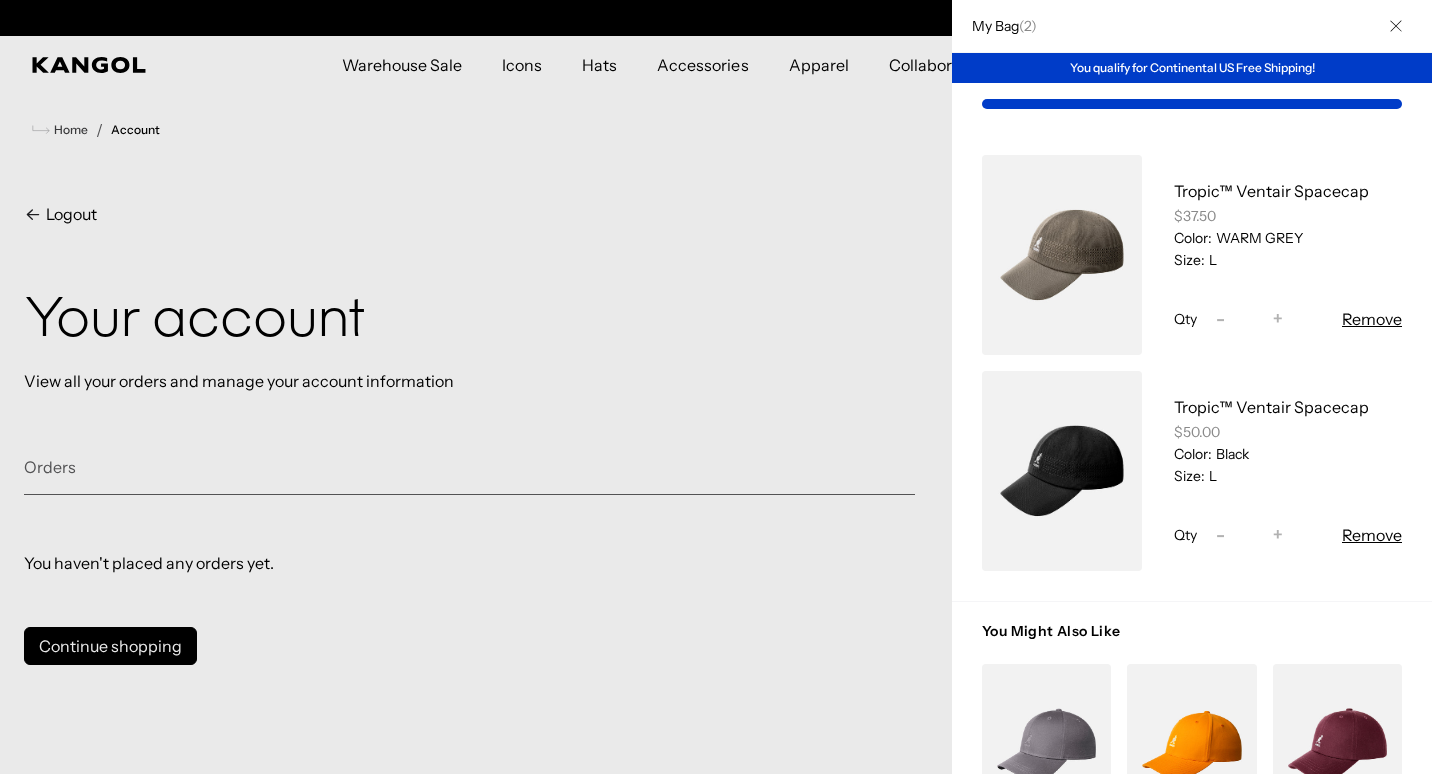 scroll, scrollTop: 0, scrollLeft: 0, axis: both 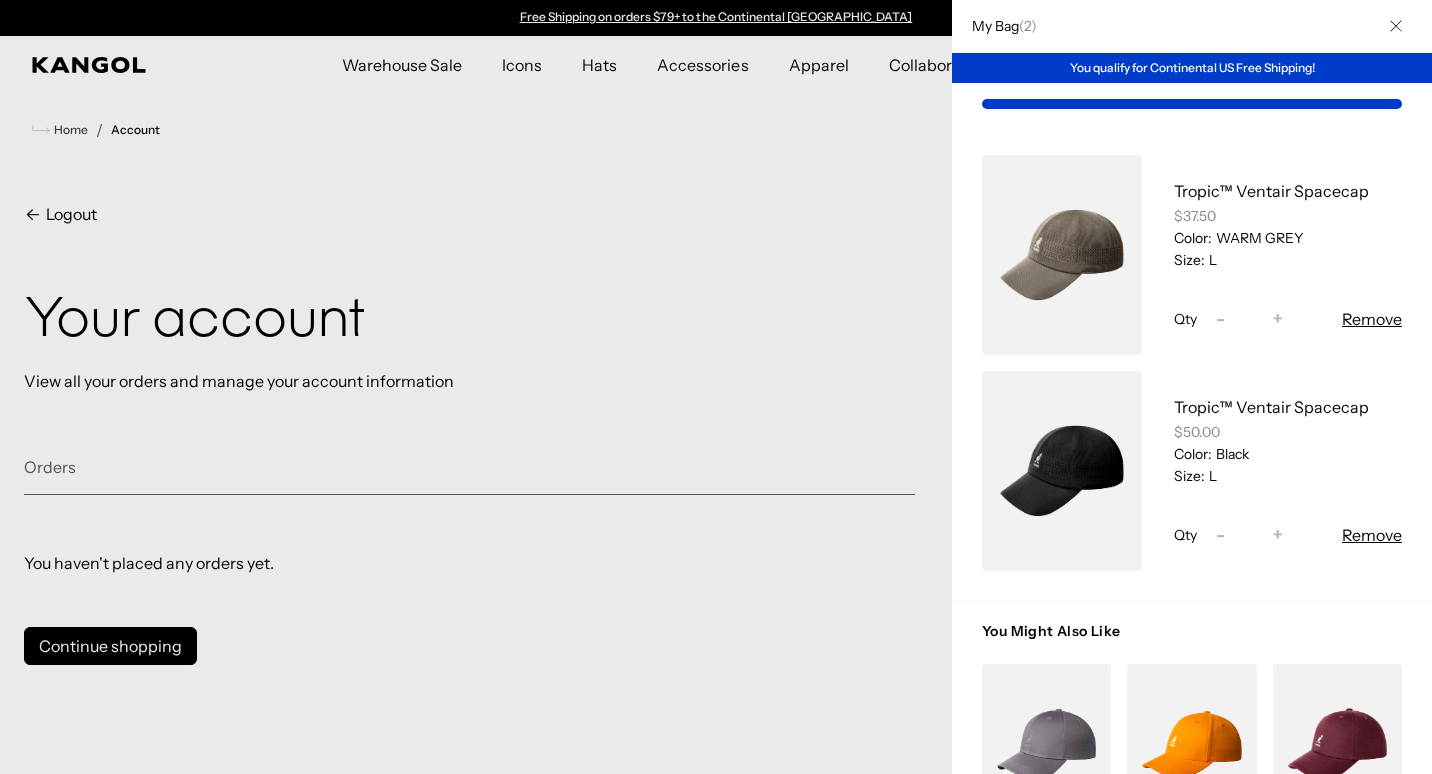 click on "Color:
WARM GREY
Size:
L" at bounding box center [1288, 249] 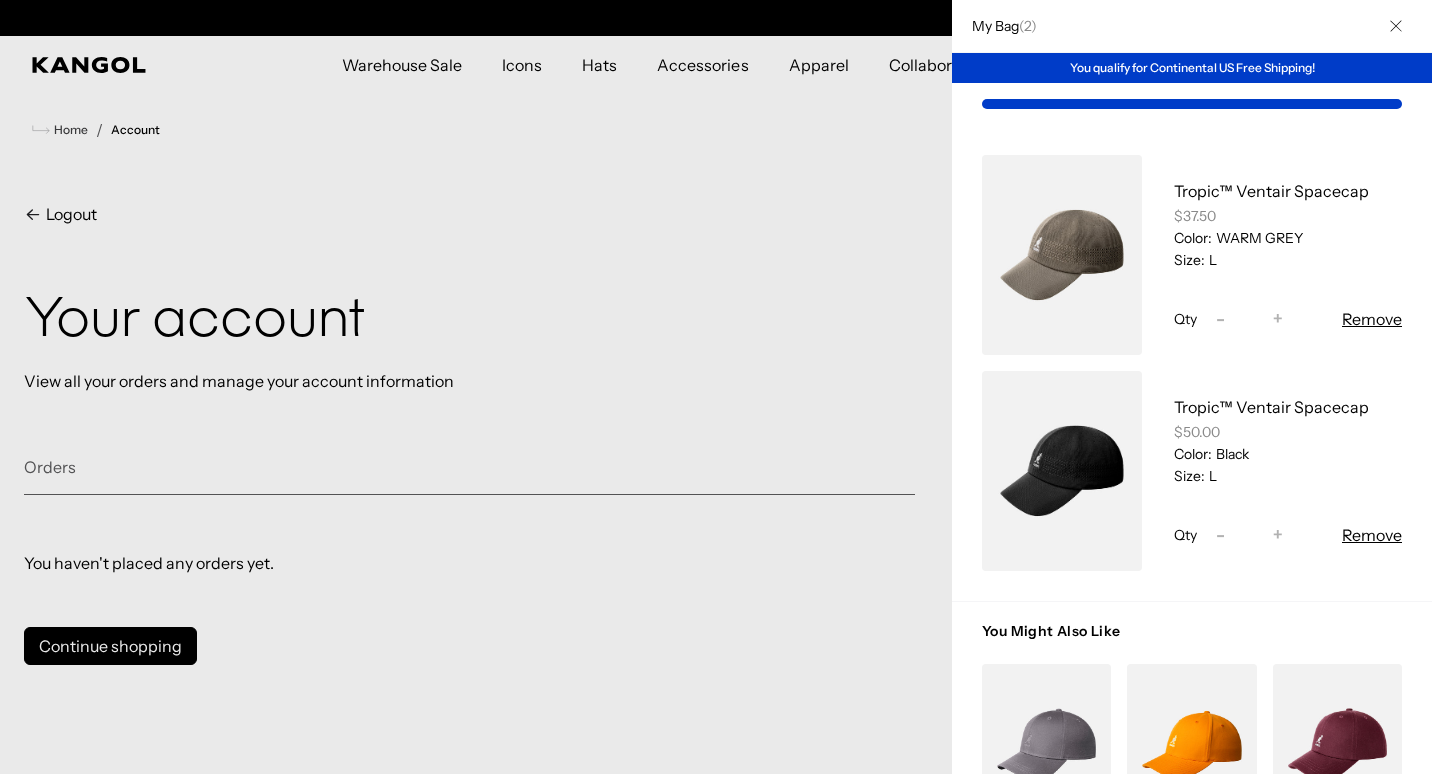 scroll, scrollTop: 0, scrollLeft: 412, axis: horizontal 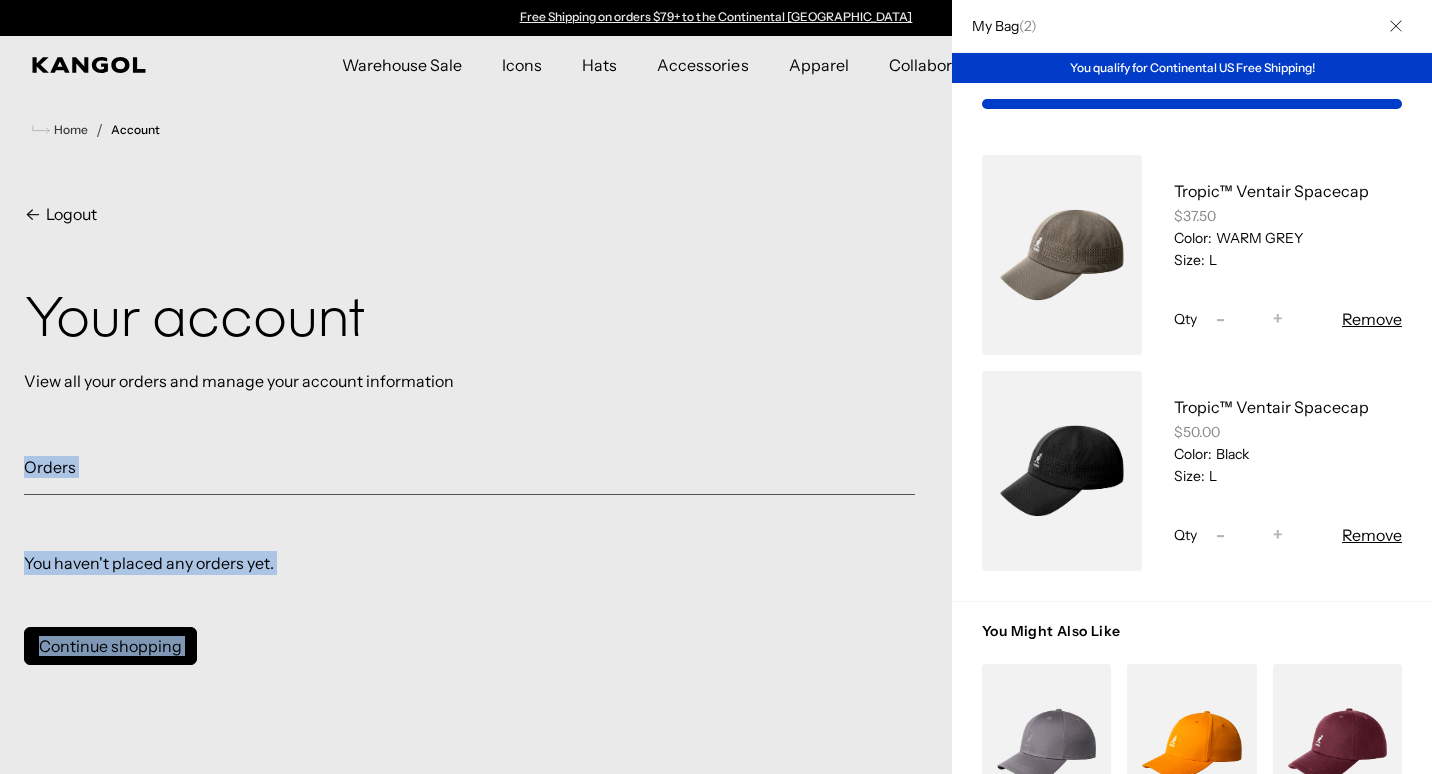 drag, startPoint x: 1431, startPoint y: 365, endPoint x: 1423, endPoint y: 445, distance: 80.399 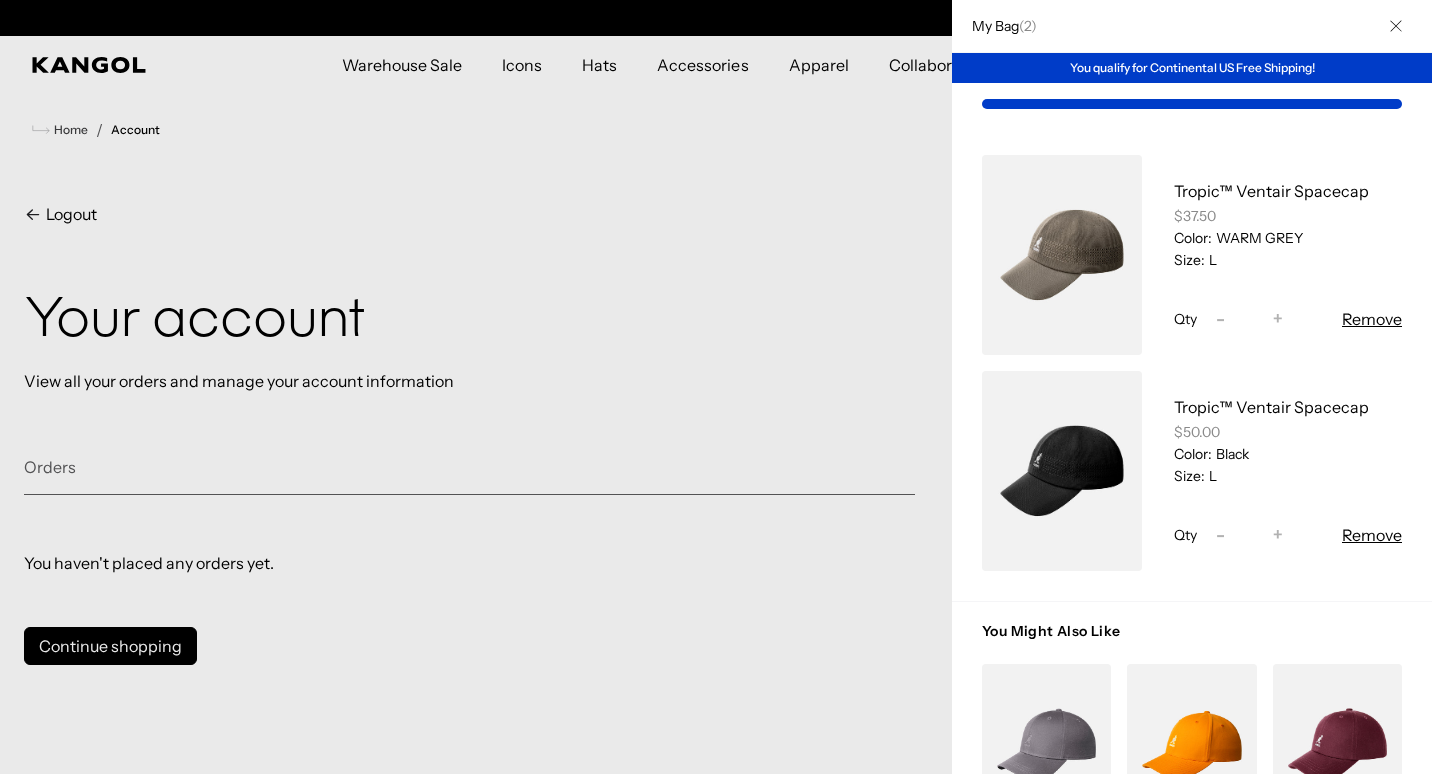 scroll, scrollTop: 0, scrollLeft: 412, axis: horizontal 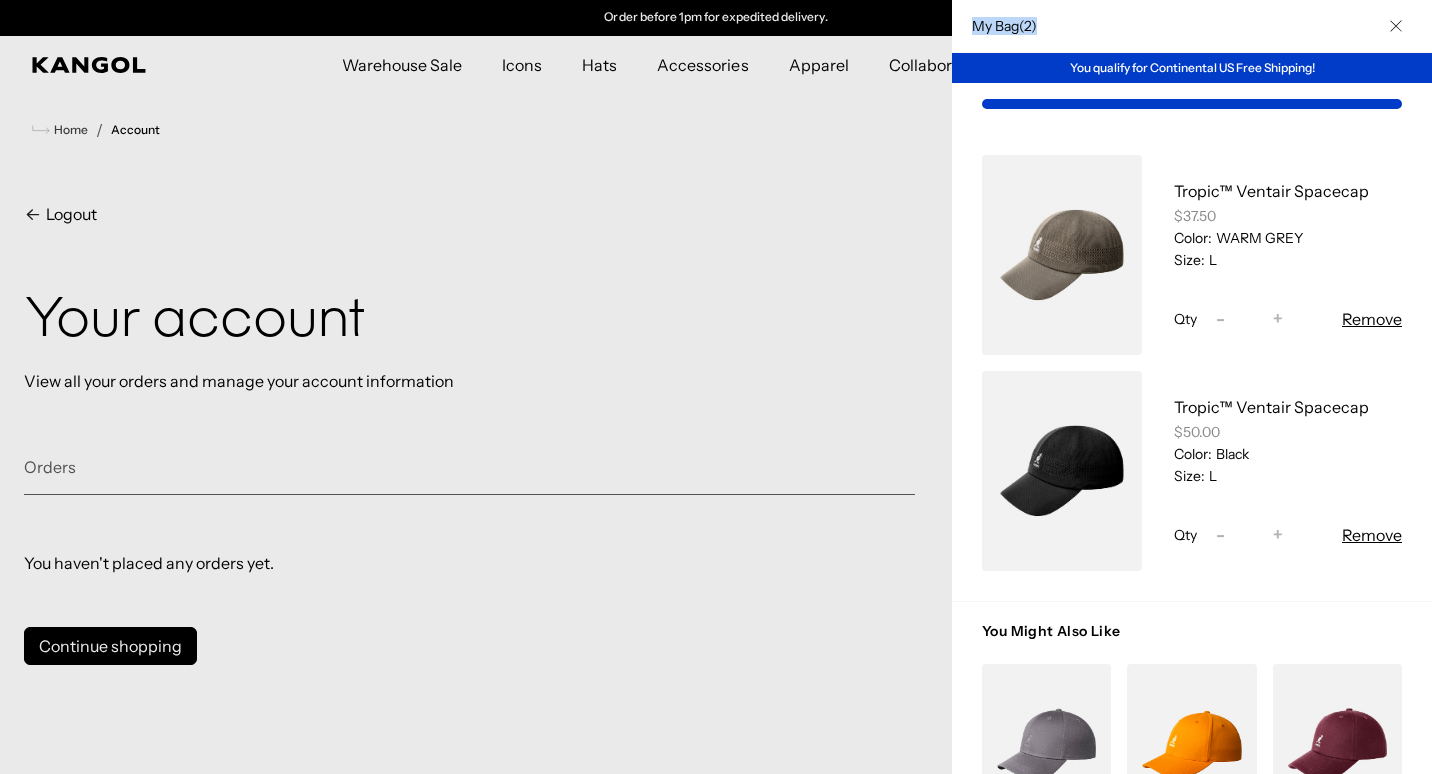 drag, startPoint x: 1143, startPoint y: 25, endPoint x: 971, endPoint y: 24, distance: 172.00291 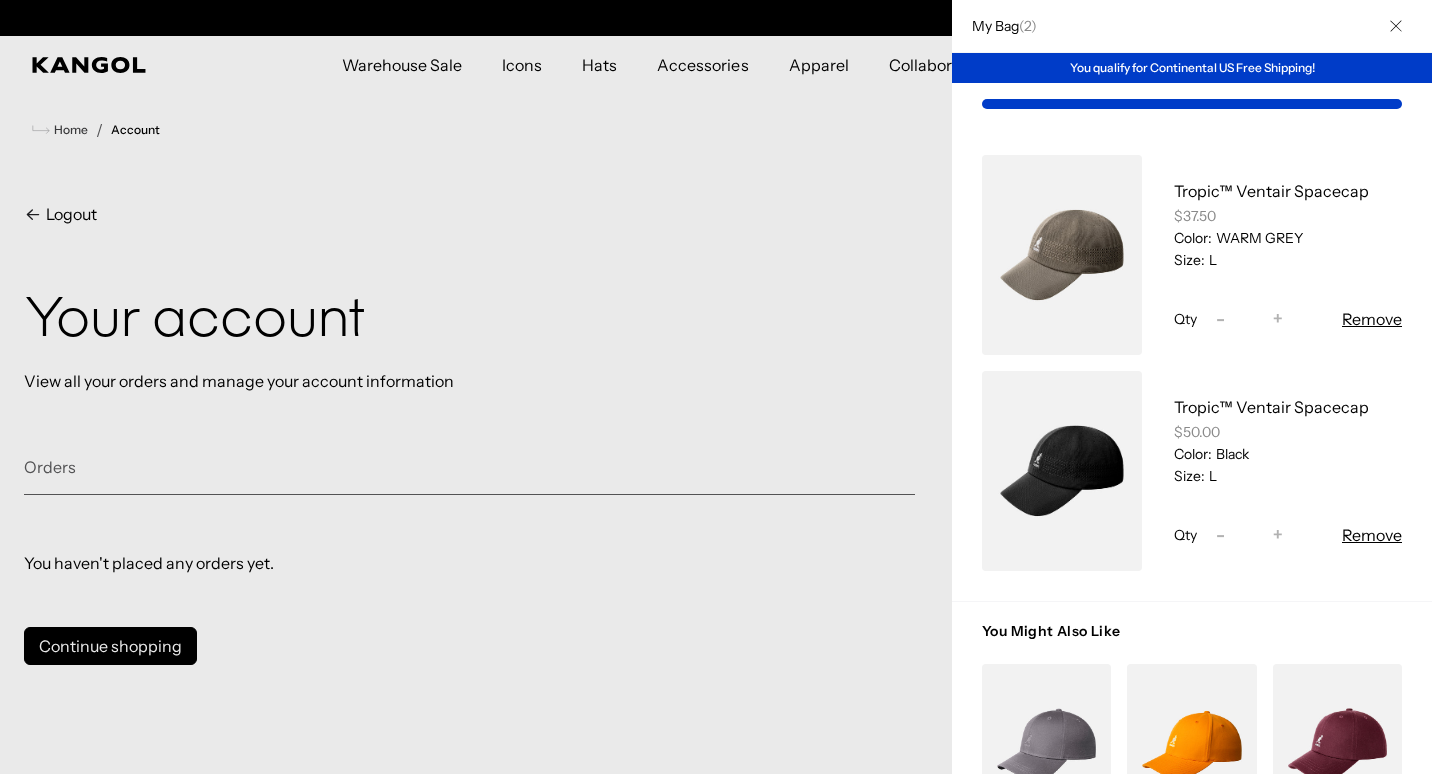 scroll, scrollTop: 0, scrollLeft: 0, axis: both 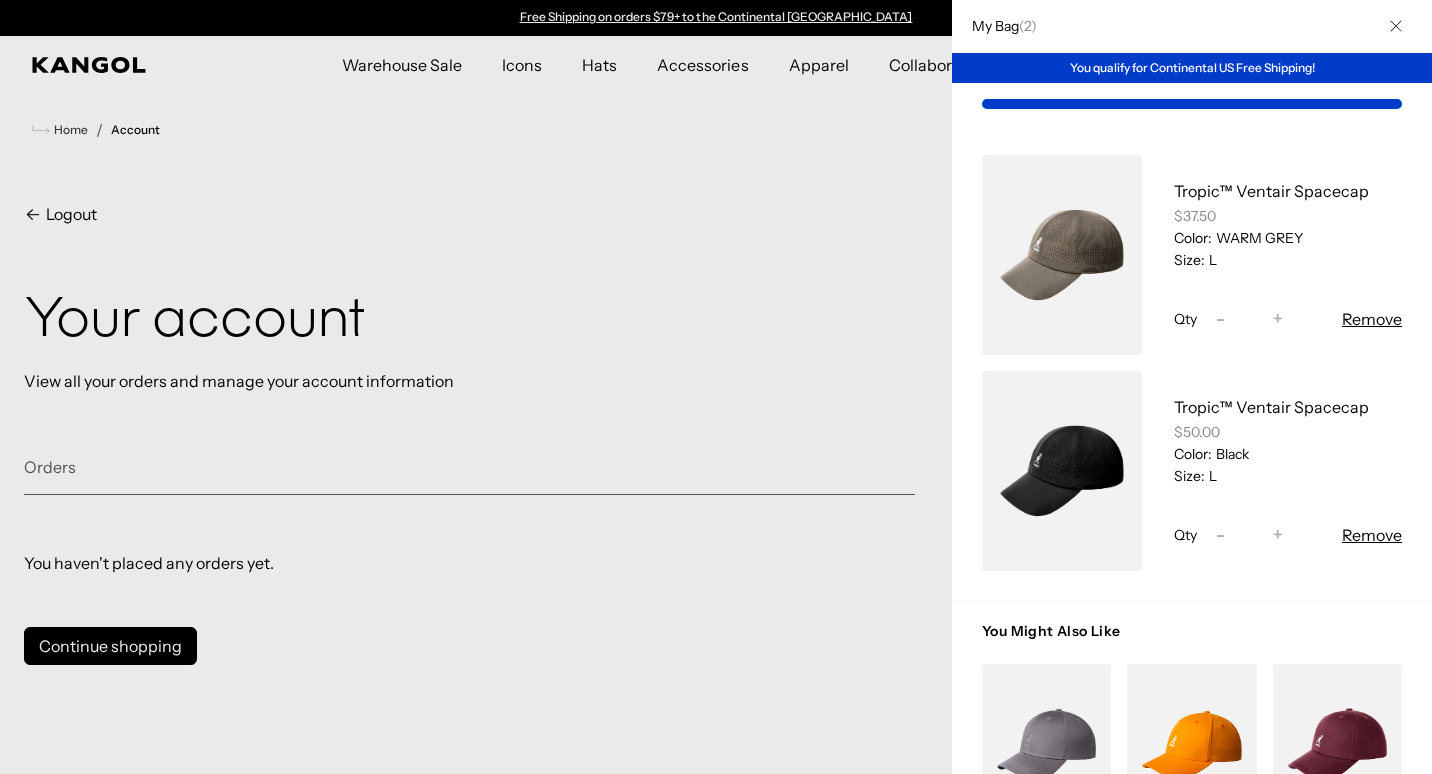 click on "Tropic™ Ventair Spacecap
$37.50
Color:
WARM GREY
Size:
L
Qty
Decrease quantity for Tropic™ Ventair Spacecap
-
*
Increase quantity for Tropic™ Ventair Spacecap
+
Remove
Tropic™ Ventair Spacecap
$50.00
Color:
Black
Size:
L
-" at bounding box center (1192, 363) 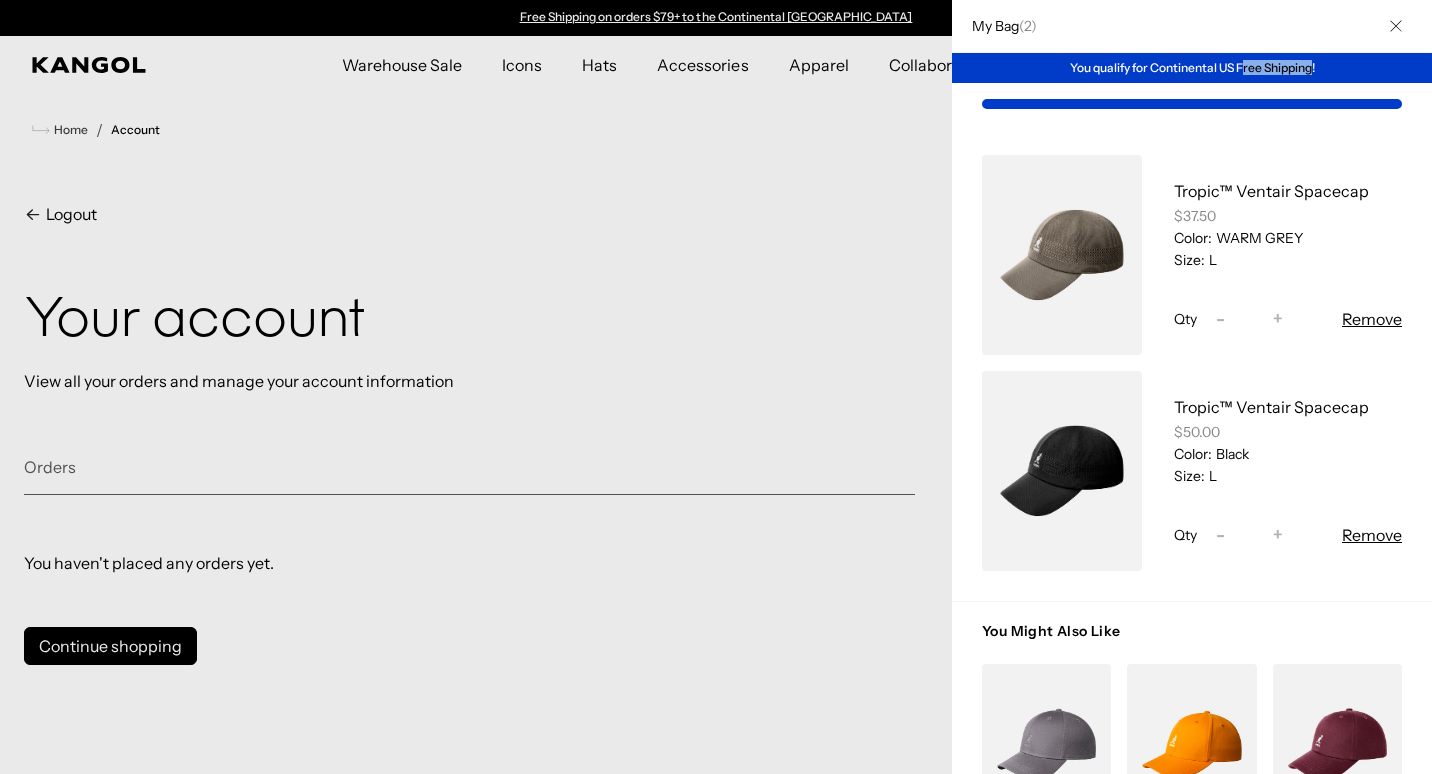 click on "You qualify for Continental US Free Shipping!" at bounding box center (1192, 68) 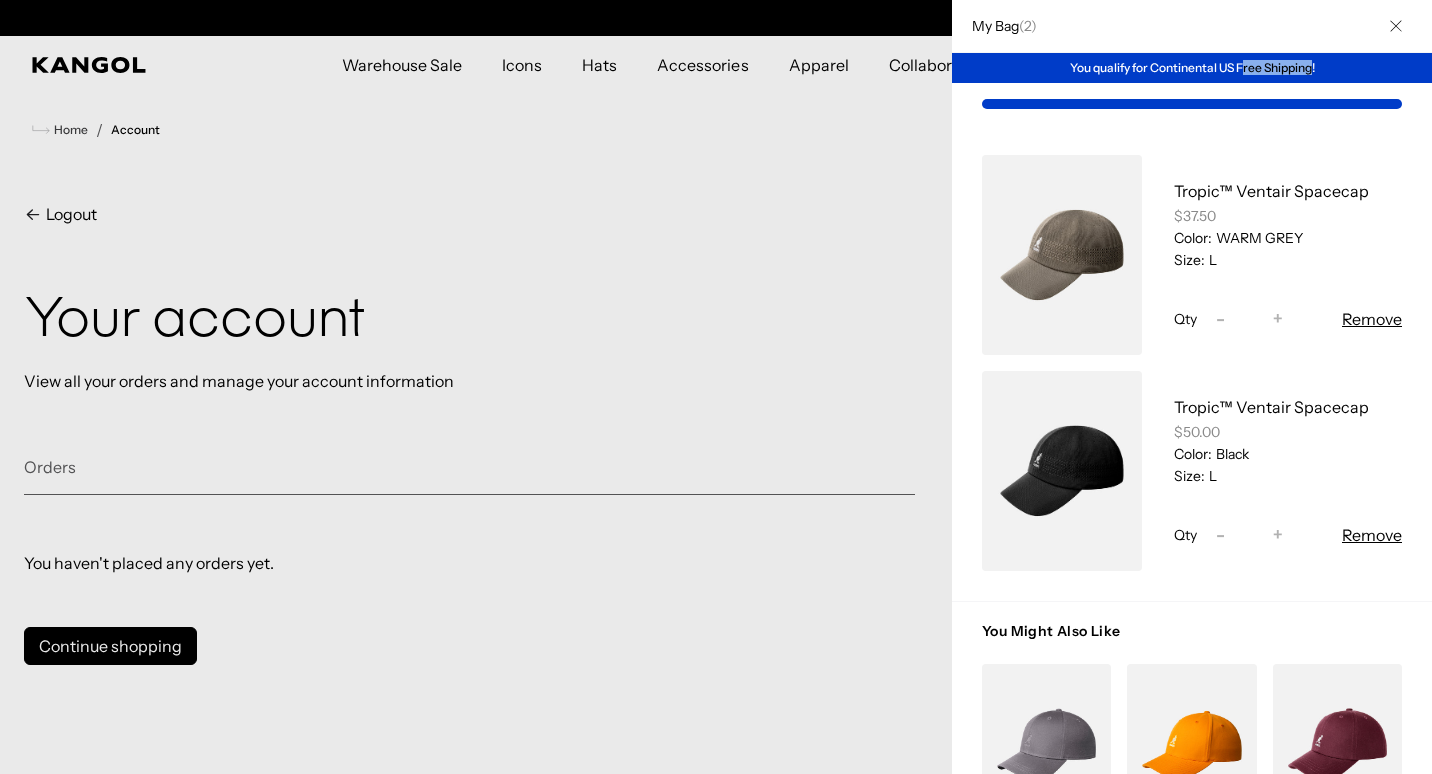 scroll, scrollTop: 0, scrollLeft: 412, axis: horizontal 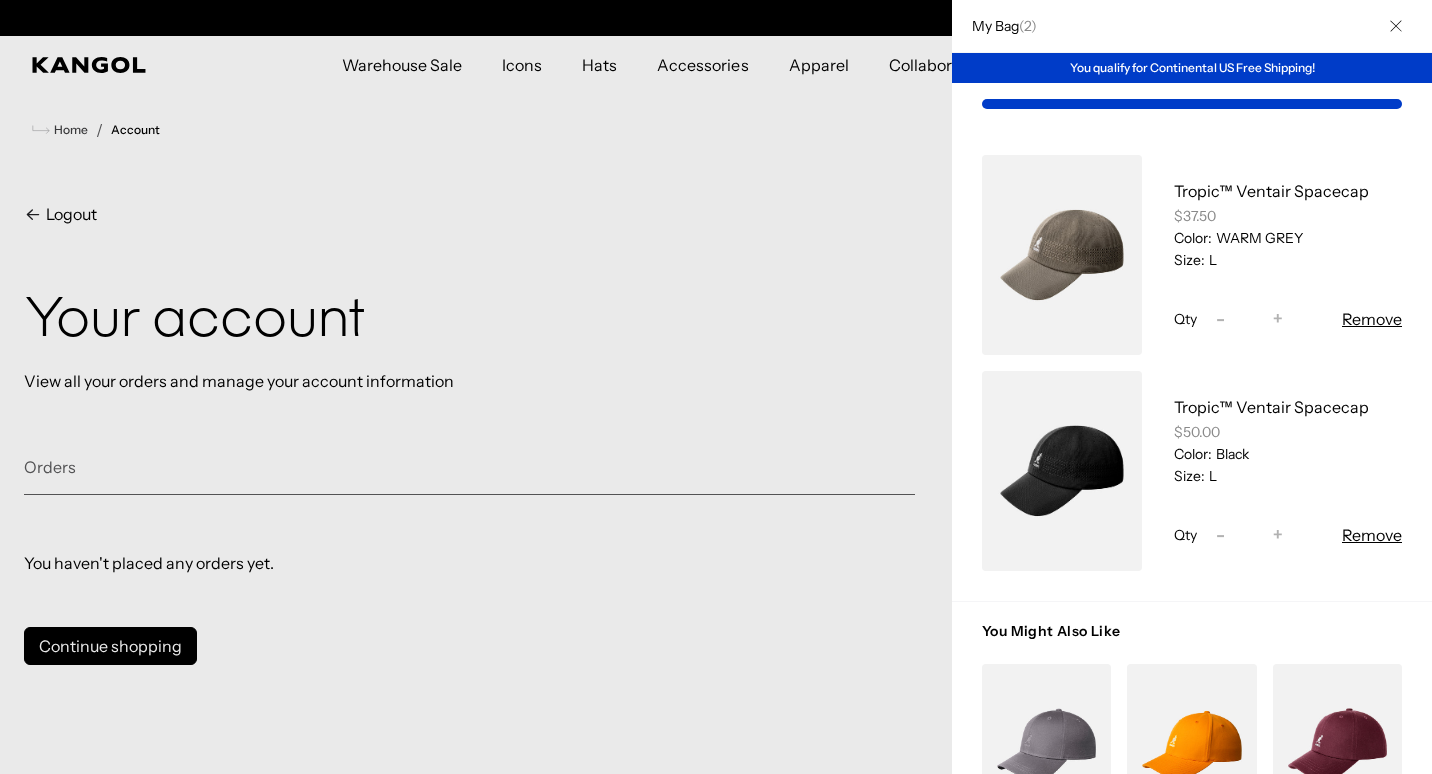 click at bounding box center [716, 387] 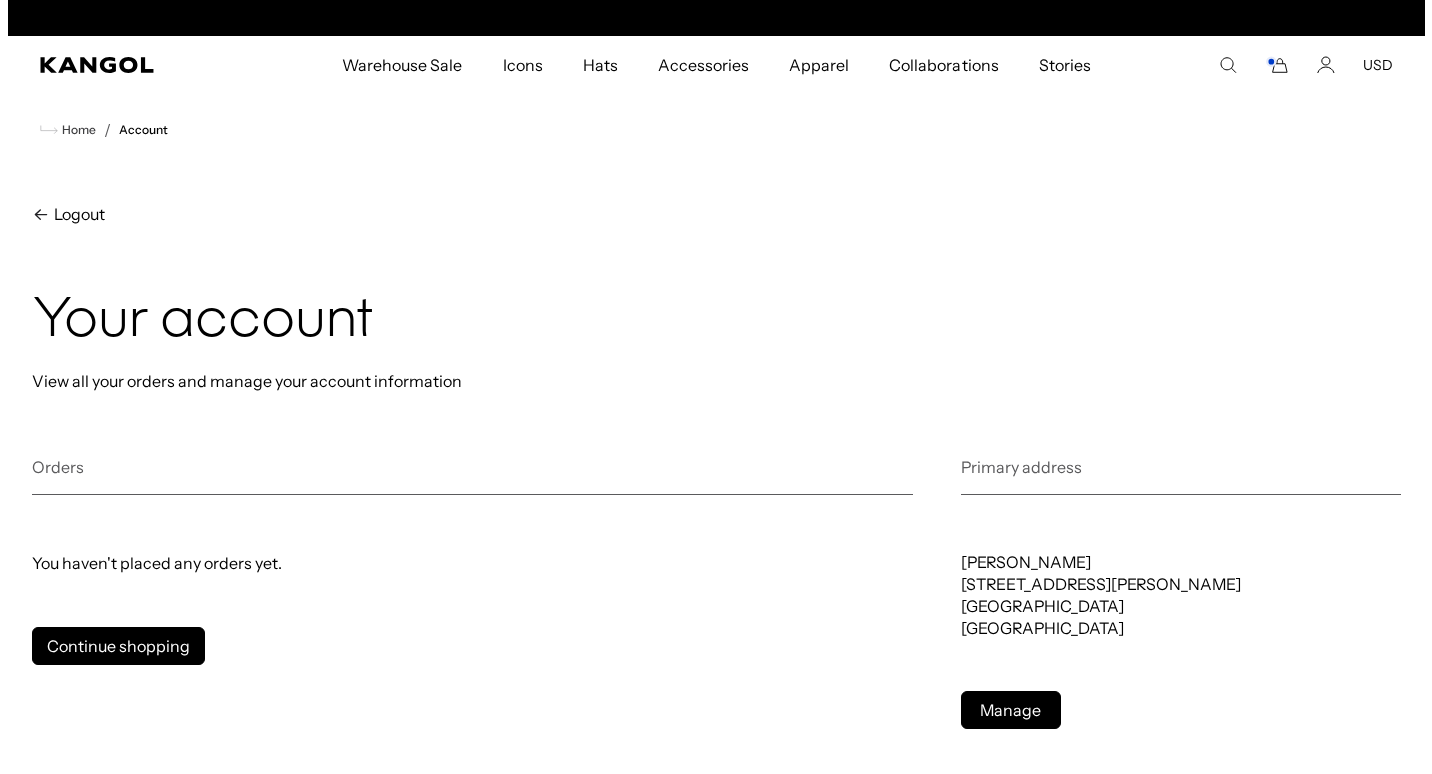 scroll, scrollTop: 0, scrollLeft: 412, axis: horizontal 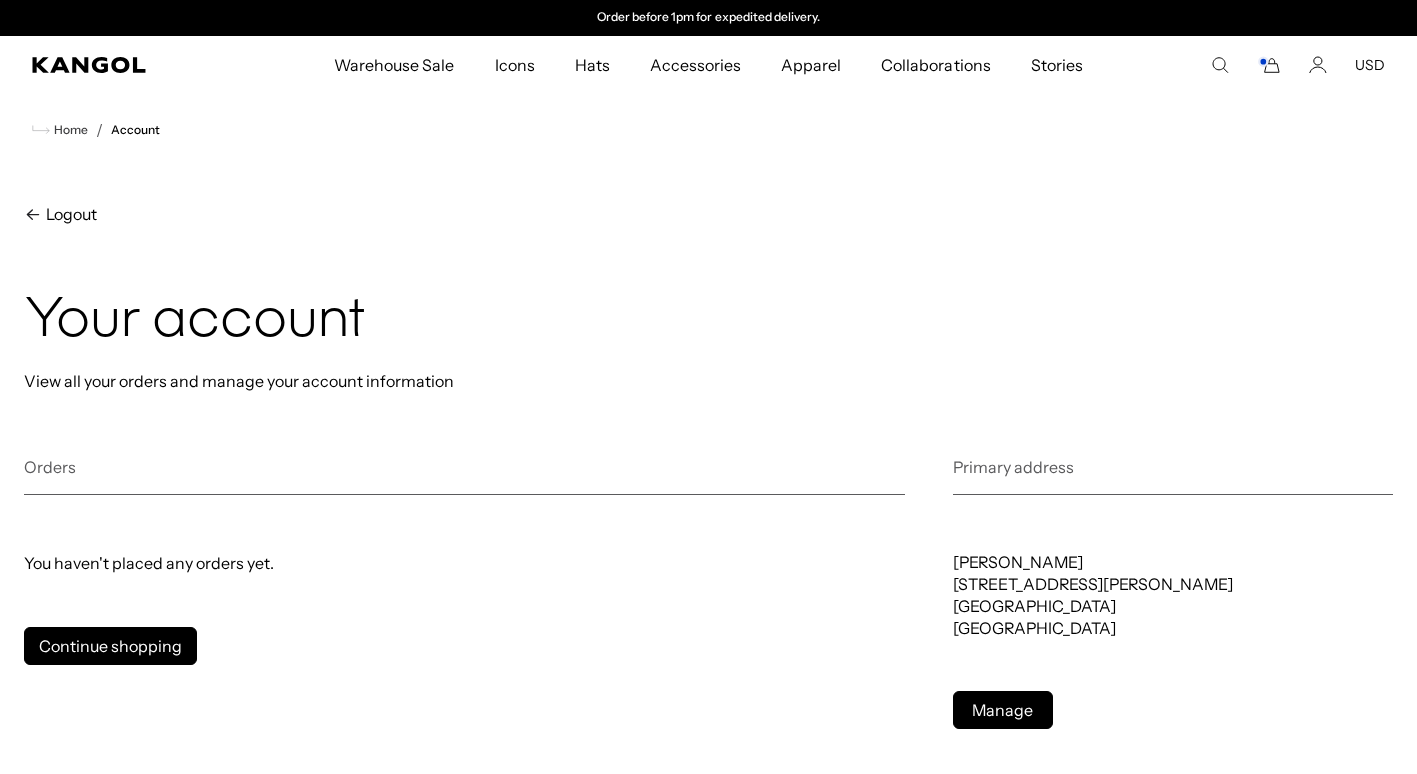 click 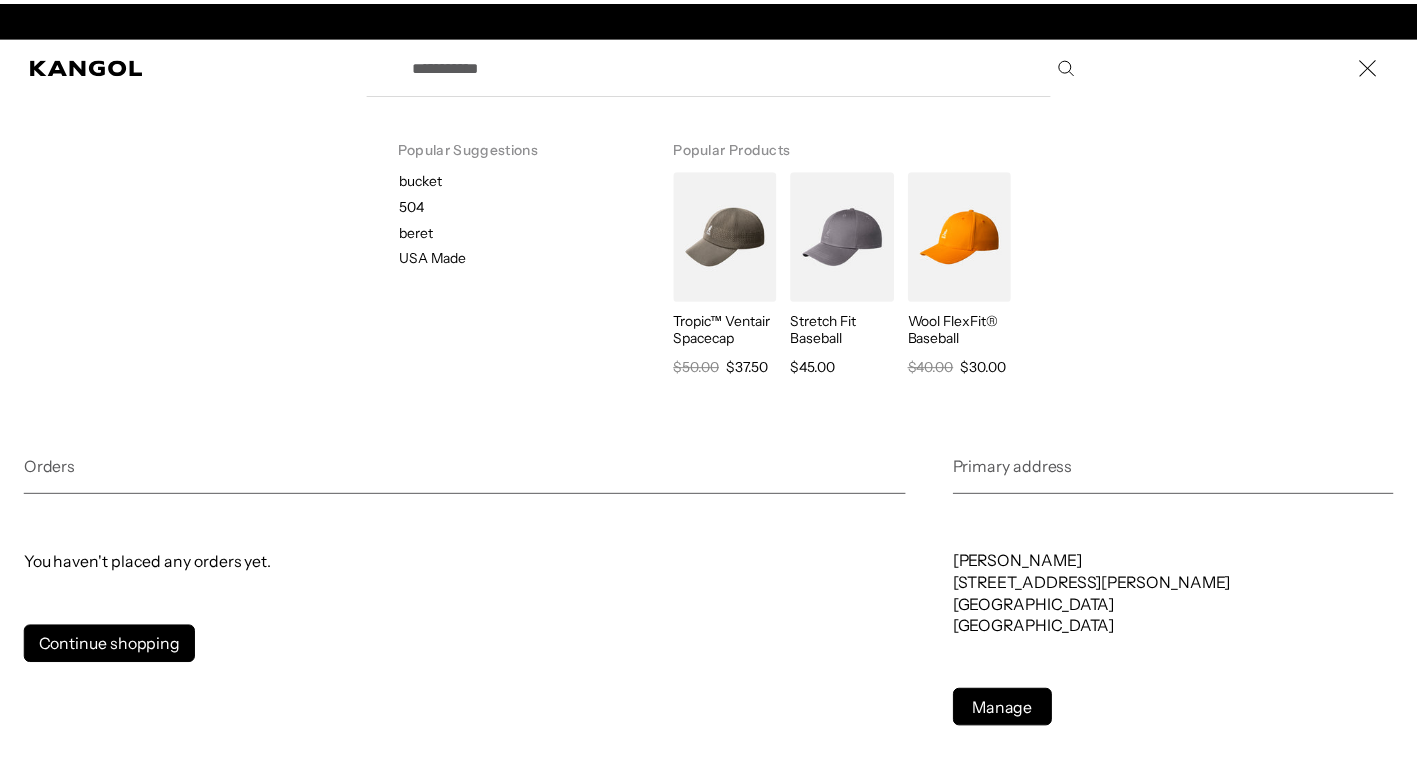 scroll, scrollTop: 0, scrollLeft: 0, axis: both 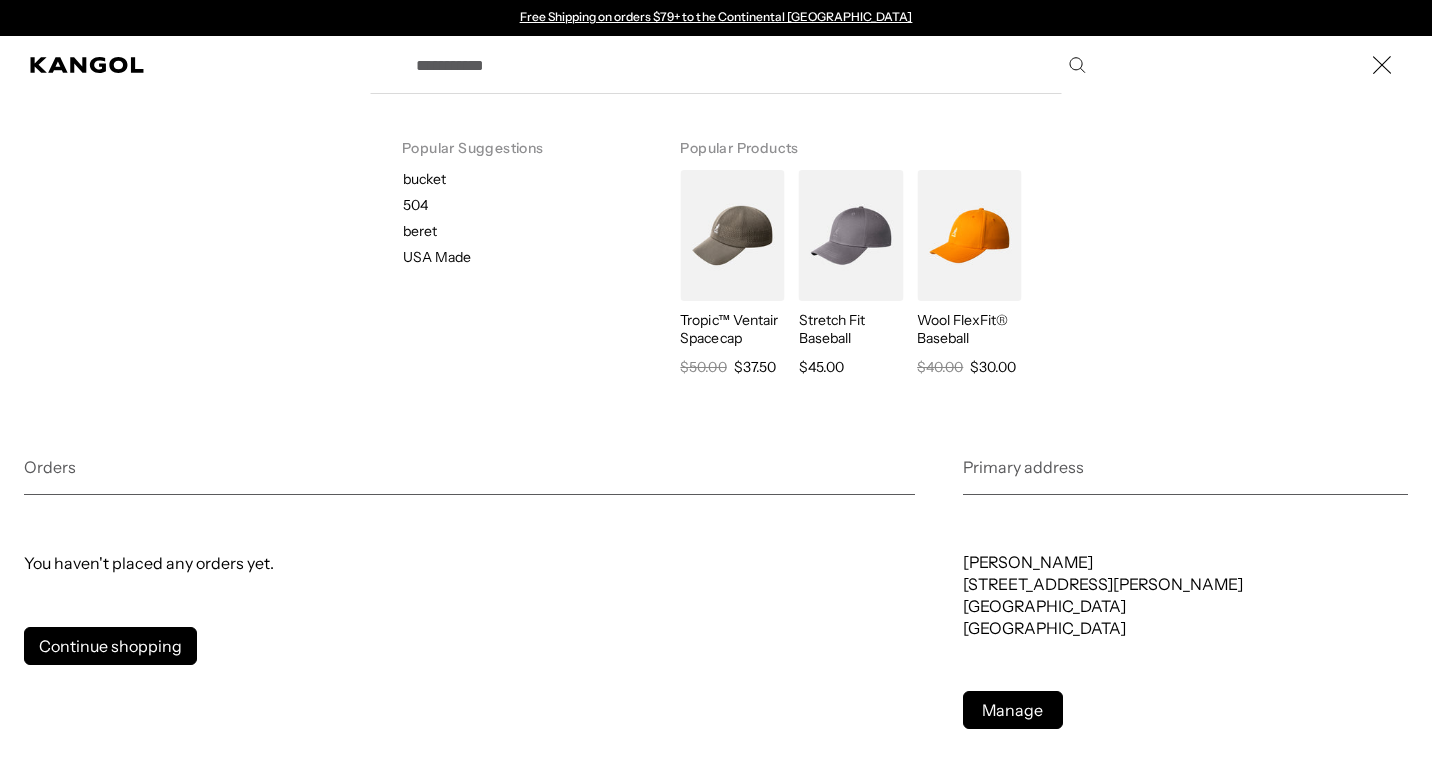 click at bounding box center (1382, 65) 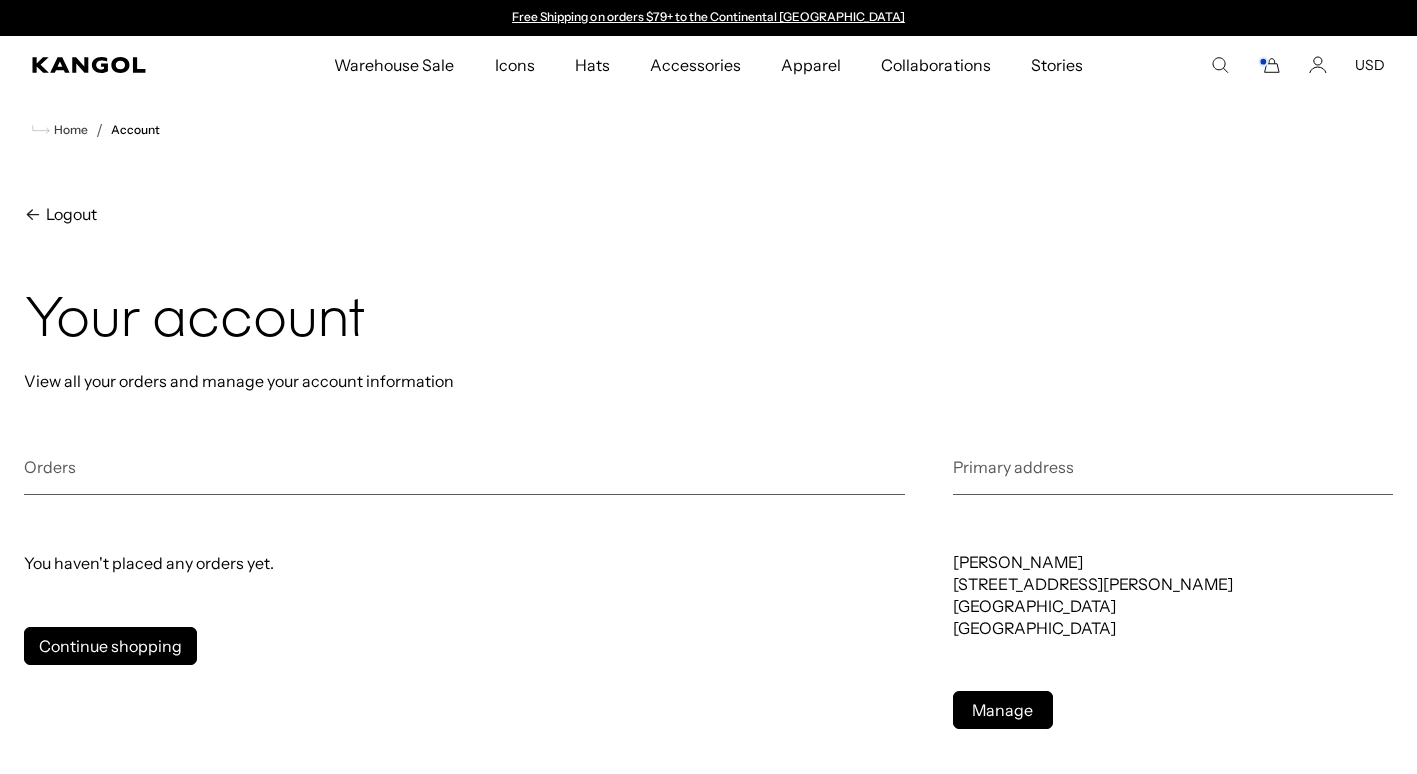 click on "USD" at bounding box center [1370, 65] 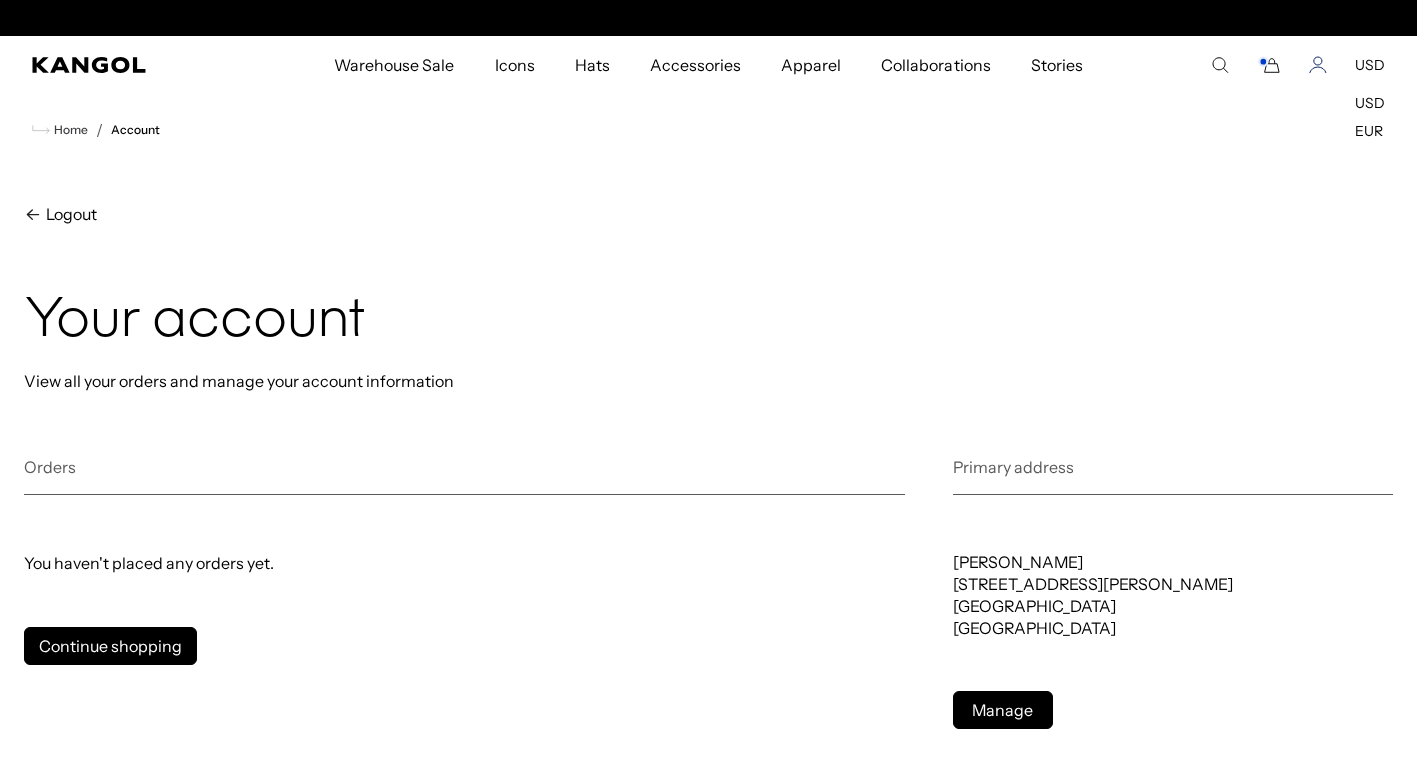 scroll, scrollTop: 0, scrollLeft: 412, axis: horizontal 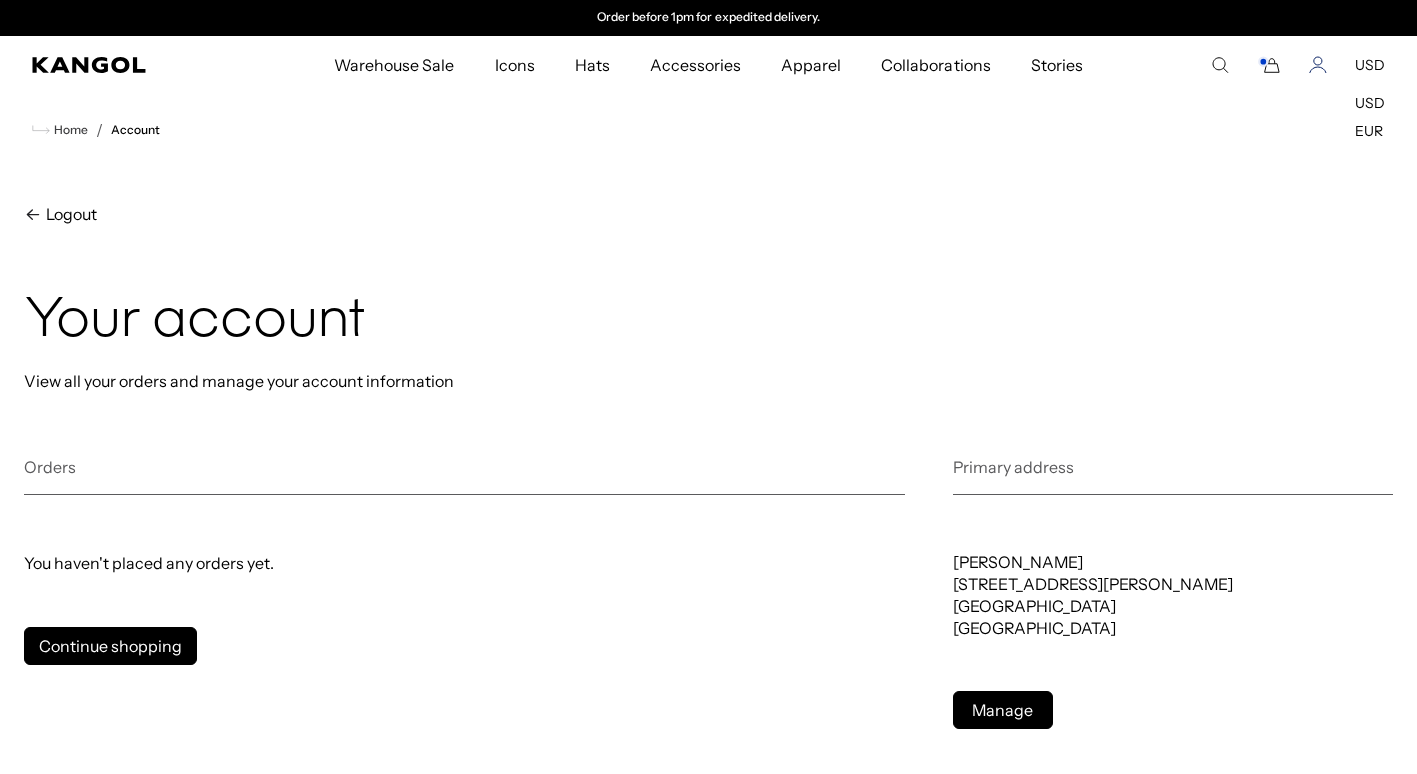 click 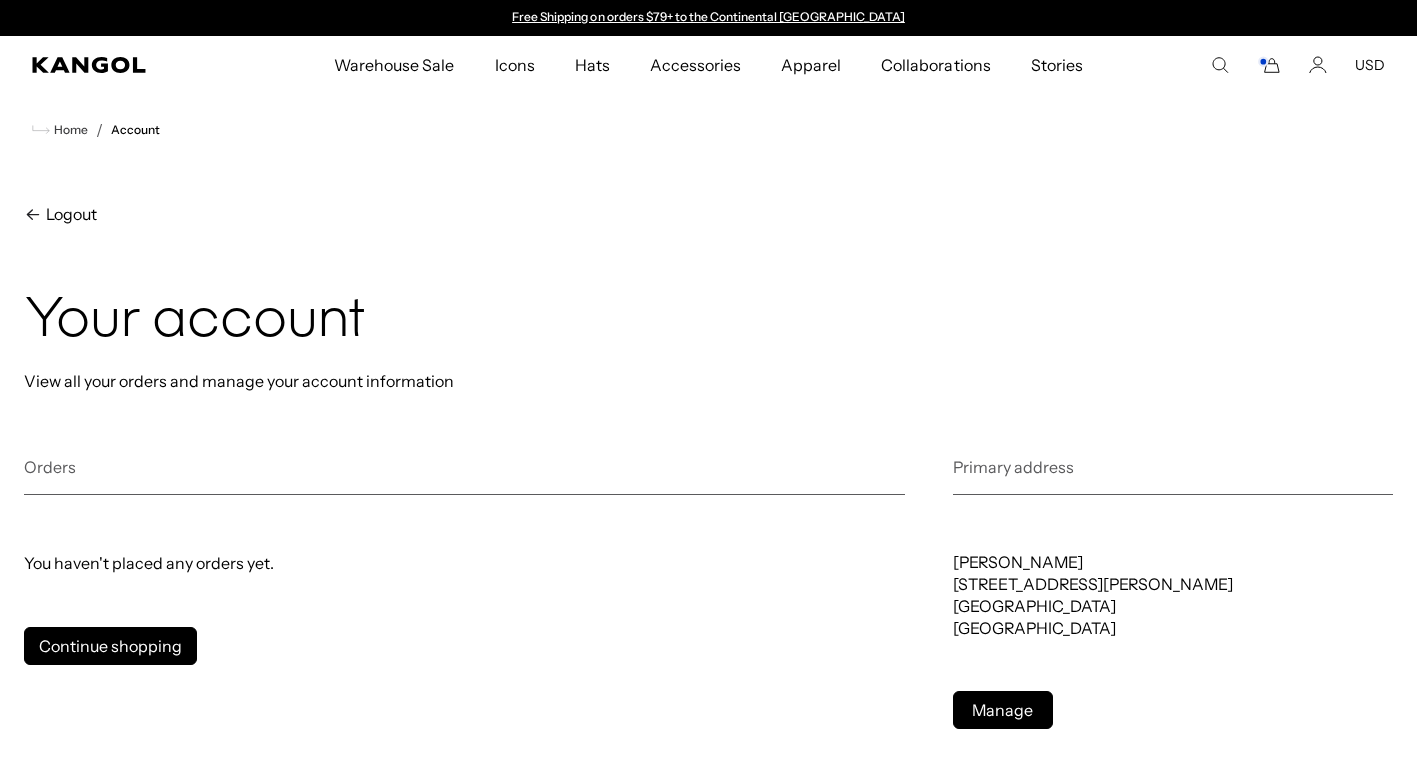 scroll, scrollTop: 0, scrollLeft: 0, axis: both 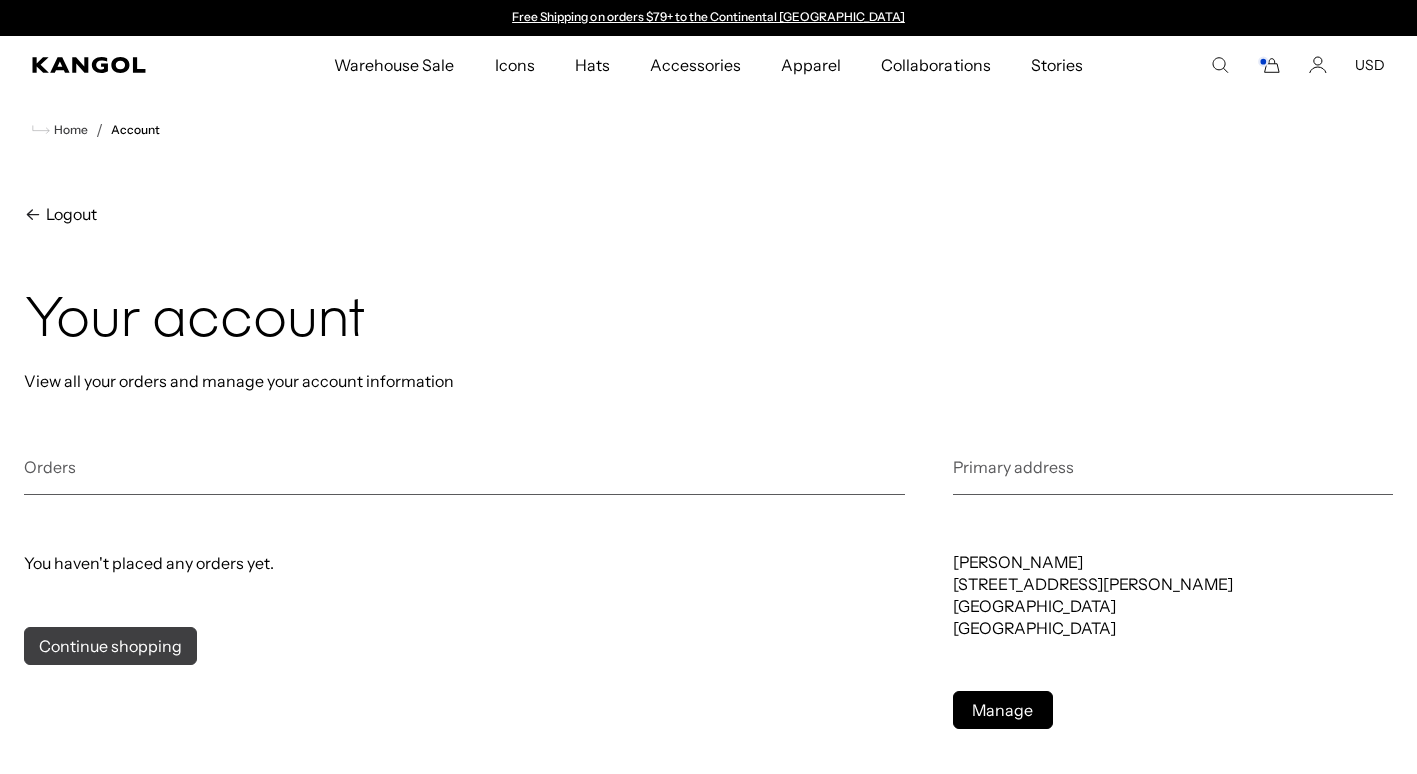 click on "Continue shopping" at bounding box center (110, 646) 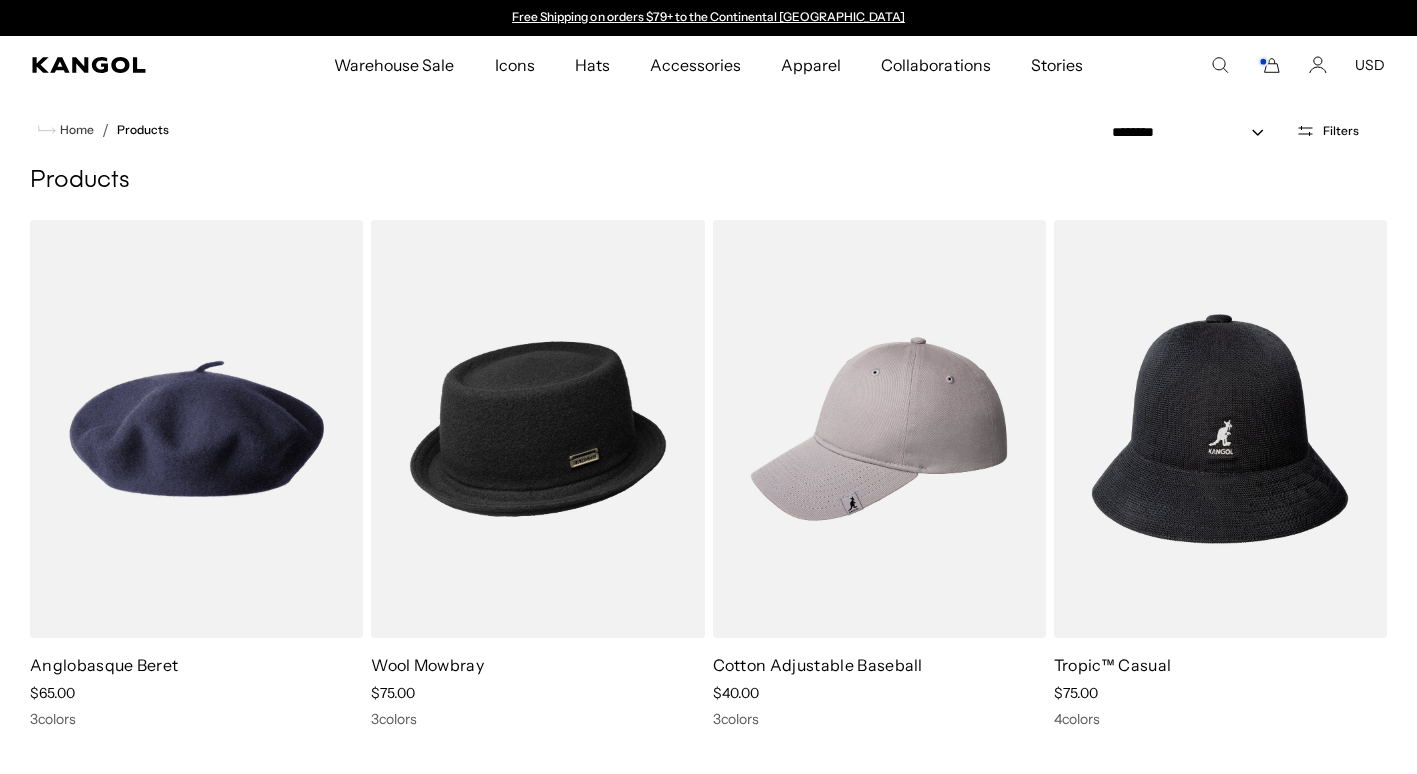 scroll, scrollTop: 0, scrollLeft: 0, axis: both 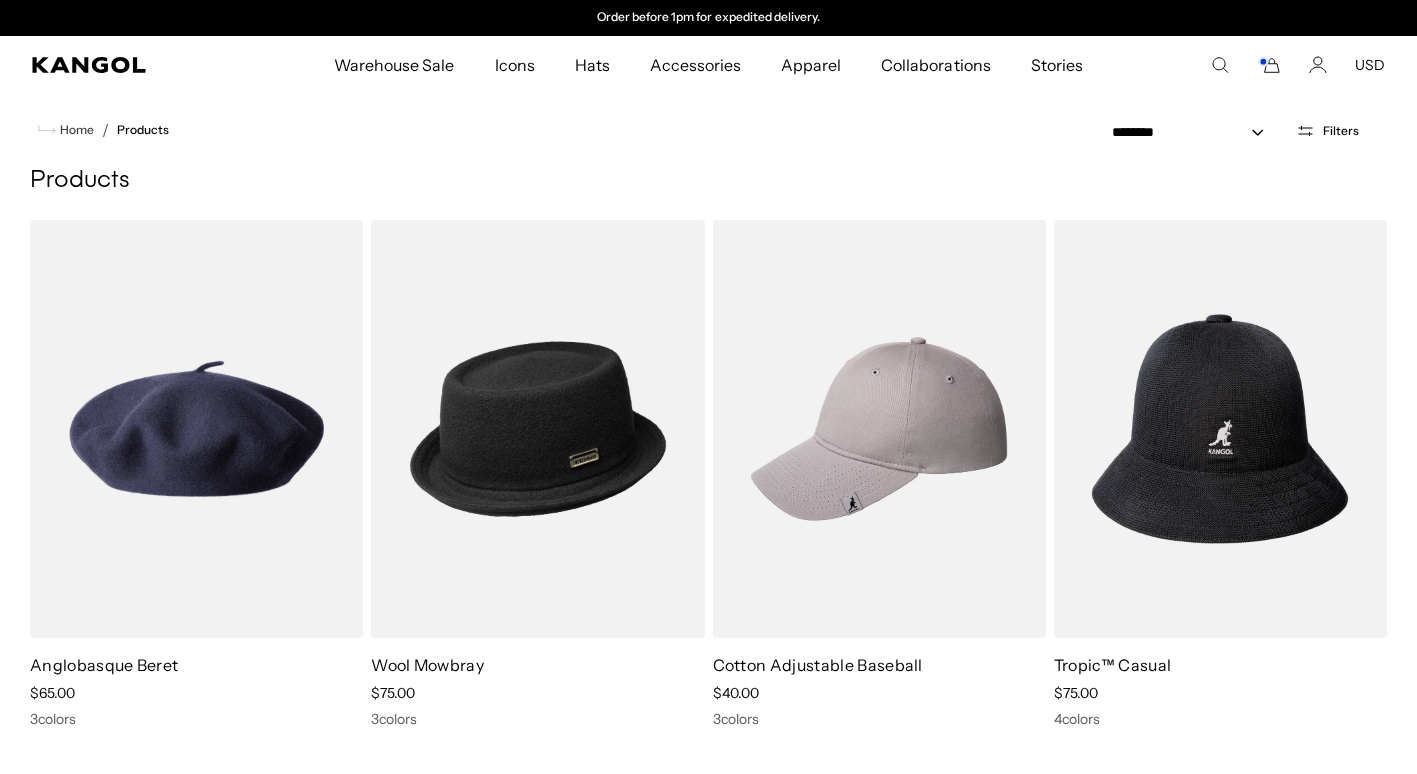 click 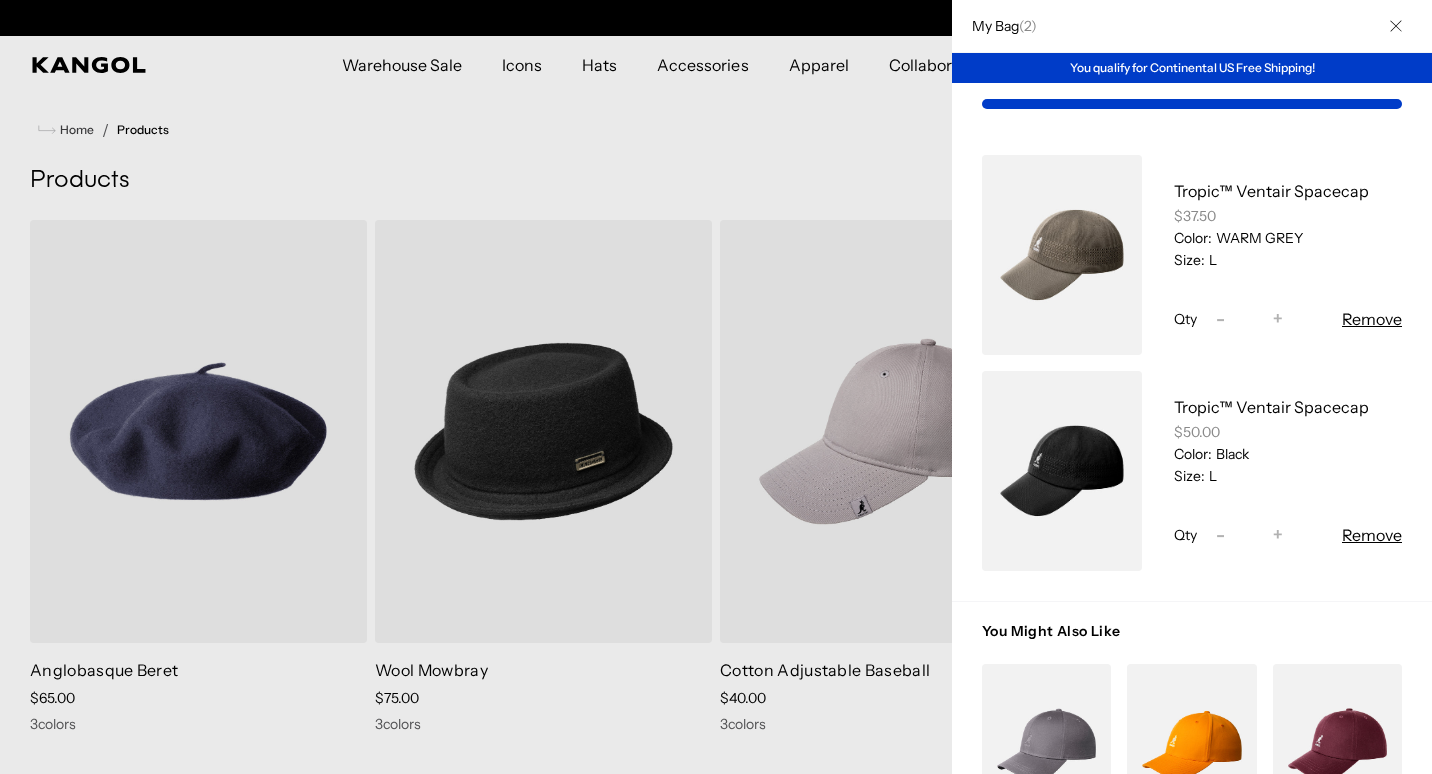 scroll, scrollTop: 0, scrollLeft: 0, axis: both 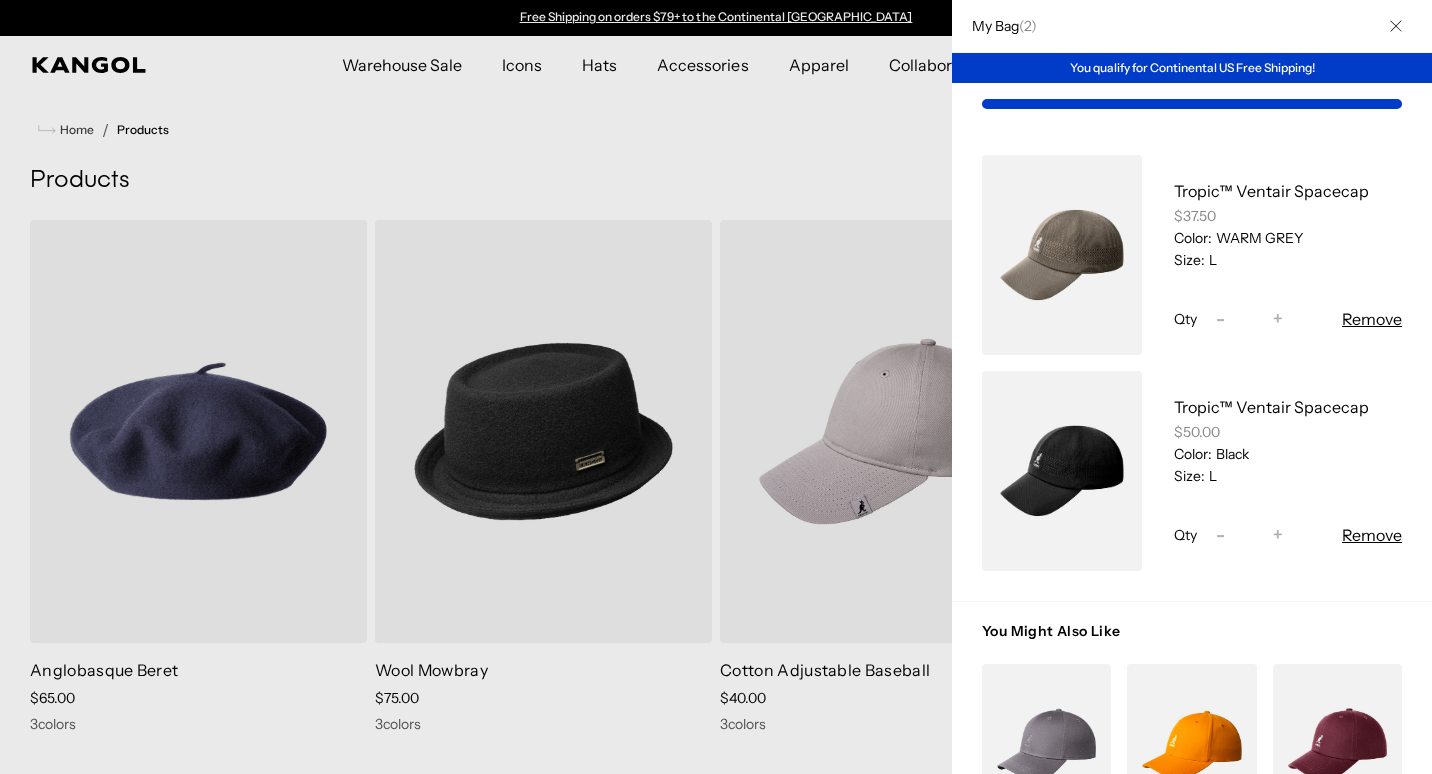 click on "You Might Also Like" at bounding box center (1192, 643) 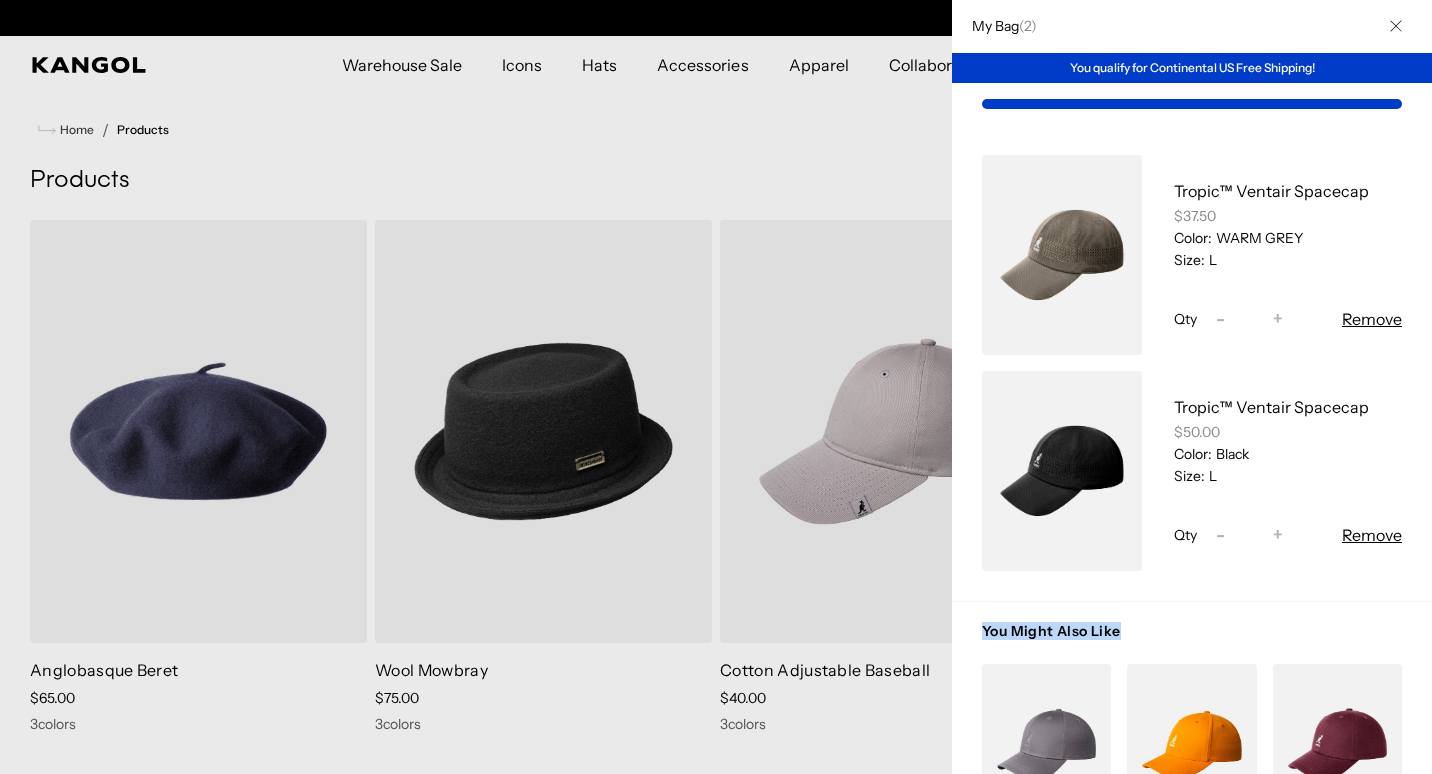 click on "You Might Also Like
Stretch Fit Baseball
Sale Price
$45.00
Wool FlexFit® Baseball
Regular Price
$40.00
Sale Price
$30.00
$45.00" at bounding box center [1192, 839] 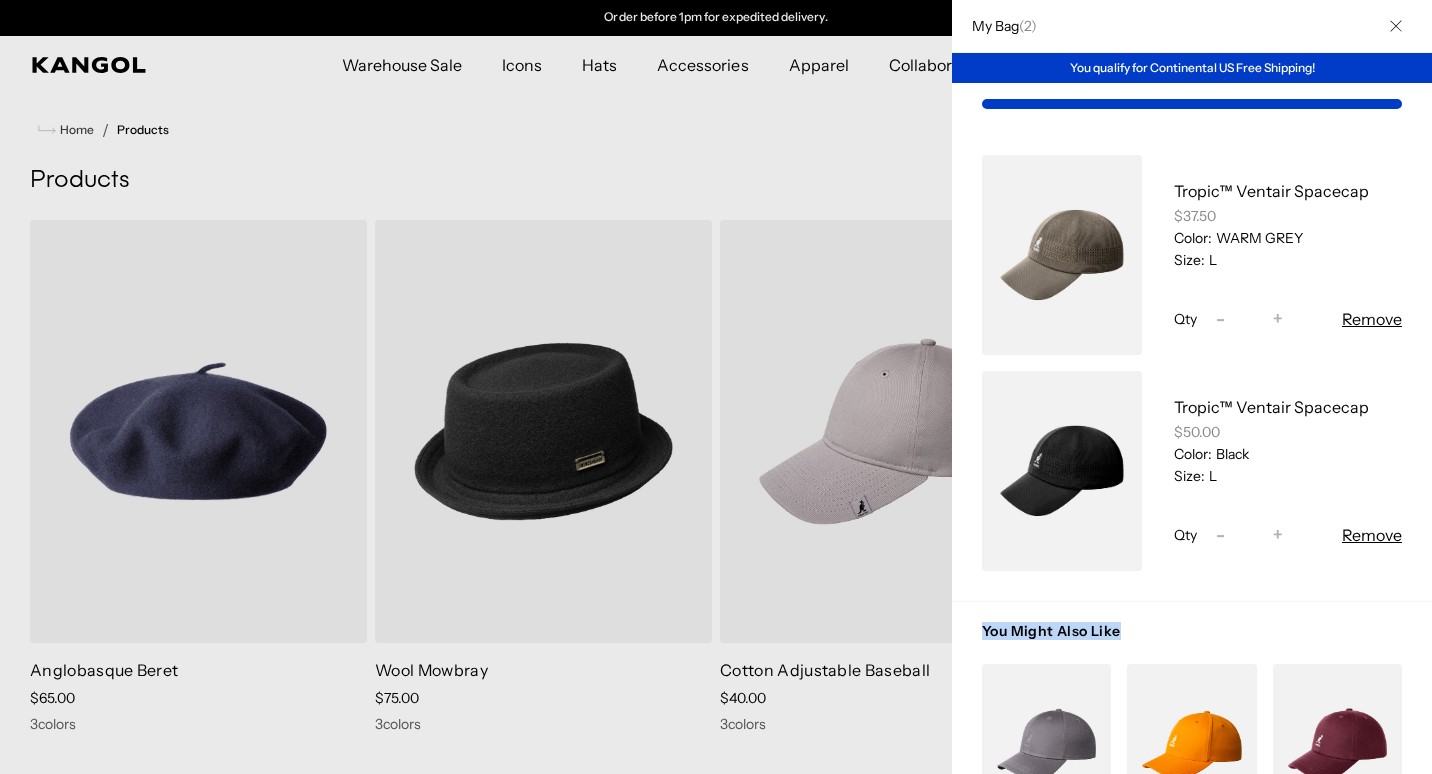 click on "You Might Also Like
Stretch Fit Baseball
Sale Price
$45.00
Wool FlexFit® Baseball
Regular Price
$40.00
Sale Price
$30.00
$45.00" at bounding box center [1192, 839] 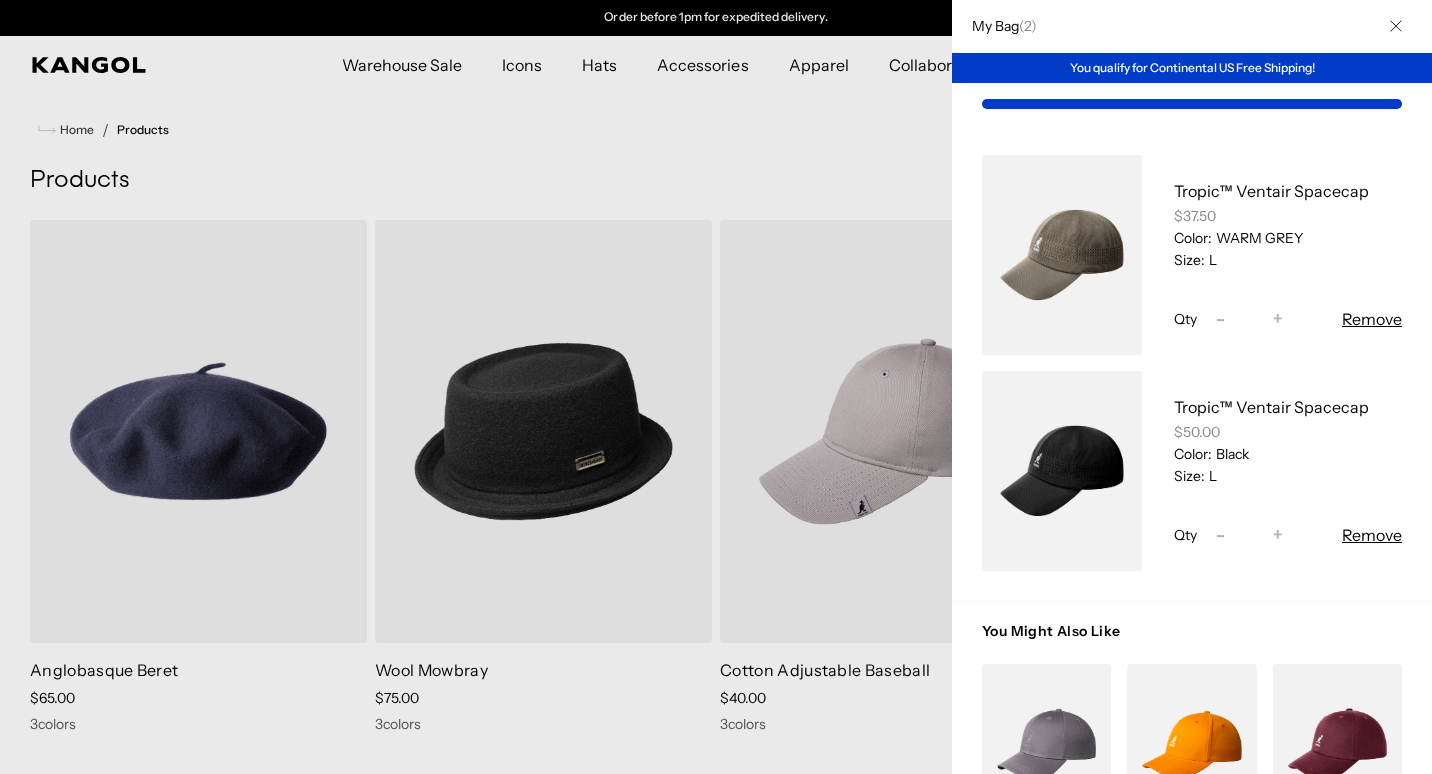 drag, startPoint x: 1185, startPoint y: 604, endPoint x: 1160, endPoint y: 589, distance: 29.15476 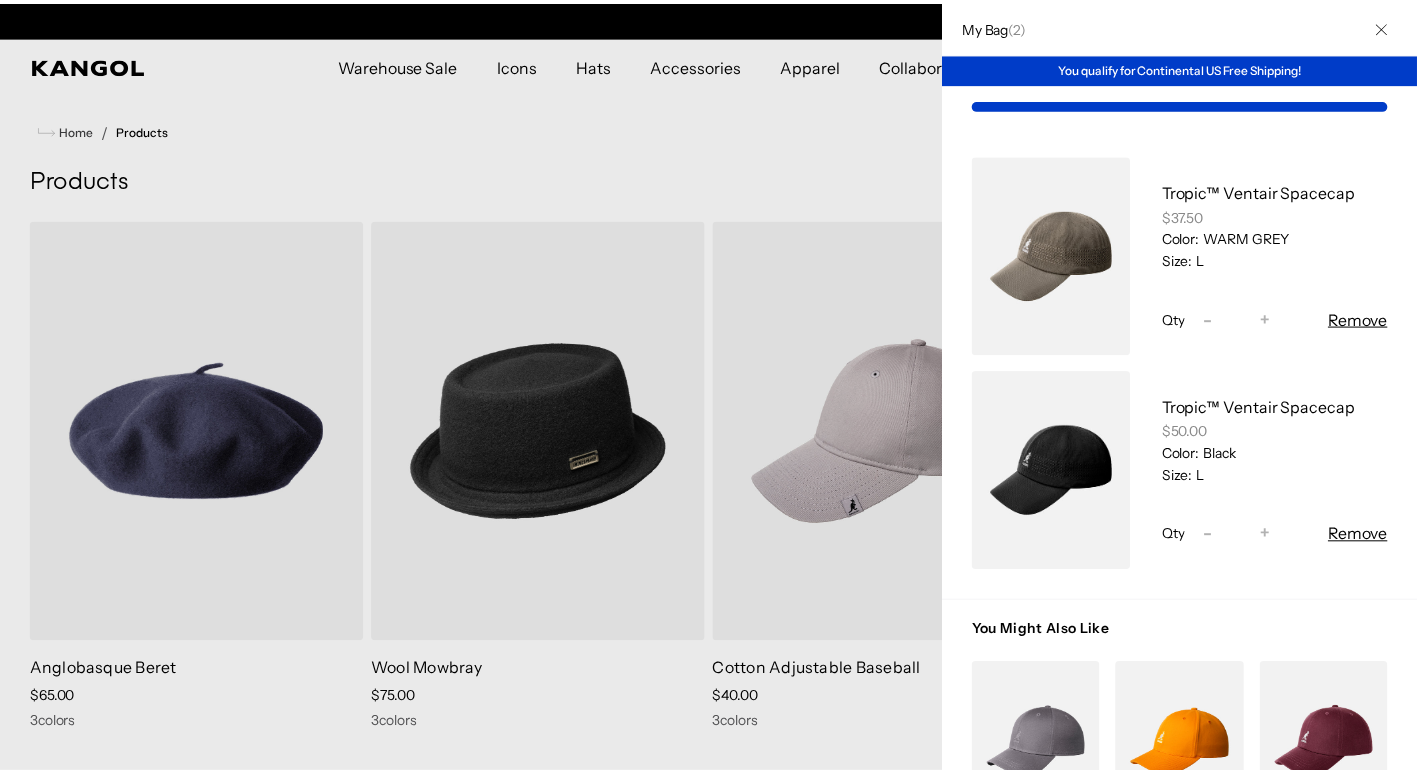 scroll, scrollTop: 0, scrollLeft: 0, axis: both 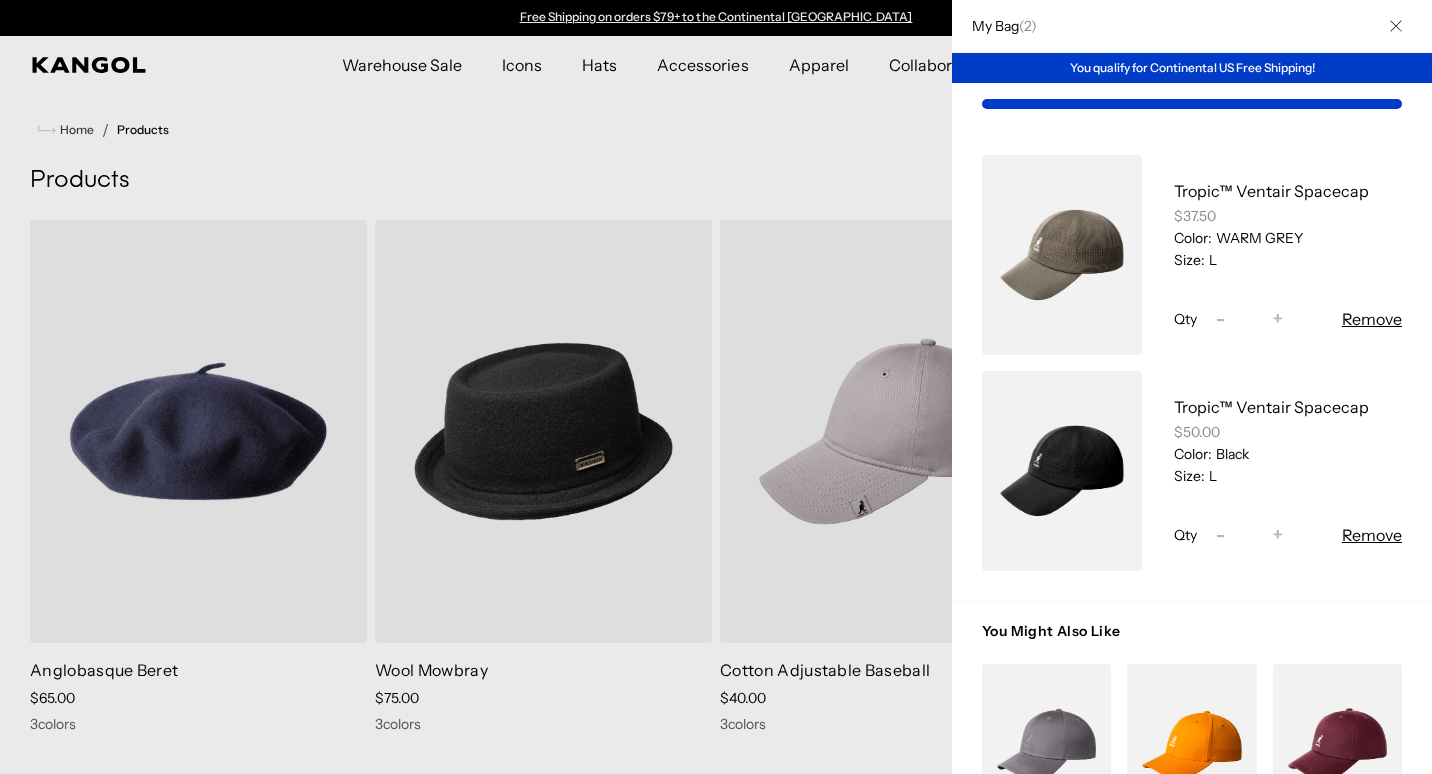 drag, startPoint x: 1210, startPoint y: 17, endPoint x: 857, endPoint y: 127, distance: 369.7418 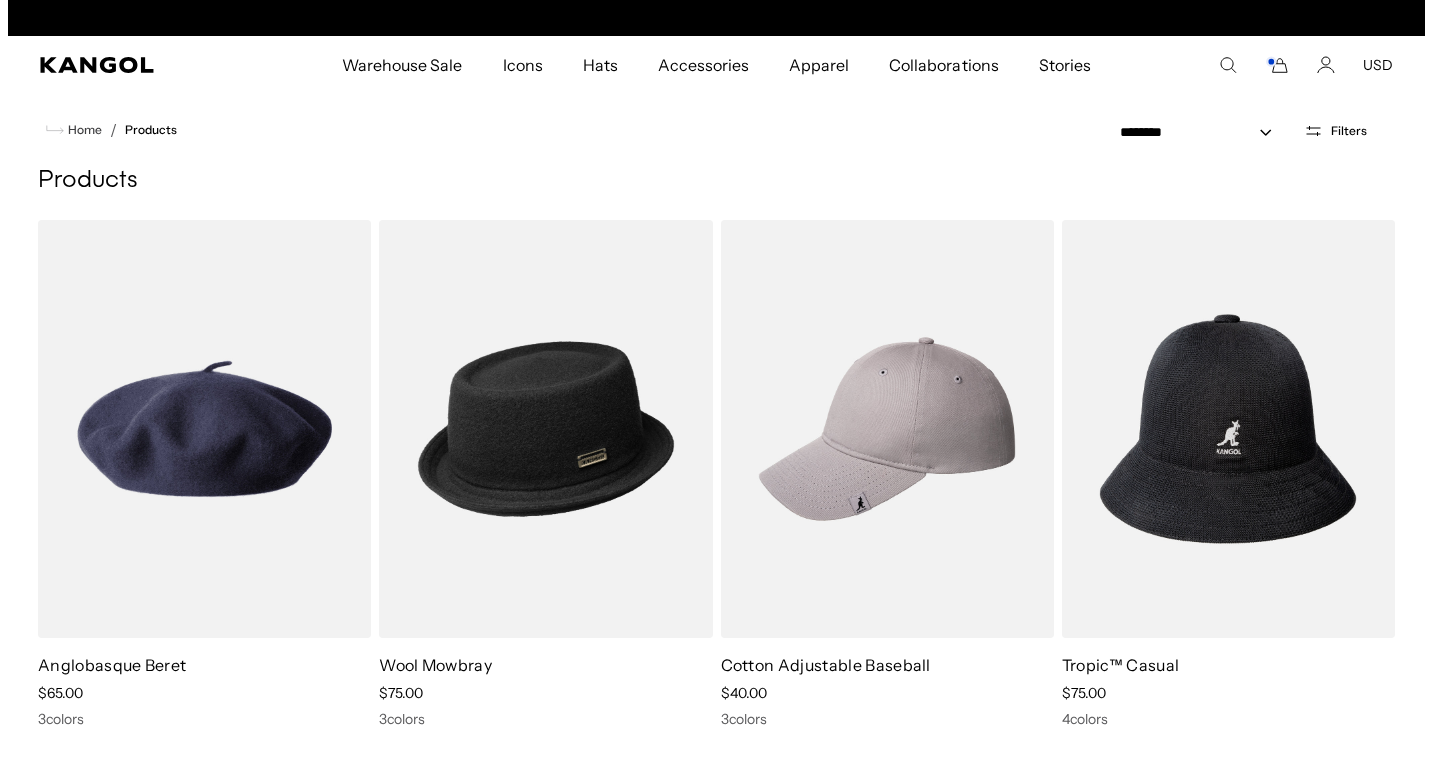 scroll, scrollTop: 0, scrollLeft: 412, axis: horizontal 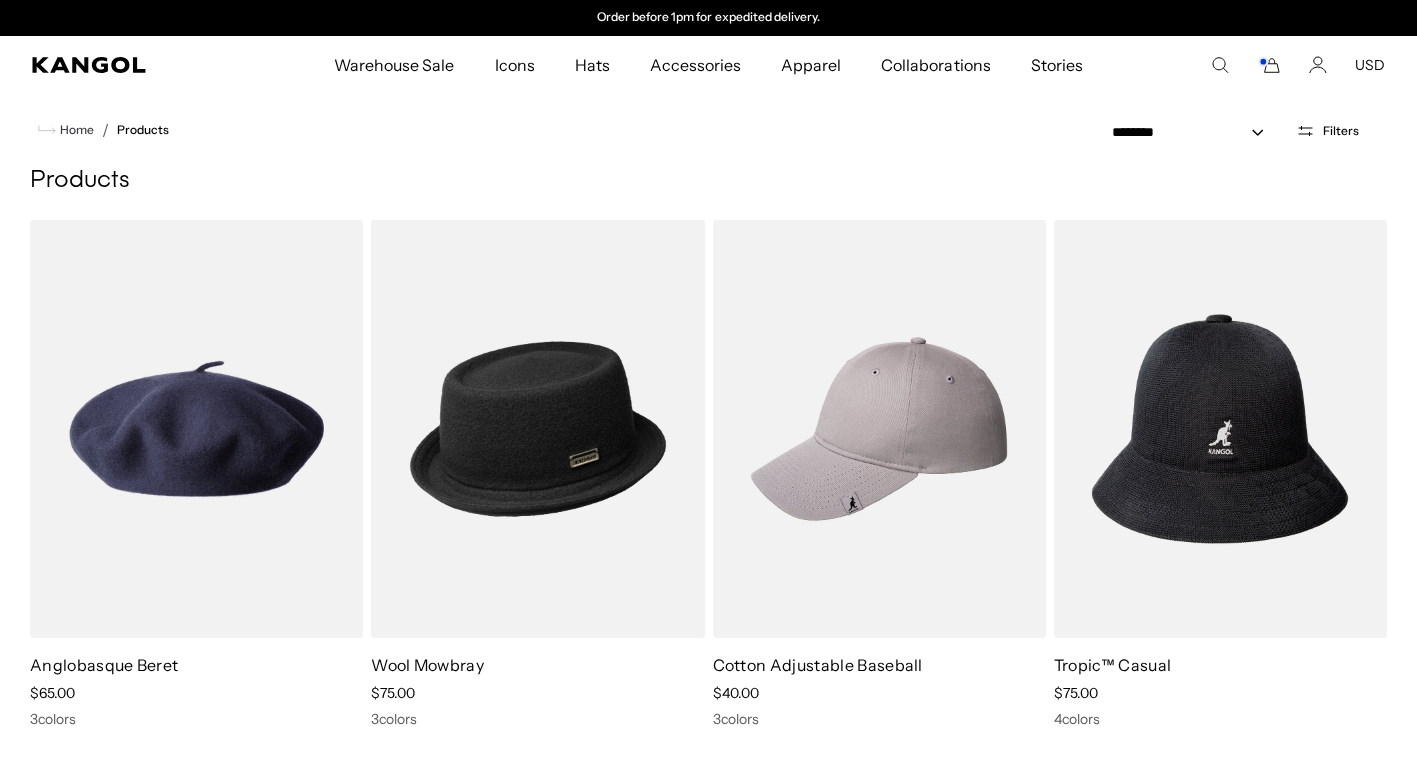 click 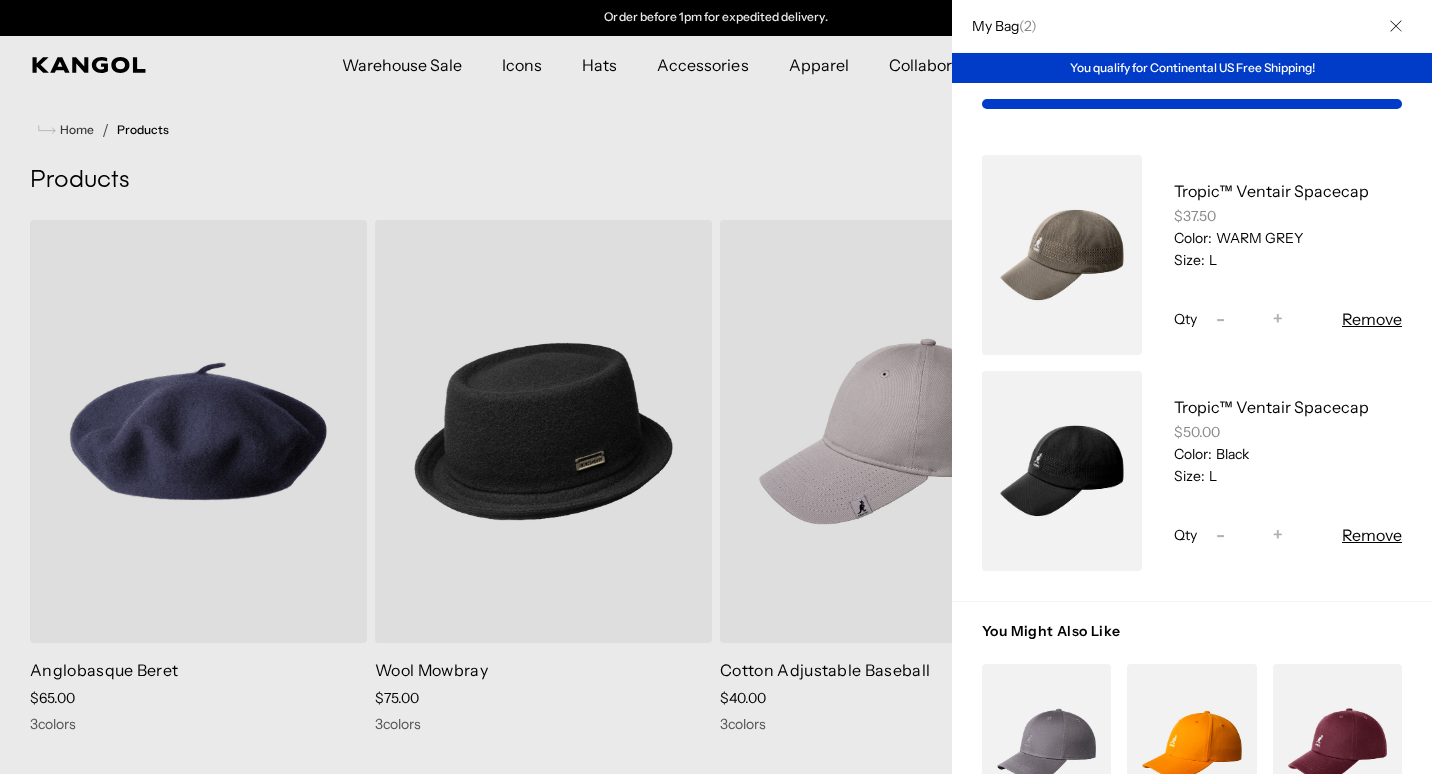 click 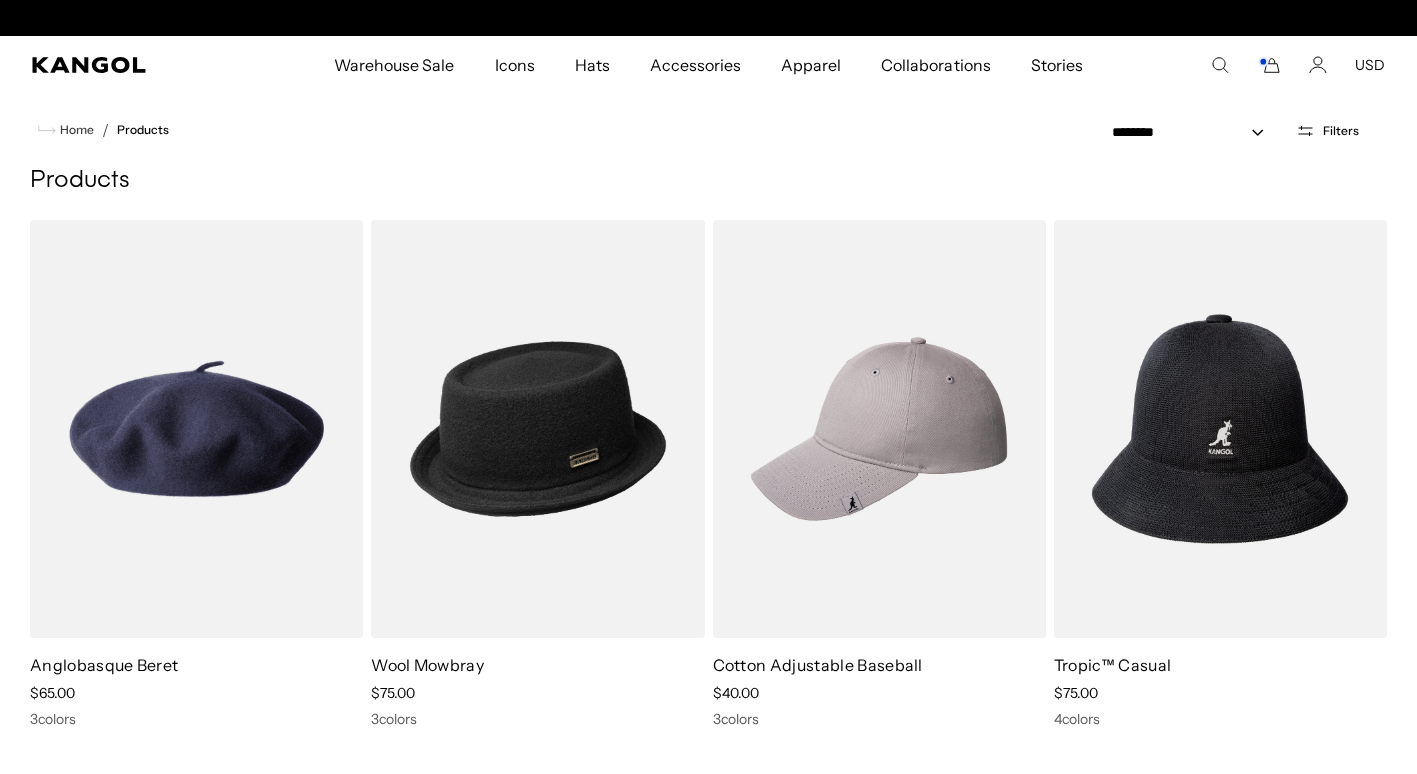 click 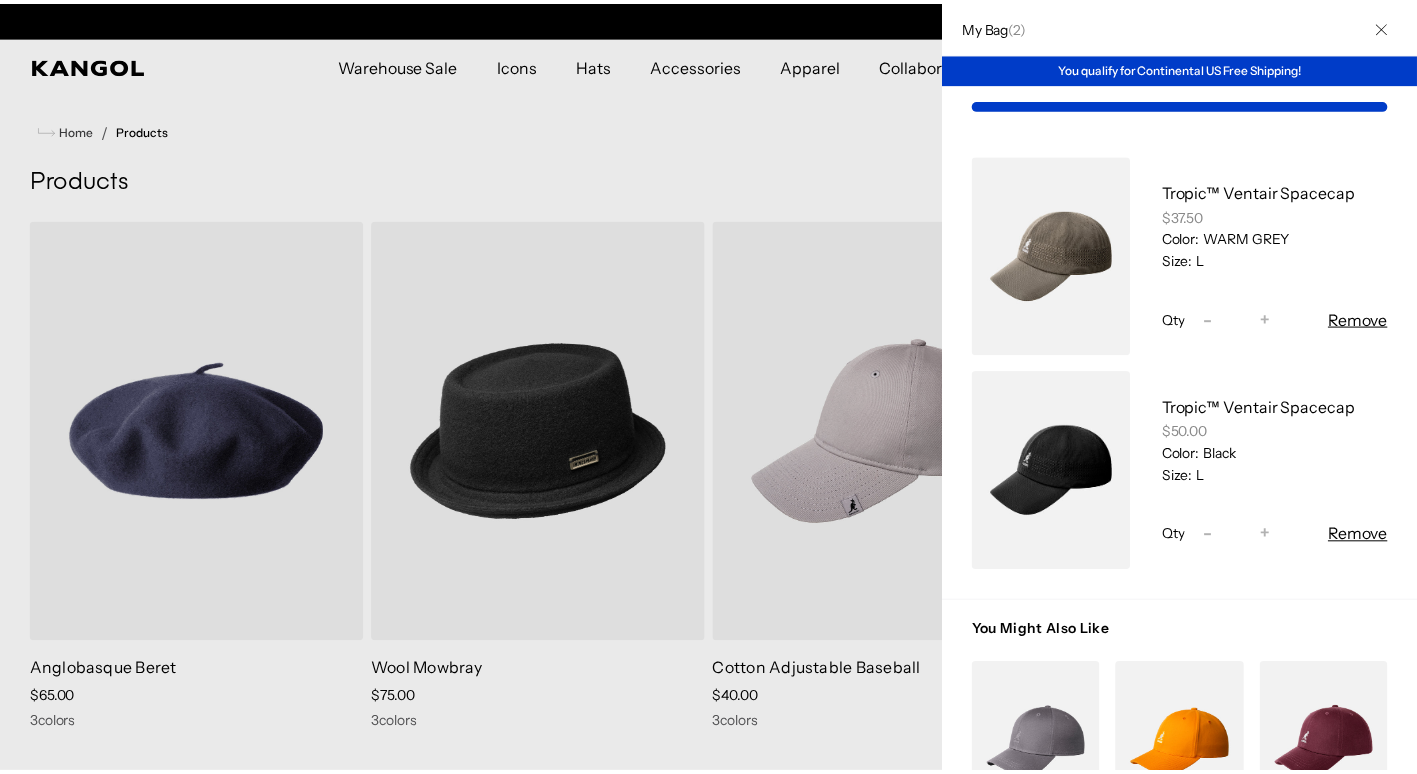 scroll, scrollTop: 0, scrollLeft: 0, axis: both 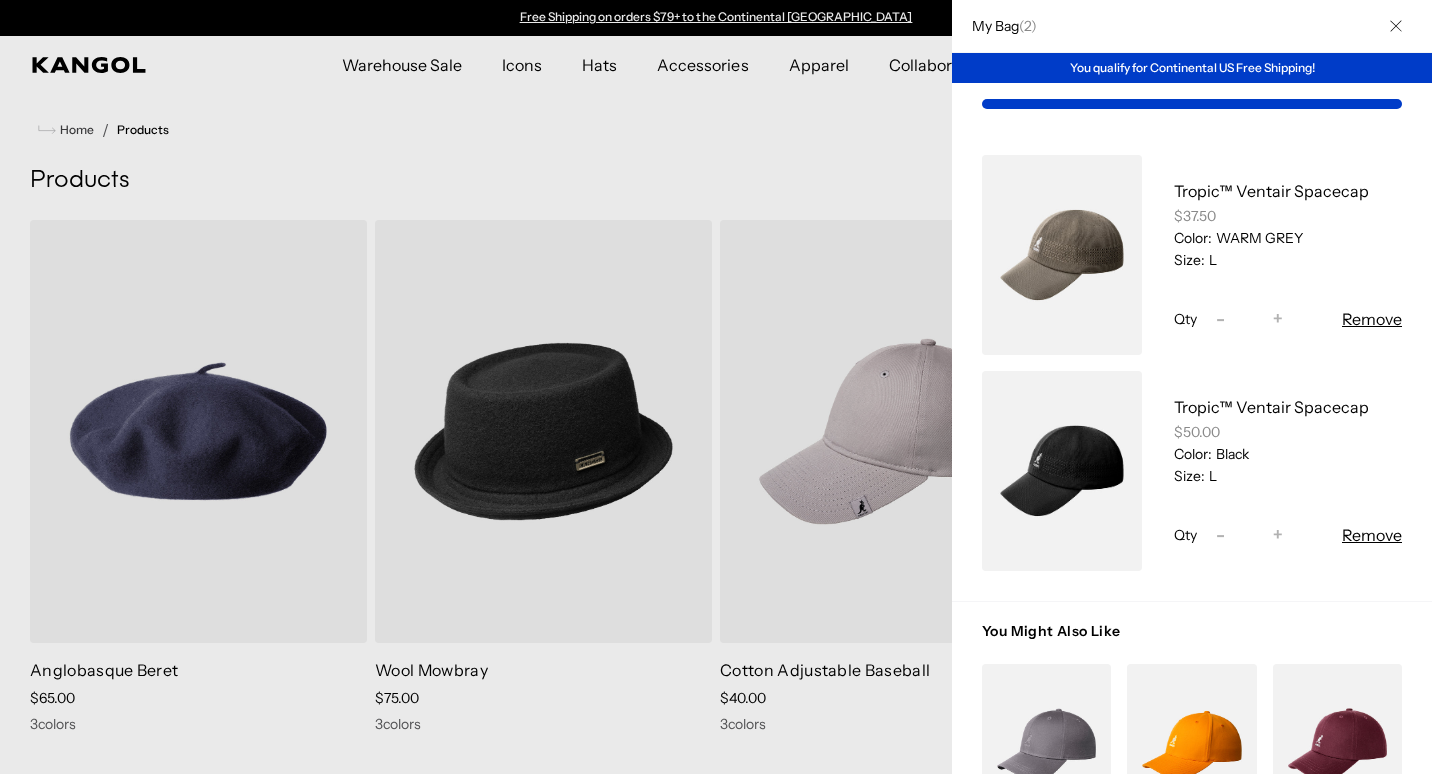 click at bounding box center (716, 387) 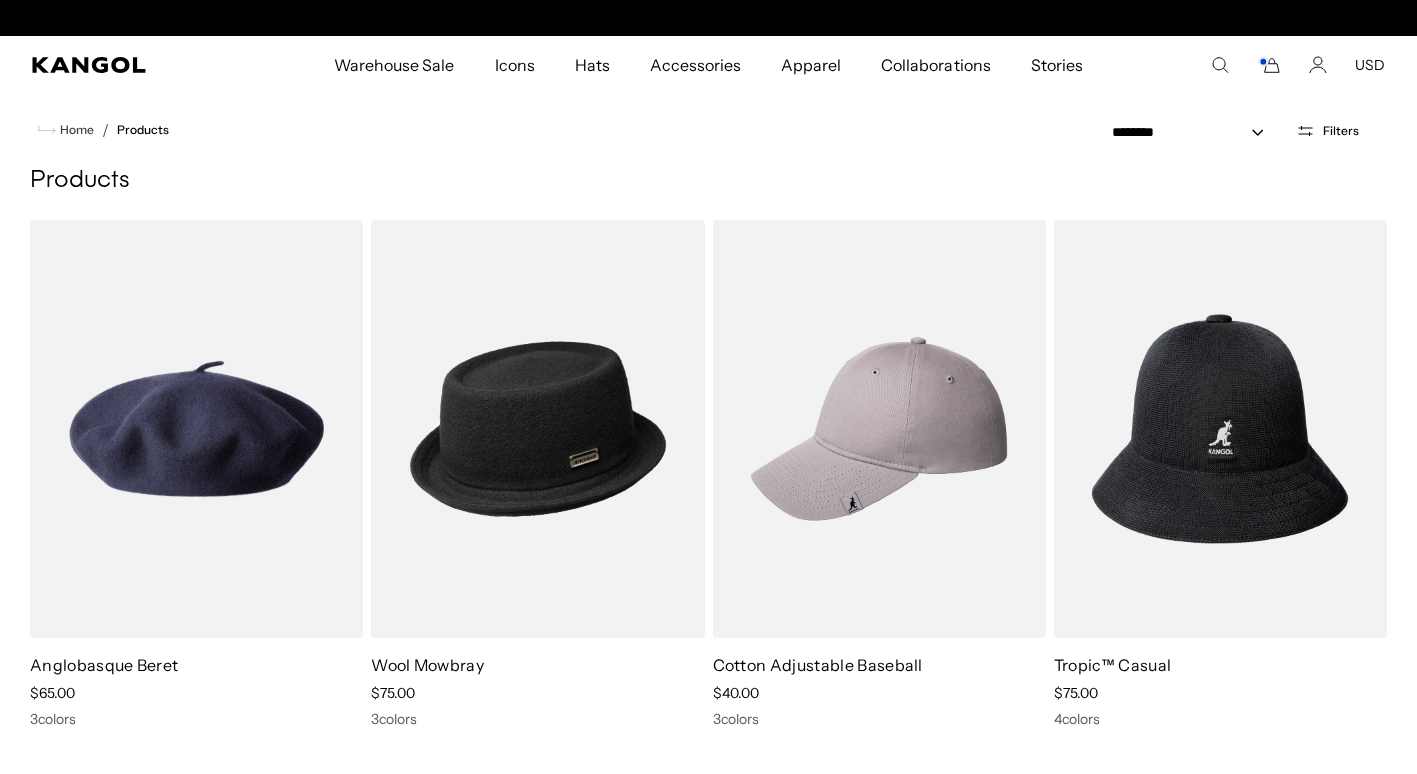 scroll, scrollTop: 0, scrollLeft: 412, axis: horizontal 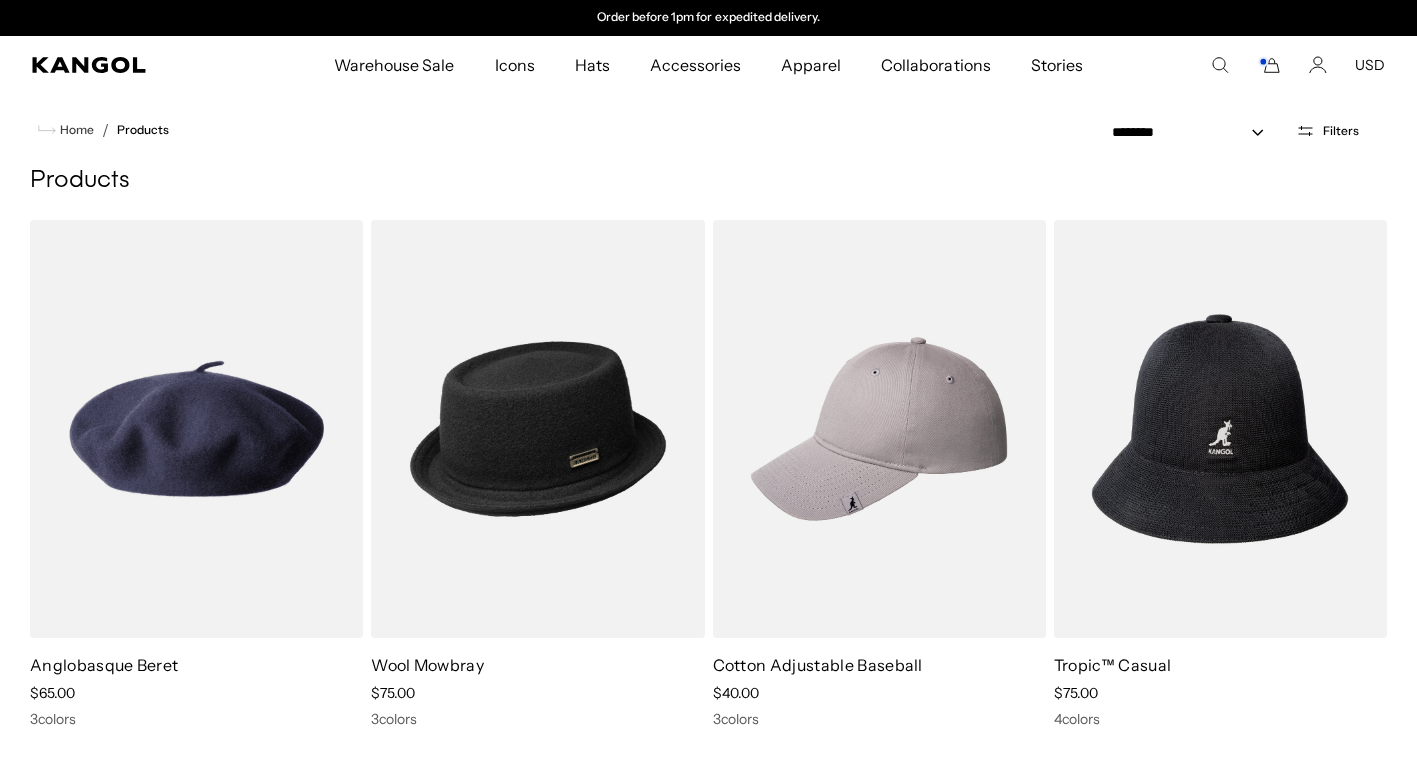 drag, startPoint x: 1277, startPoint y: 68, endPoint x: 924, endPoint y: 156, distance: 363.80353 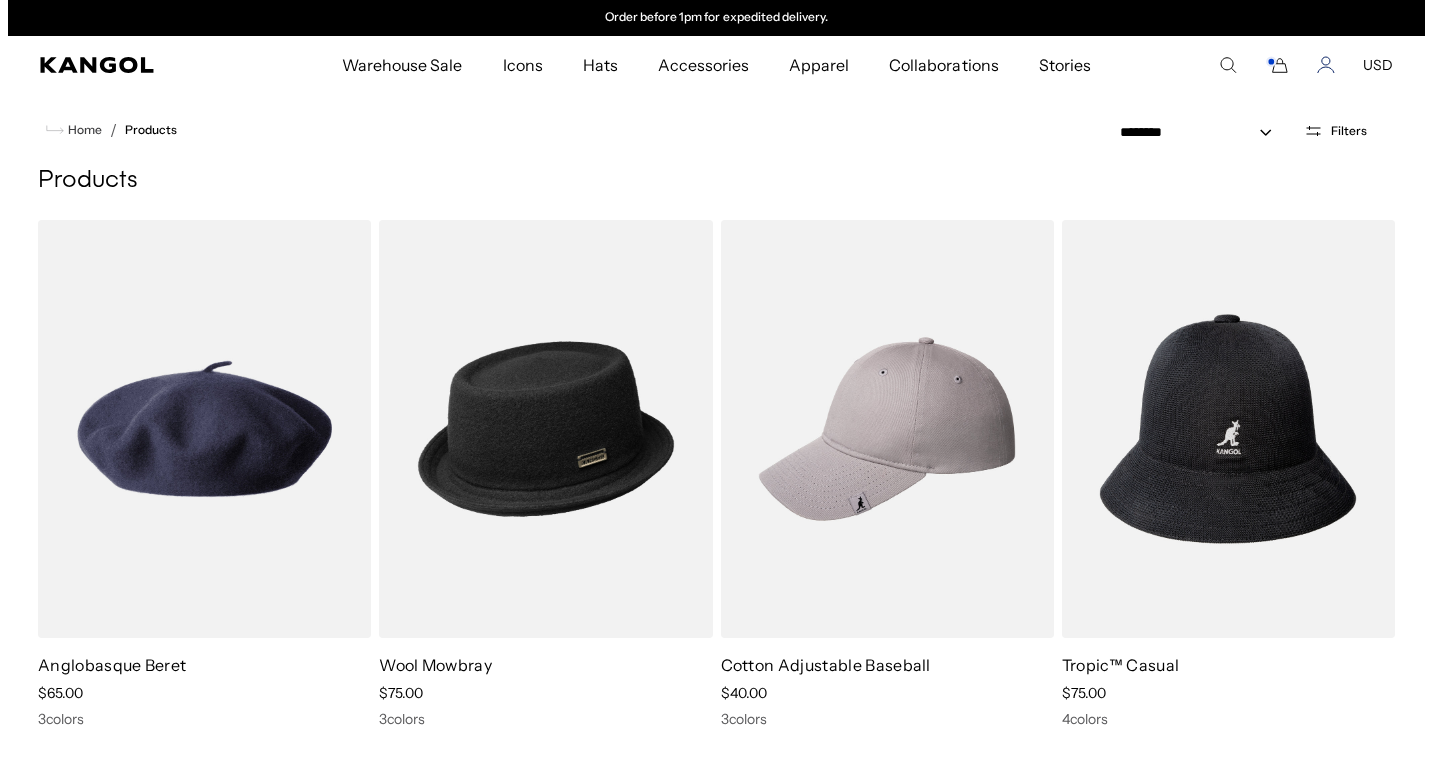 scroll, scrollTop: 0, scrollLeft: 0, axis: both 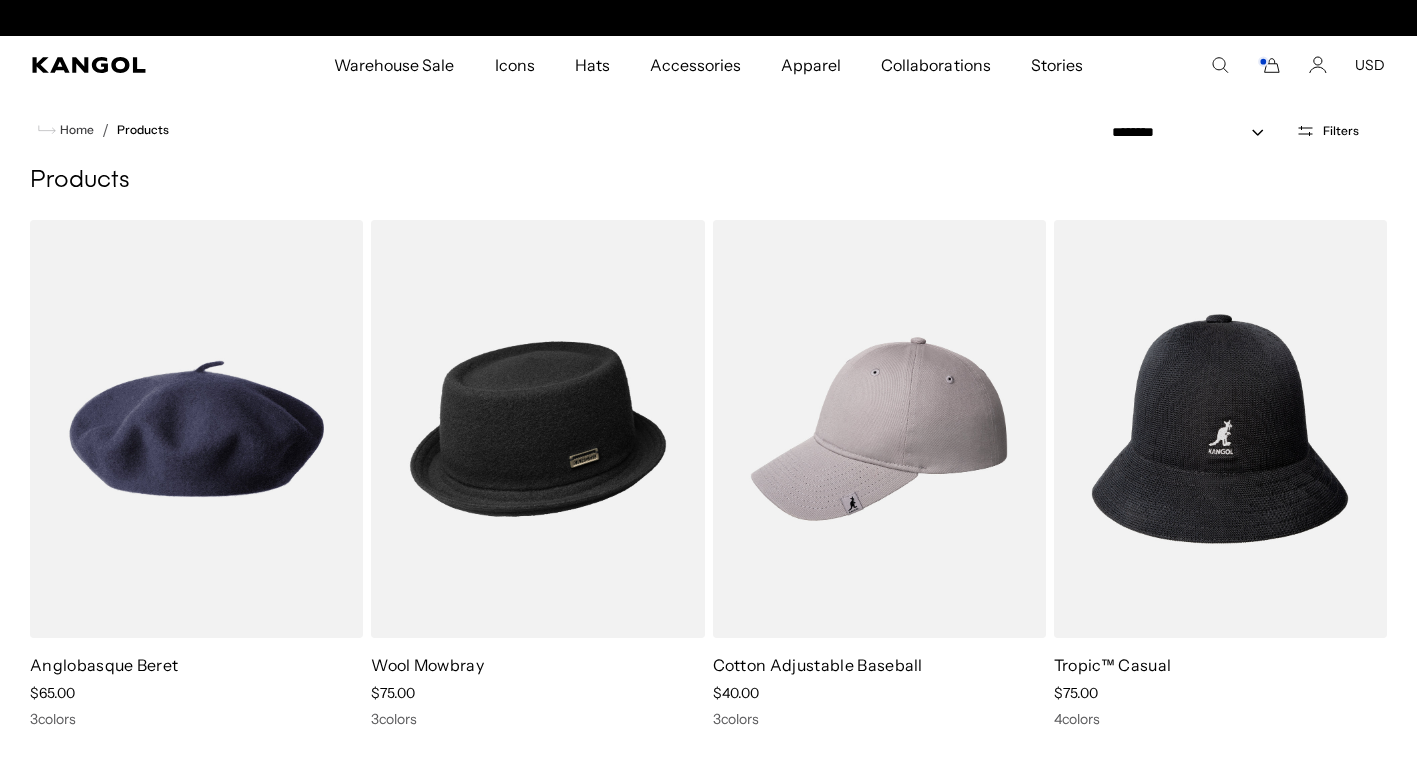 click 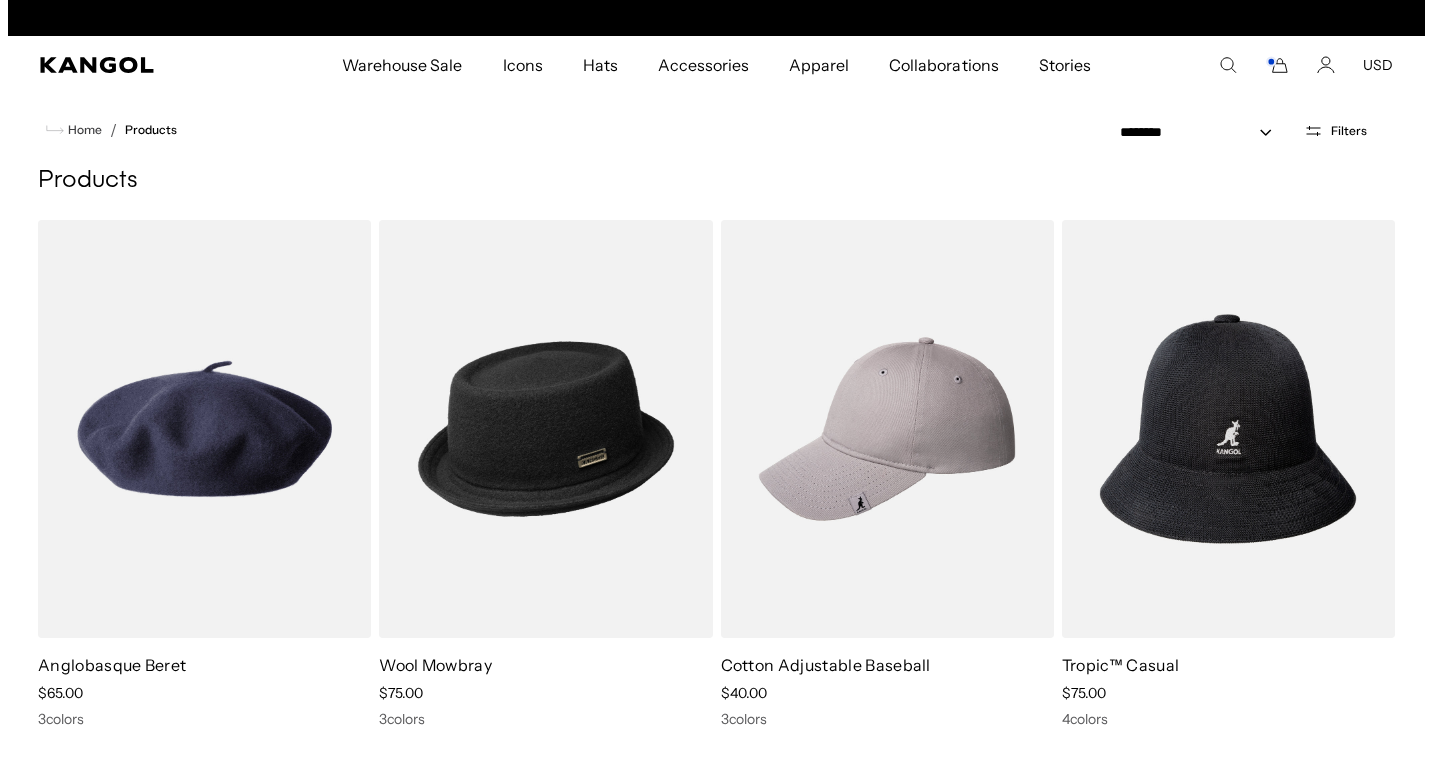 scroll, scrollTop: 0, scrollLeft: 412, axis: horizontal 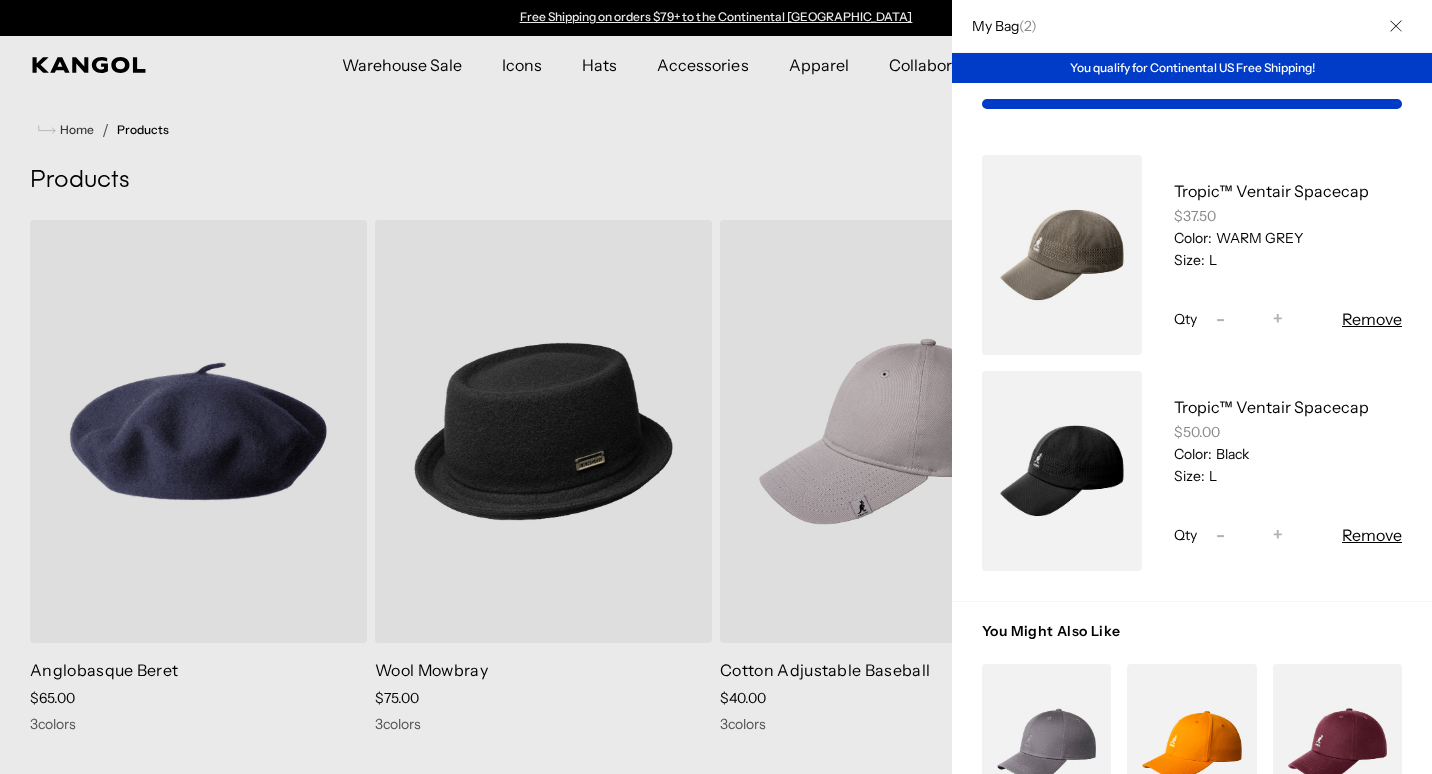 click at bounding box center (716, 387) 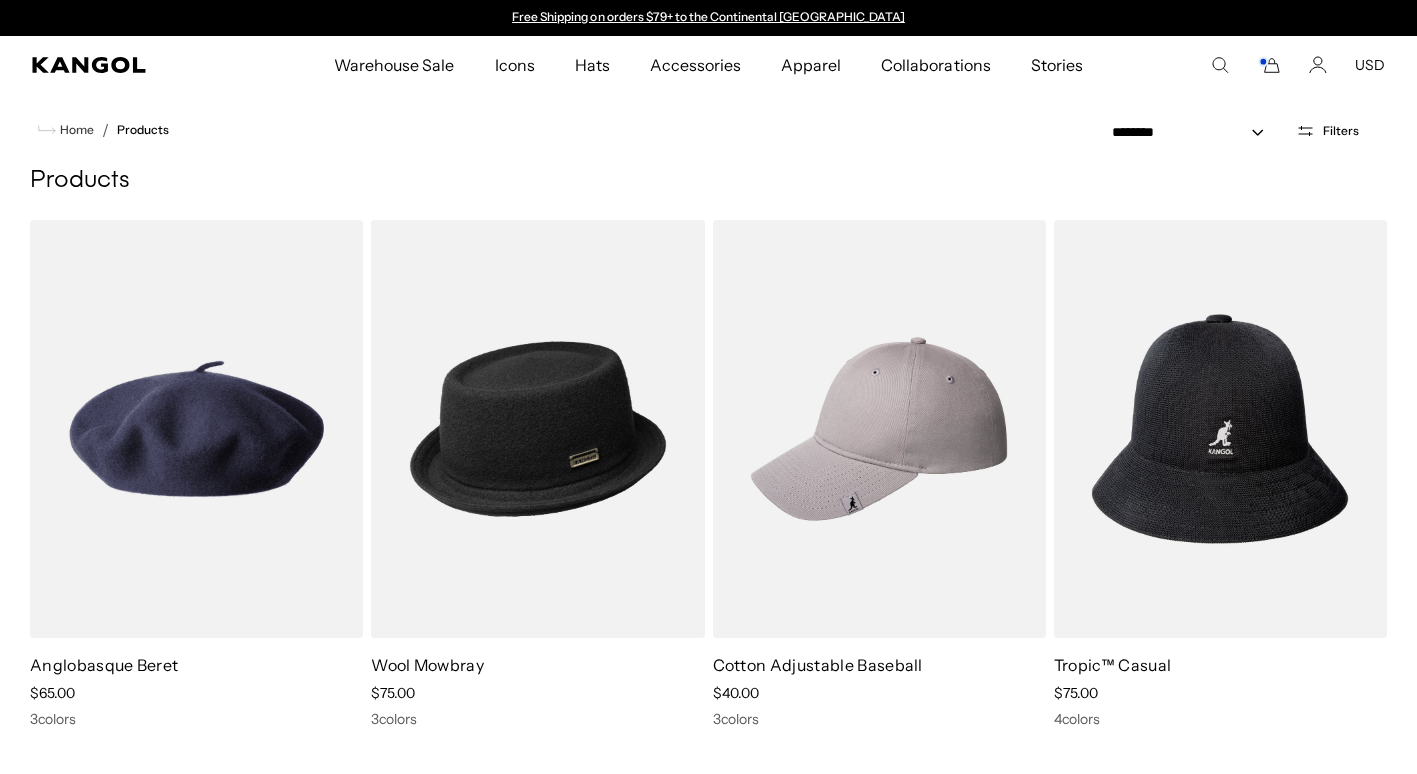 click on "Free Shipping on orders $79+ to the Continental [GEOGRAPHIC_DATA]" at bounding box center [708, 16] 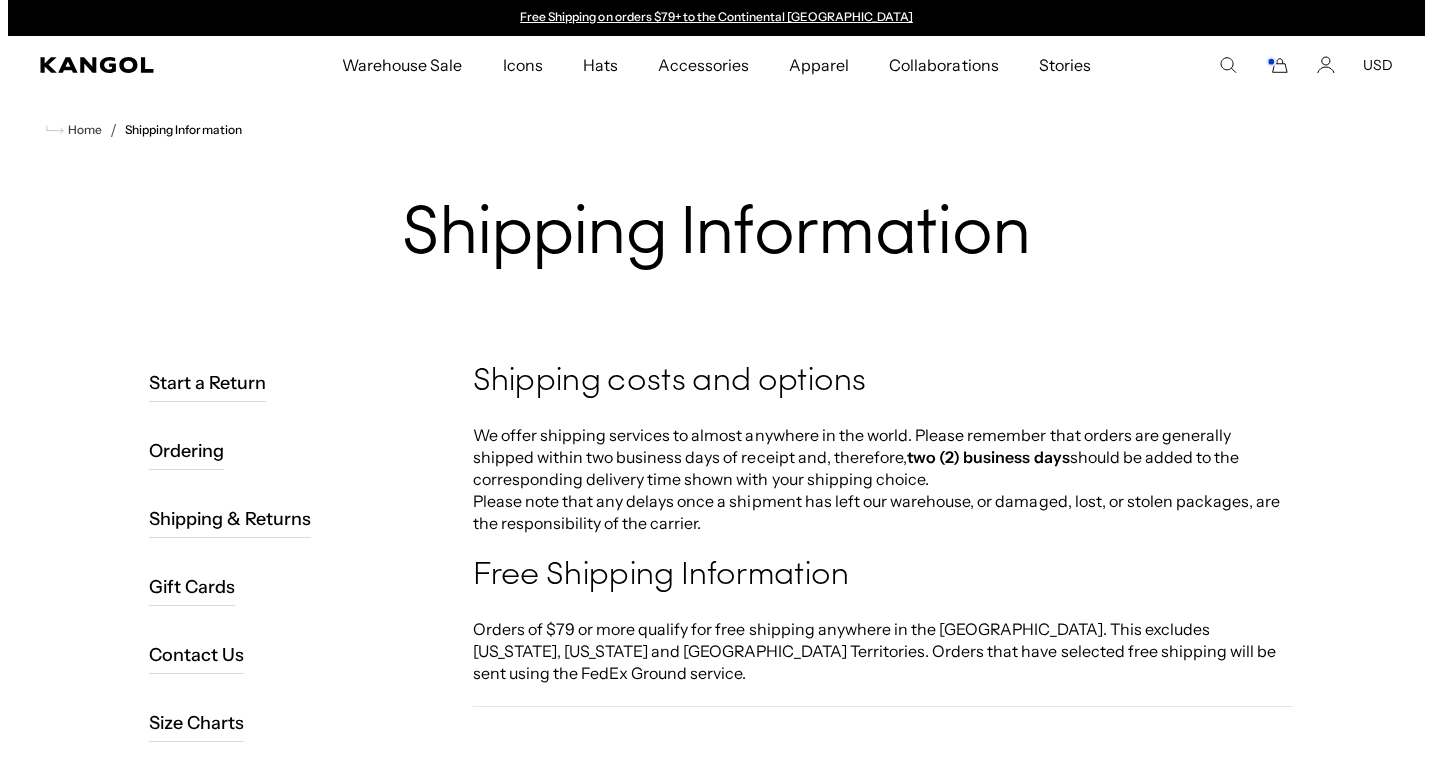 scroll, scrollTop: 0, scrollLeft: 0, axis: both 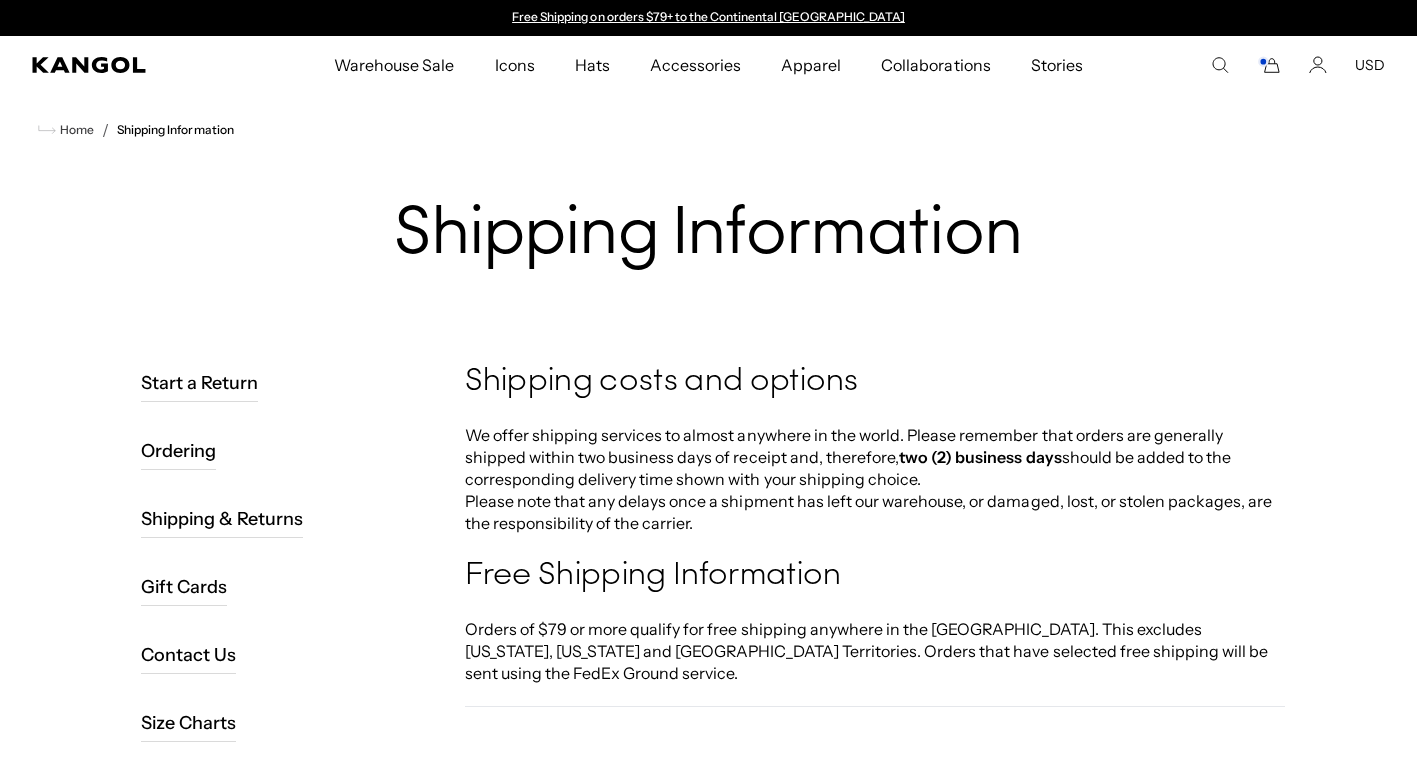 click 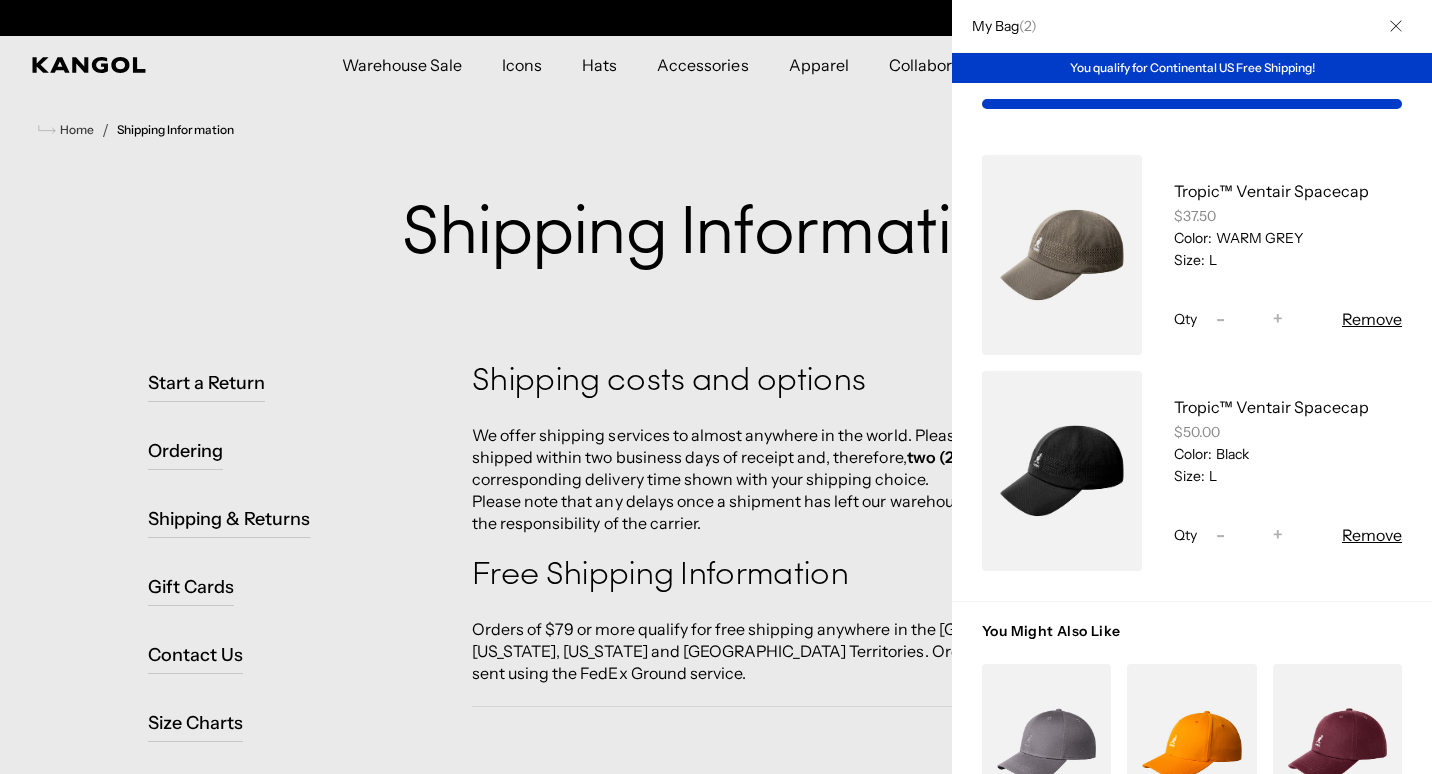 scroll, scrollTop: 0, scrollLeft: 412, axis: horizontal 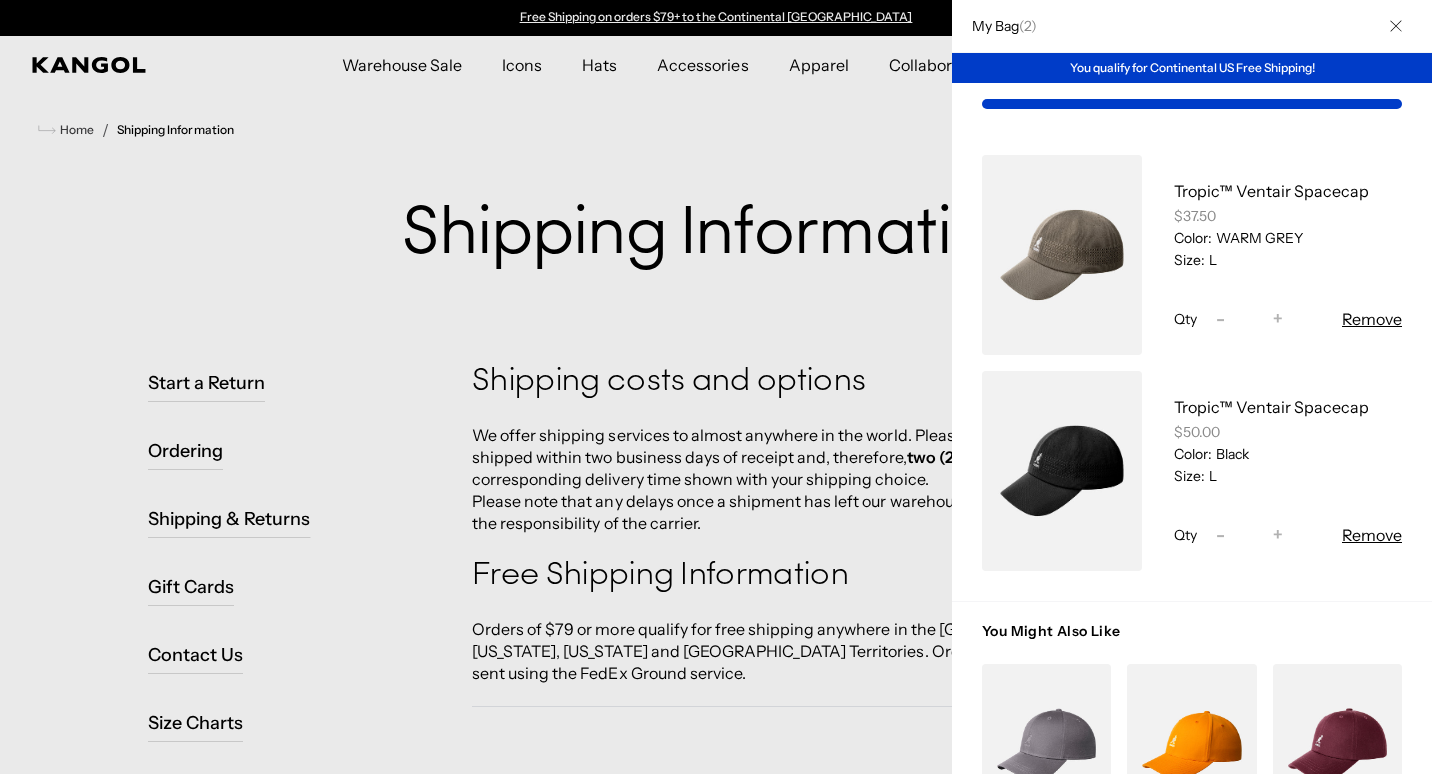 drag, startPoint x: 1431, startPoint y: 264, endPoint x: 1435, endPoint y: 208, distance: 56.142673 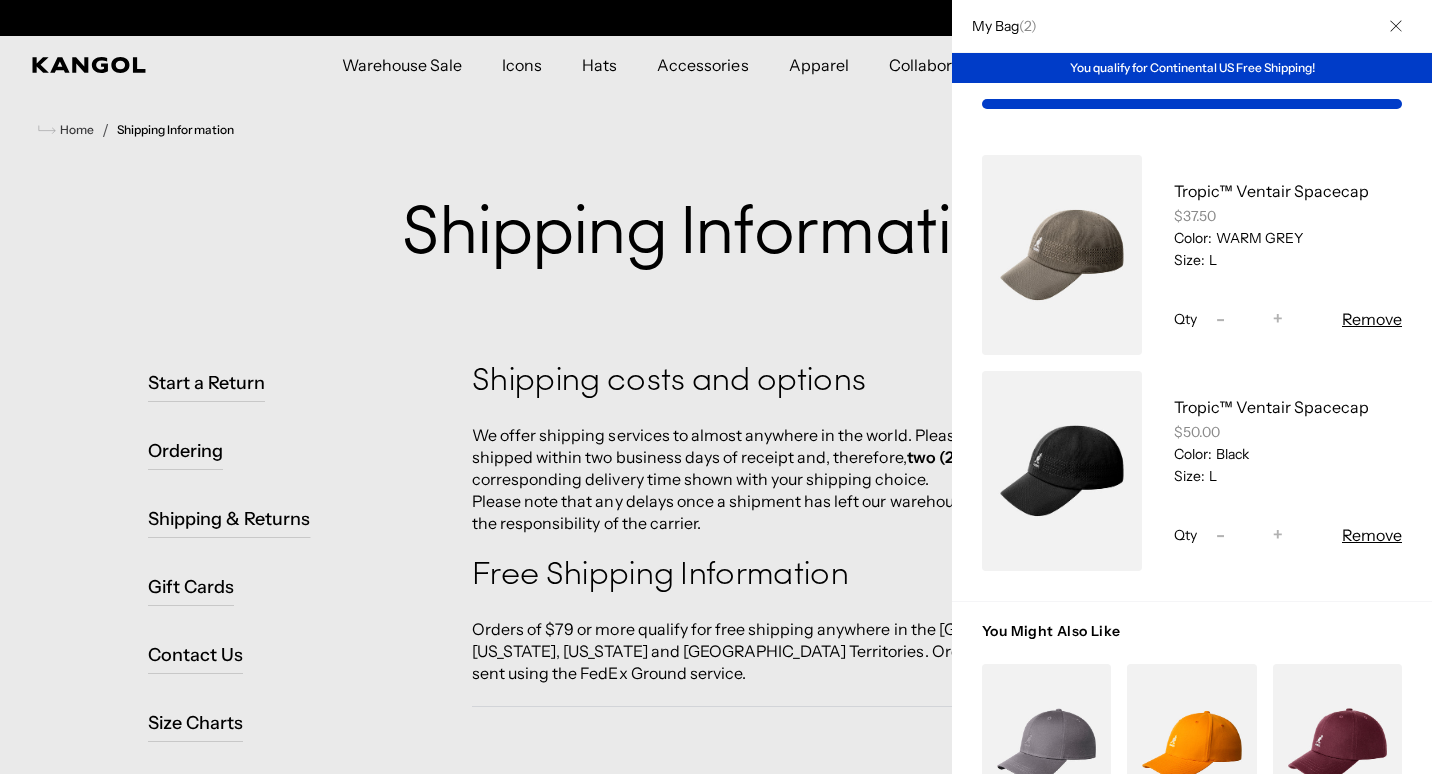scroll, scrollTop: 0, scrollLeft: 412, axis: horizontal 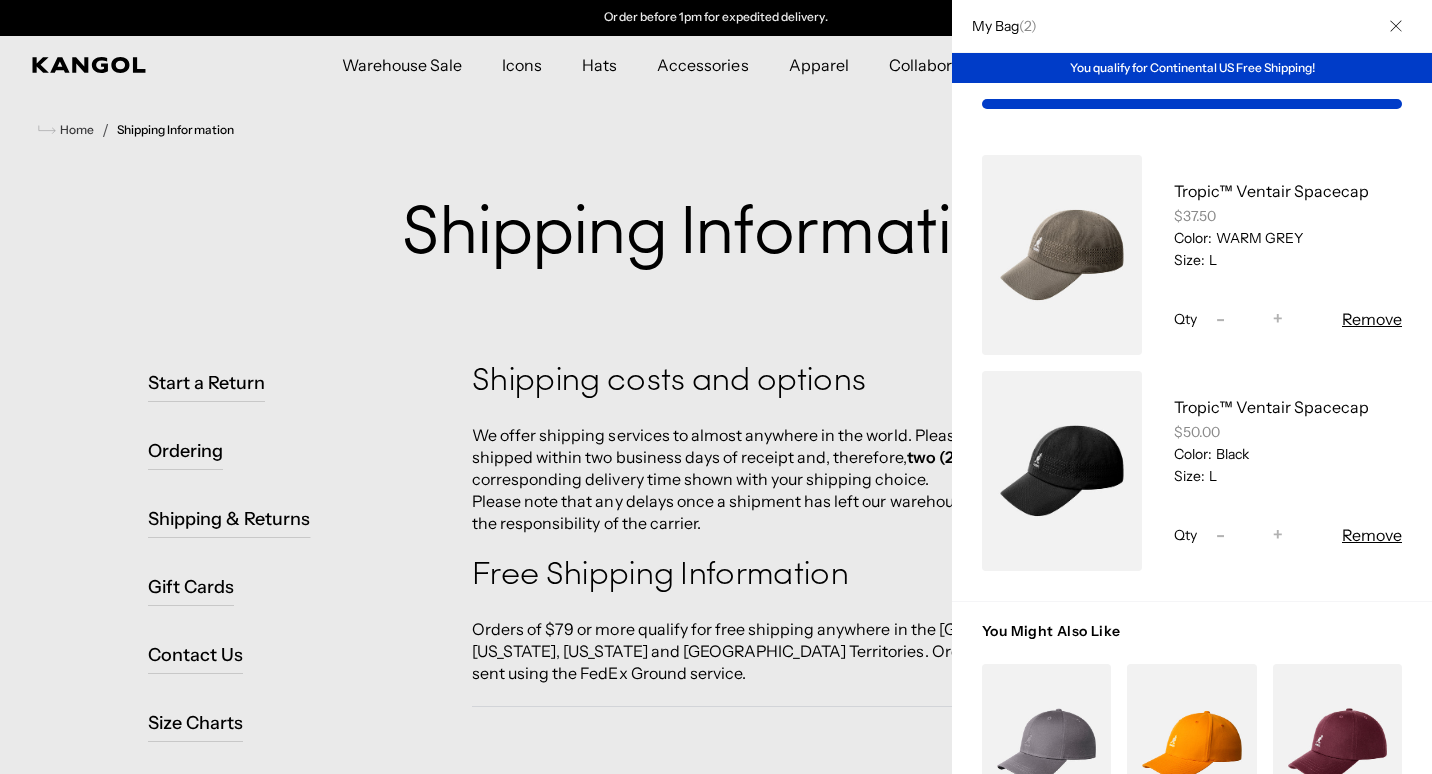 click on "Tropic™ Ventair Spacecap
$37.50
Color:
WARM GREY
Size:
L
Qty
Decrease quantity for Tropic™ Ventair Spacecap
-
*
Increase quantity for Tropic™ Ventair Spacecap
+
Remove
Tropic™ Ventair Spacecap
$50.00
Color:
Black
Size:
L
-" at bounding box center [1192, 363] 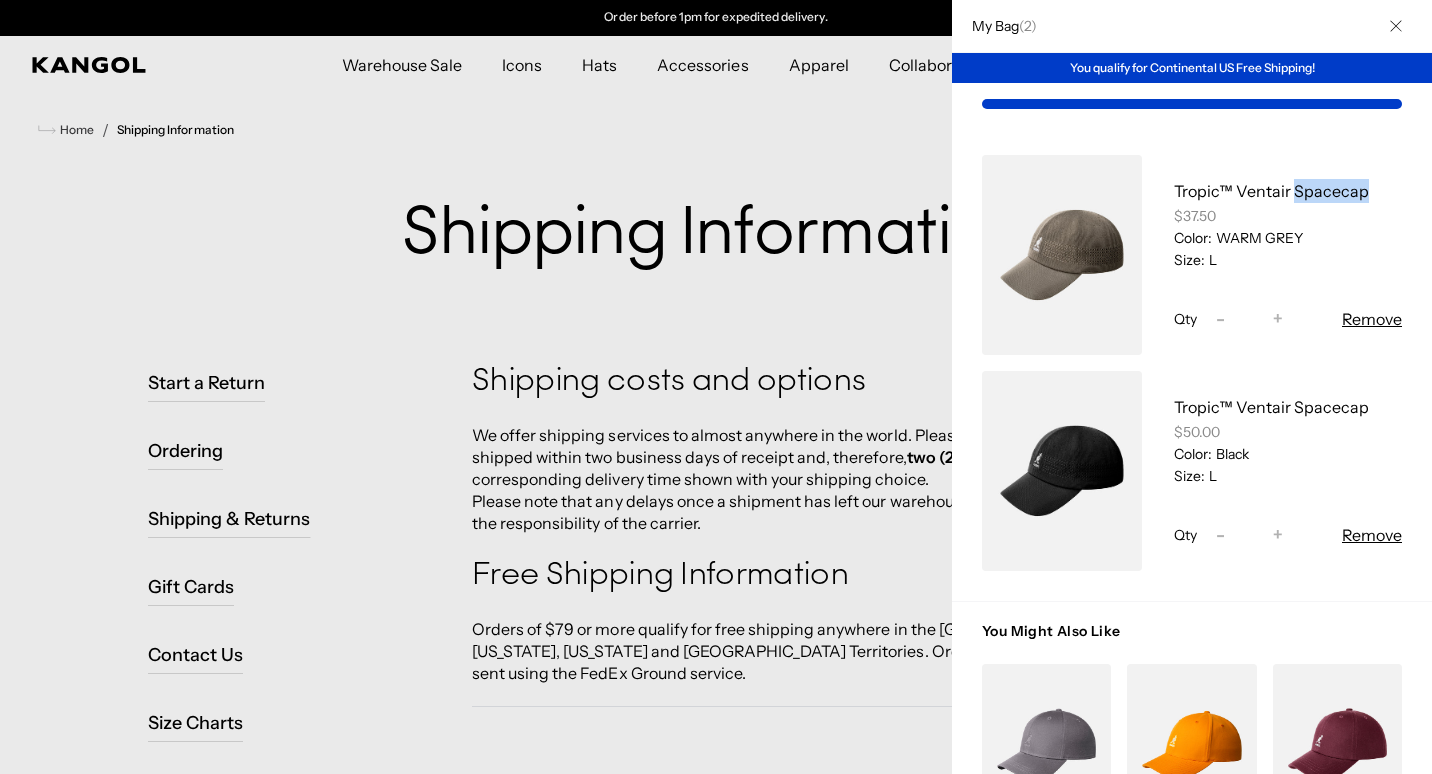 click on "Tropic™ Ventair Spacecap
$37.50
Color:
WARM GREY
Size:
L
Qty
Decrease quantity for Tropic™ Ventair Spacecap
-
*
Increase quantity for Tropic™ Ventair Spacecap
+
Remove
Tropic™ Ventair Spacecap
$50.00
Color:
Black
Size:
L
-" at bounding box center [1192, 363] 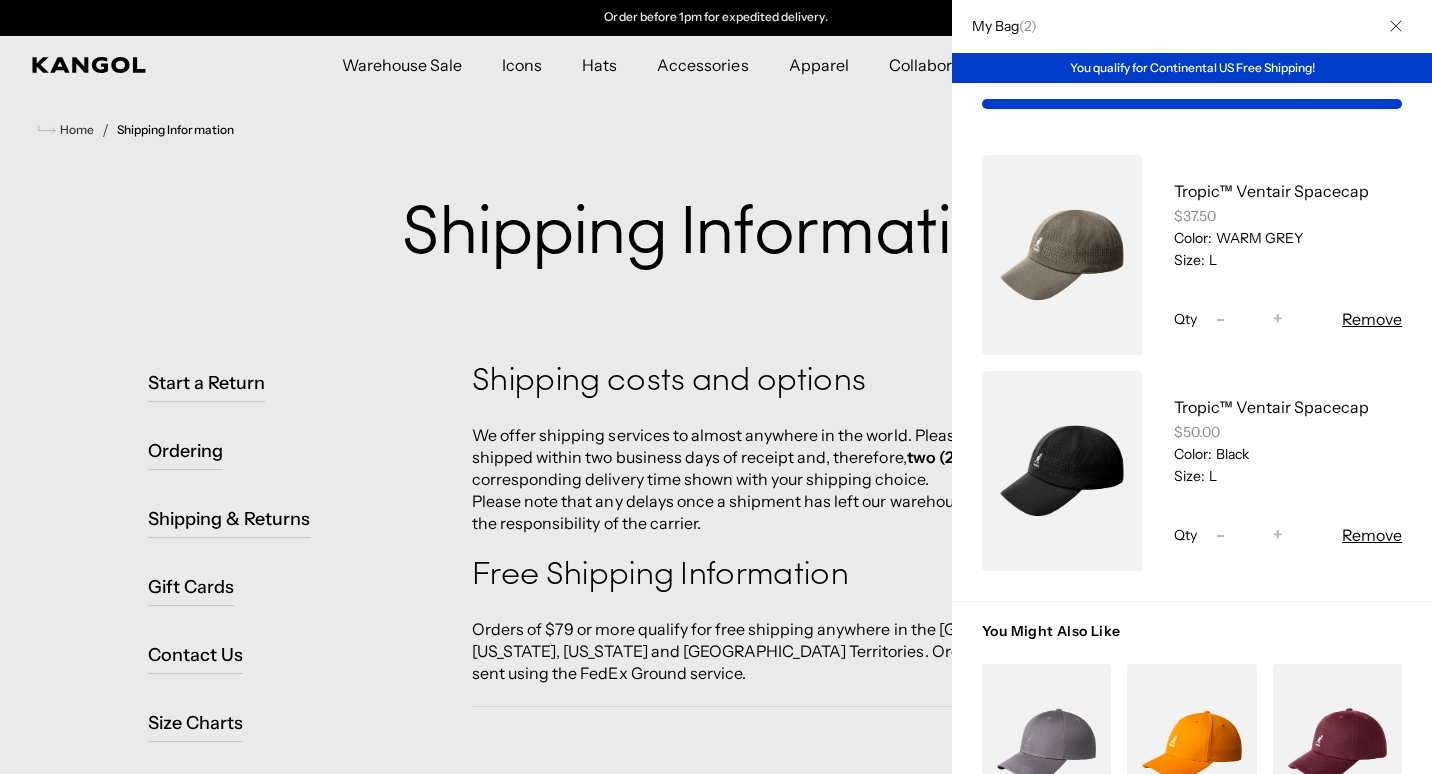 drag, startPoint x: 1325, startPoint y: 136, endPoint x: 1230, endPoint y: 104, distance: 100.2447 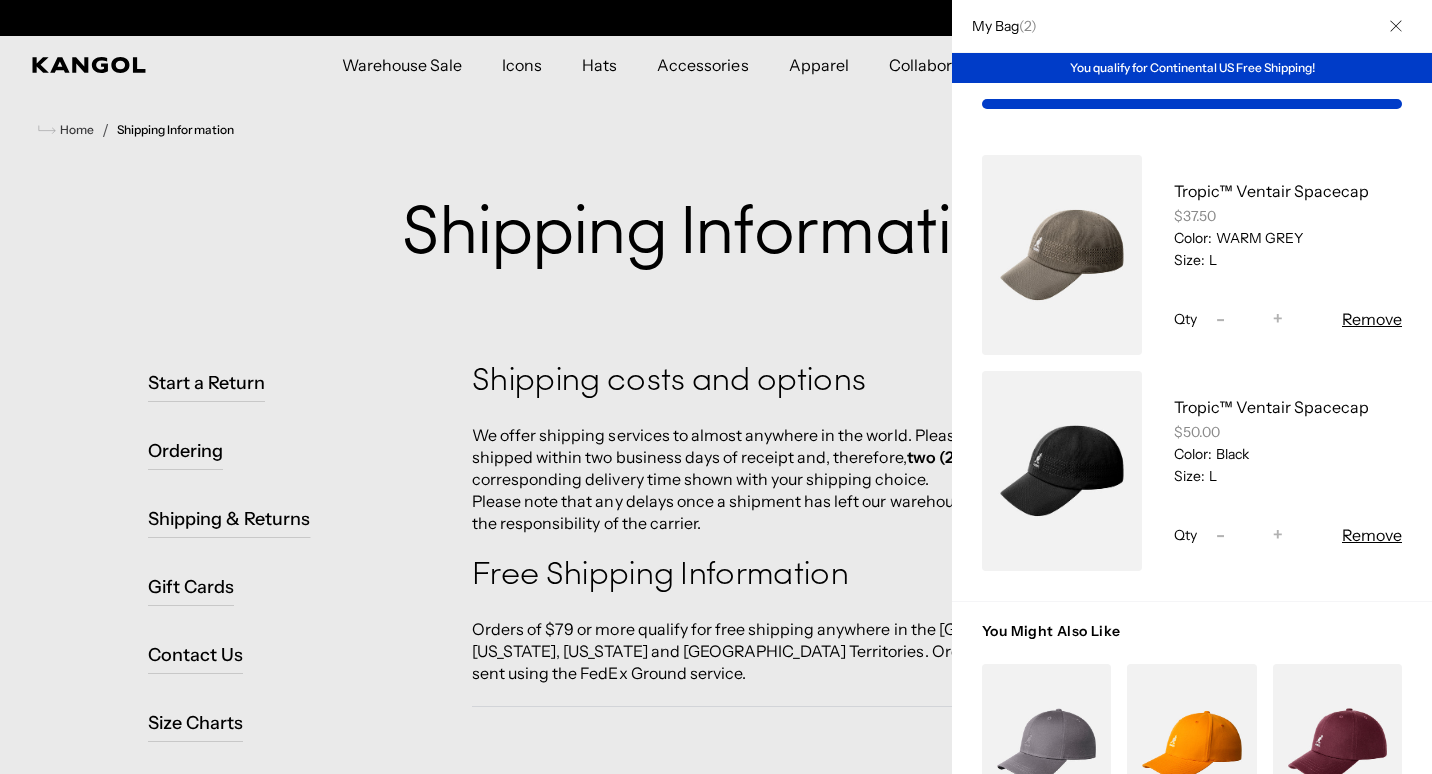 click on "You qualify for Continental US Free Shipping!" at bounding box center (1192, 68) 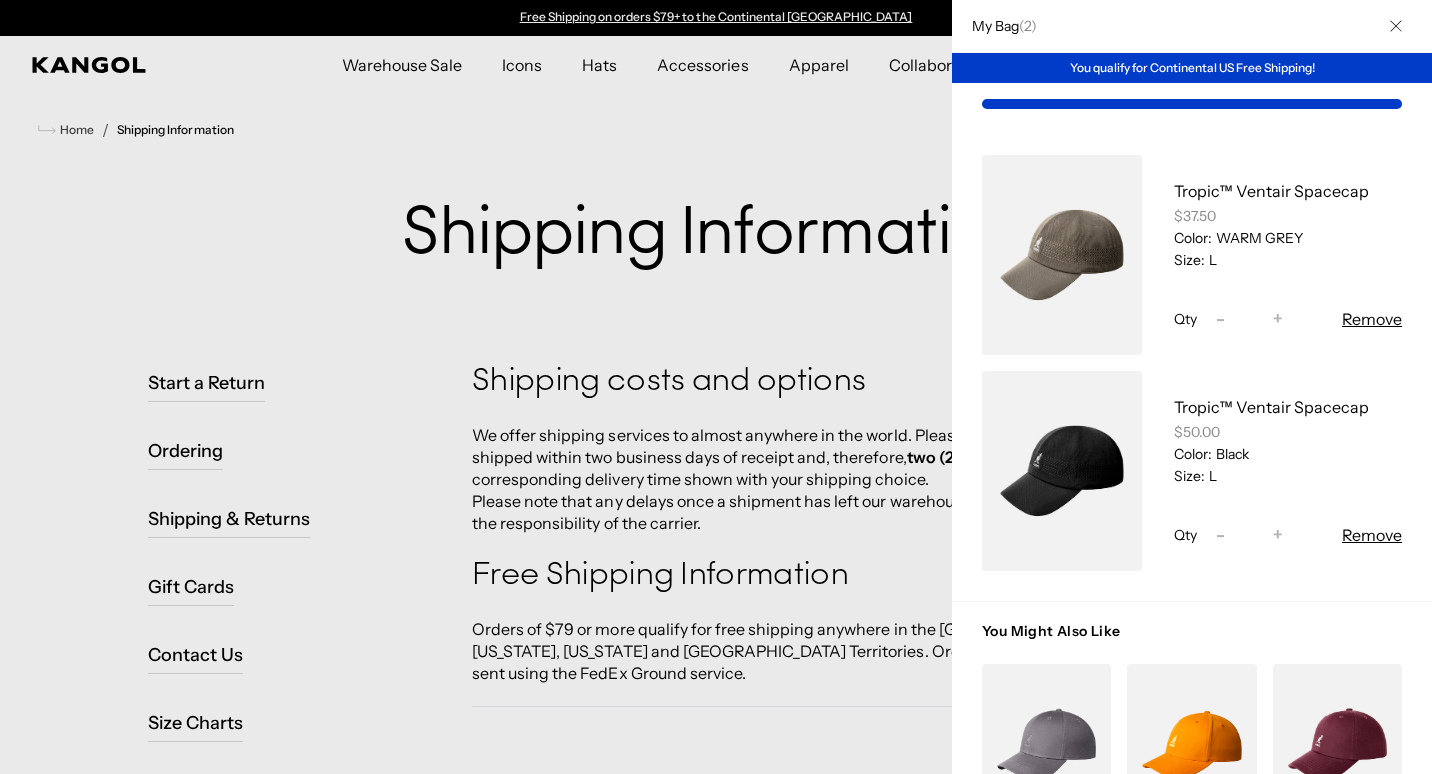 click on "You qualify for Continental US Free Shipping!" at bounding box center (1192, 68) 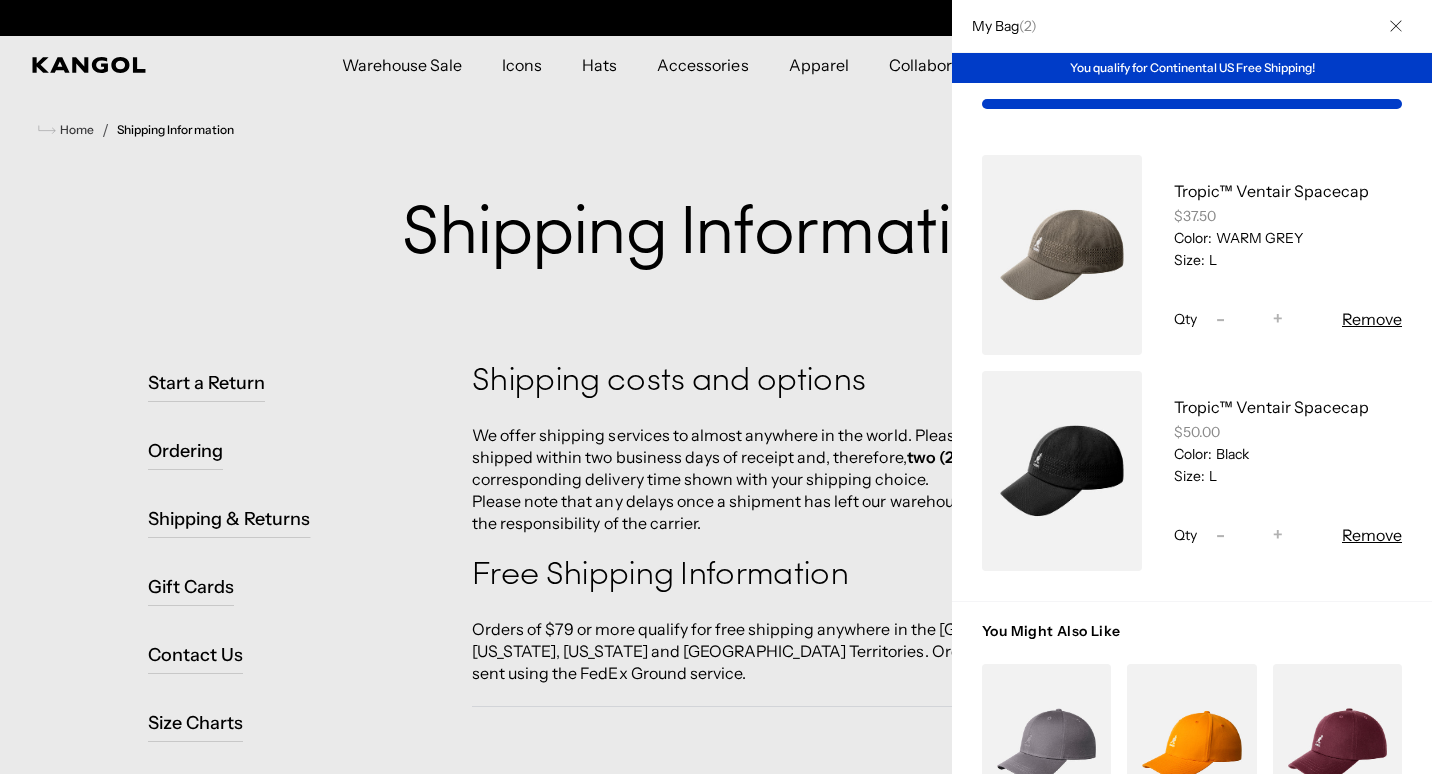 scroll, scrollTop: 0, scrollLeft: 0, axis: both 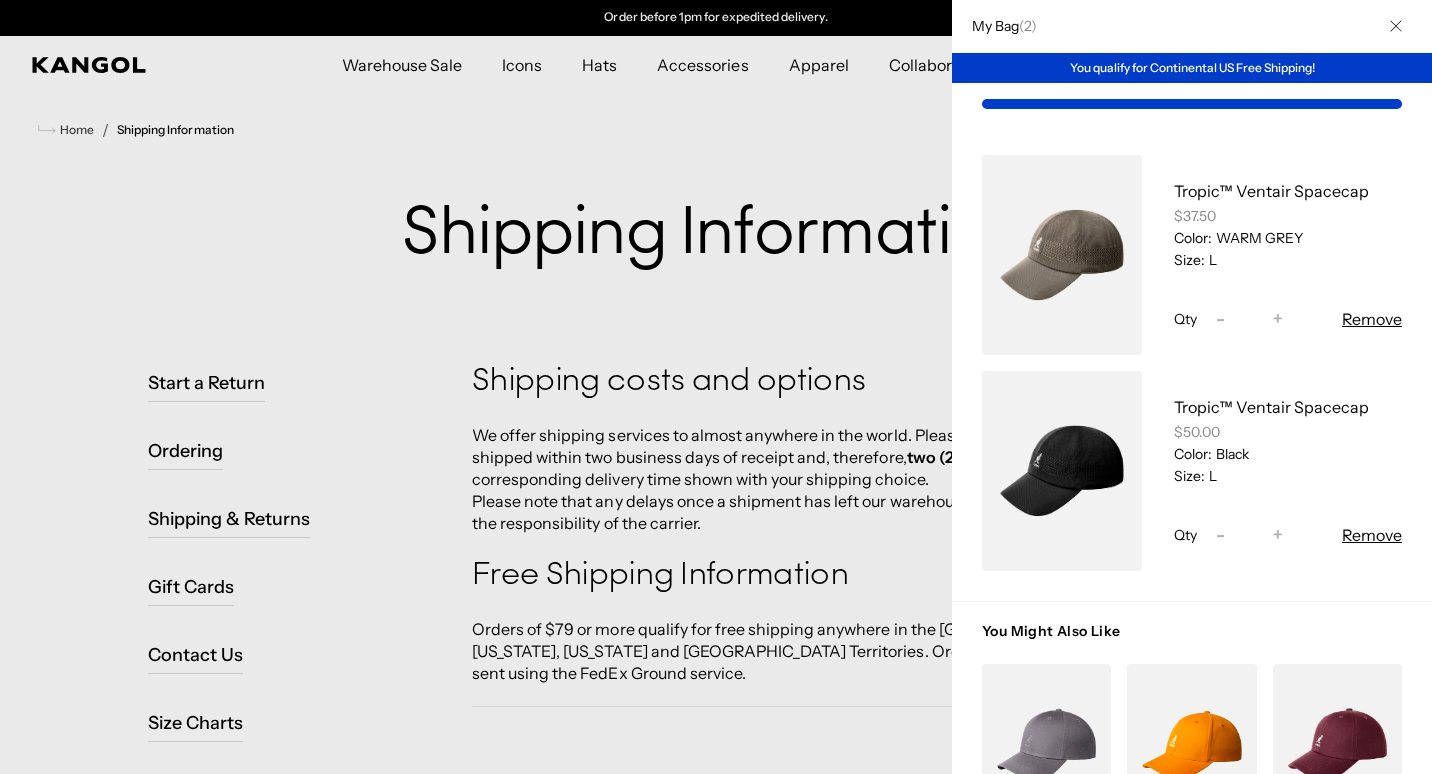click at bounding box center [1191, 745] 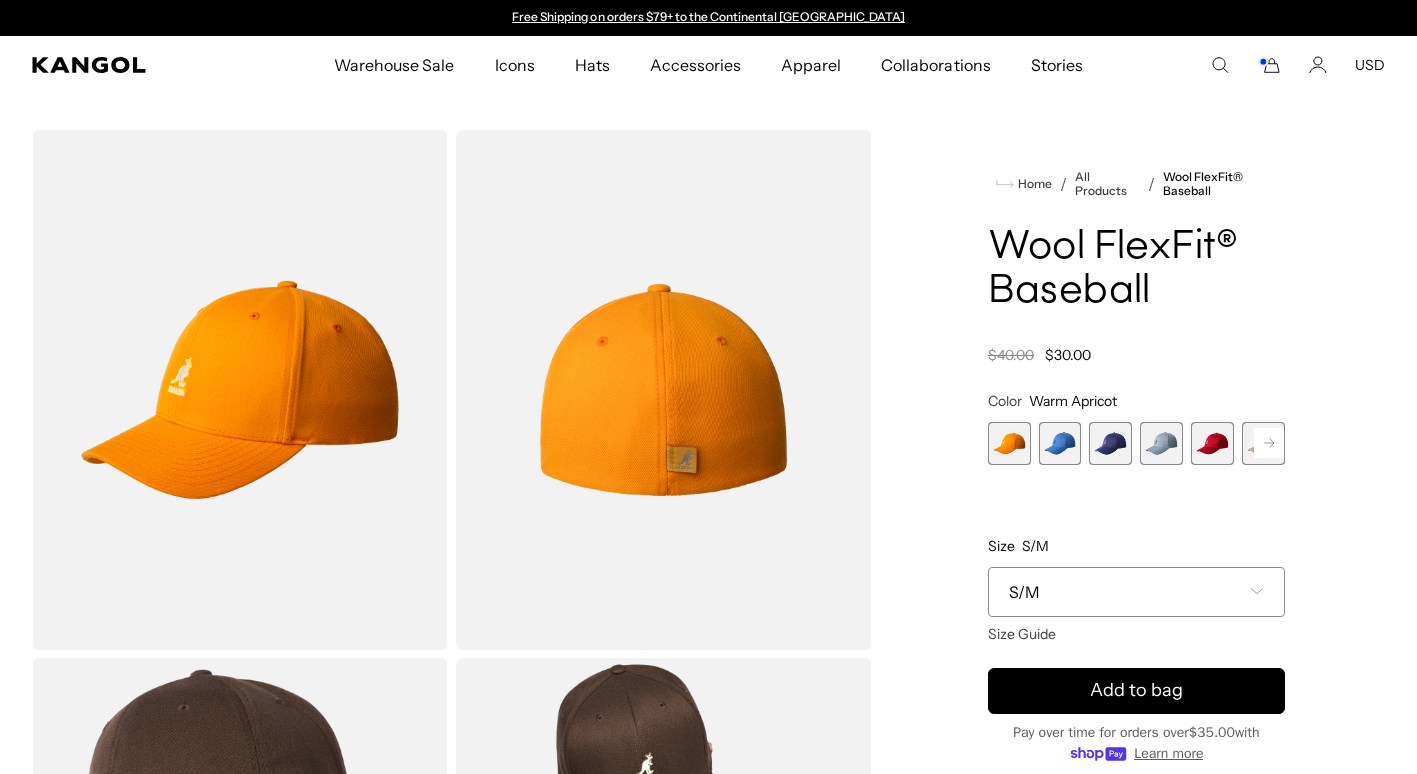 scroll, scrollTop: 0, scrollLeft: 0, axis: both 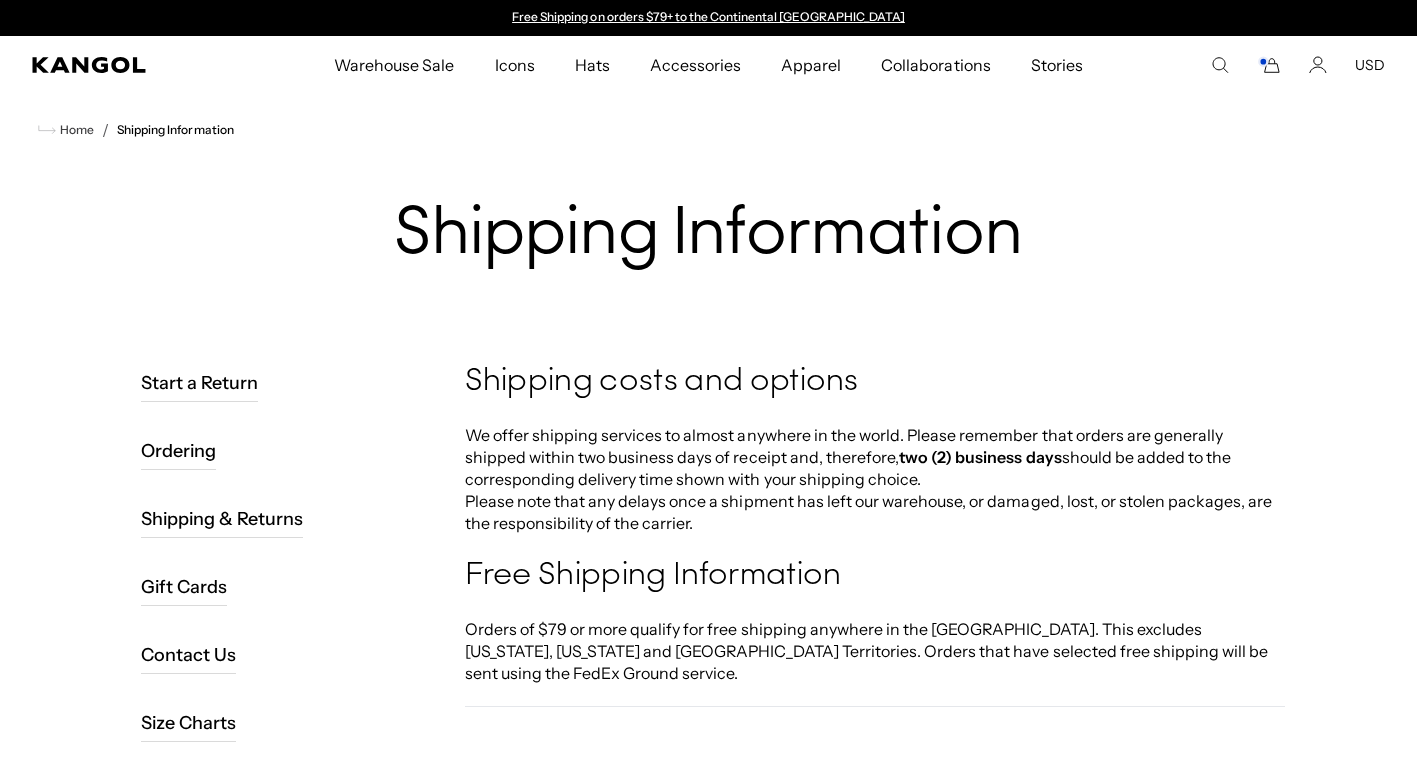 click 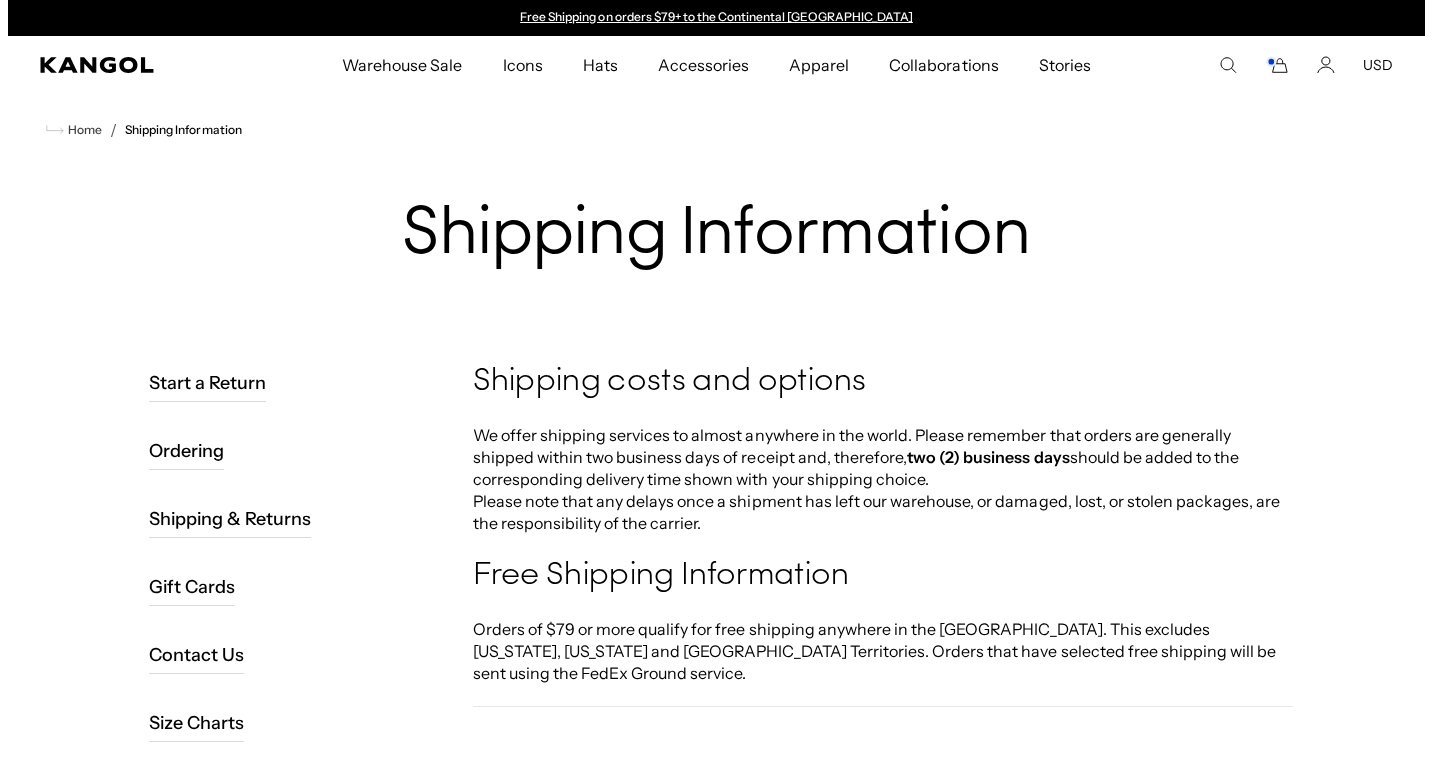 scroll, scrollTop: 0, scrollLeft: 0, axis: both 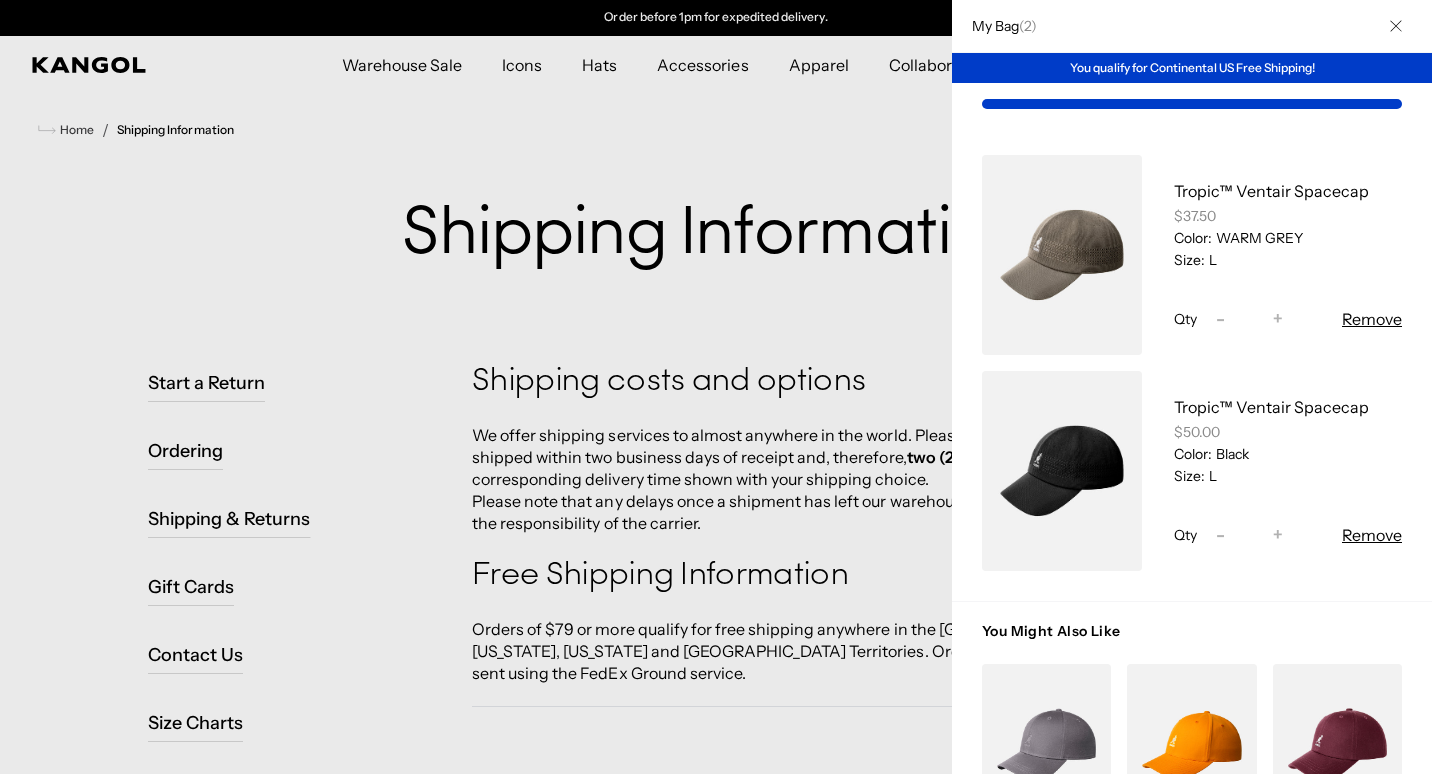 click on "Tropic™ Ventair Spacecap
$37.50
Color:
WARM GREY
Size:
L
Qty
Decrease quantity for Tropic™ Ventair Spacecap
-
*
Increase quantity for Tropic™ Ventair Spacecap
+
Remove
Tropic™ Ventair Spacecap
$50.00
Color:
Black
Size:
L
-" at bounding box center [1192, 363] 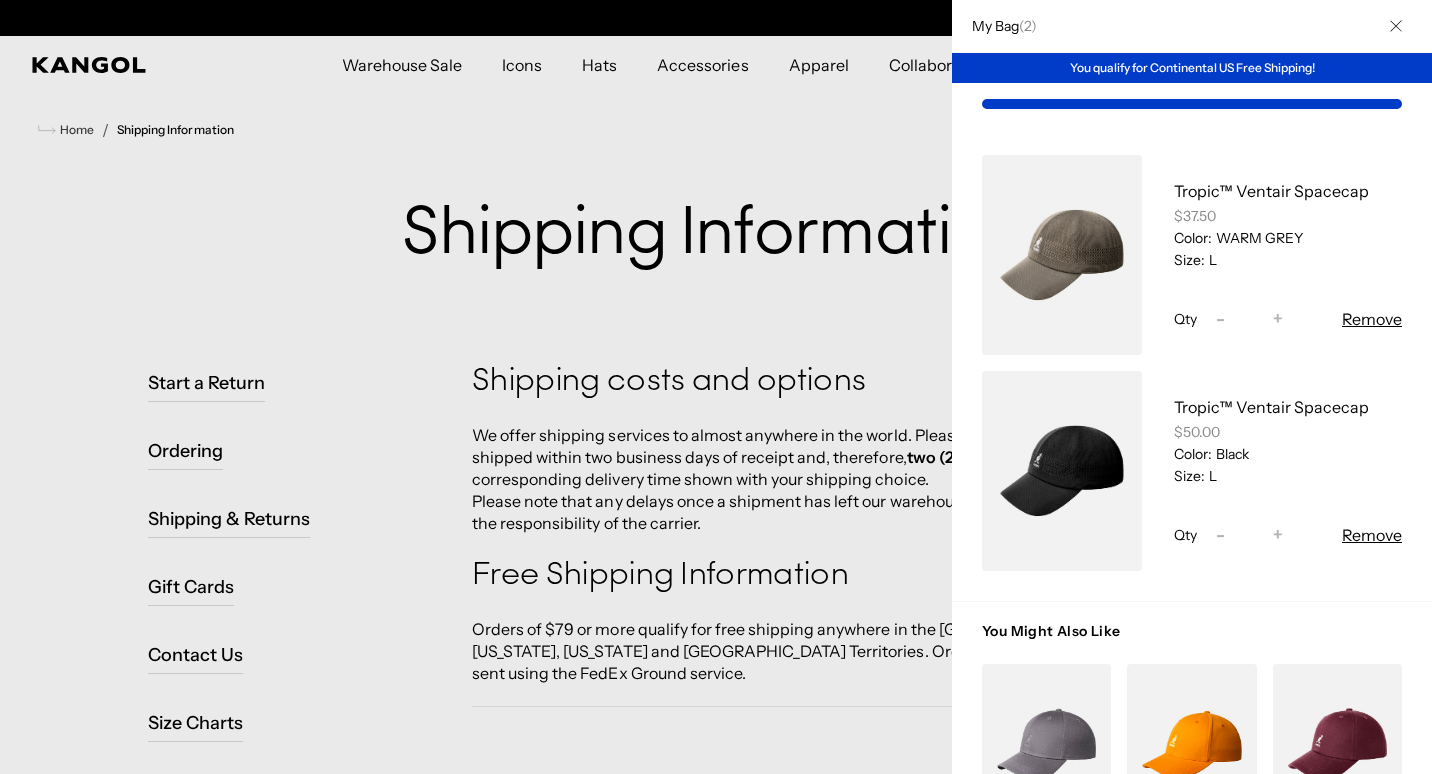 click on "$37.50" at bounding box center [1288, 216] 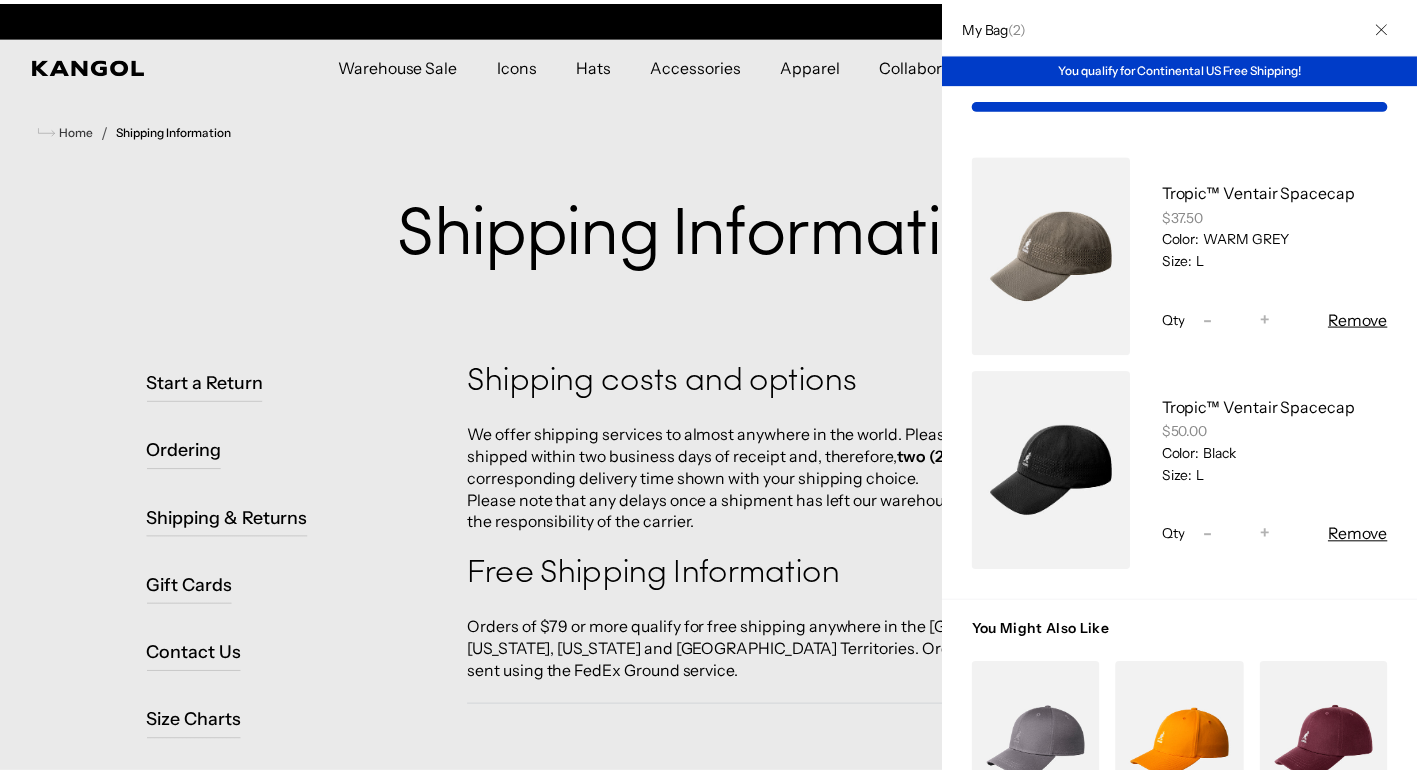 scroll, scrollTop: 0, scrollLeft: 0, axis: both 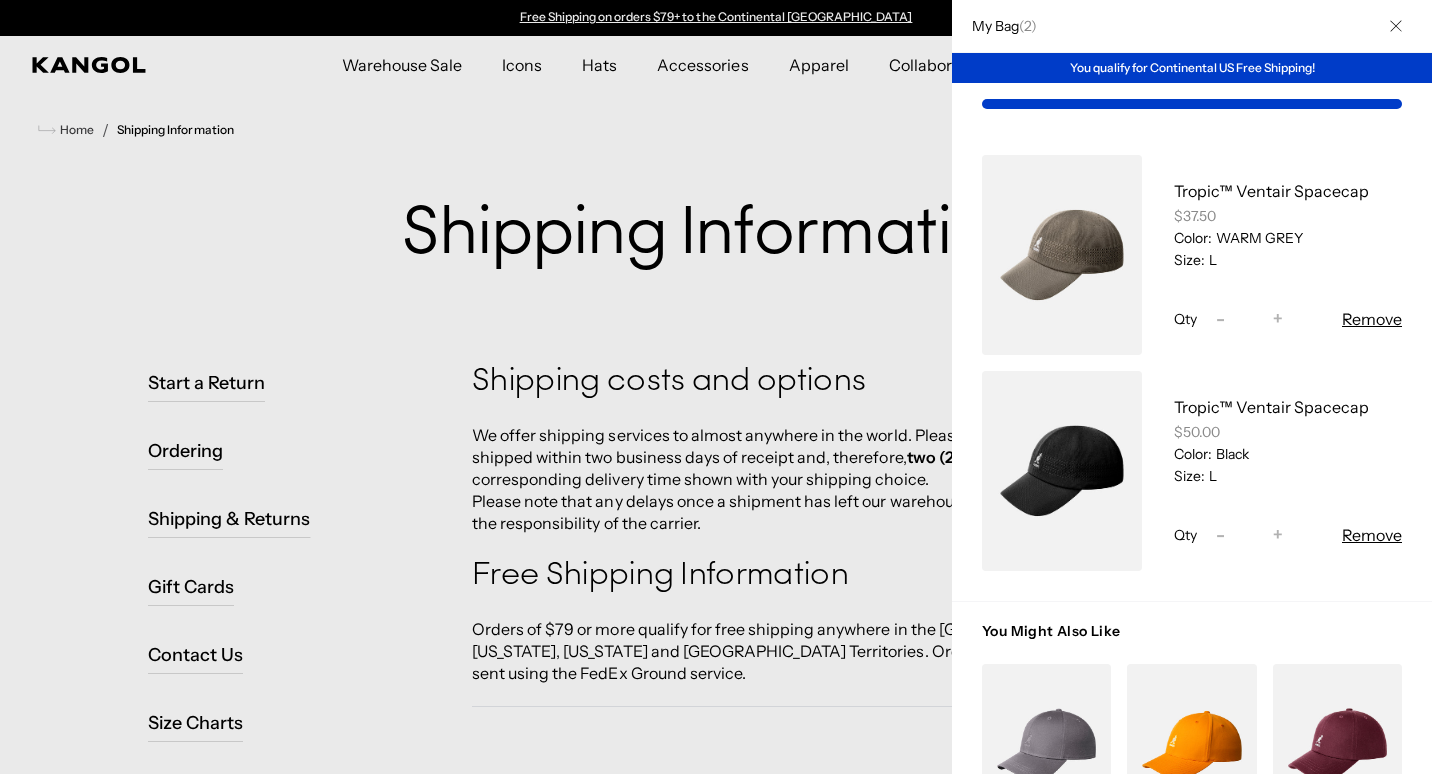 click at bounding box center [716, 387] 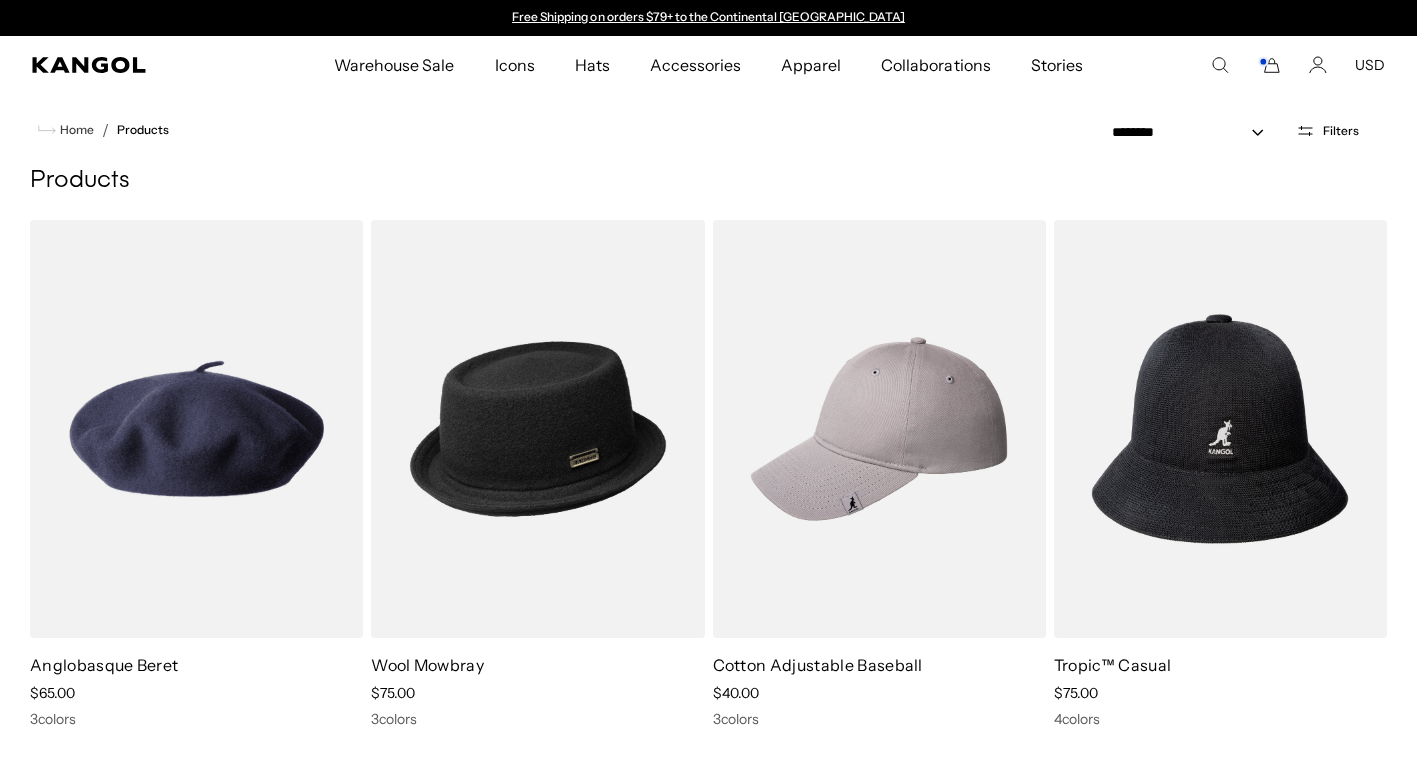 scroll, scrollTop: 0, scrollLeft: 0, axis: both 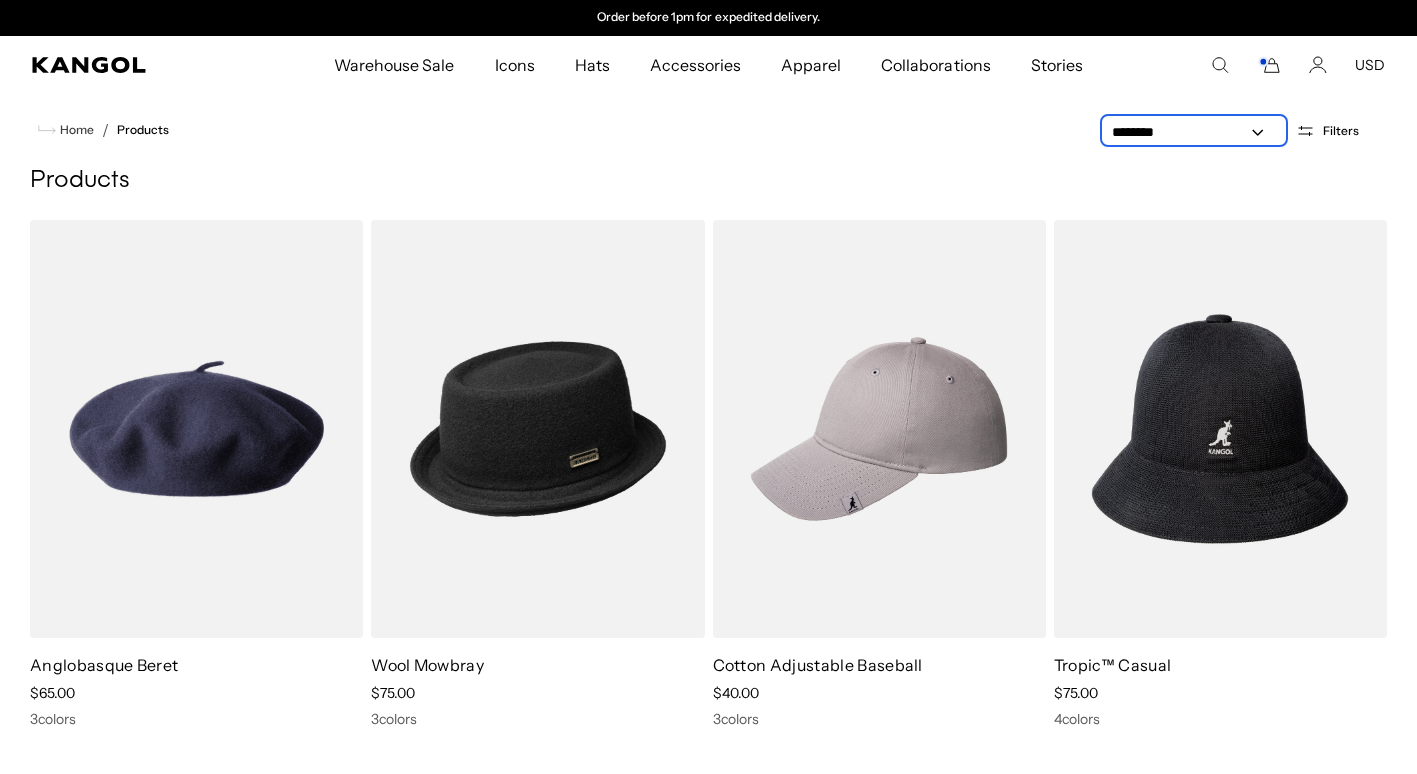 click on "**********" at bounding box center [1194, 132] 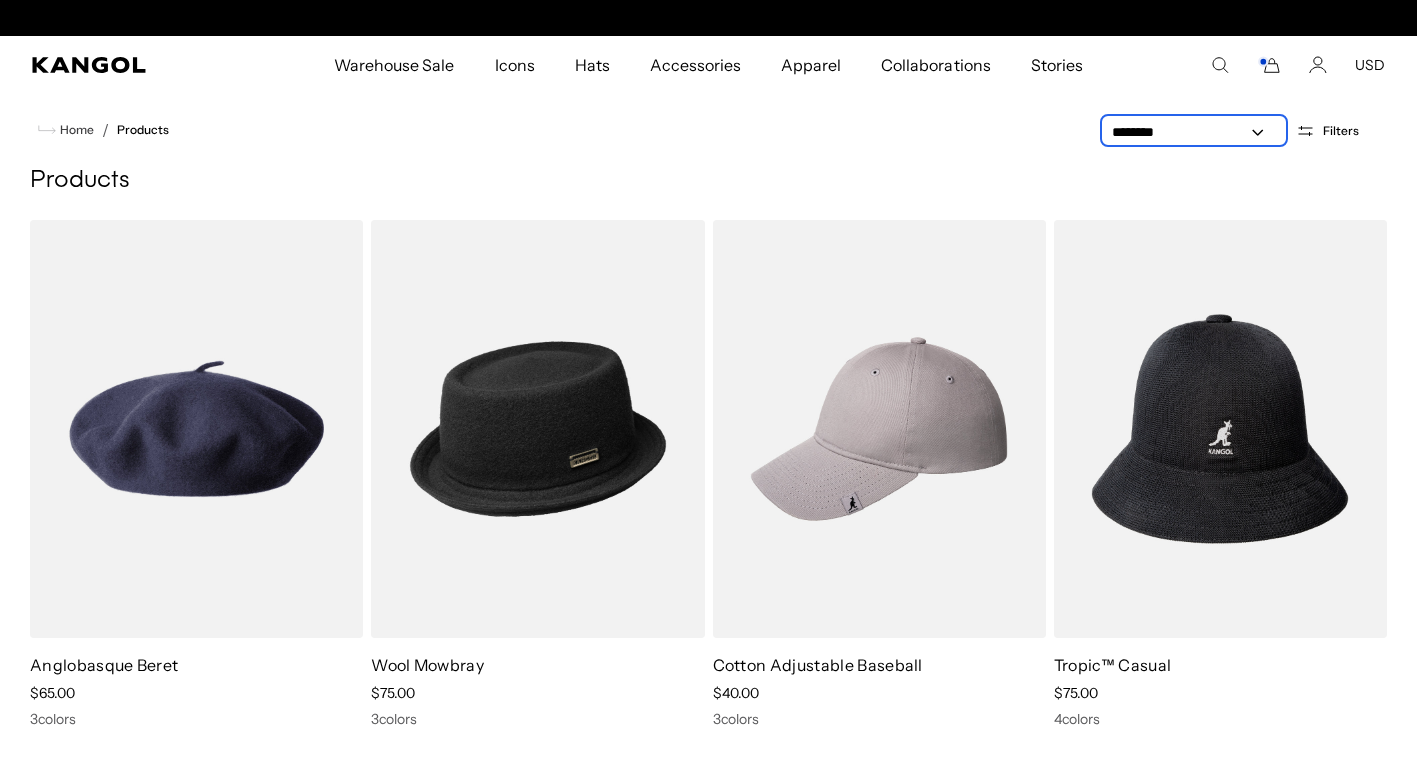 scroll, scrollTop: 0, scrollLeft: 0, axis: both 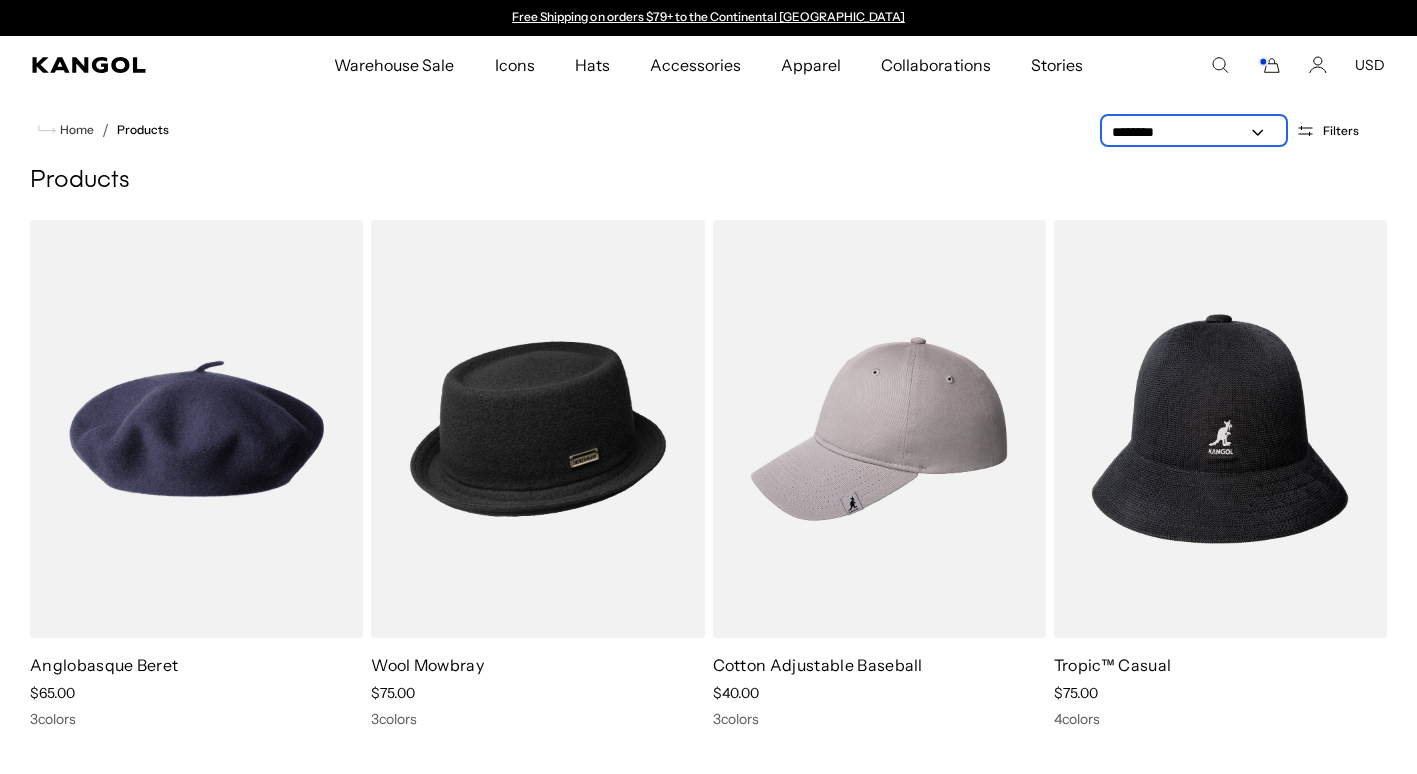 click on "**********" at bounding box center [1194, 132] 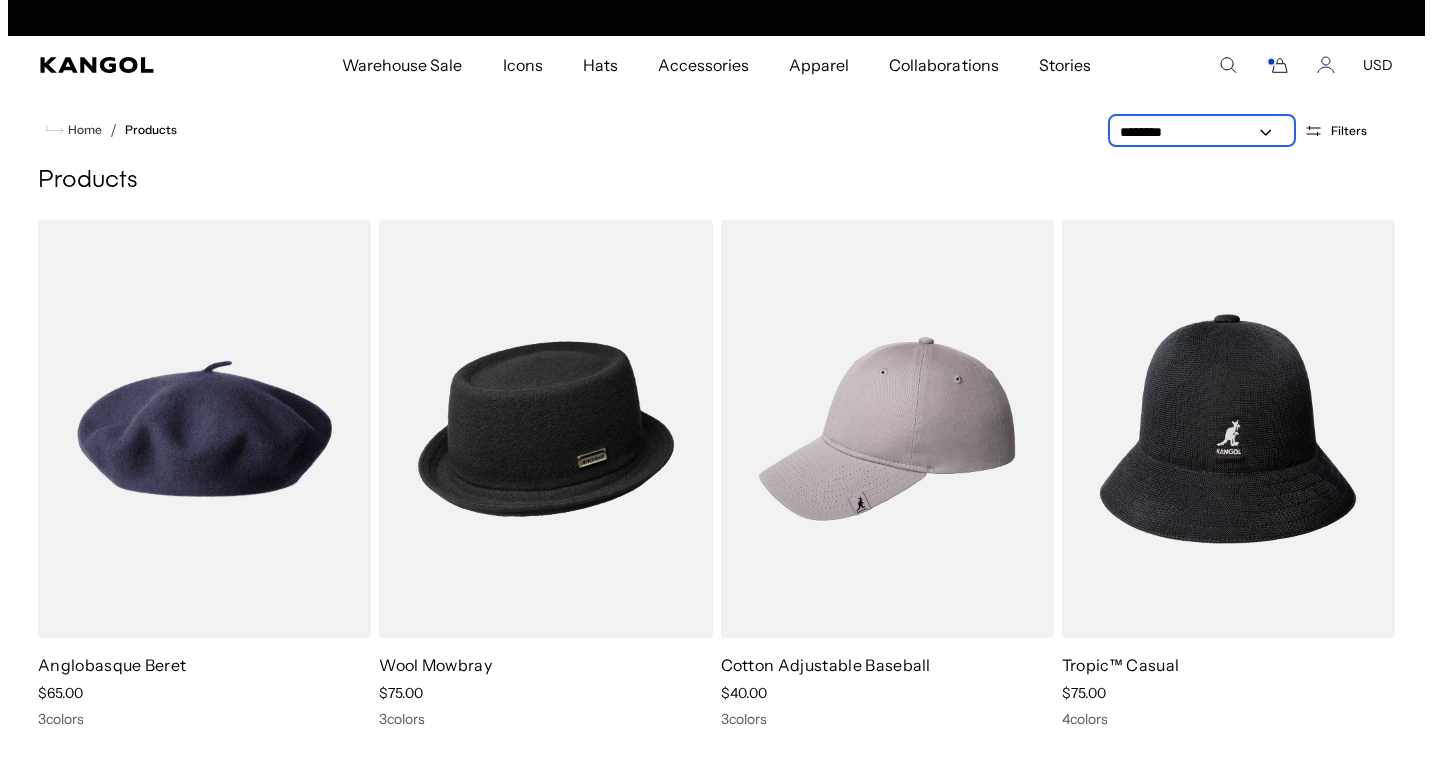 scroll, scrollTop: 0, scrollLeft: 412, axis: horizontal 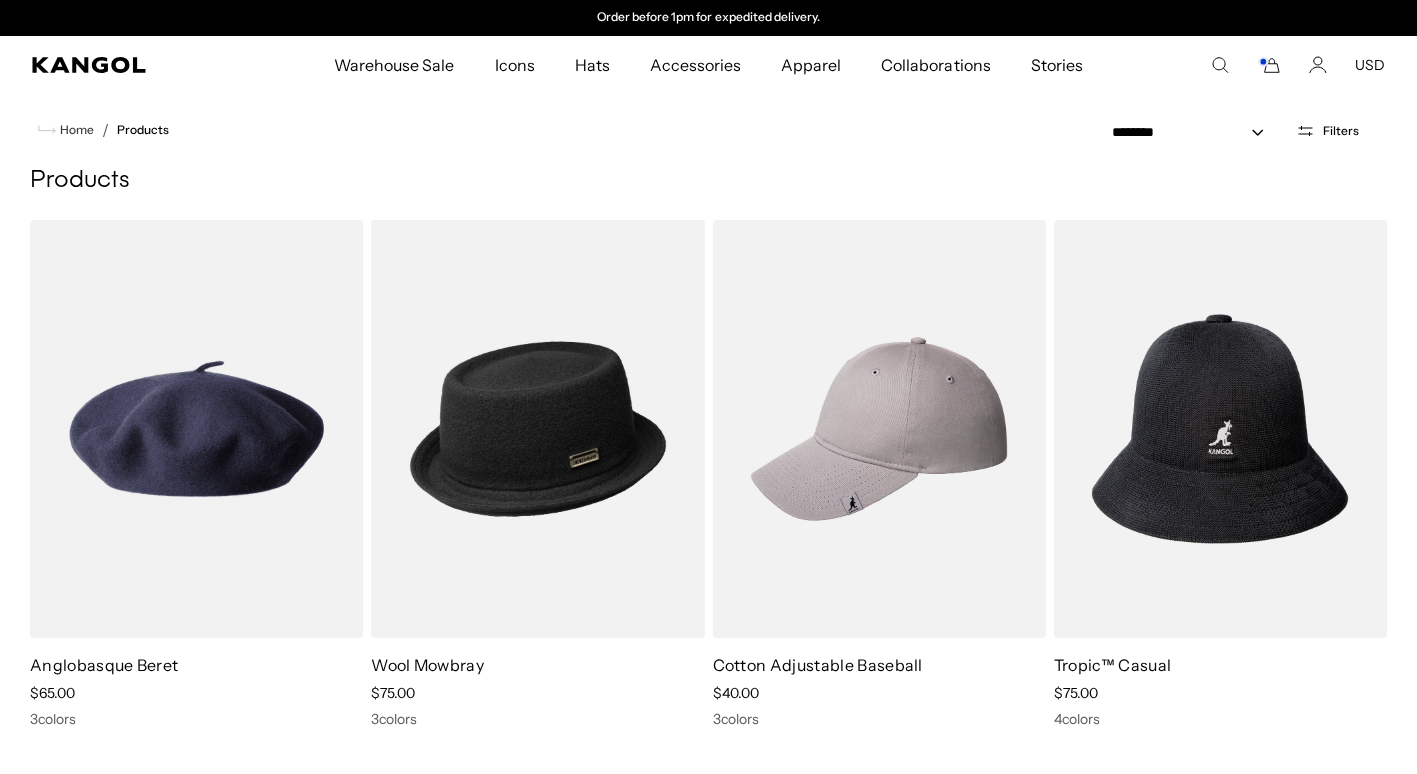 click 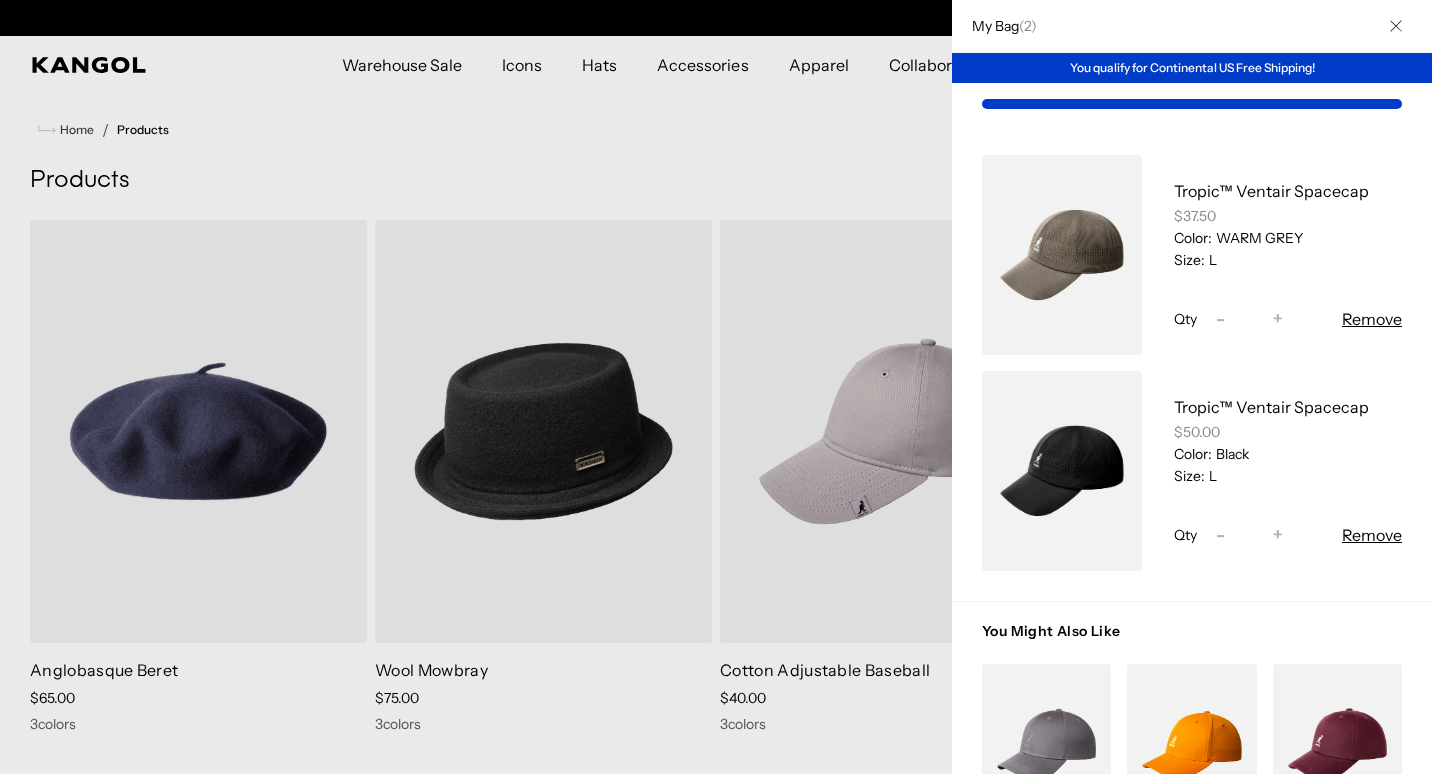 scroll, scrollTop: 0, scrollLeft: 0, axis: both 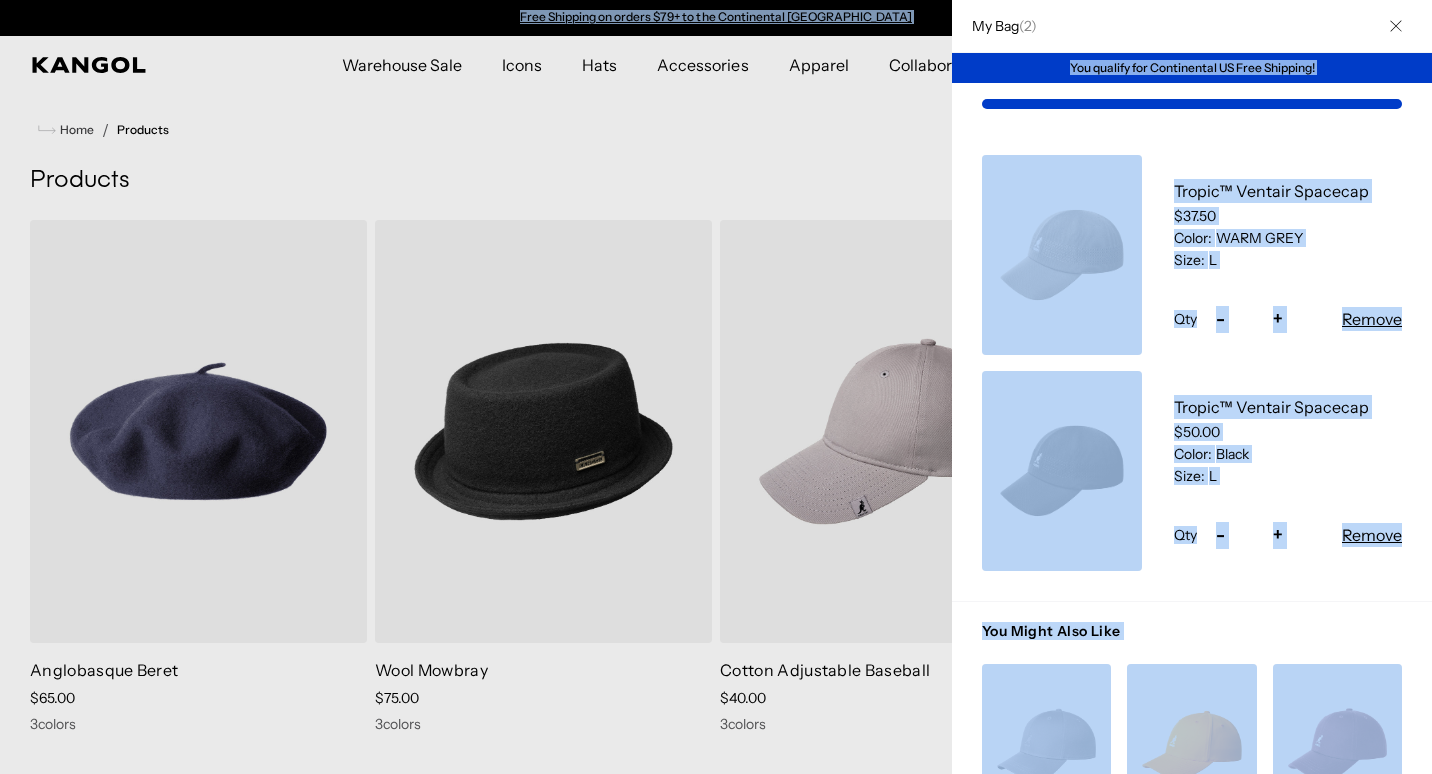 drag, startPoint x: 1170, startPoint y: 42, endPoint x: 1128, endPoint y: -15, distance: 70.80254 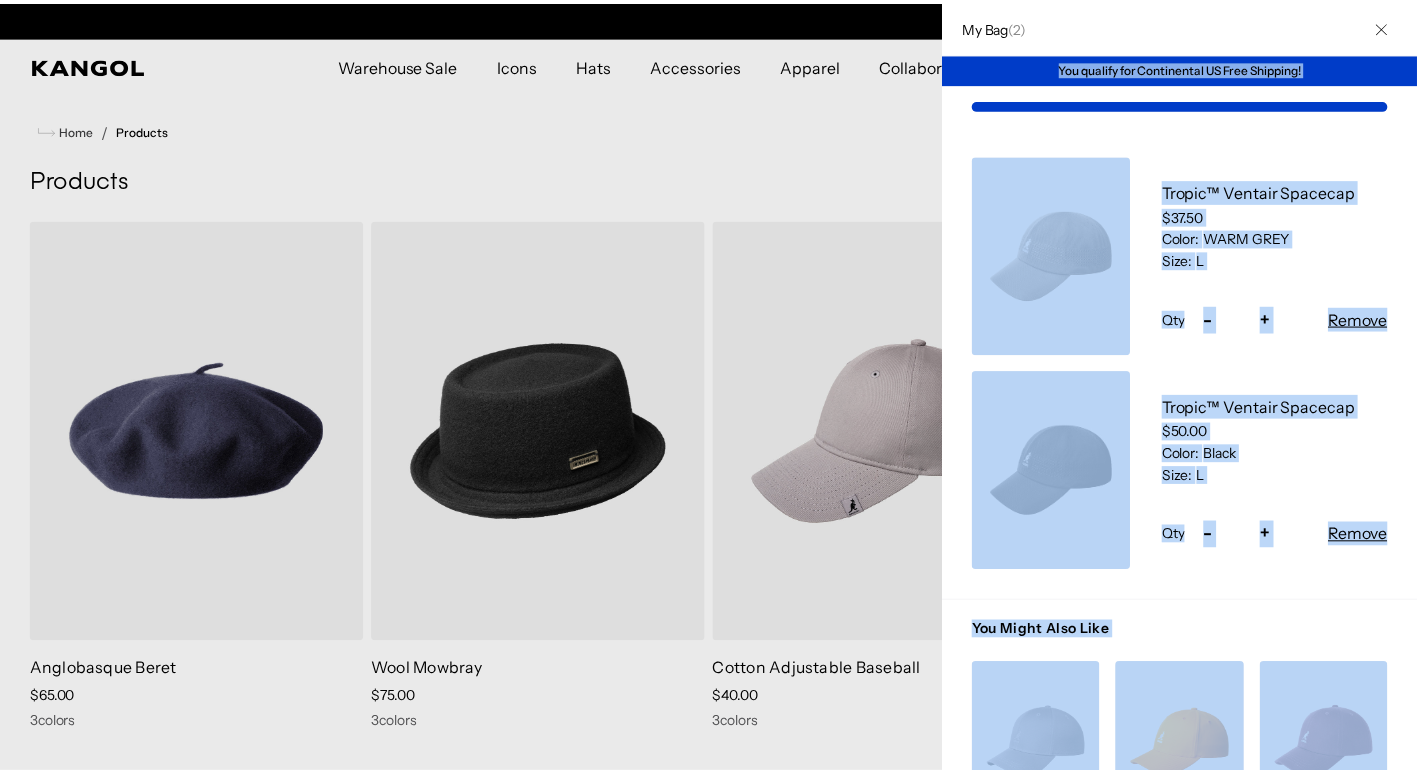 scroll, scrollTop: 0, scrollLeft: 412, axis: horizontal 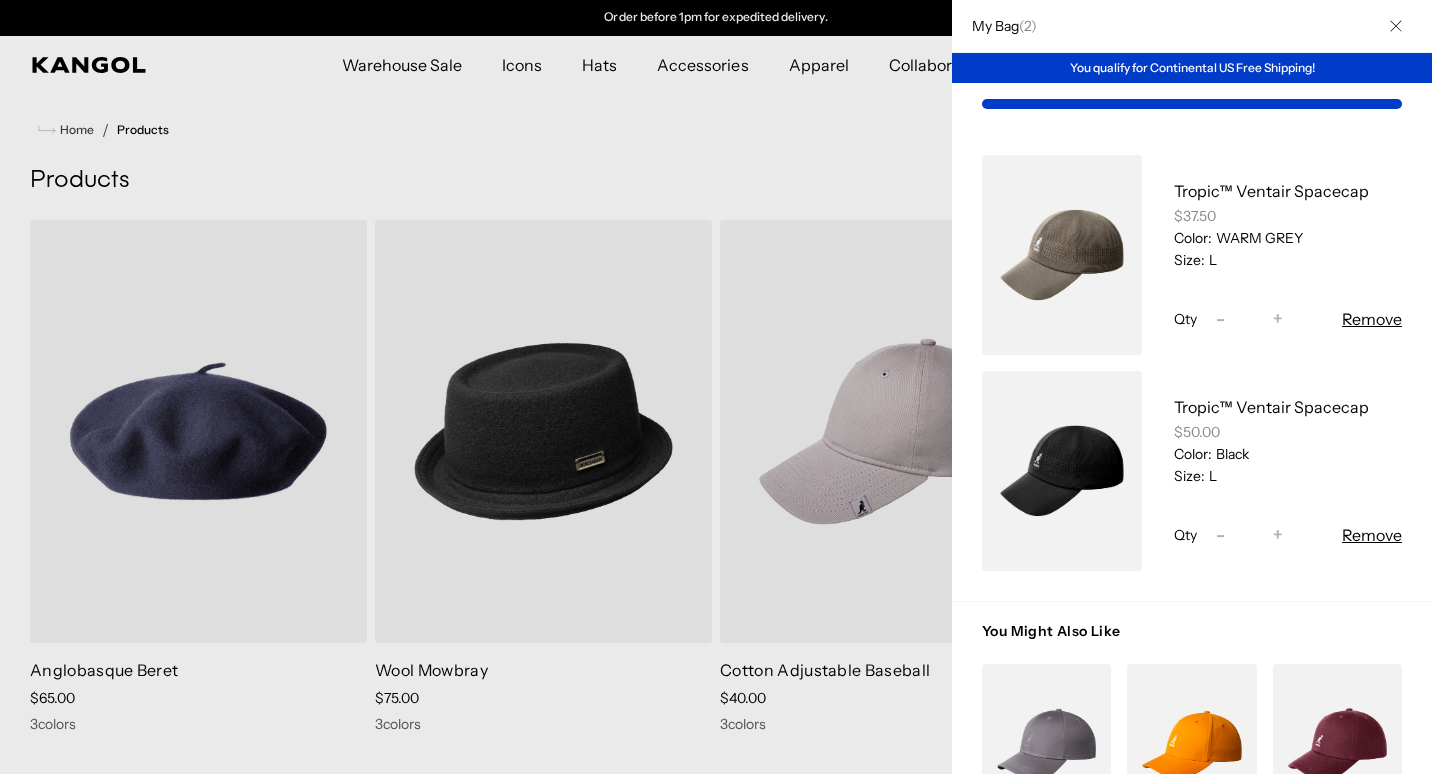 click at bounding box center [716, 387] 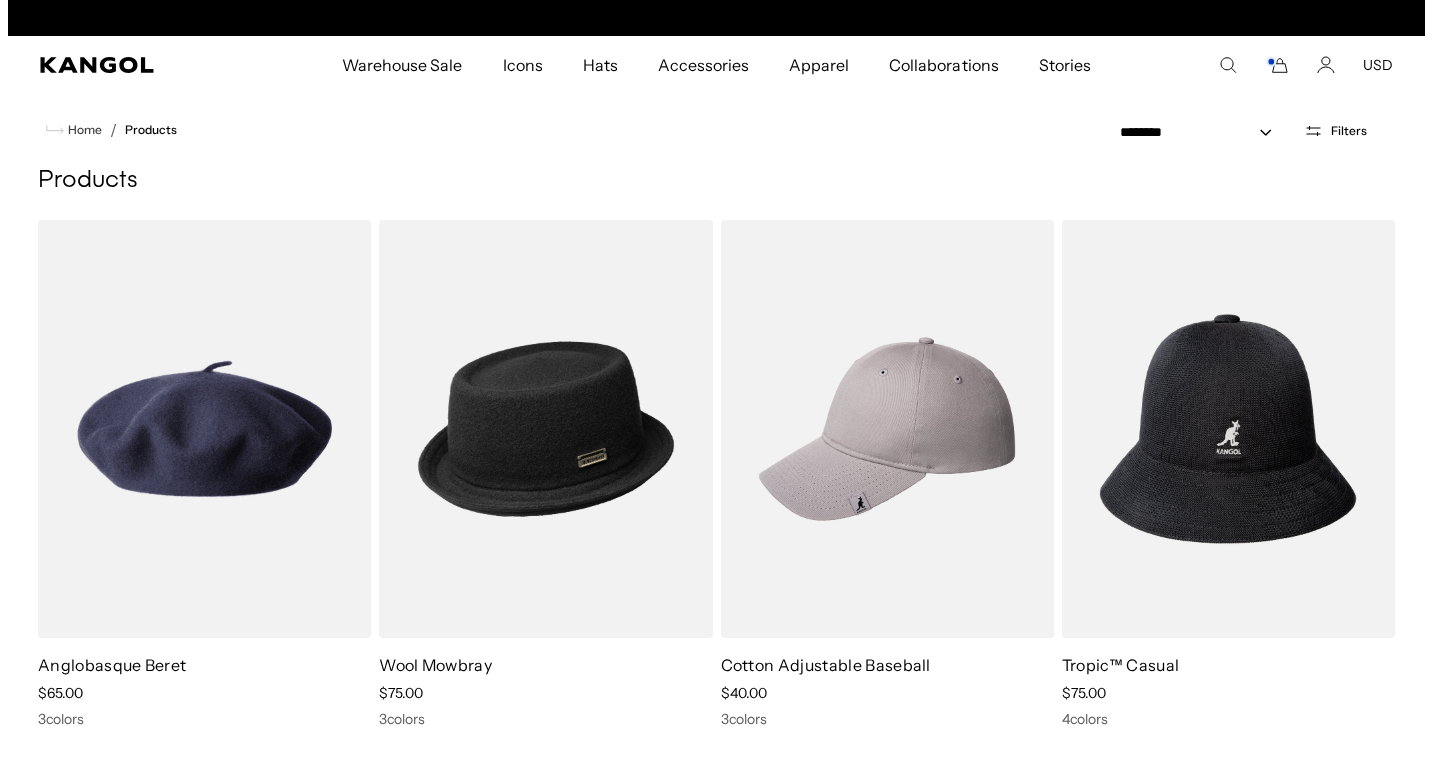scroll, scrollTop: 0, scrollLeft: 0, axis: both 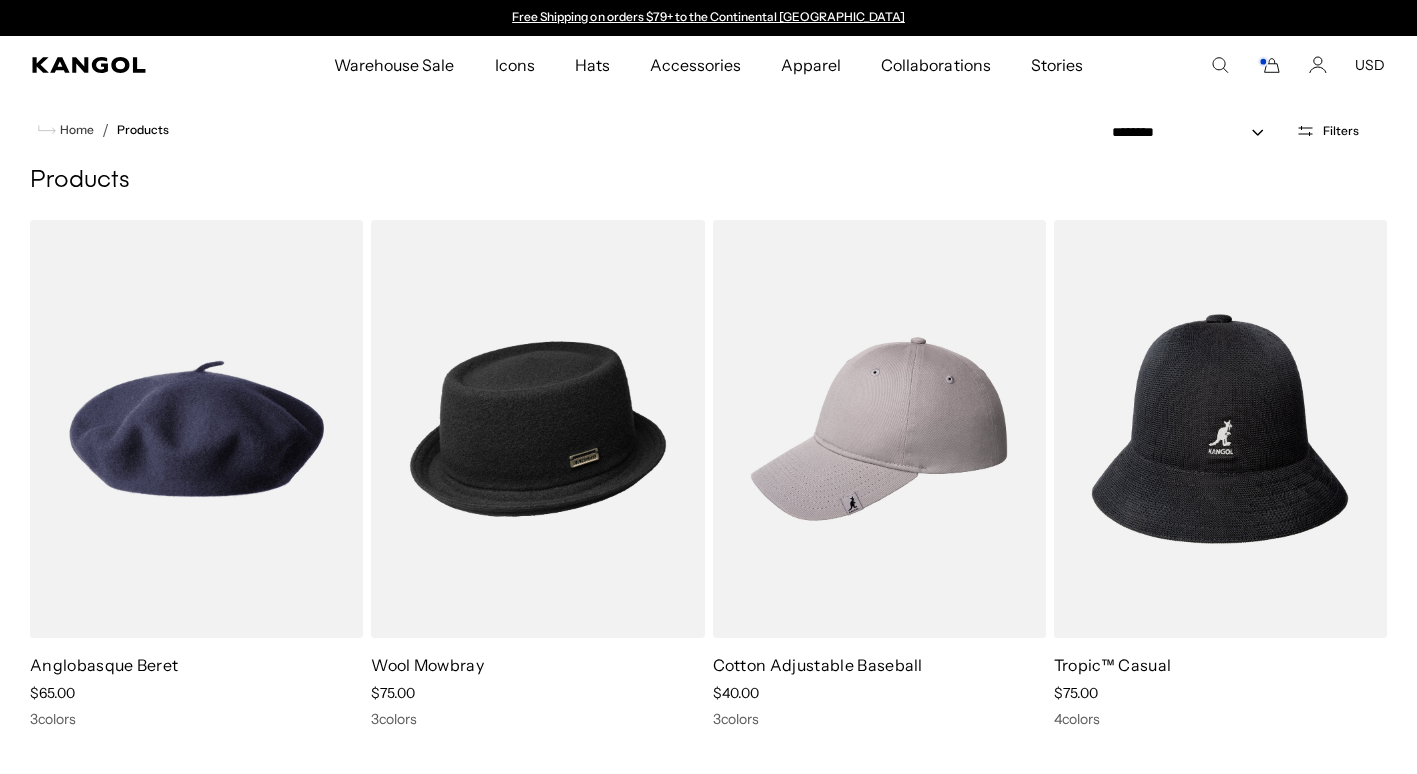 click 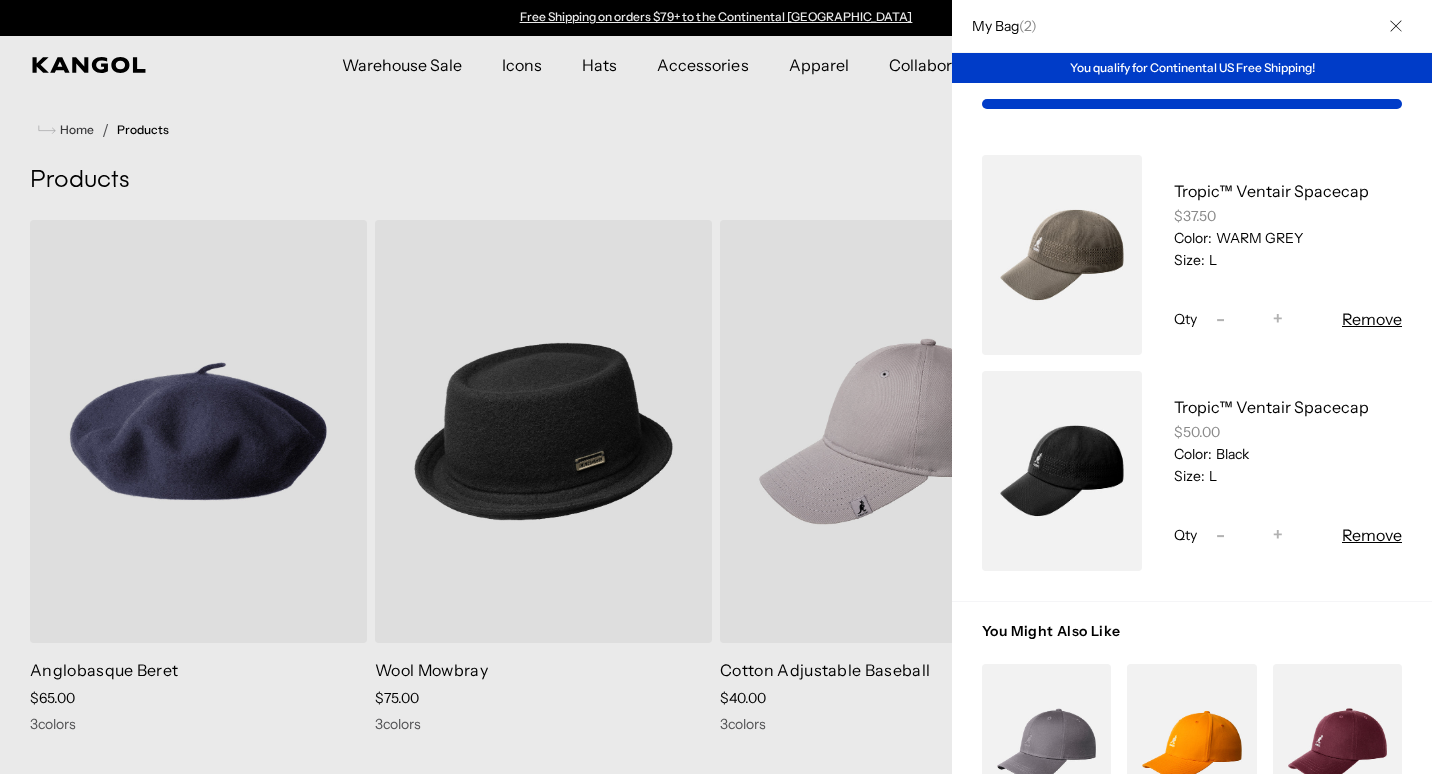 click on "Size:
L" at bounding box center (1288, 476) 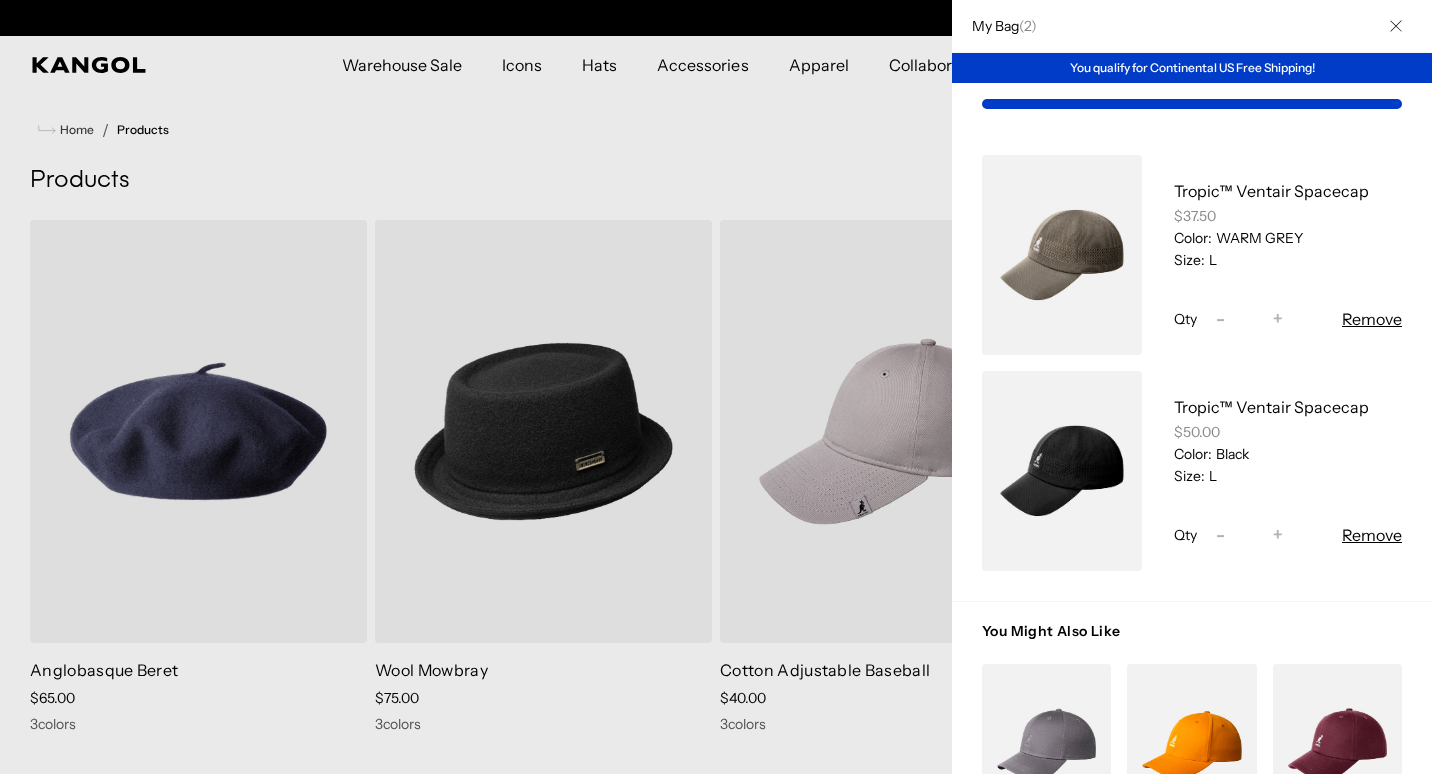 scroll, scrollTop: 0, scrollLeft: 412, axis: horizontal 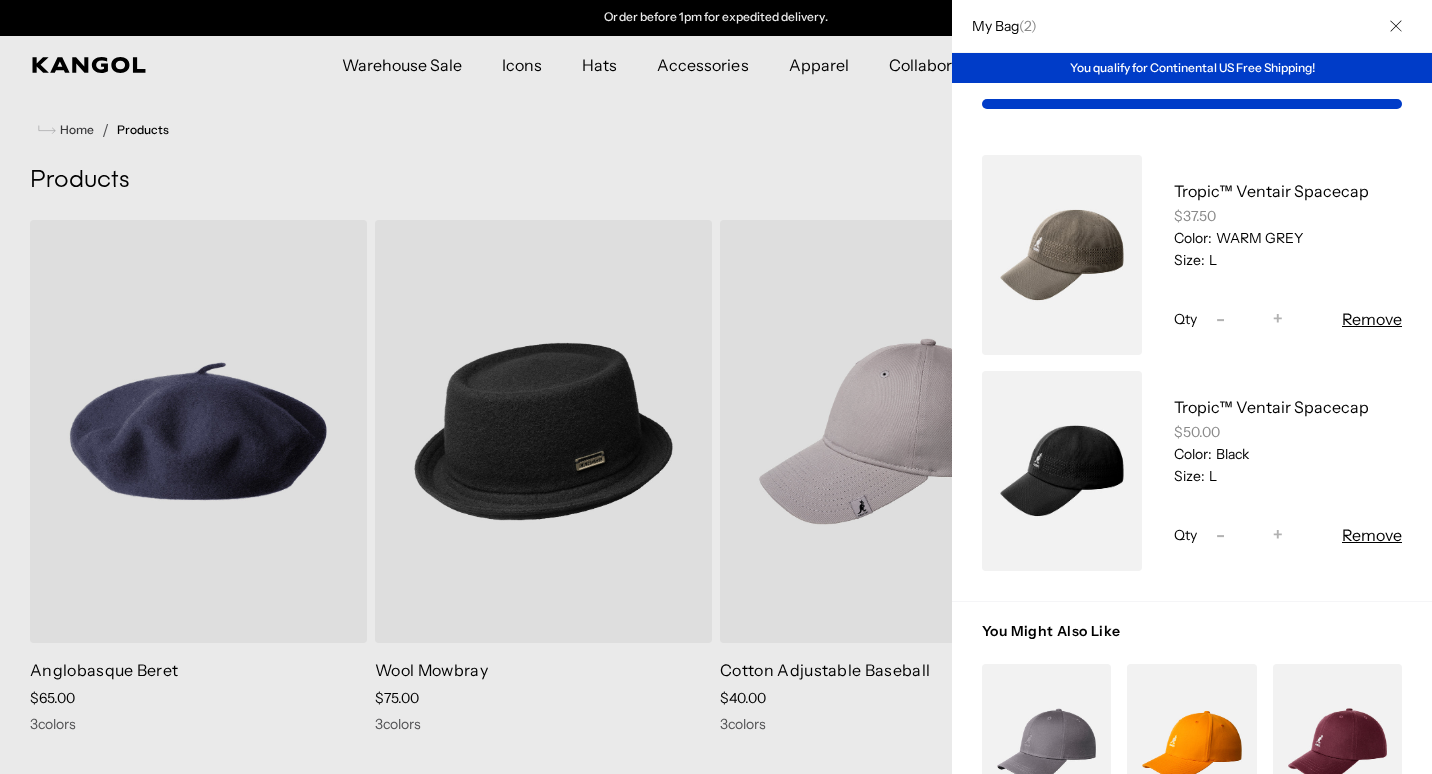 click on "You Might Also Like
Stretch Fit Baseball
Sale Price
$45.00
Wool FlexFit® Baseball
Regular Price
$40.00
Sale Price
$30.00
$45.00" at bounding box center (1192, 839) 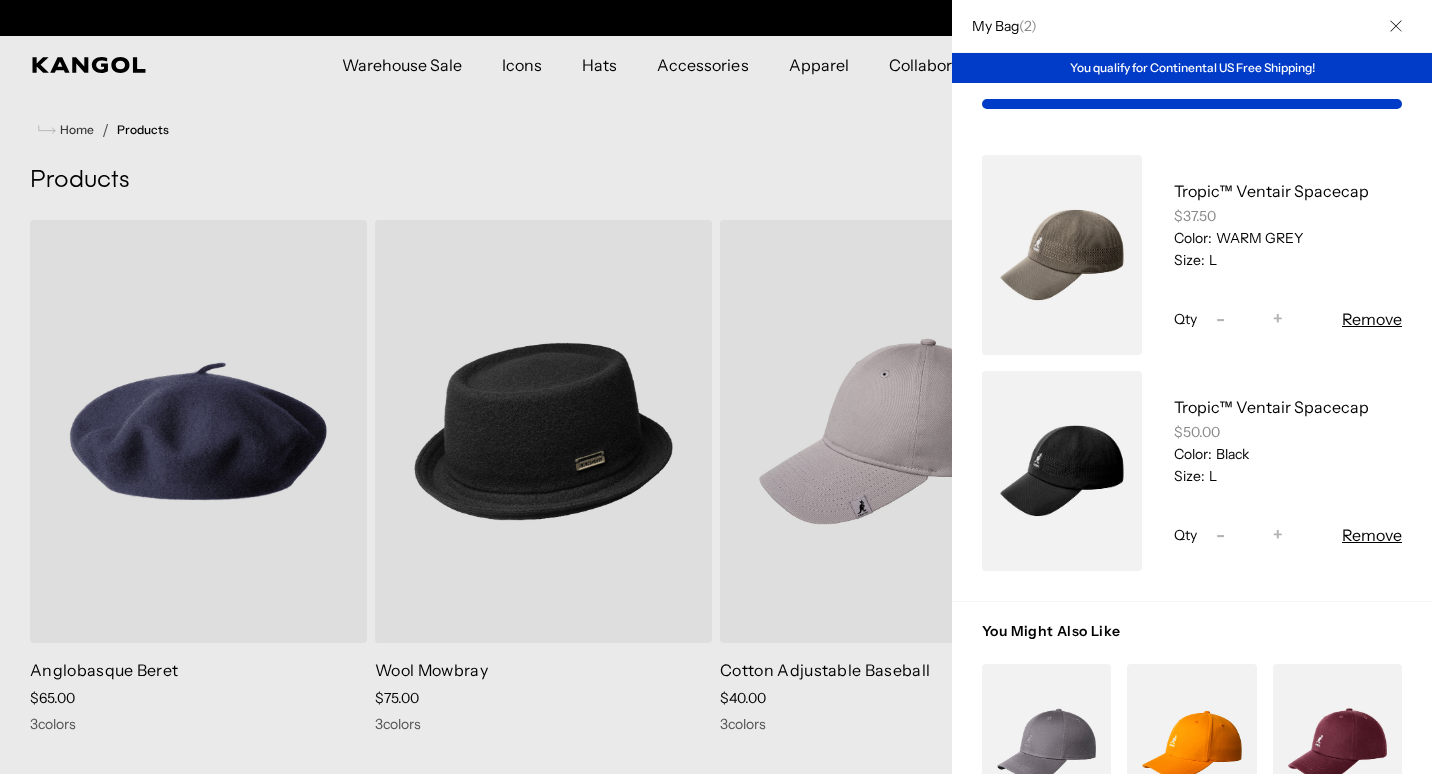 scroll, scrollTop: 0, scrollLeft: 0, axis: both 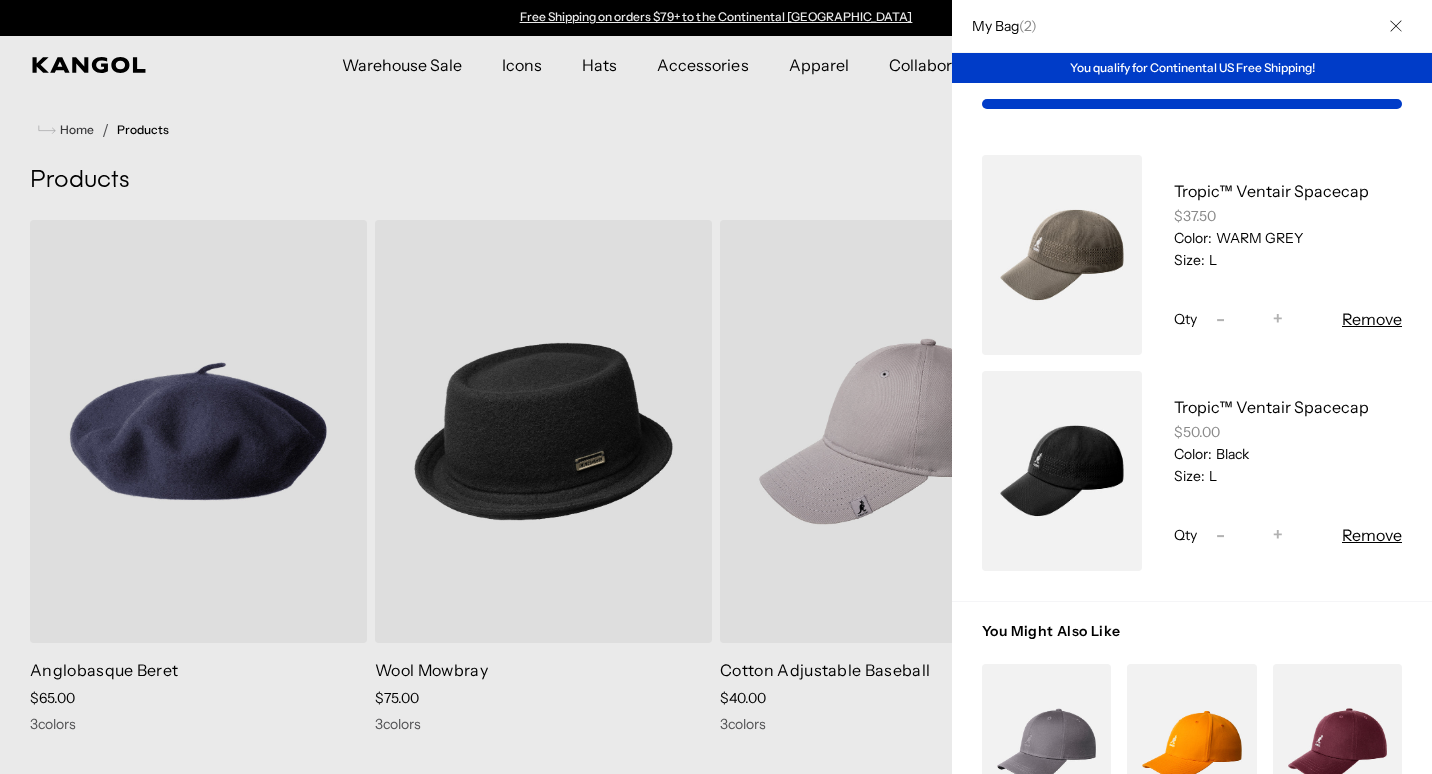 click on "Tropic™ Ventair Spacecap
$37.50
Color:
WARM GREY
Size:
L
Qty
Decrease quantity for Tropic™ Ventair Spacecap
-
*
Increase quantity for Tropic™ Ventair Spacecap
+
Remove
Tropic™ Ventair Spacecap
$50.00
Color:
Black
Size:
L
-" at bounding box center (1192, 363) 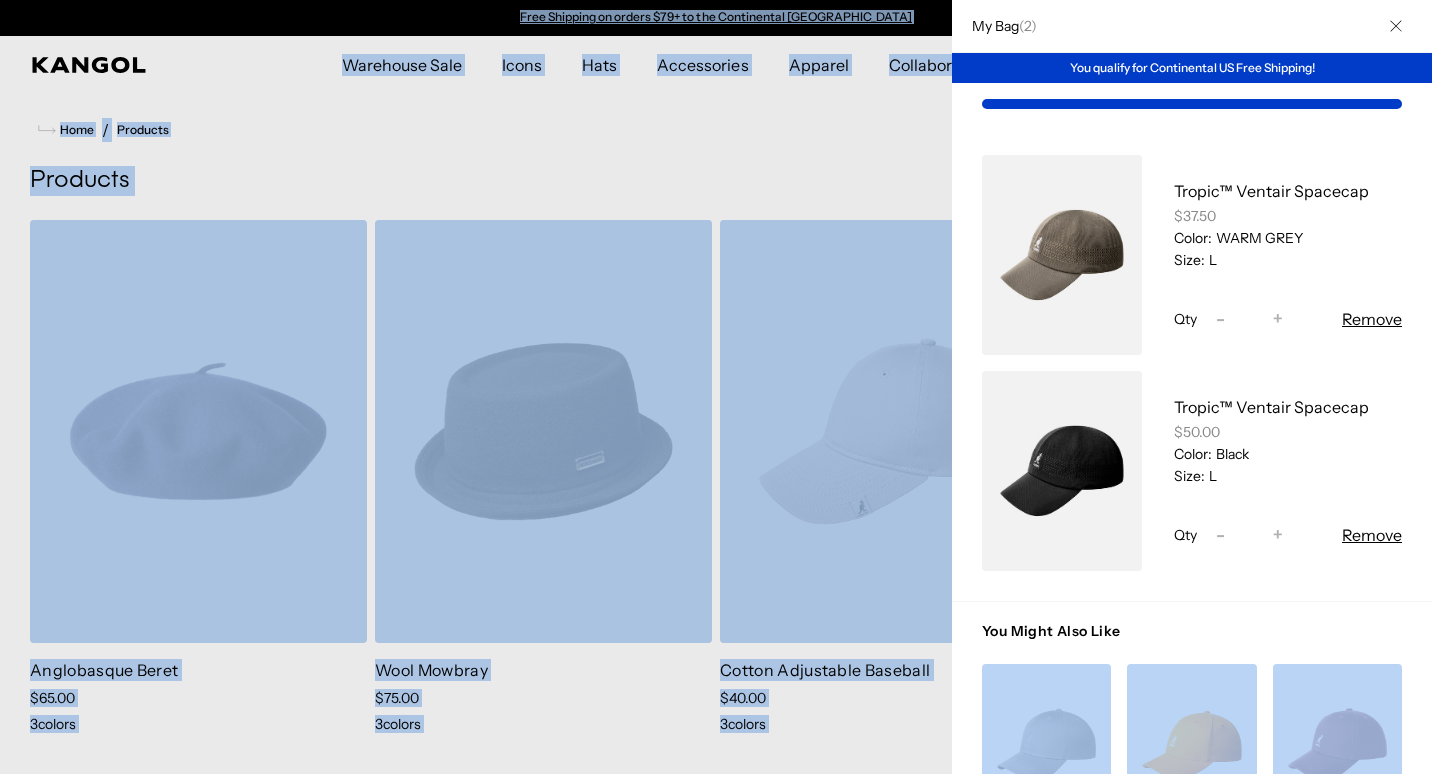 drag, startPoint x: 1430, startPoint y: 376, endPoint x: 1414, endPoint y: 630, distance: 254.50343 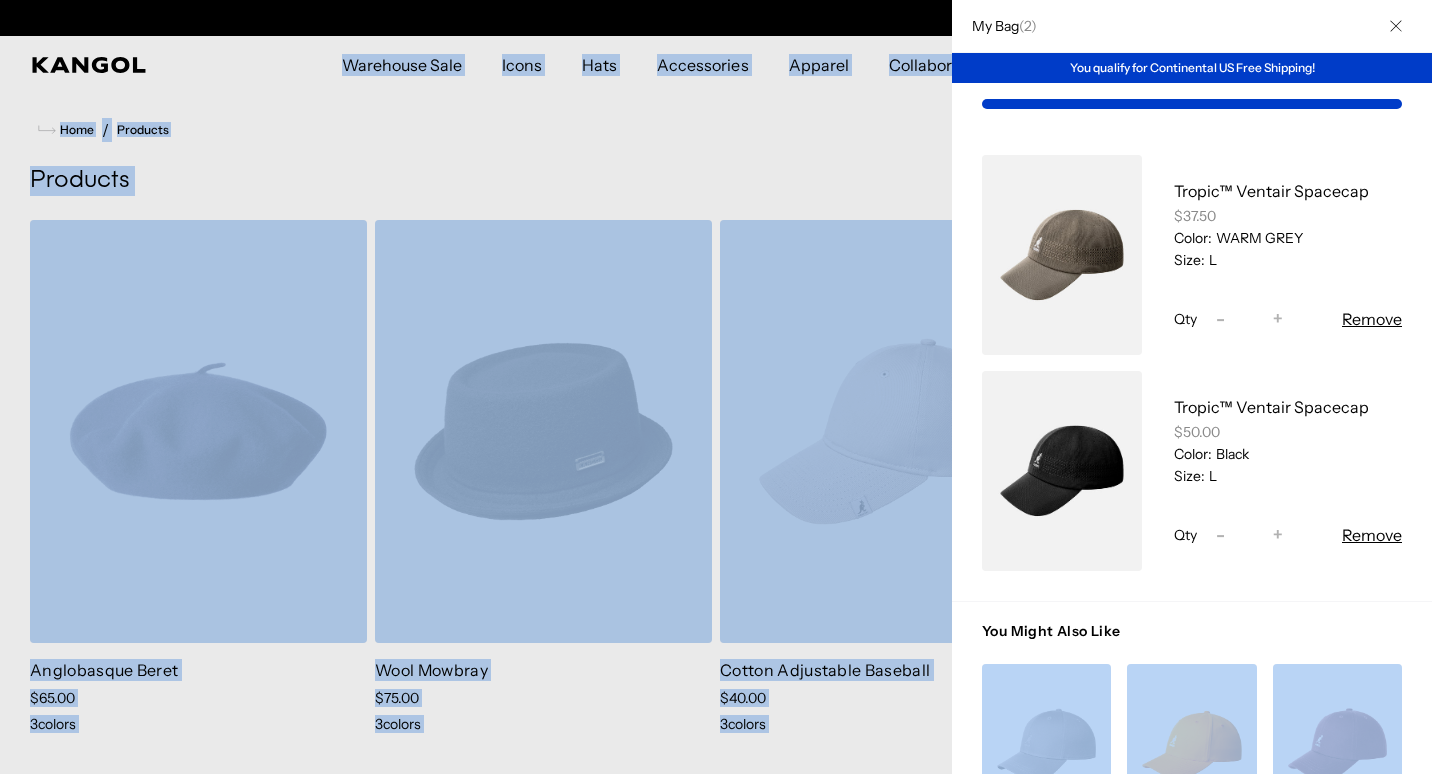scroll, scrollTop: 0, scrollLeft: 0, axis: both 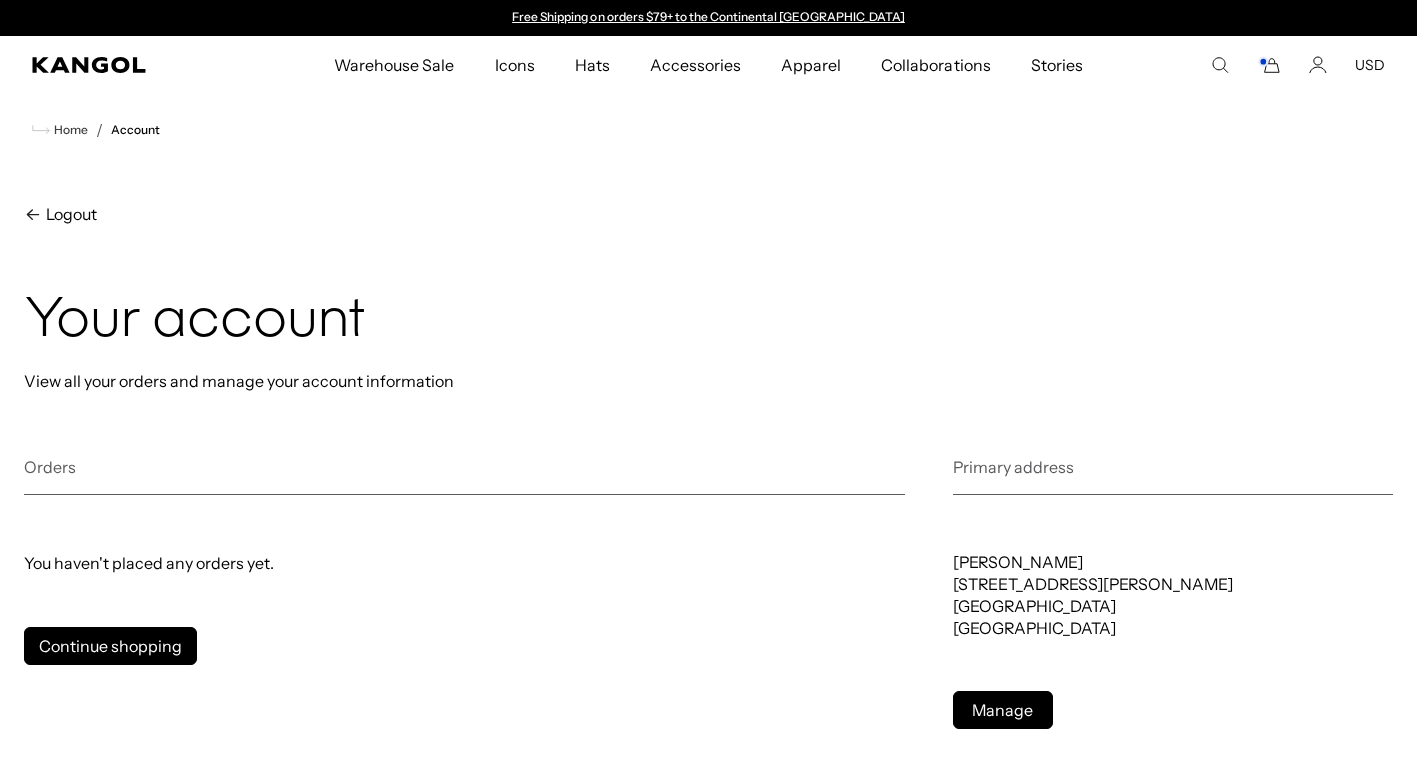 drag, startPoint x: 0, startPoint y: 0, endPoint x: 1274, endPoint y: 64, distance: 1275.6066 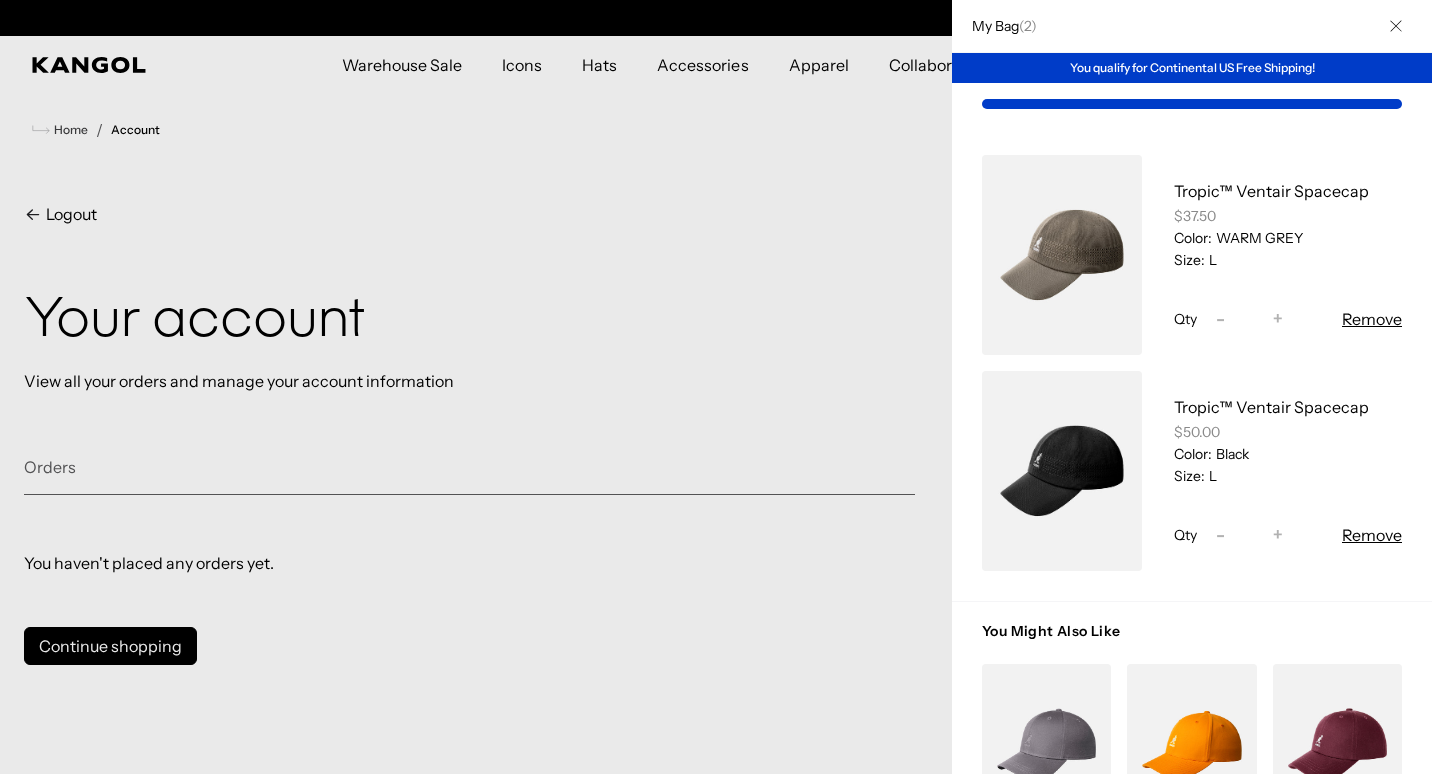 scroll, scrollTop: 0, scrollLeft: 412, axis: horizontal 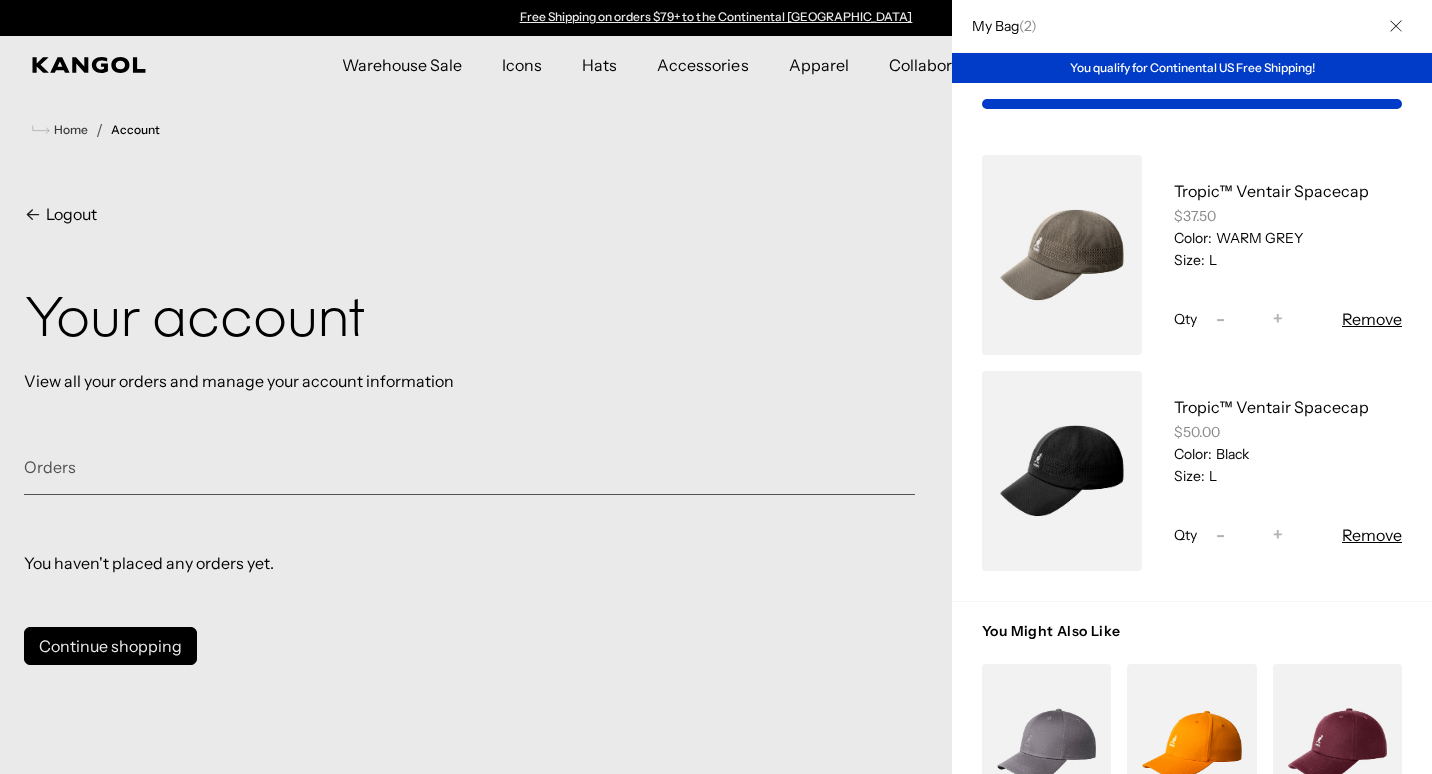 click on "You Might Also Like" at bounding box center [1192, 643] 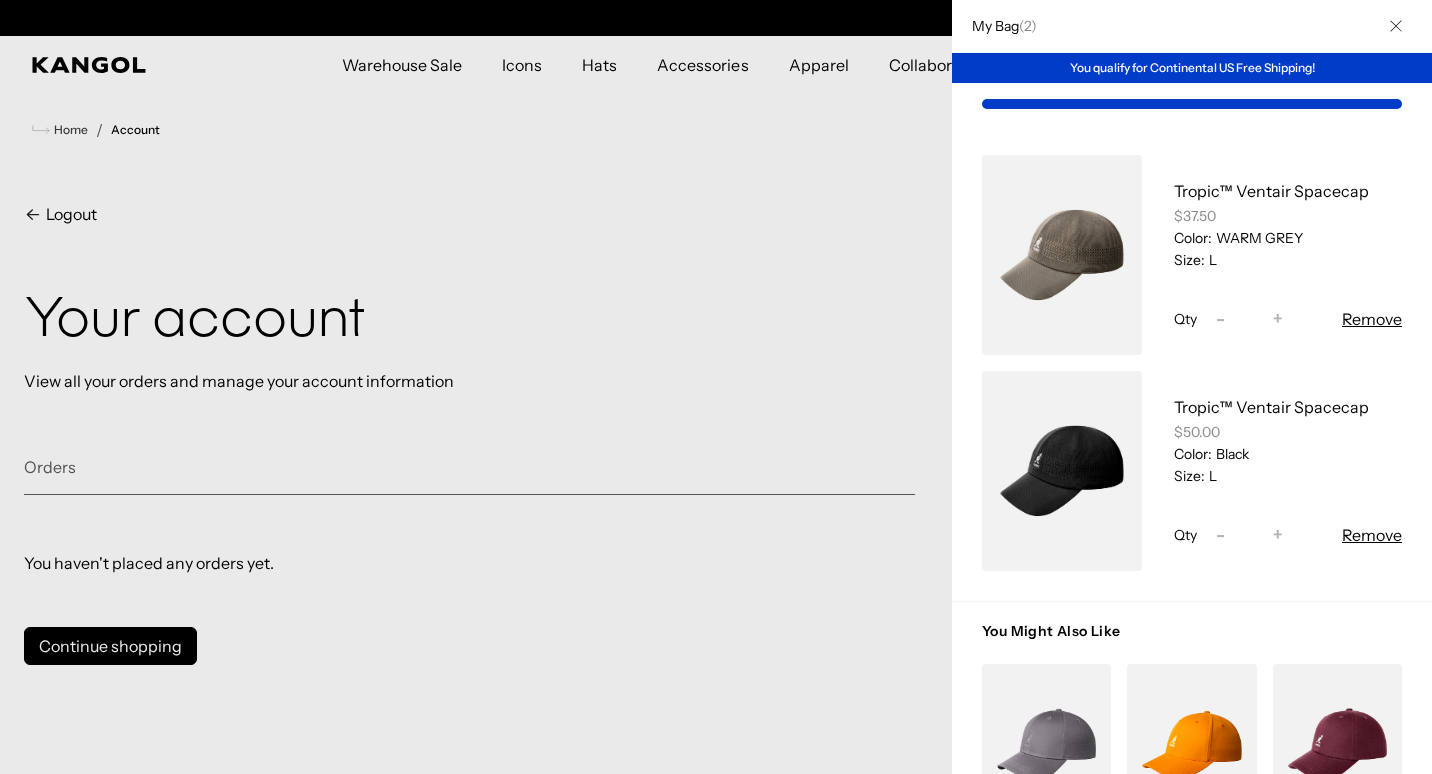 scroll, scrollTop: 0, scrollLeft: 412, axis: horizontal 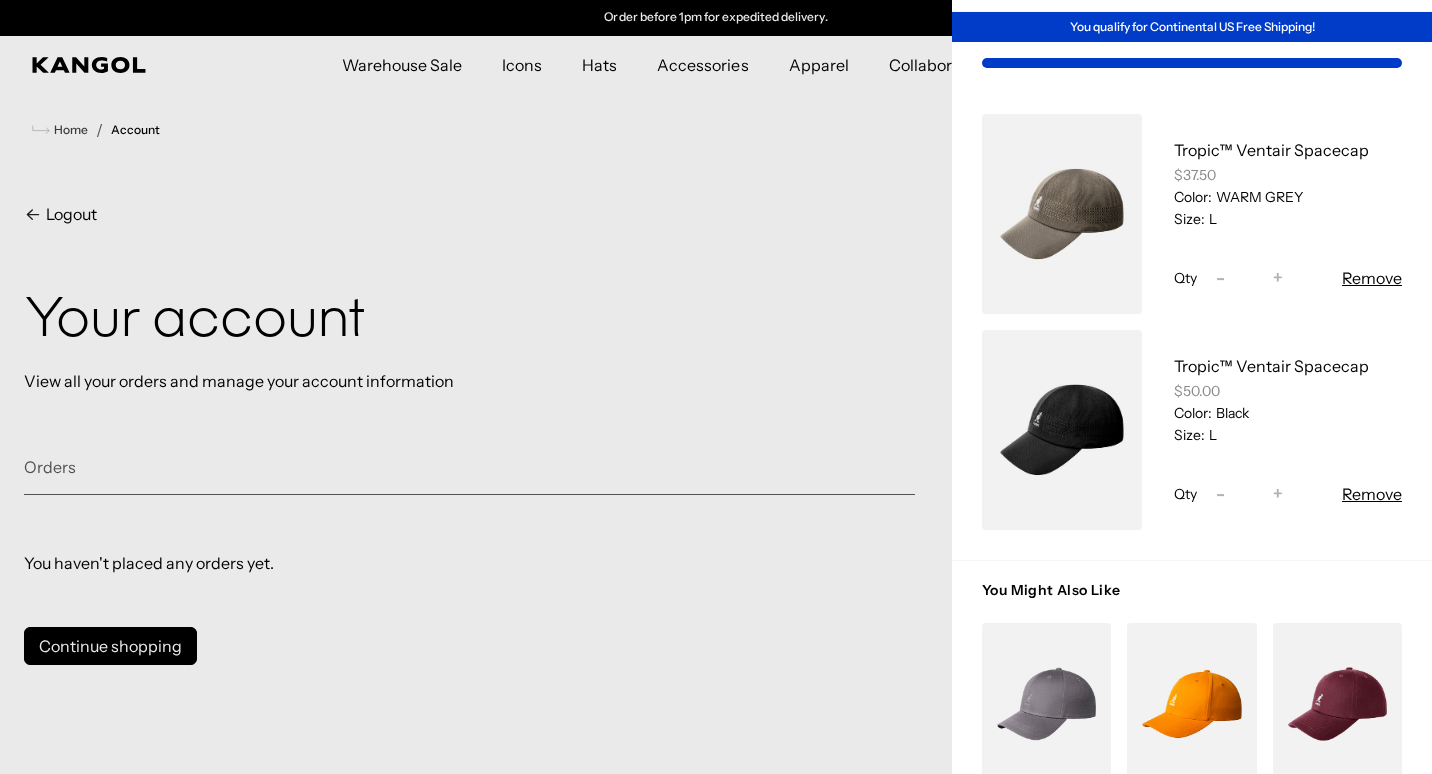 drag, startPoint x: 1185, startPoint y: 615, endPoint x: 1195, endPoint y: 664, distance: 50.01 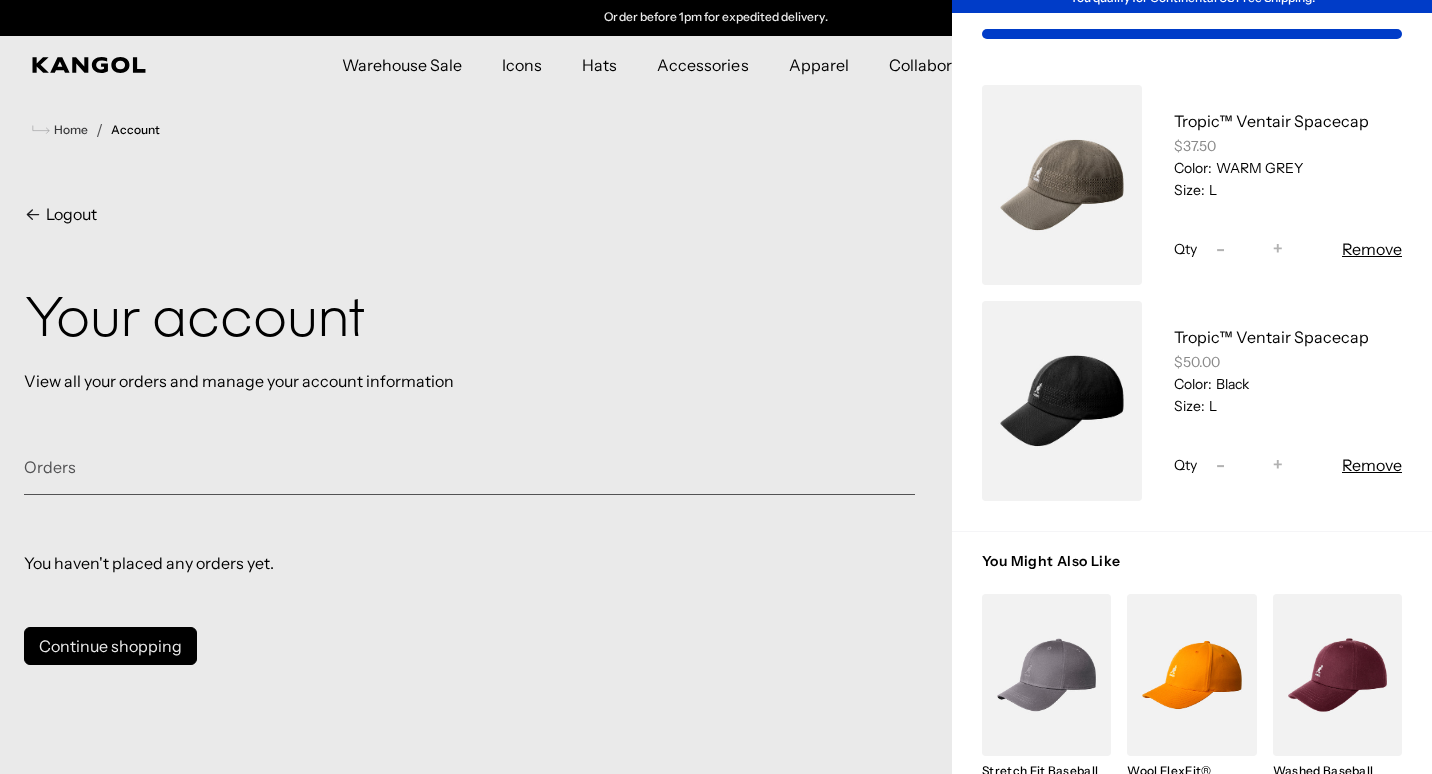 drag, startPoint x: 1256, startPoint y: 541, endPoint x: 1266, endPoint y: 577, distance: 37.363083 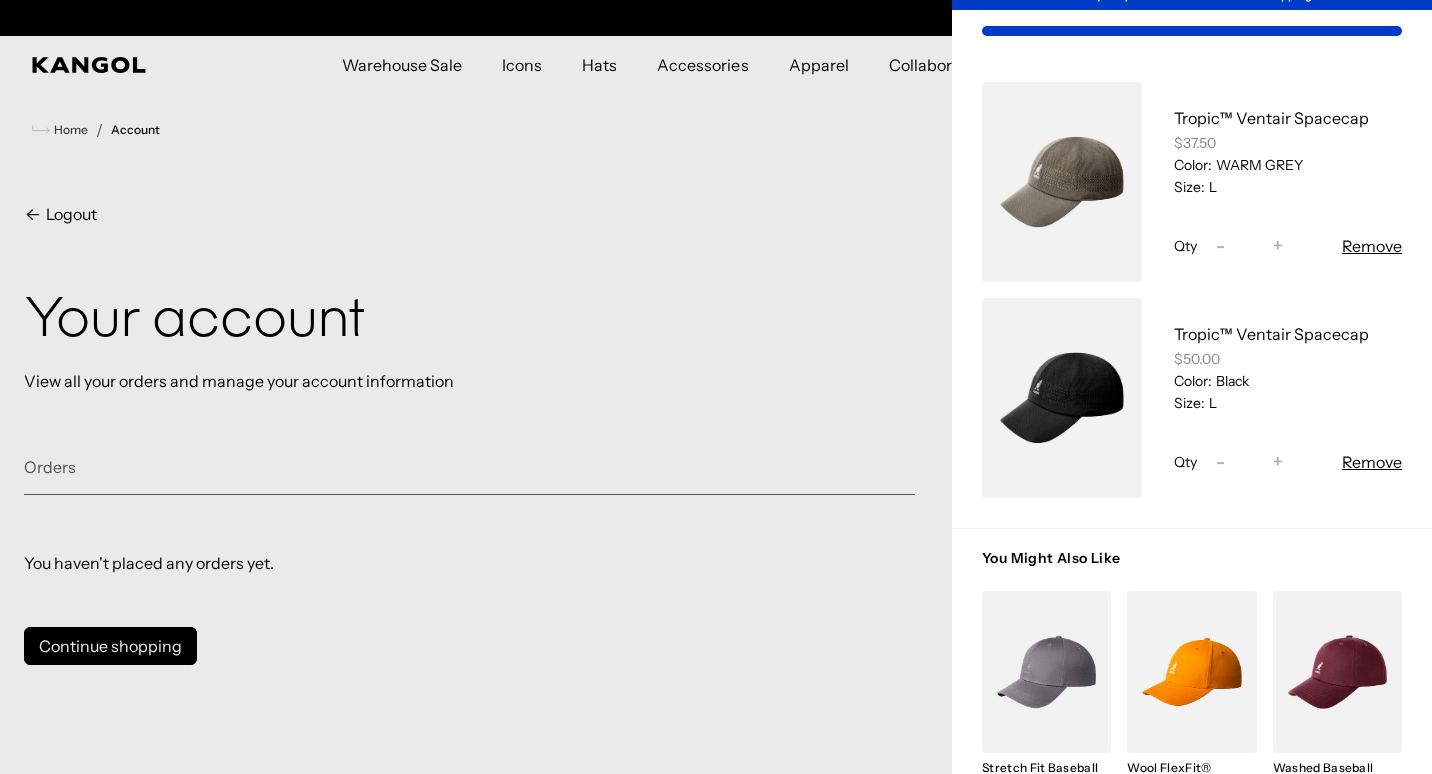 scroll, scrollTop: 0, scrollLeft: 0, axis: both 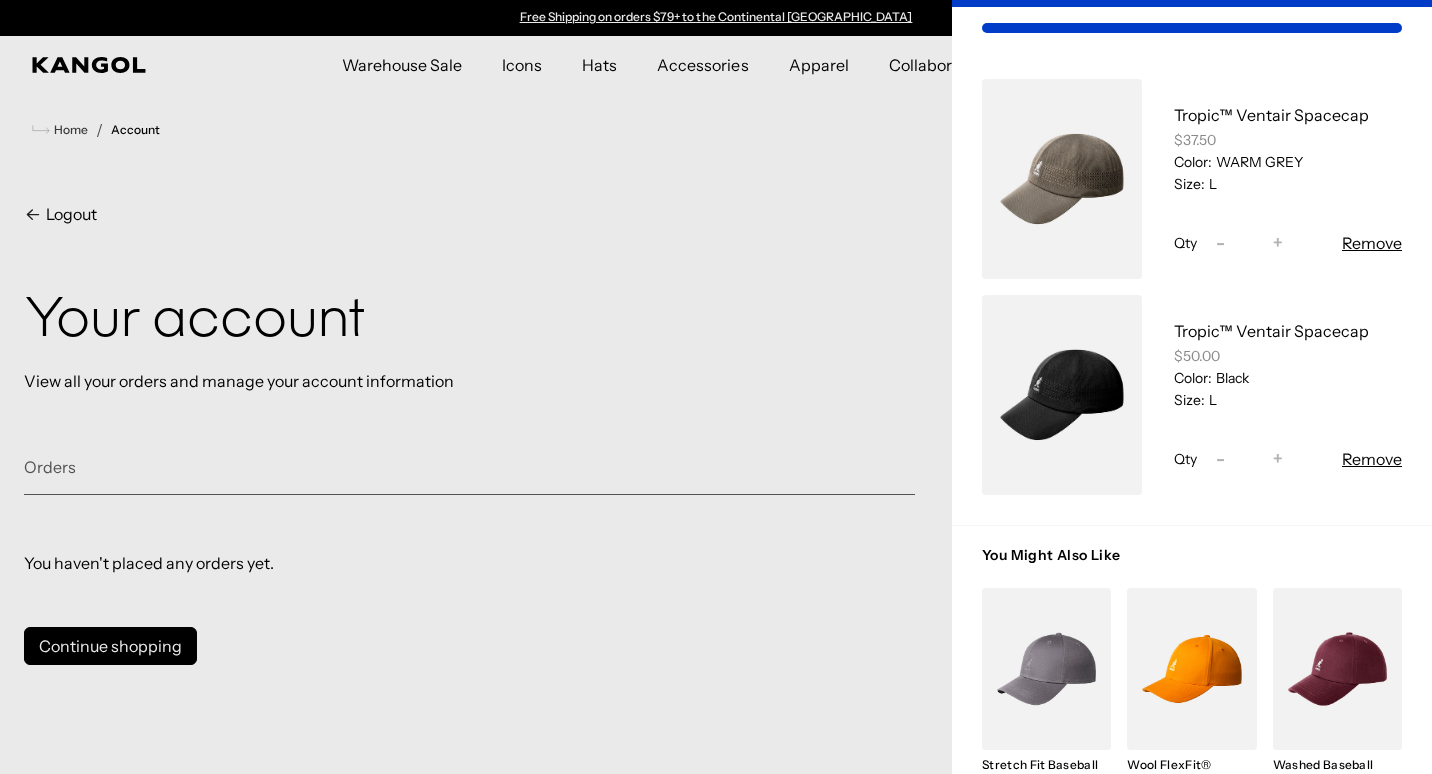 drag, startPoint x: 1278, startPoint y: 521, endPoint x: 1280, endPoint y: 540, distance: 19.104973 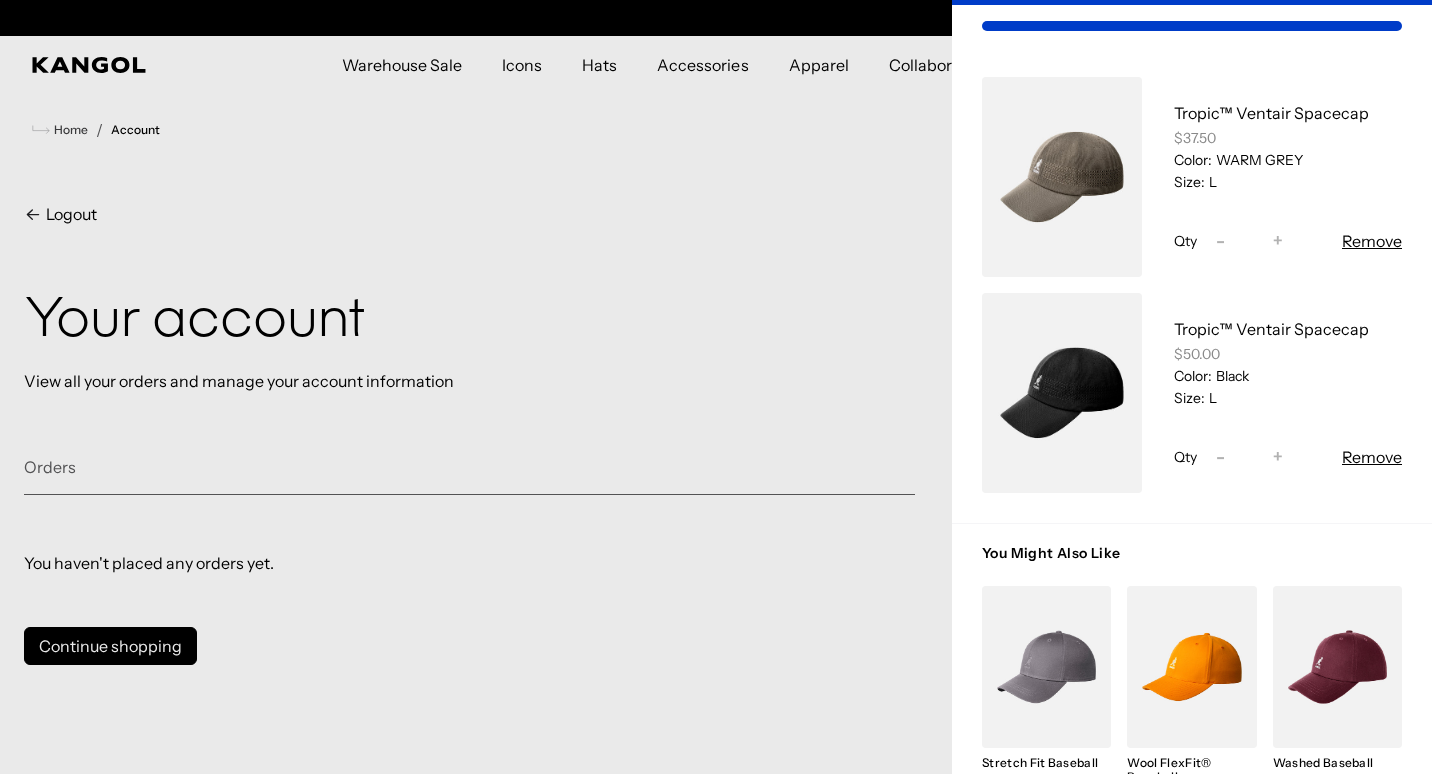 scroll, scrollTop: 0, scrollLeft: 412, axis: horizontal 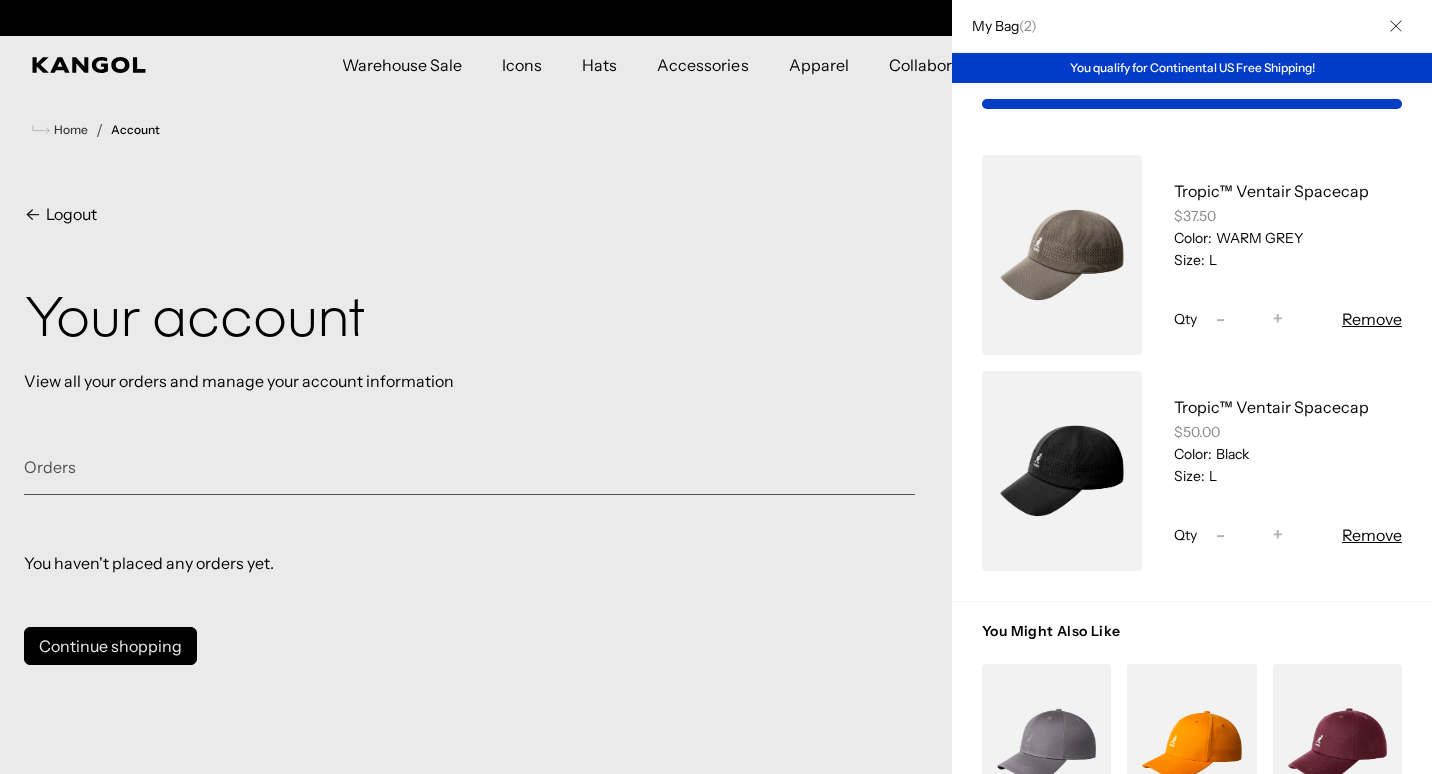 drag, startPoint x: 1329, startPoint y: 458, endPoint x: 1400, endPoint y: 366, distance: 116.21101 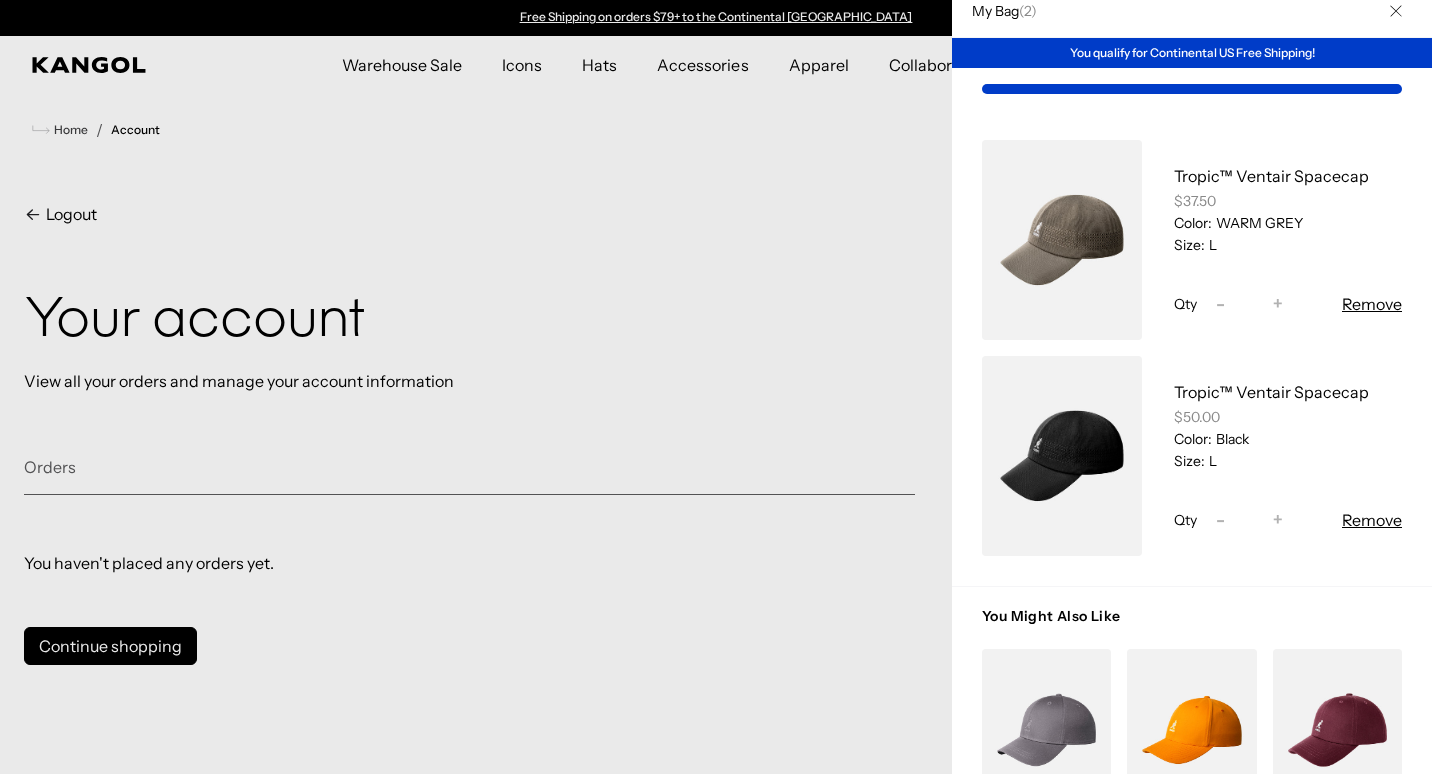 scroll, scrollTop: 312, scrollLeft: 0, axis: vertical 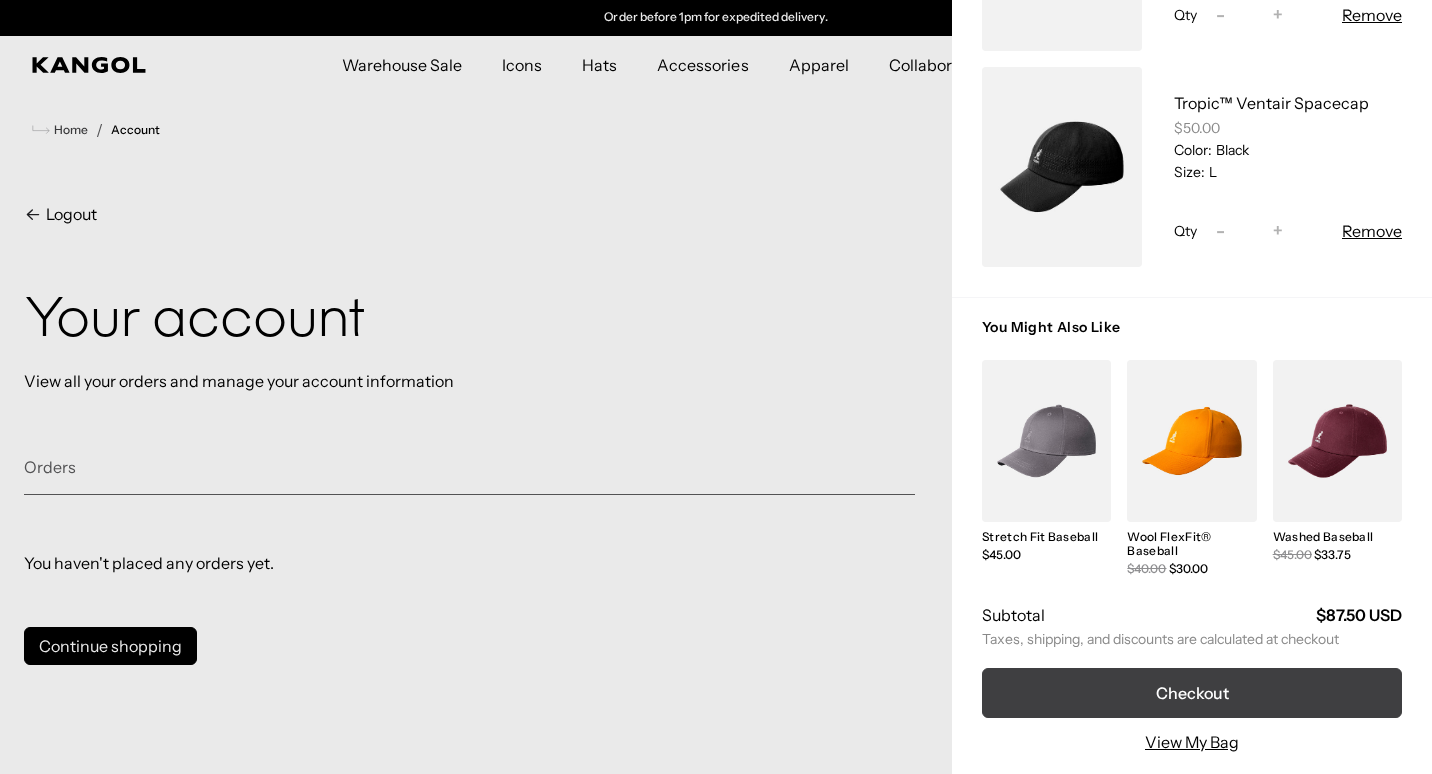 click on "Checkout" at bounding box center (1192, 693) 